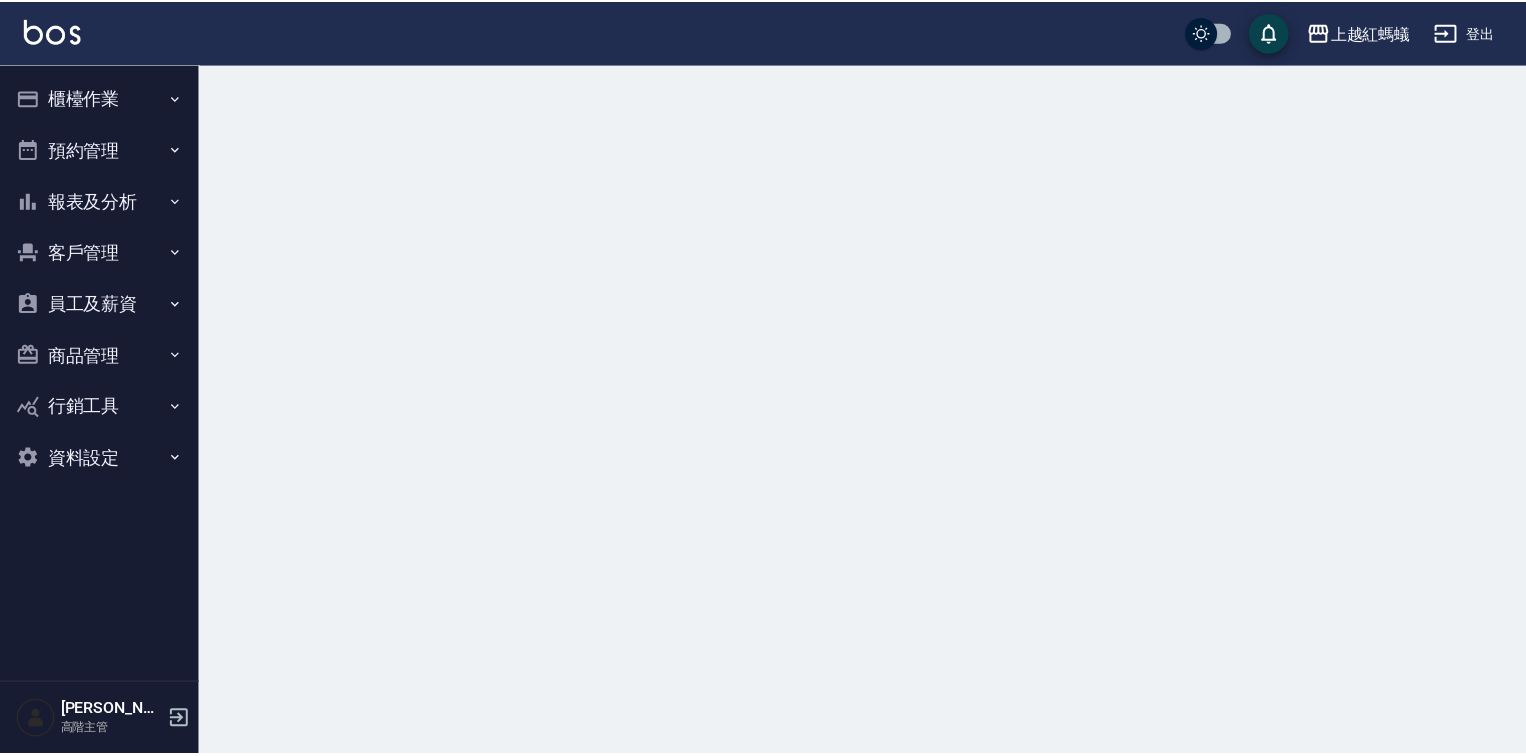 scroll, scrollTop: 0, scrollLeft: 0, axis: both 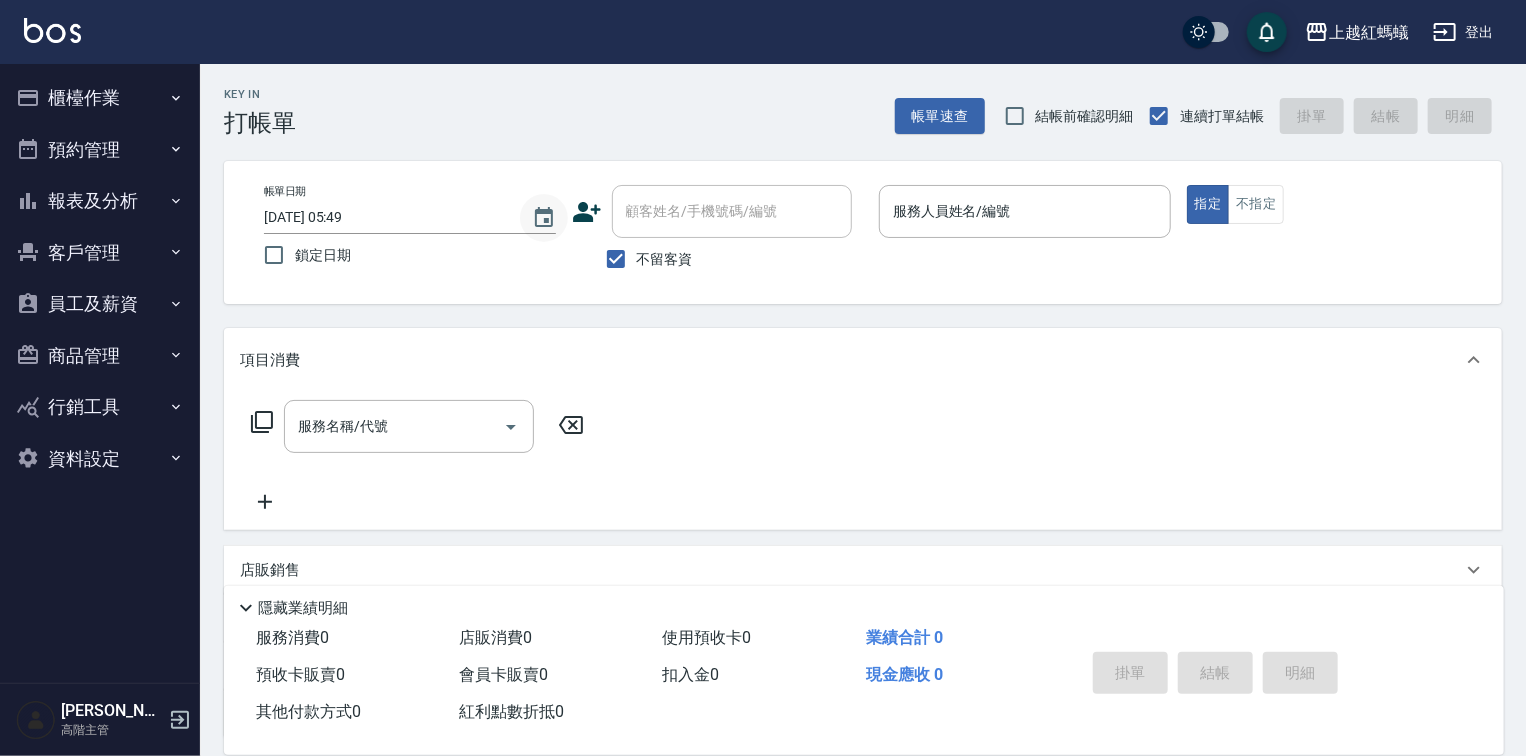 click 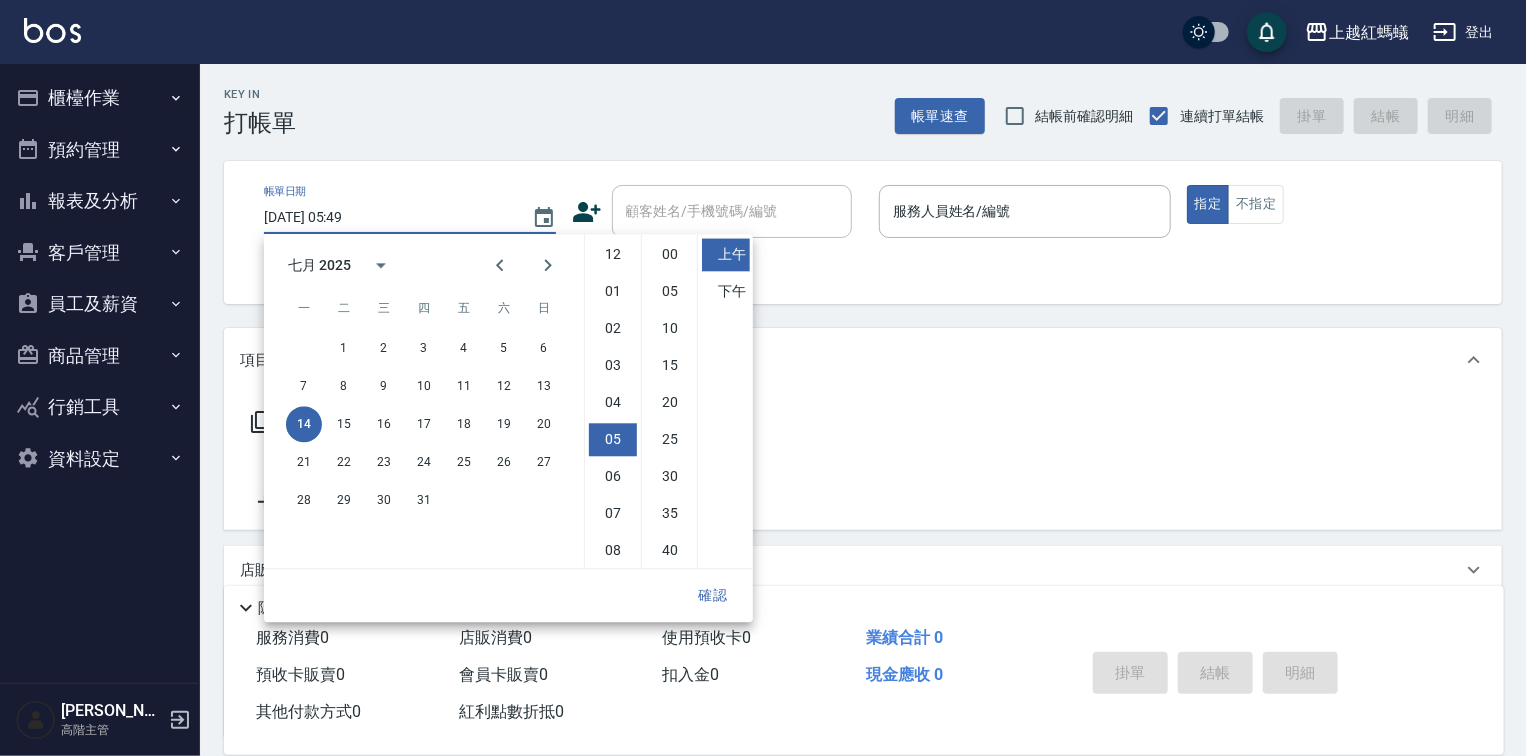 scroll, scrollTop: 112, scrollLeft: 0, axis: vertical 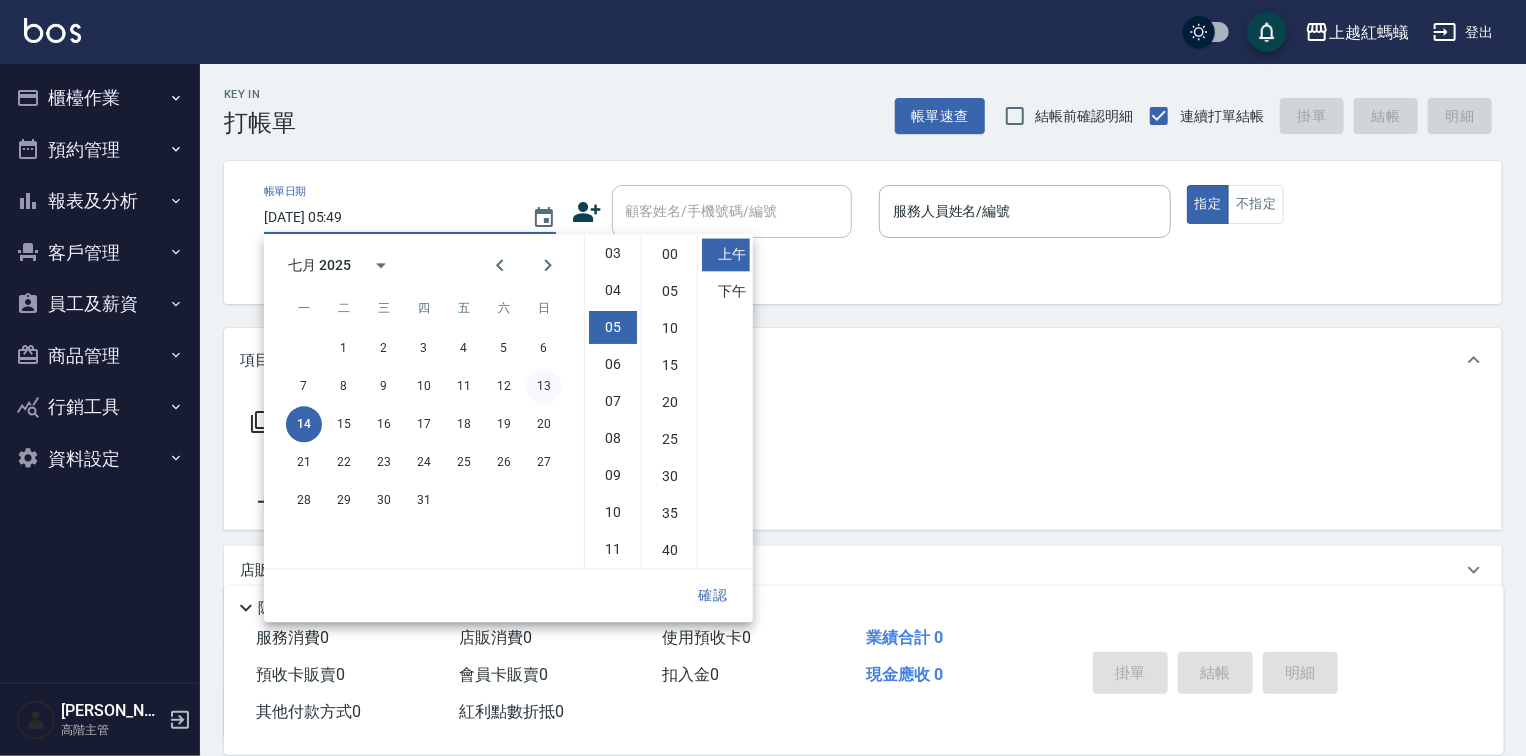 click on "13" at bounding box center [544, 386] 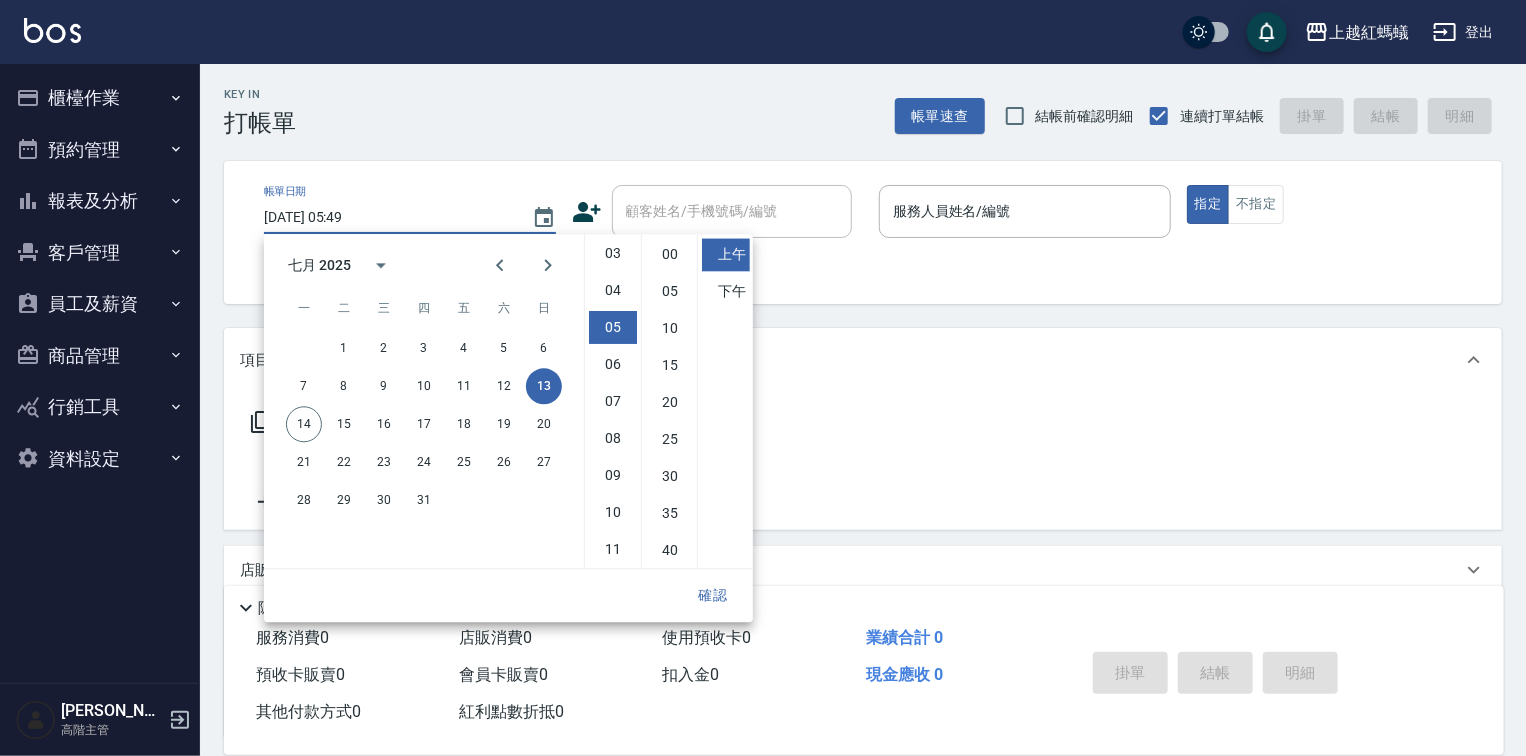 type on "[DATE] 05:49" 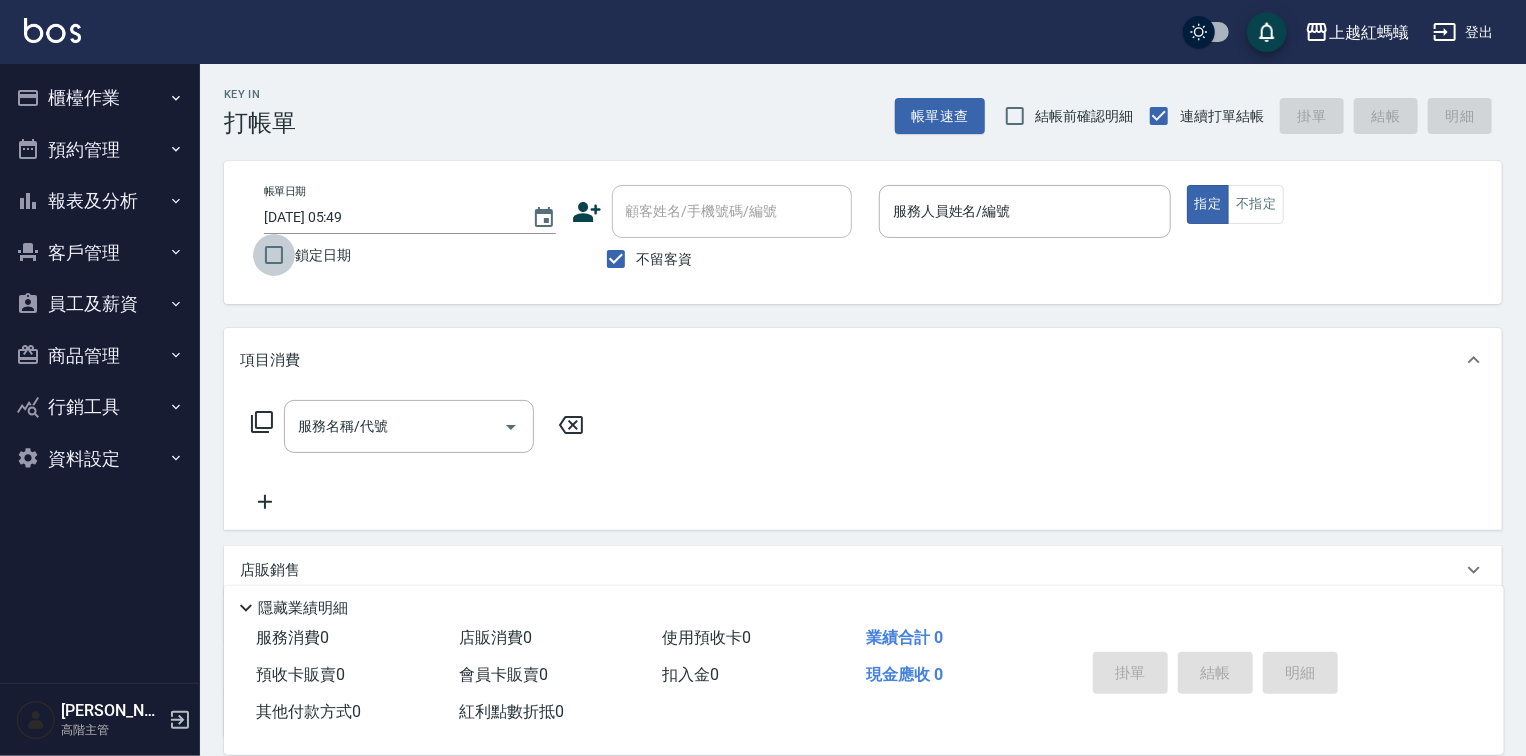 click on "鎖定日期" at bounding box center (274, 255) 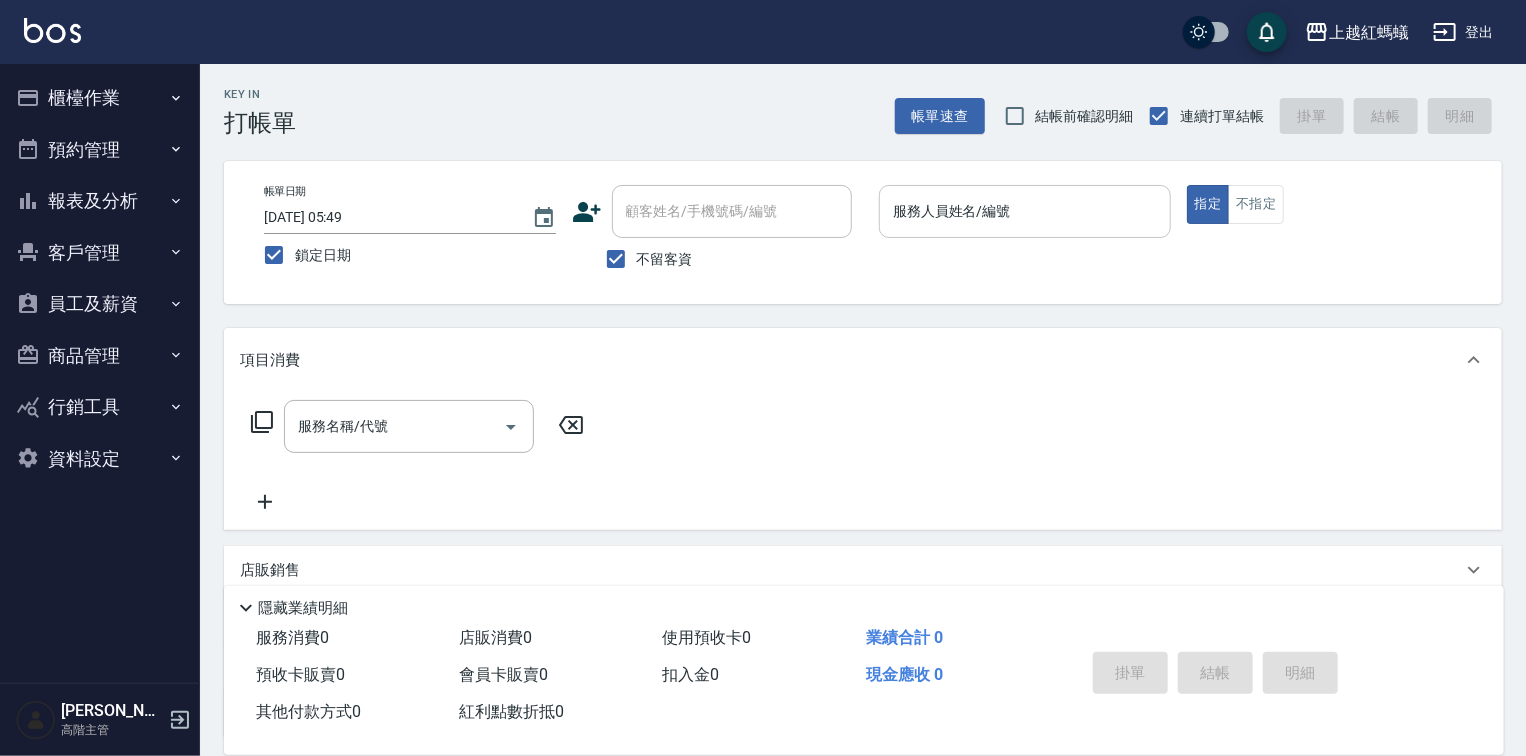 click on "服務人員姓名/編號" at bounding box center (1025, 211) 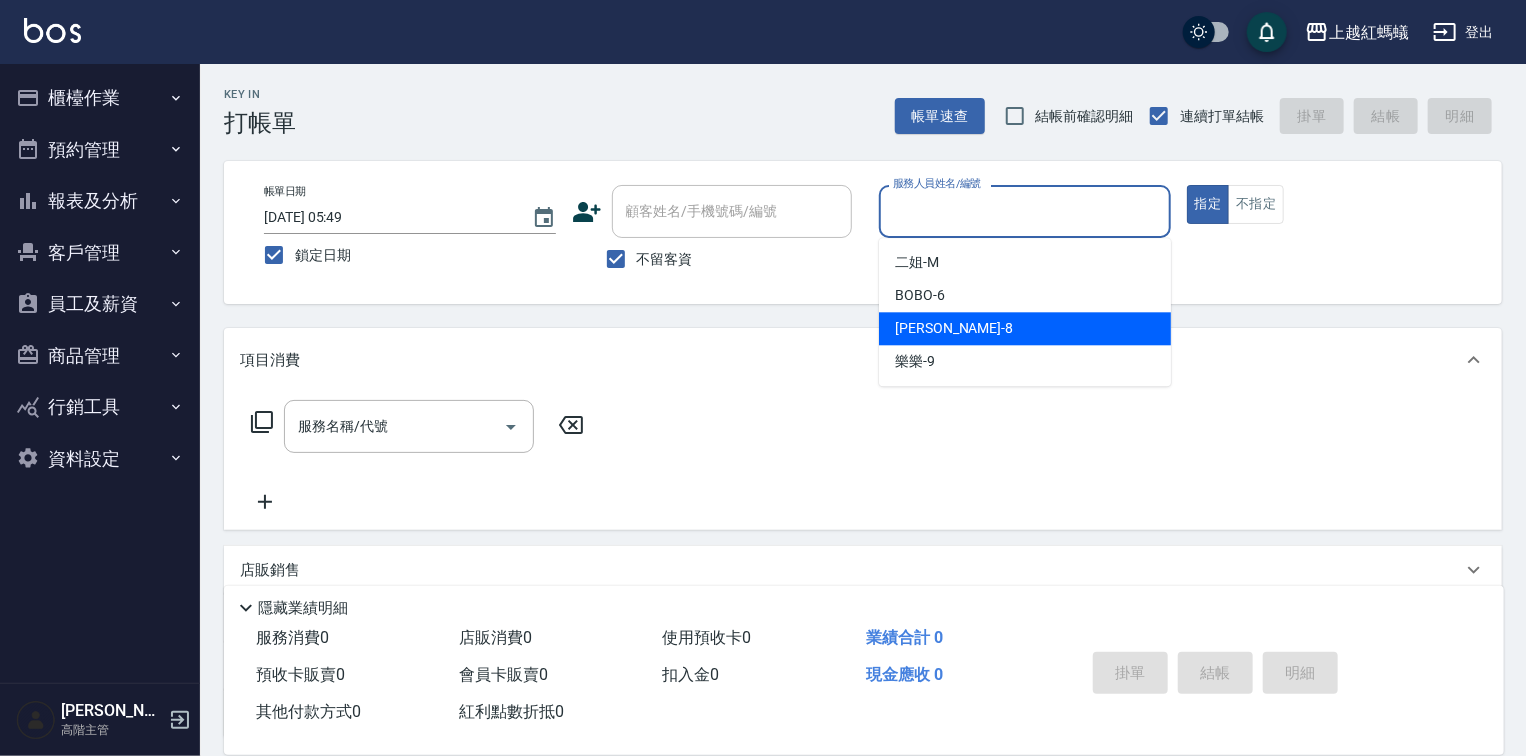 click on "[PERSON_NAME] -8" at bounding box center [1025, 328] 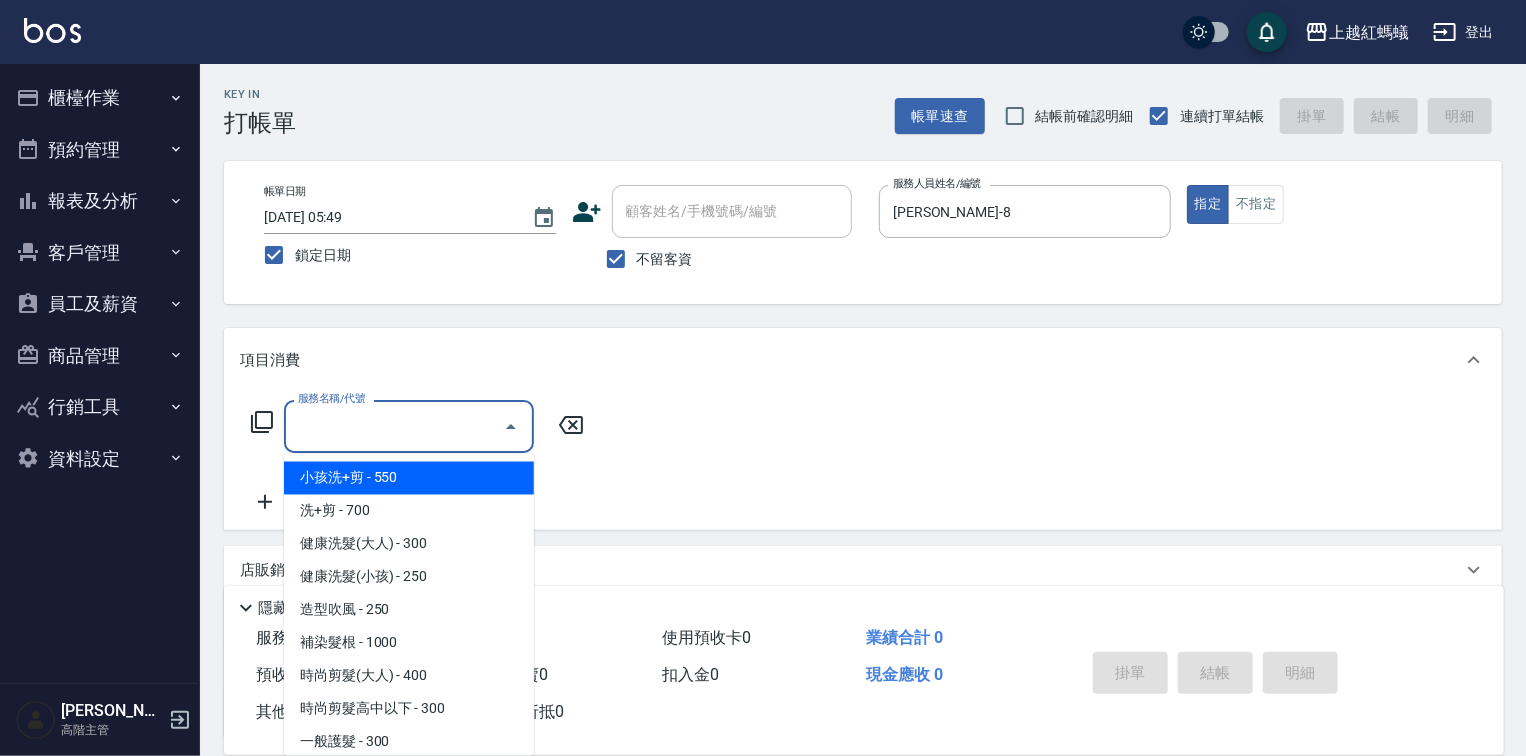 click on "服務名稱/代號" at bounding box center (394, 426) 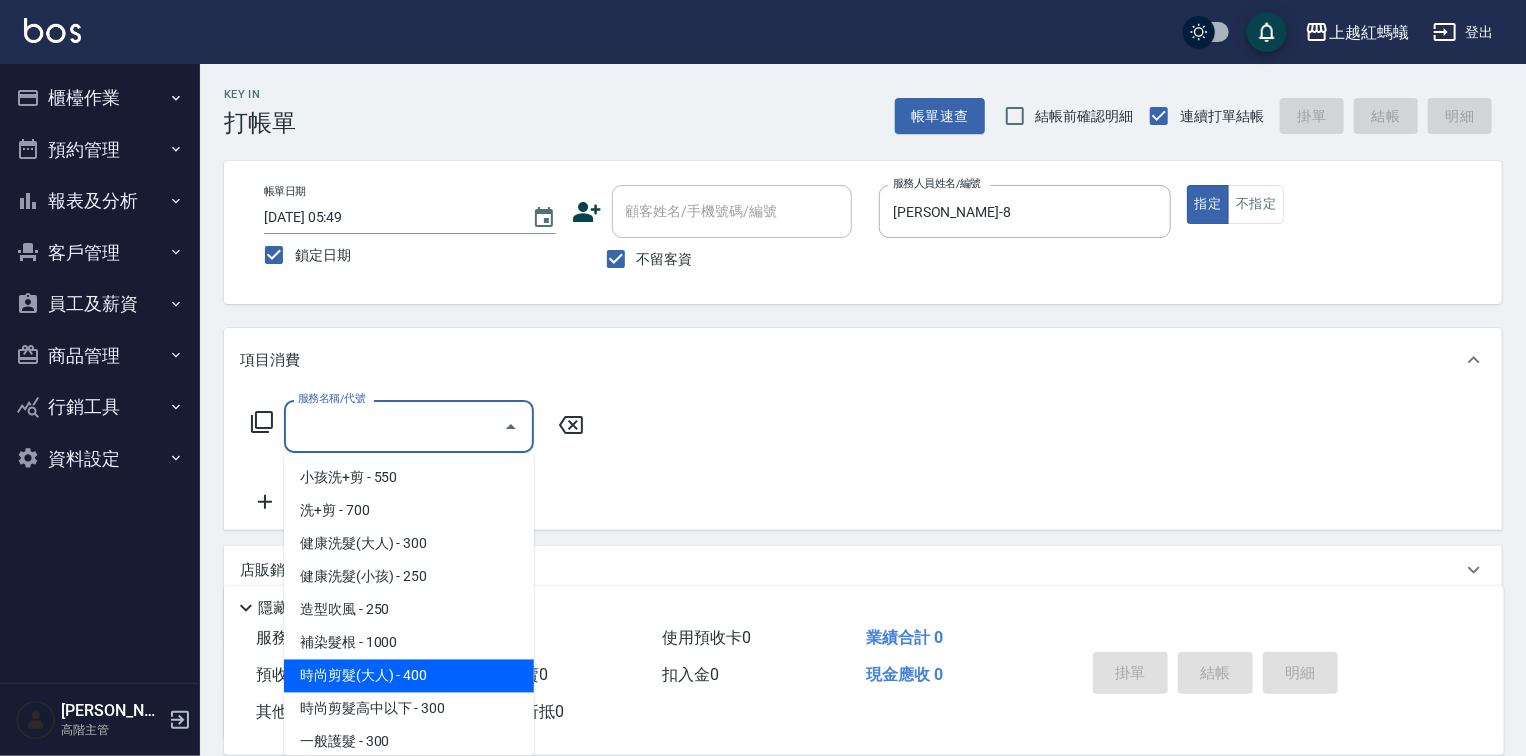 click on "時尚剪髮(大人) - 400" at bounding box center (409, 676) 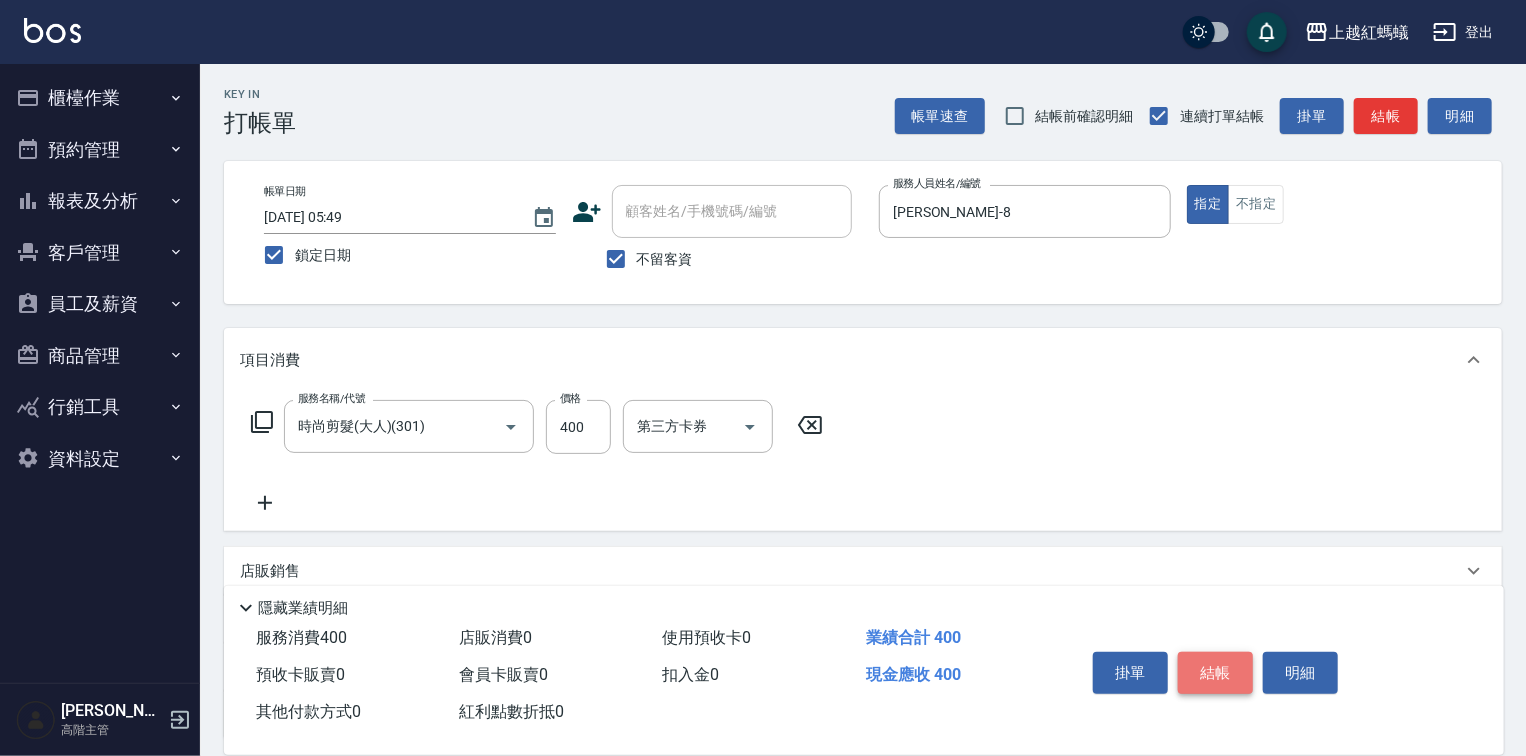 click on "結帳" at bounding box center (1215, 673) 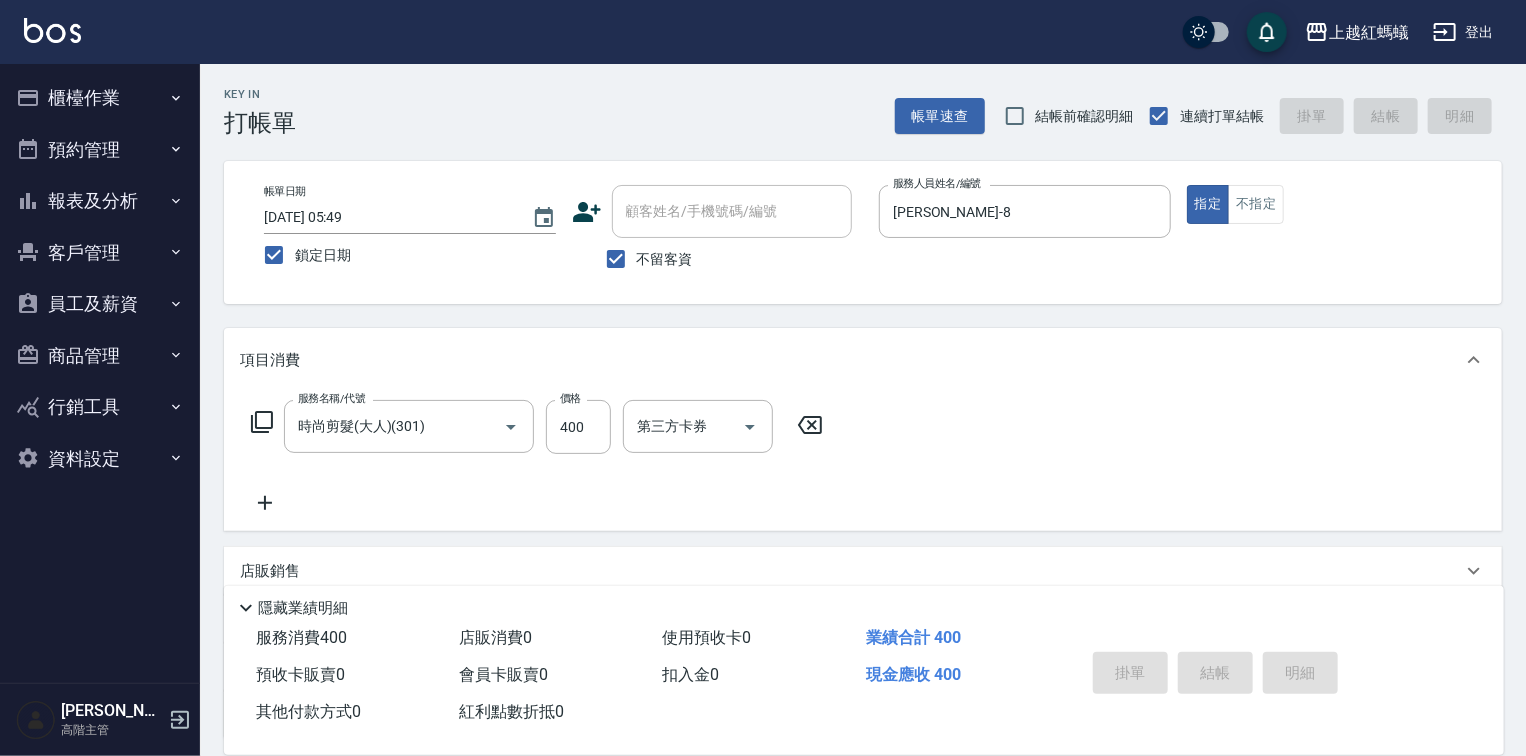 type 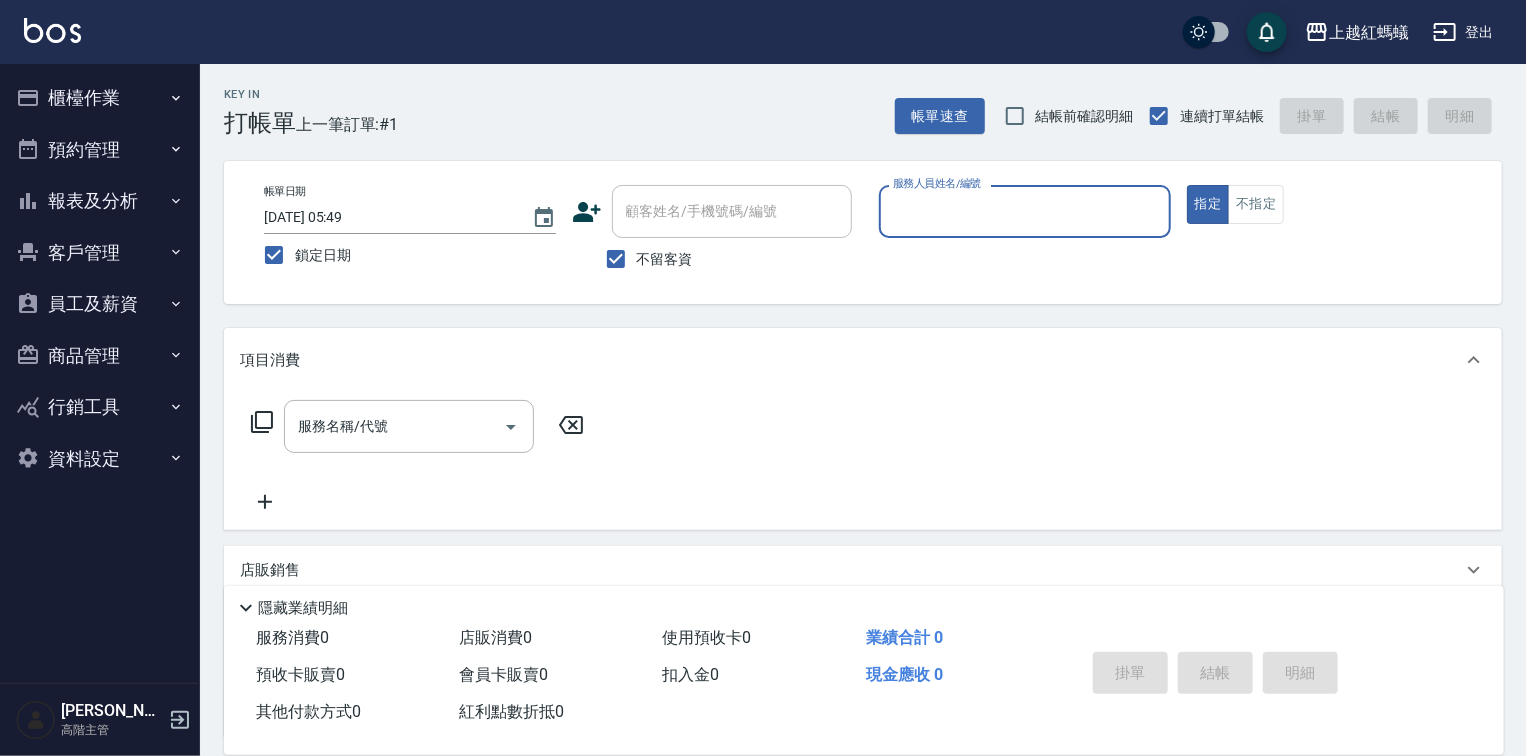 click on "上越紅螞蟻 登出" at bounding box center (763, 32) 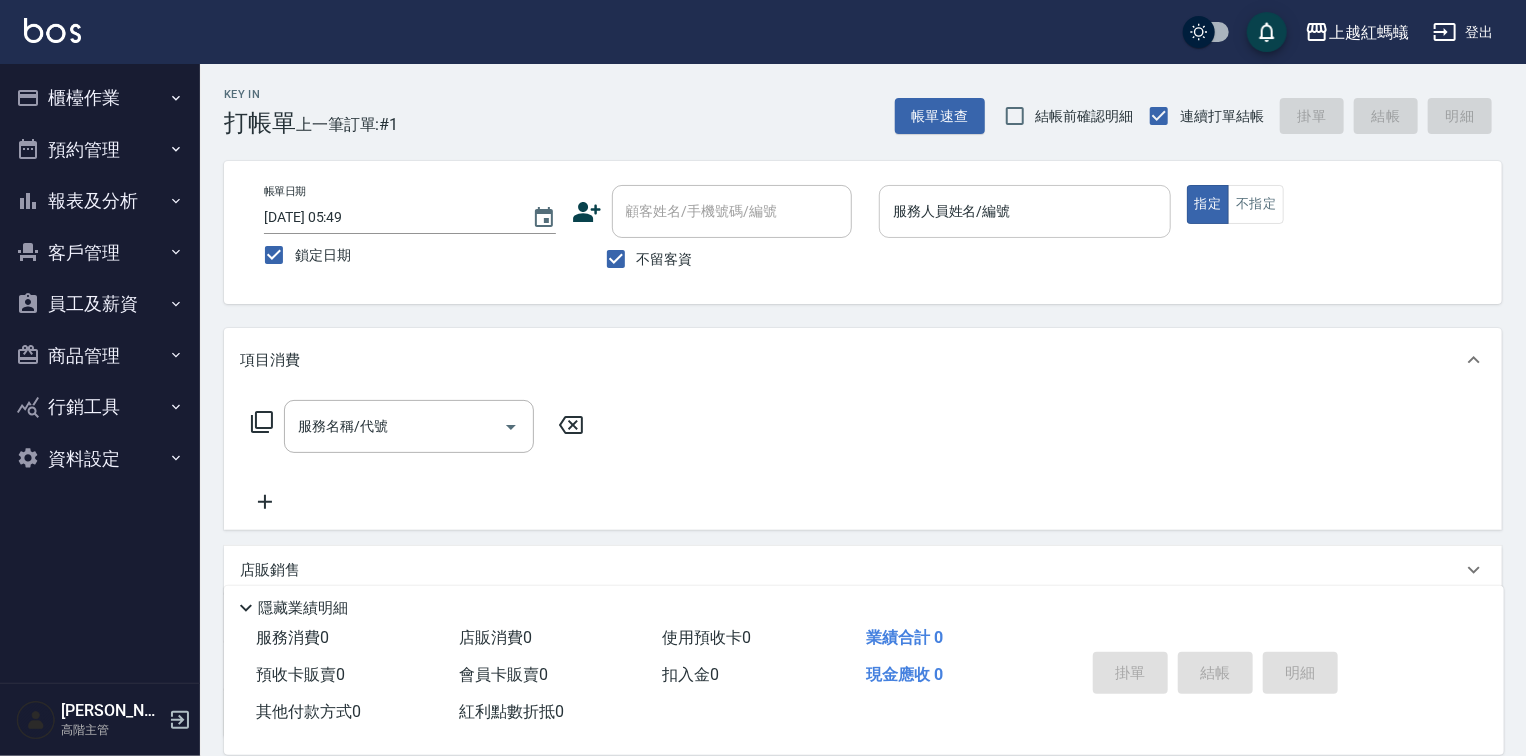 click on "服務人員姓名/編號" at bounding box center (1025, 211) 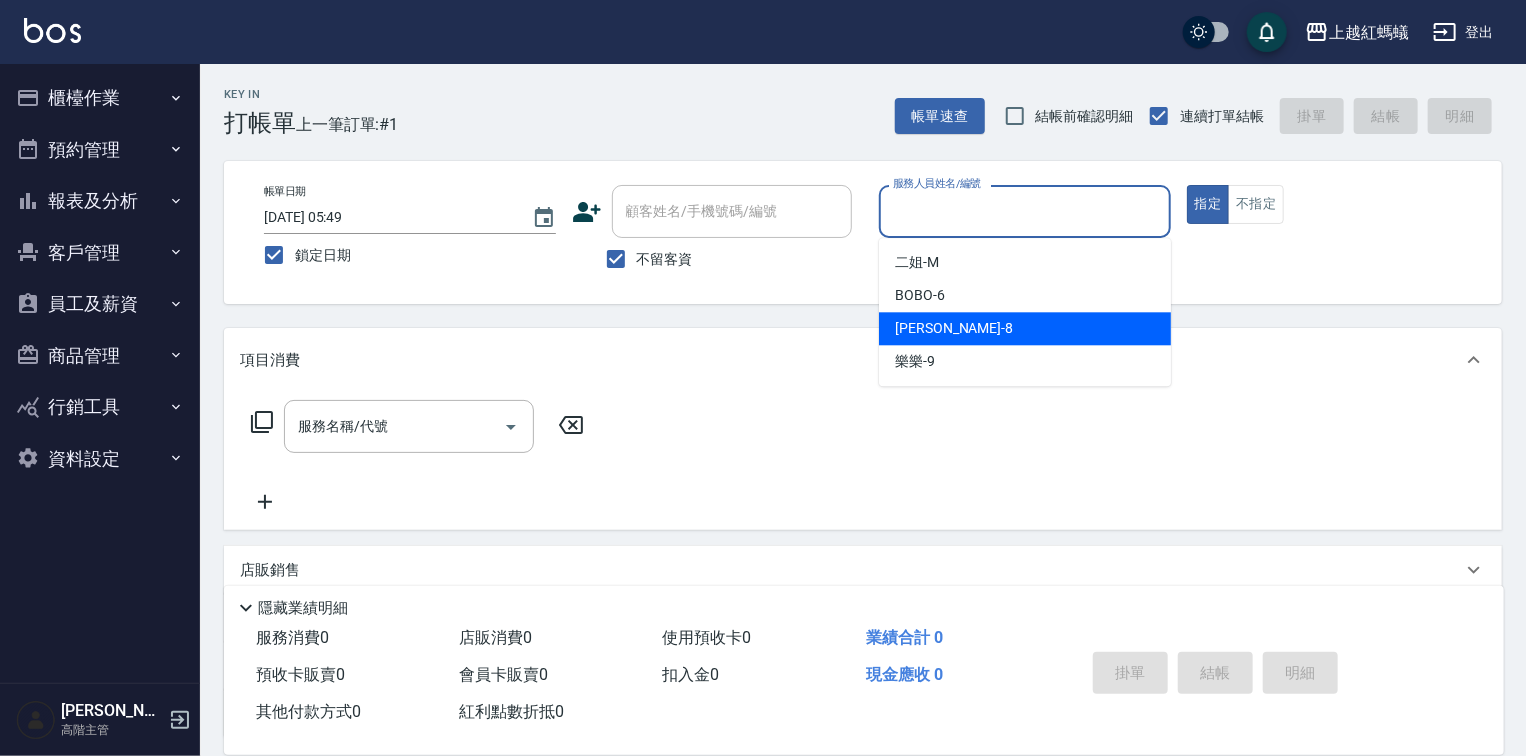 click on "[PERSON_NAME] -8" at bounding box center [1025, 328] 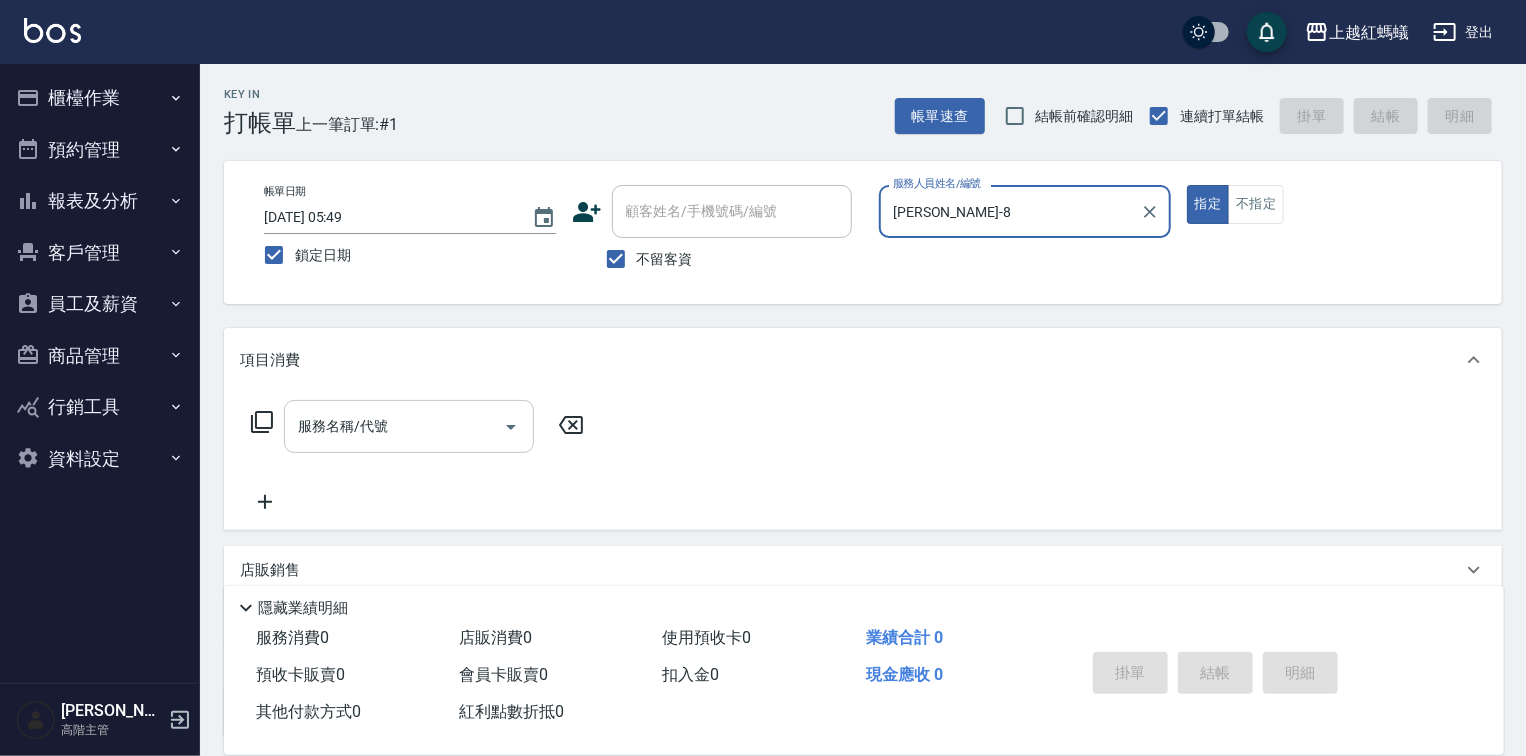click on "服務名稱/代號" at bounding box center (394, 426) 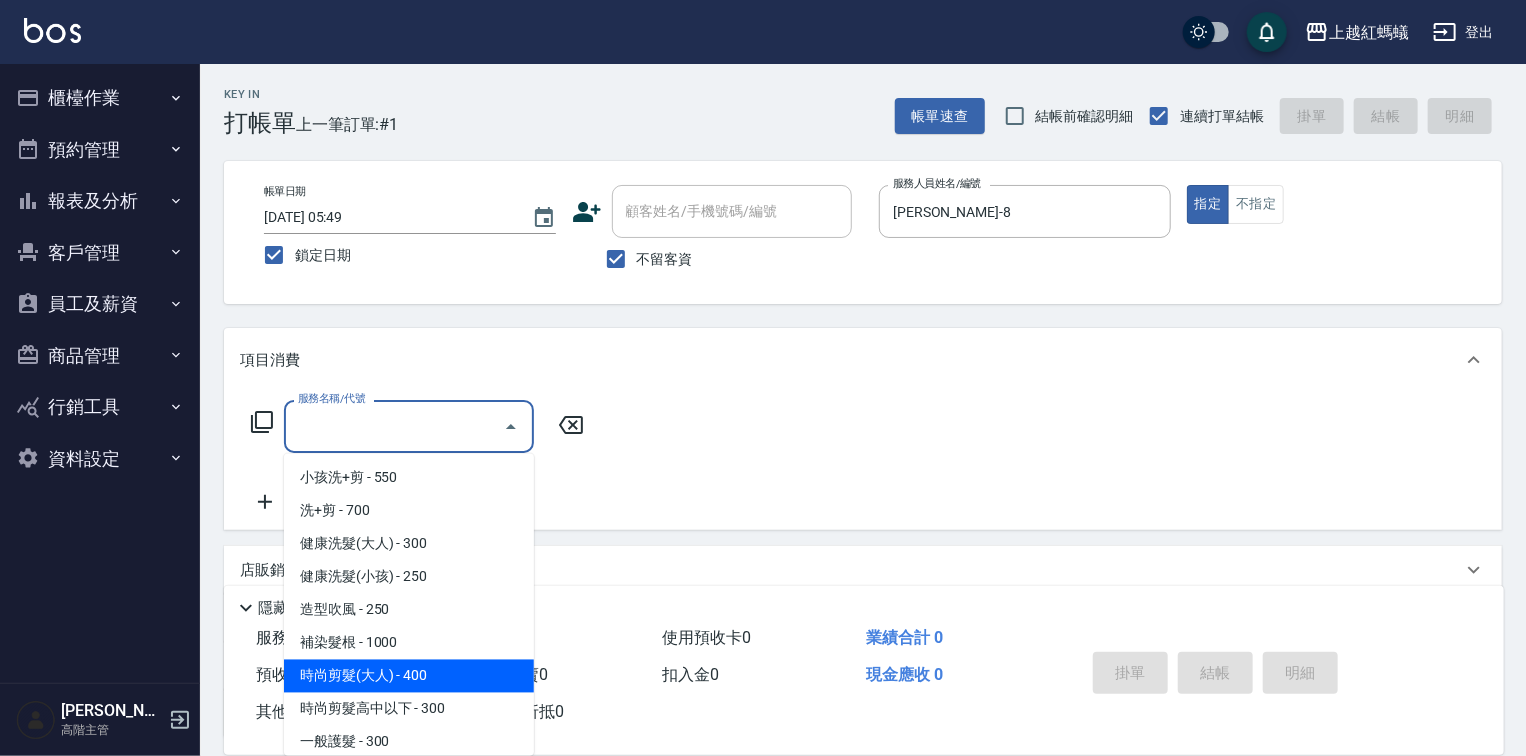 click on "時尚剪髮(大人) - 400" at bounding box center (409, 676) 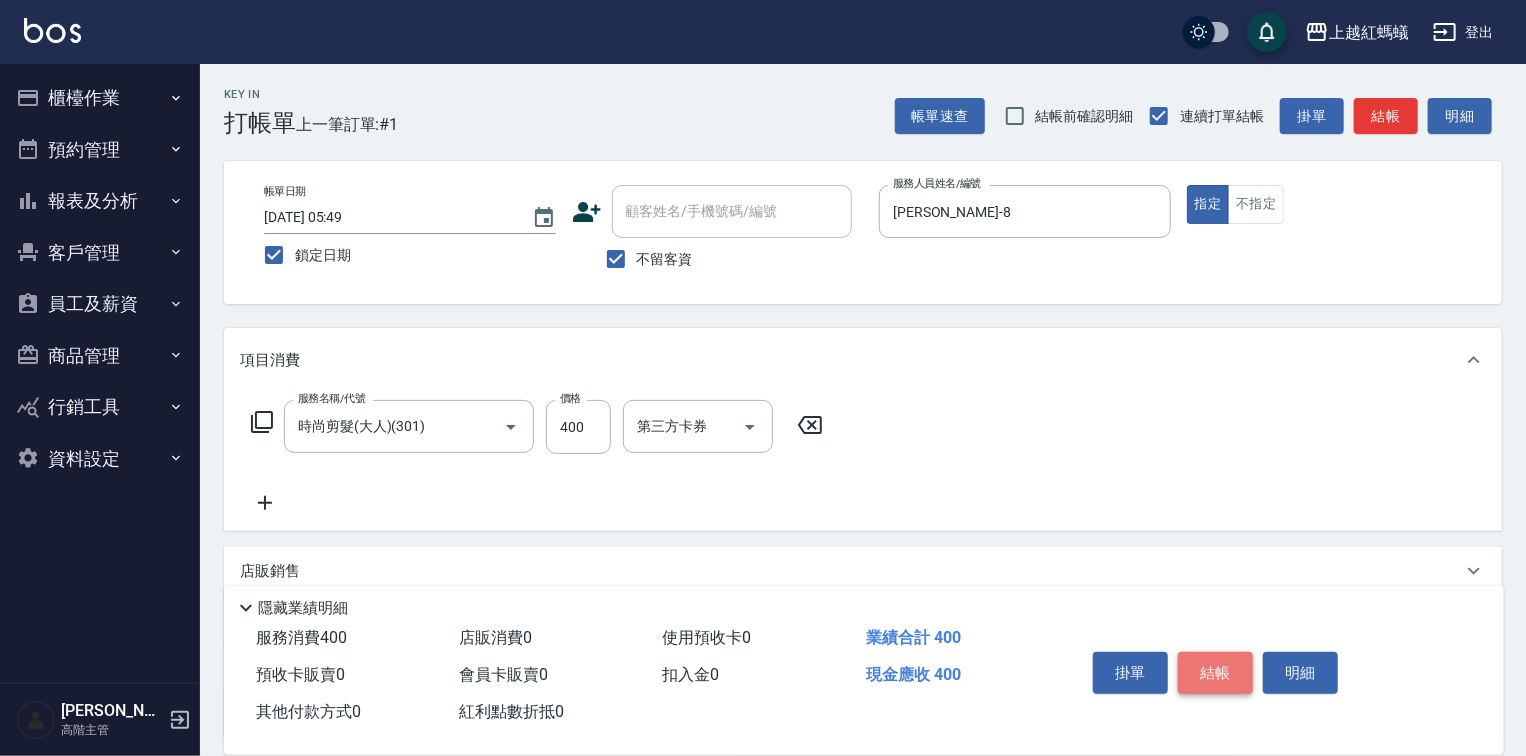 click on "結帳" at bounding box center [1215, 673] 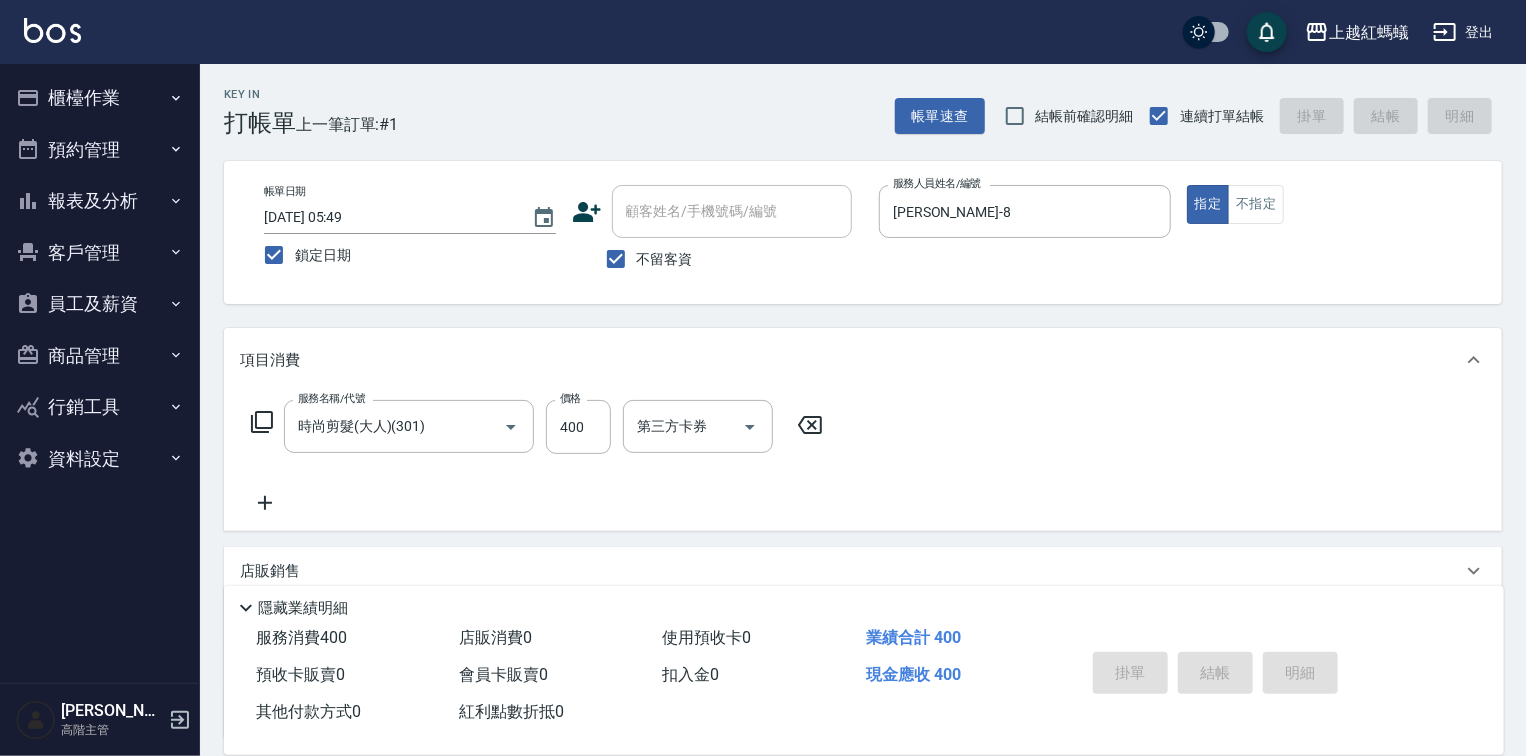 type 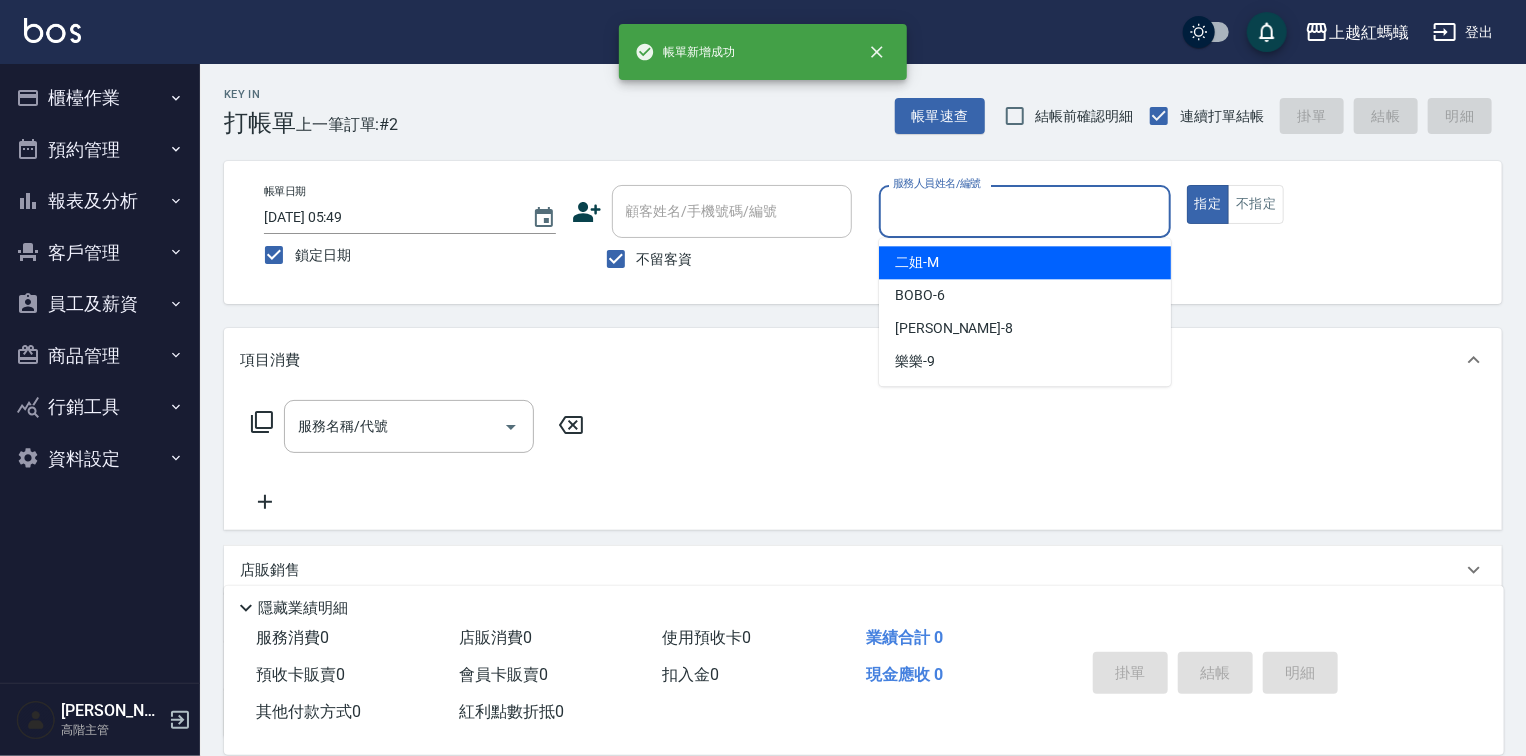 click on "服務人員姓名/編號" at bounding box center [1025, 211] 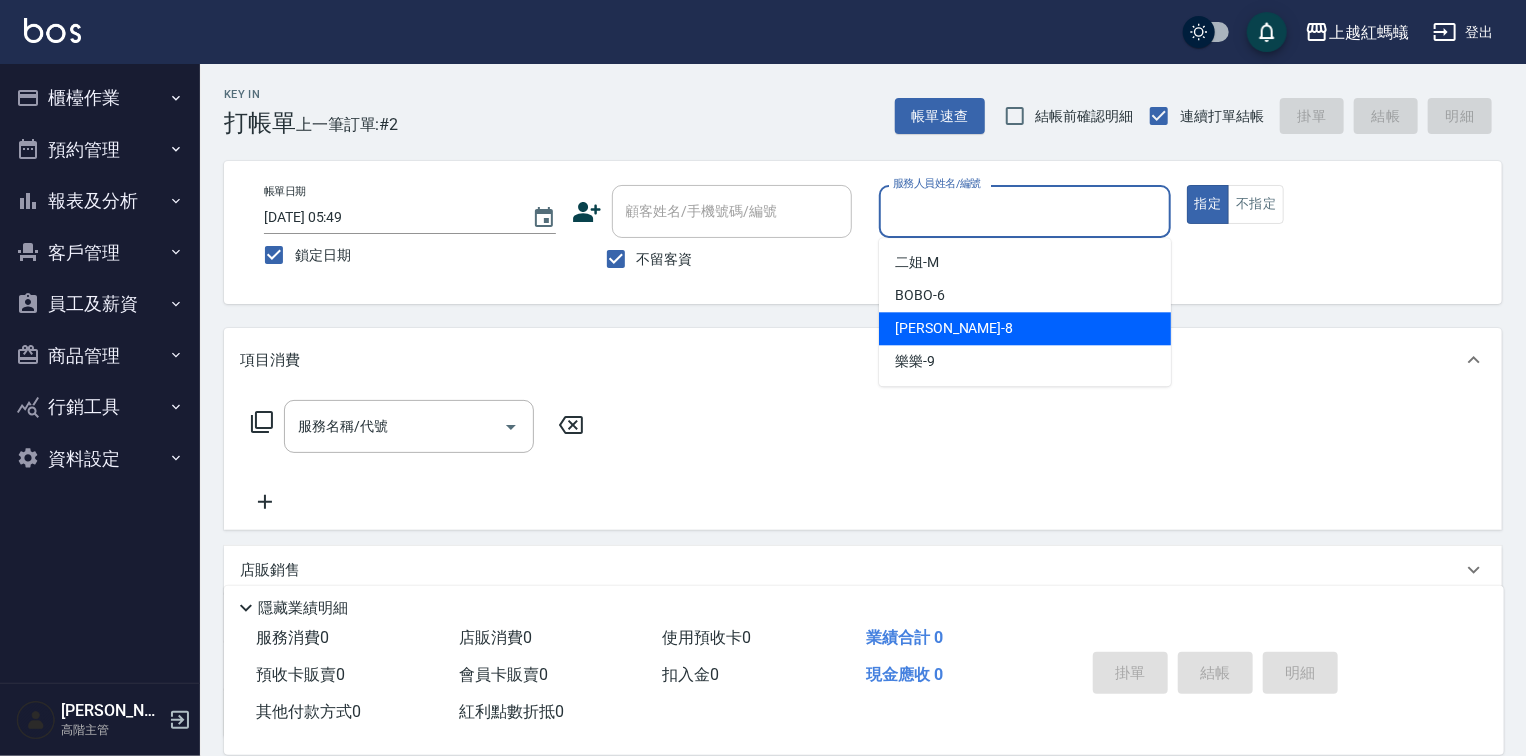click on "[PERSON_NAME] -8" at bounding box center (1025, 328) 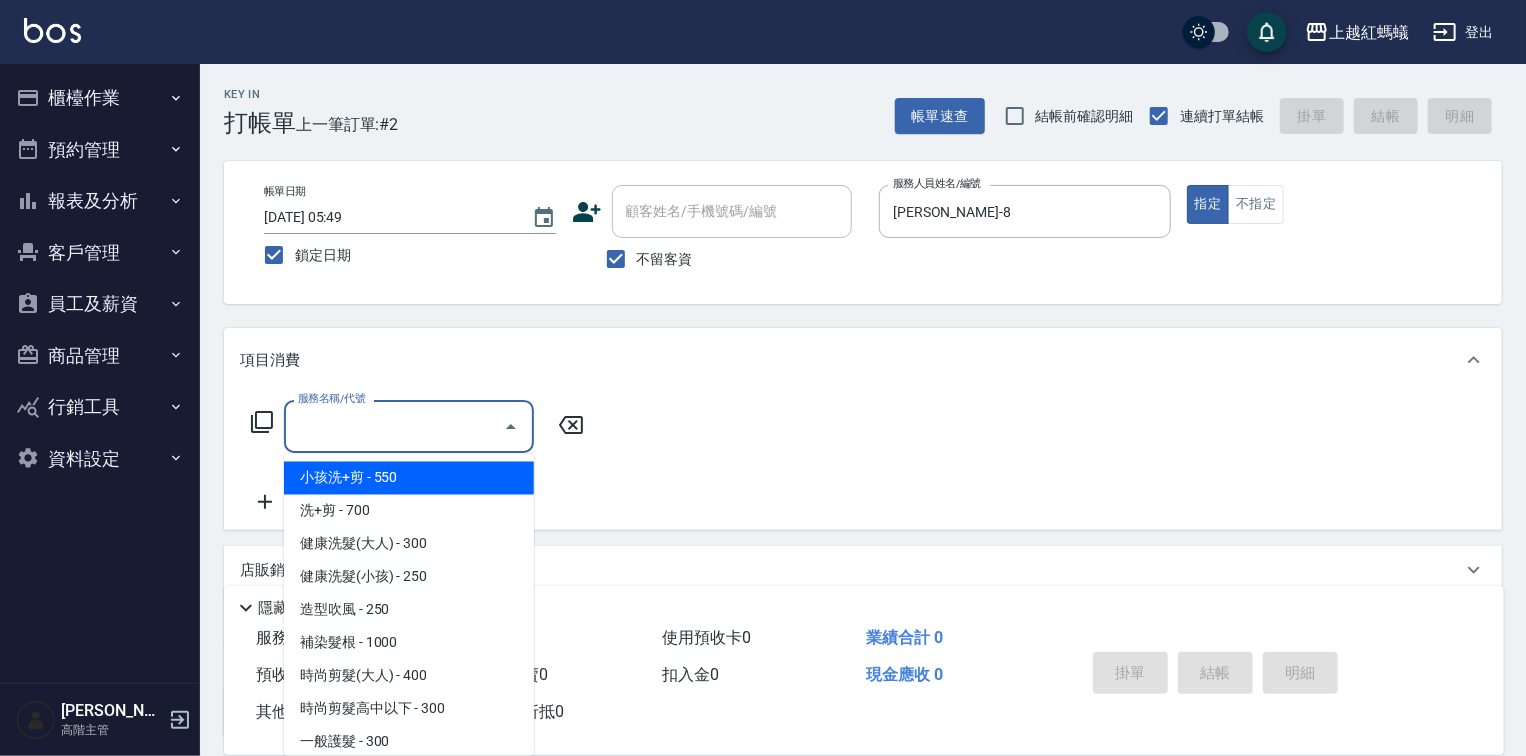 click on "服務名稱/代號" at bounding box center (394, 426) 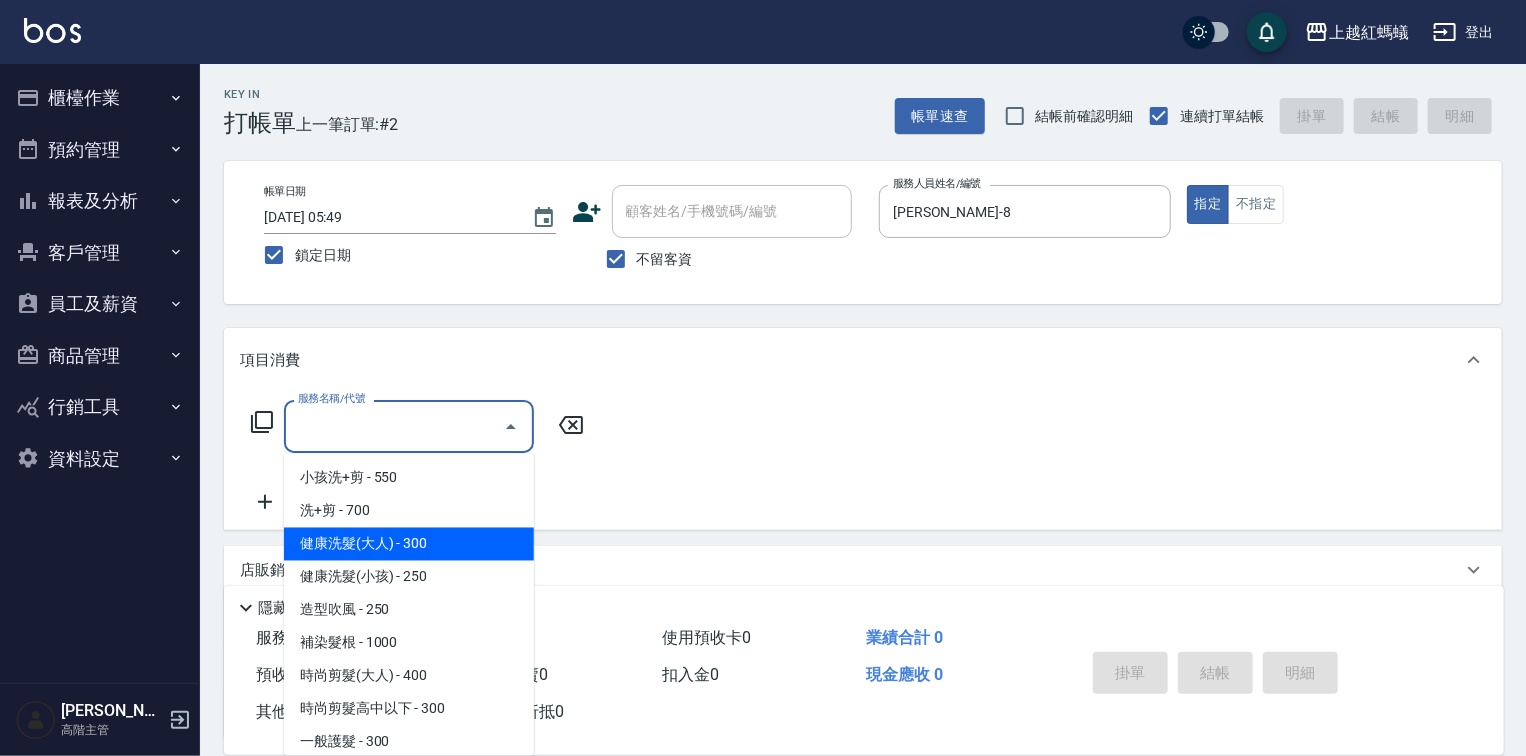 click on "健康洗髮(大人) - 300" at bounding box center [409, 544] 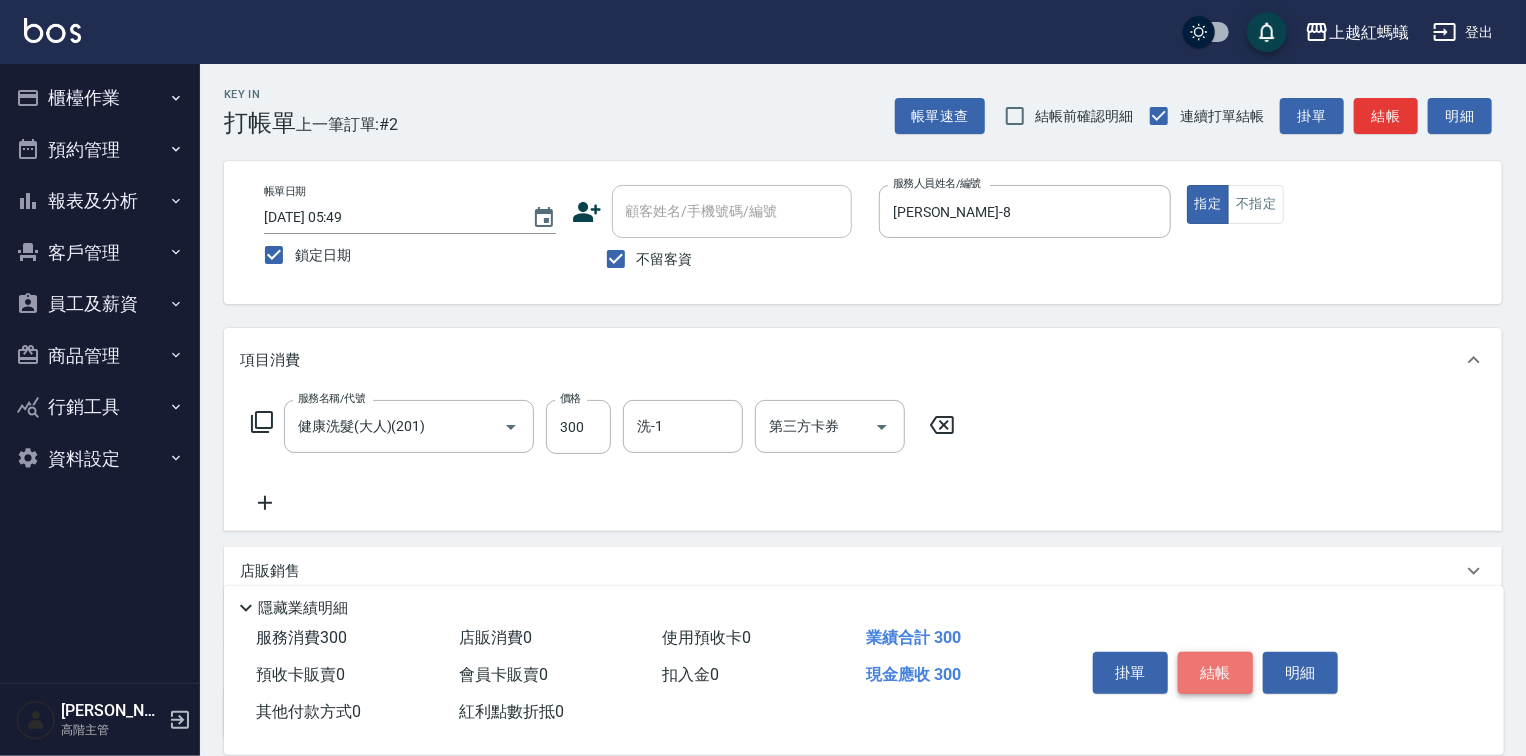 click on "結帳" at bounding box center [1215, 673] 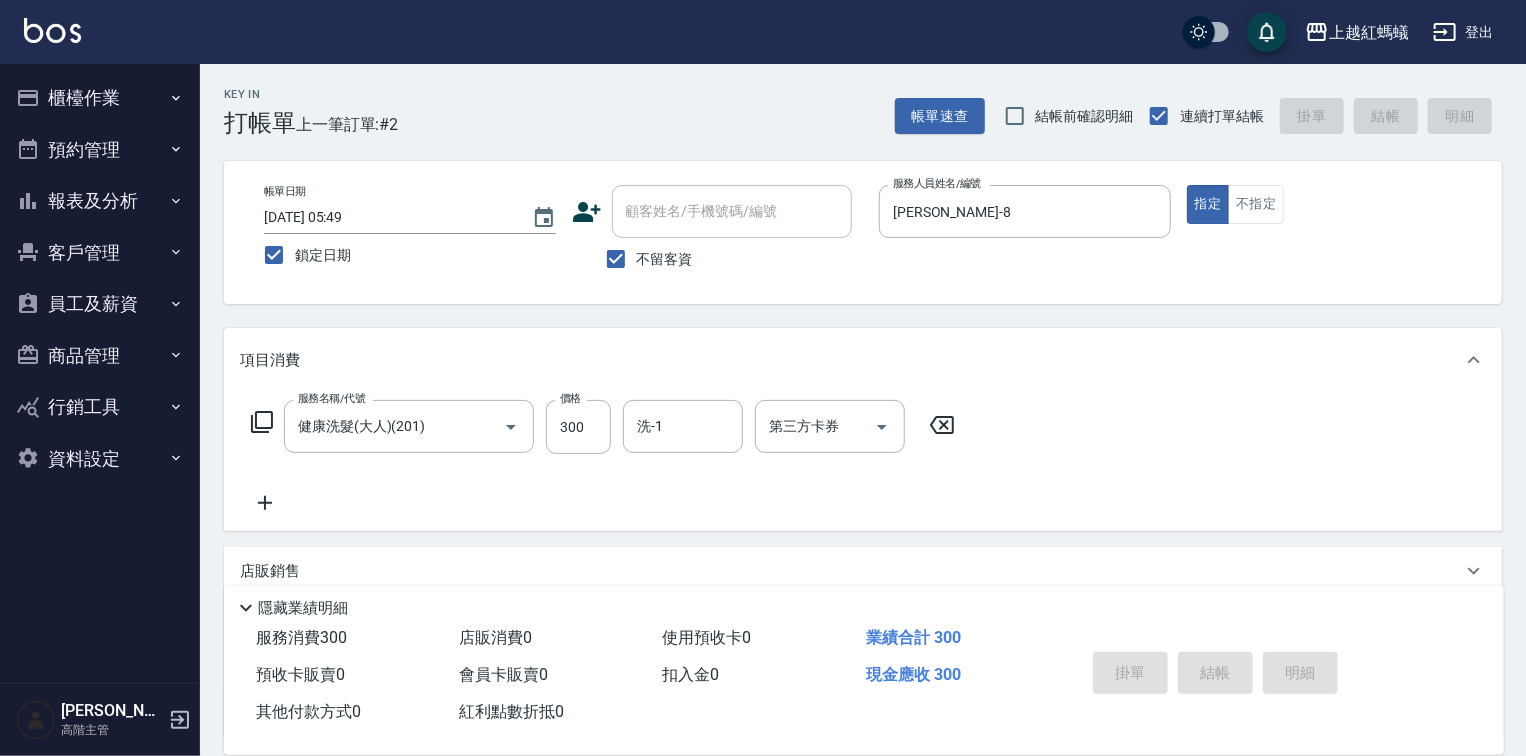 type 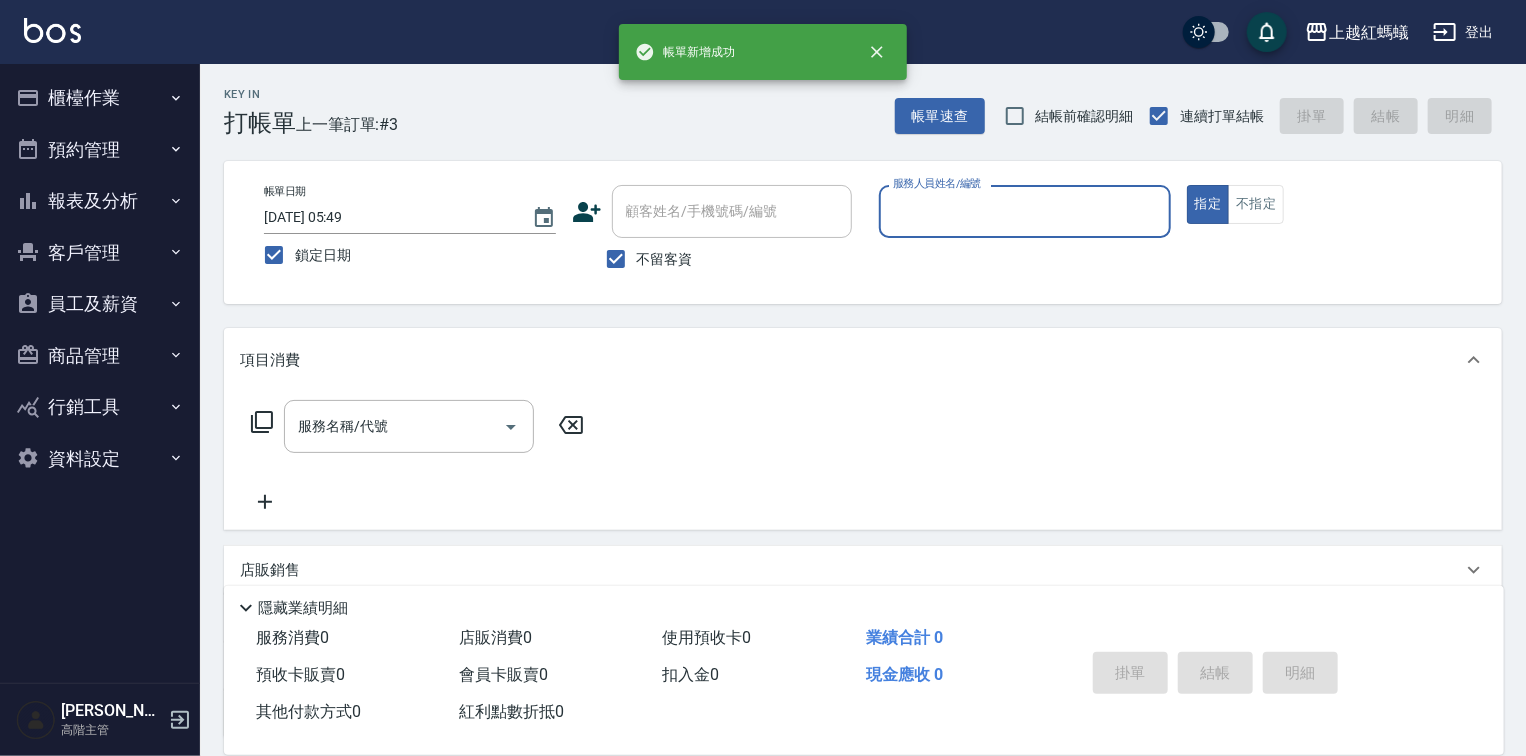 click on "服務人員姓名/編號" at bounding box center [1025, 211] 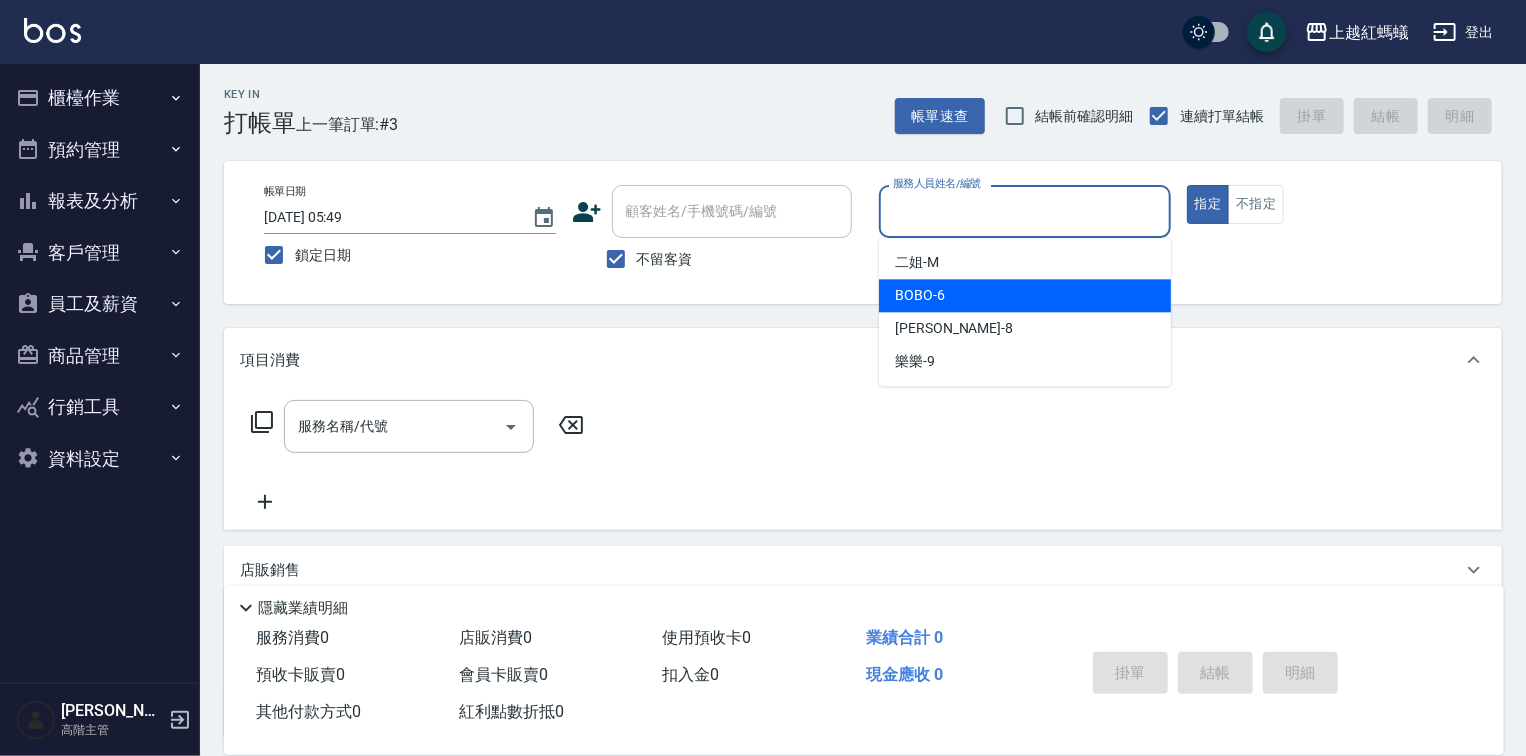 click on "BOBO -6" at bounding box center [1025, 295] 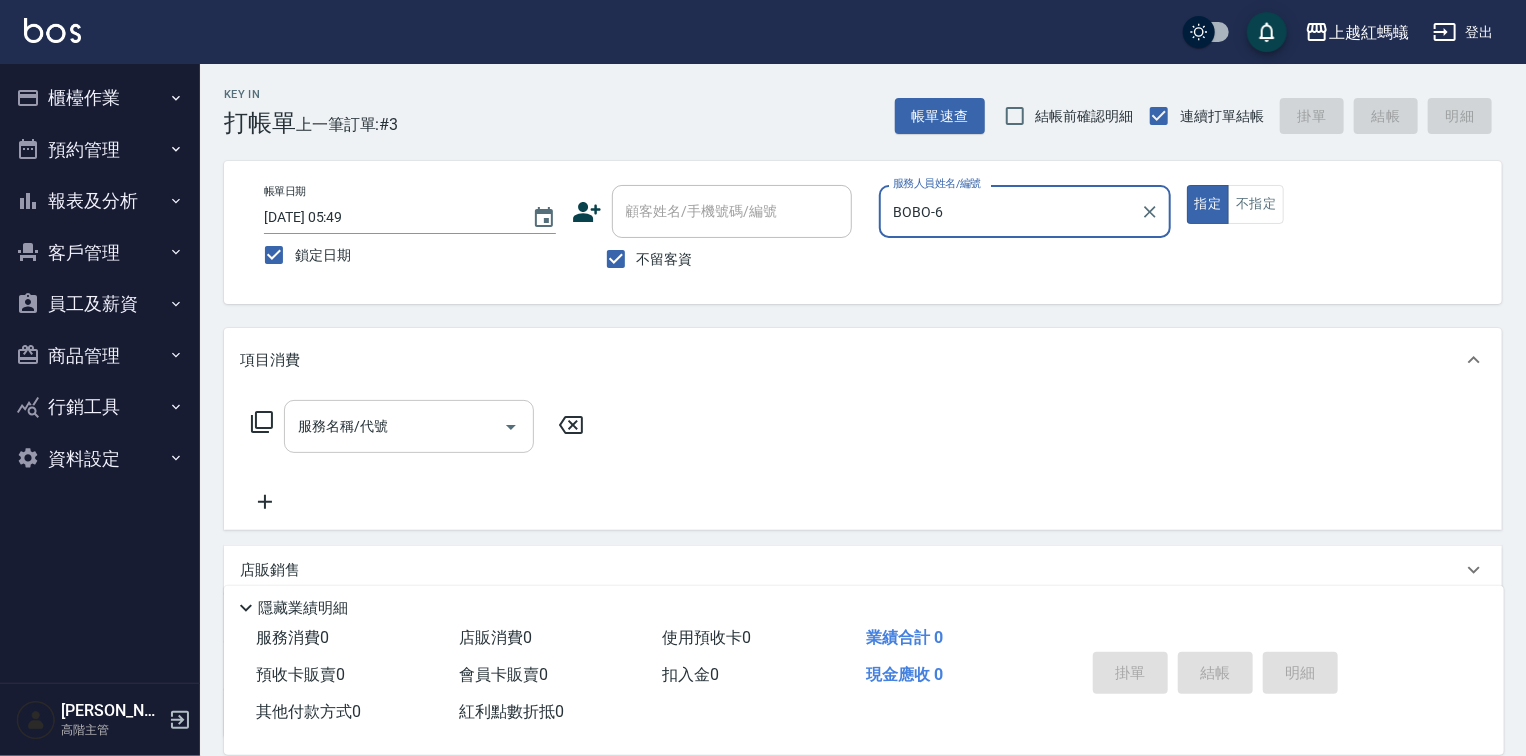 click on "服務名稱/代號" at bounding box center (394, 426) 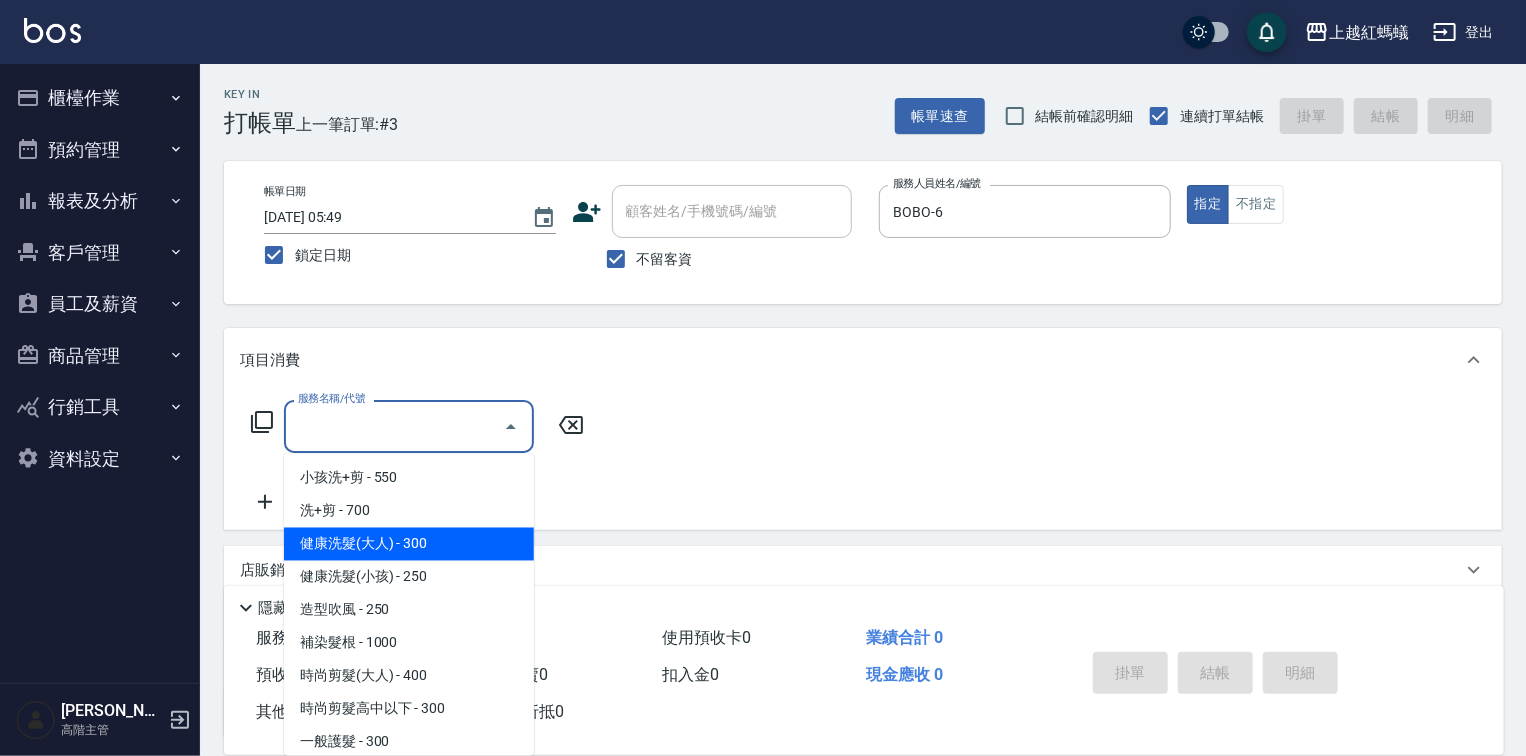 click on "健康洗髮(大人) - 300" at bounding box center [409, 544] 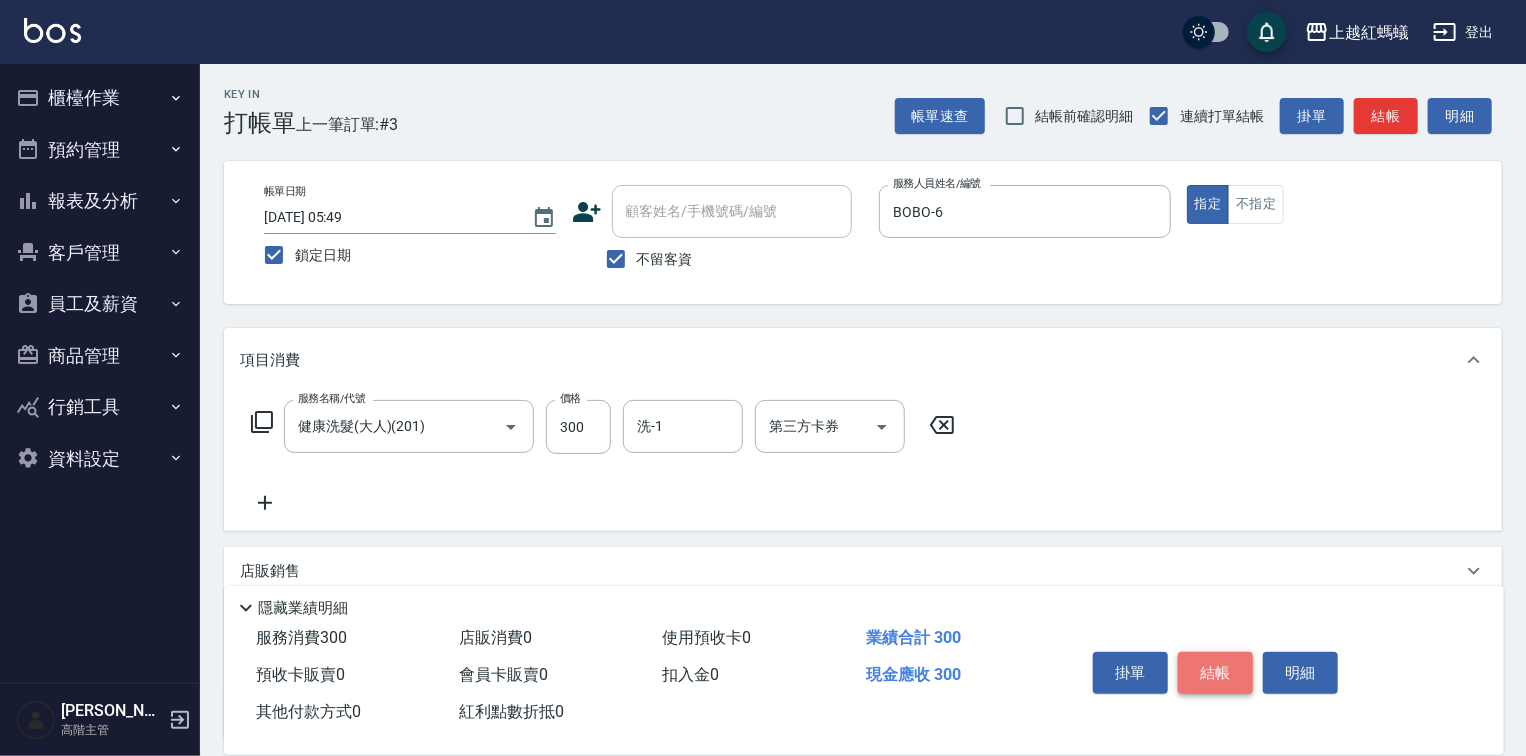 click on "結帳" at bounding box center (1215, 673) 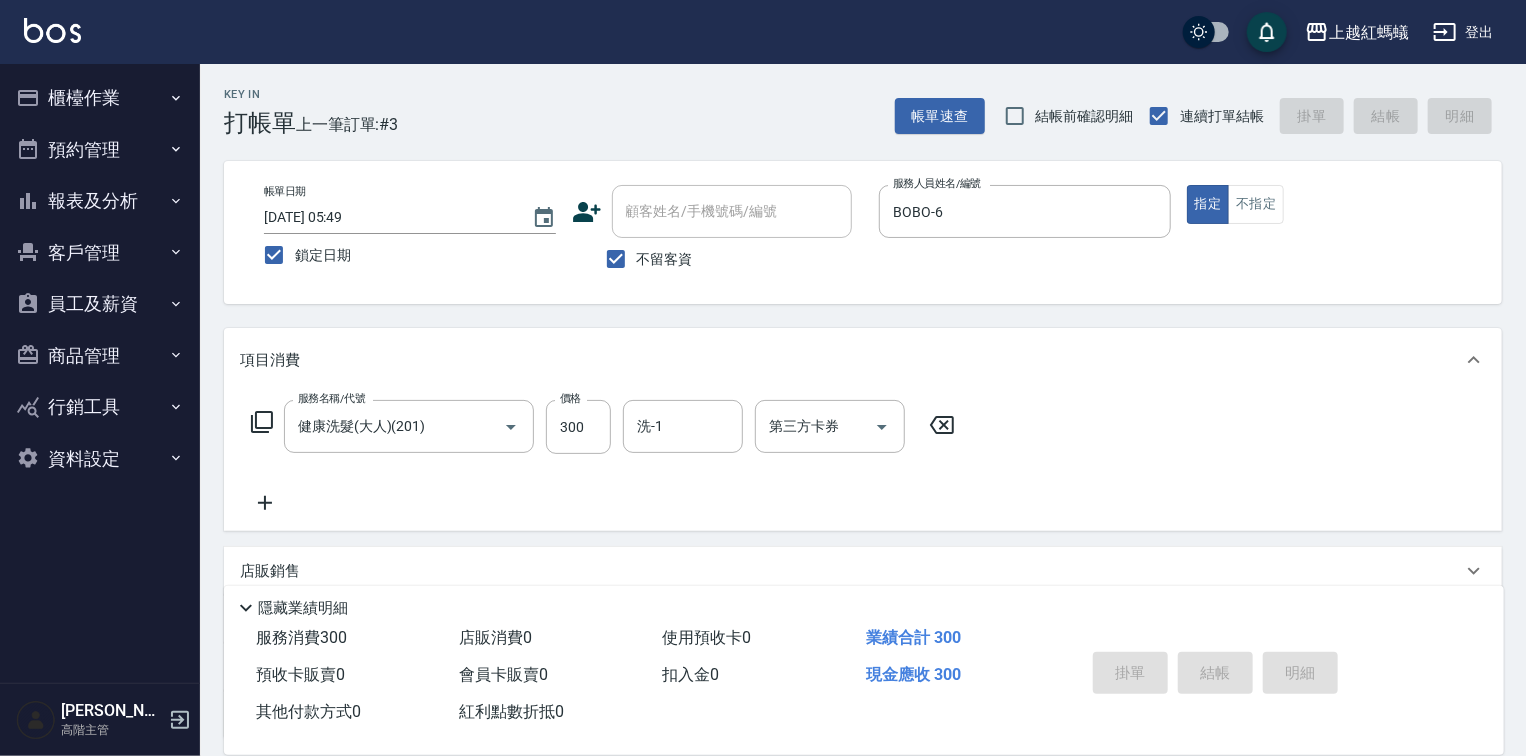 type 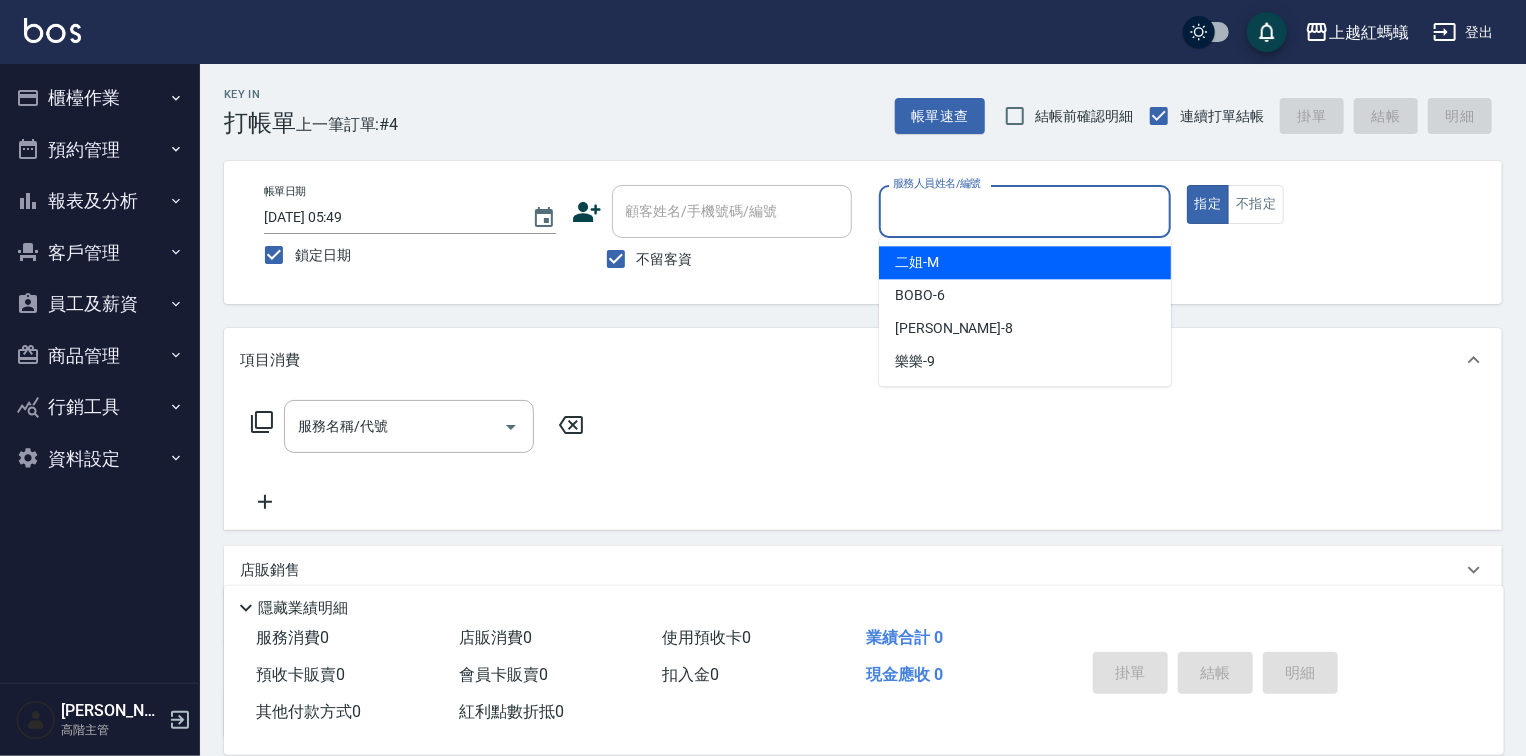 drag, startPoint x: 1047, startPoint y: 209, endPoint x: 1040, endPoint y: 240, distance: 31.780497 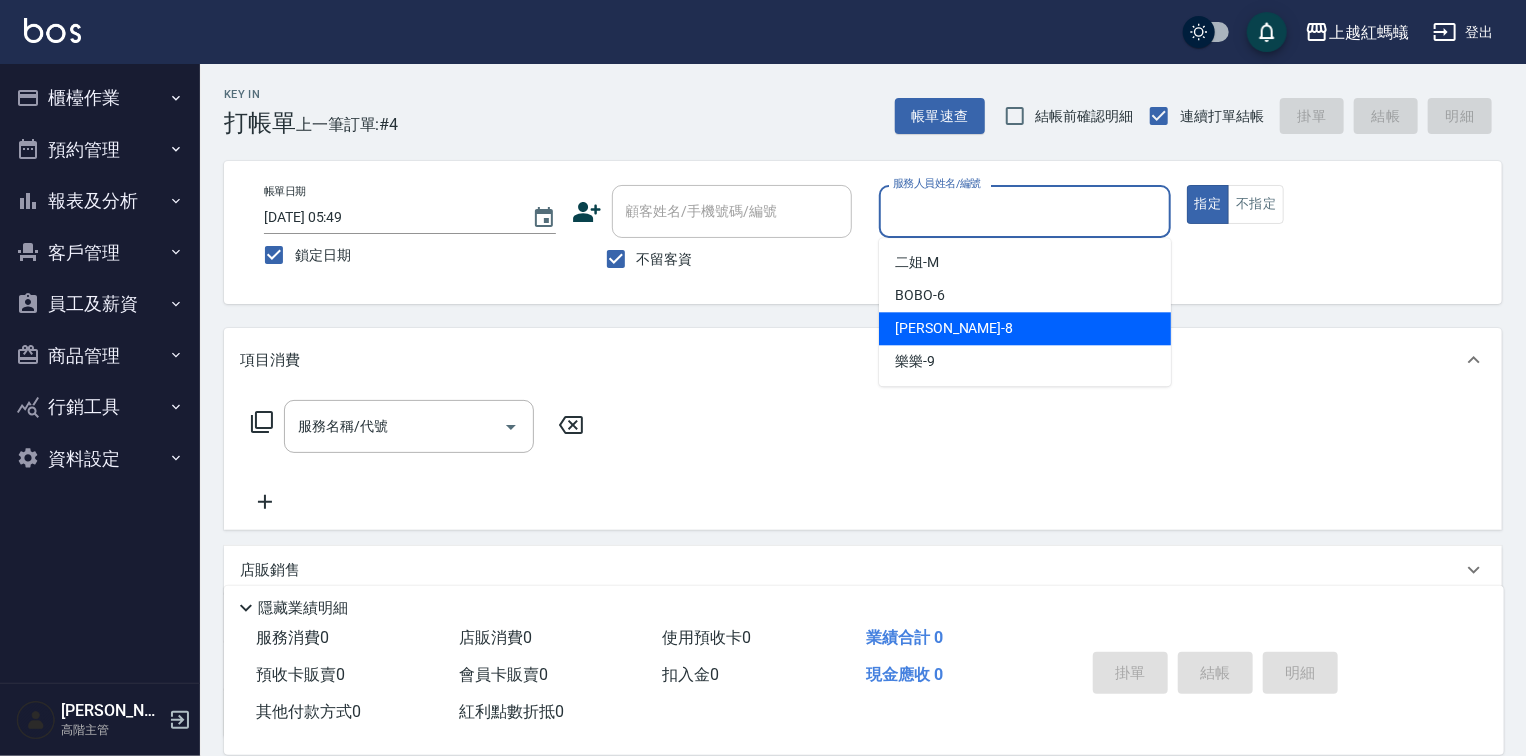 click on "[PERSON_NAME] -8" at bounding box center [1025, 328] 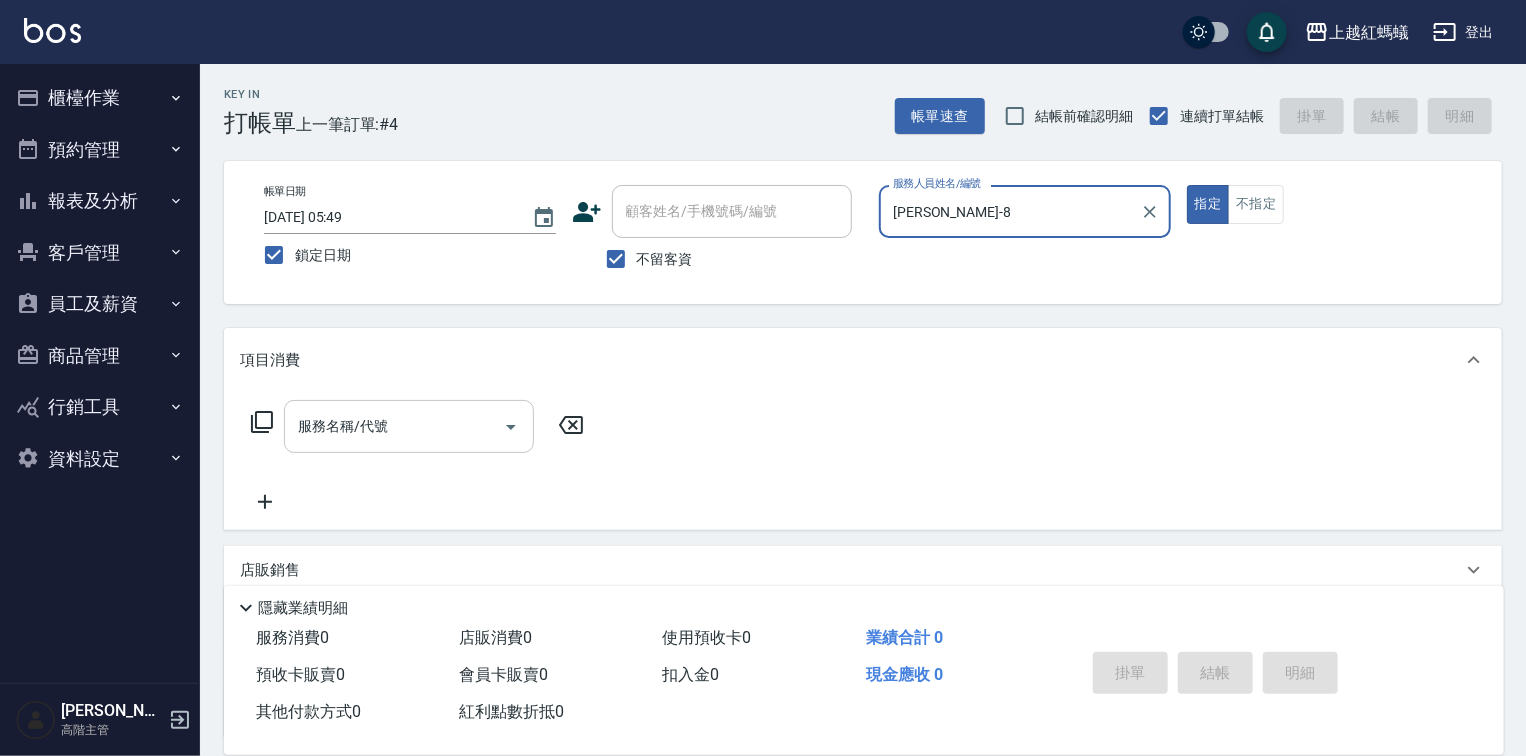 click on "上越紅螞蟻 登出 櫃檯作業 打帳單 帳單列表 掛單列表 座位開單 營業儀表板 現金收支登錄 高階收支登錄 材料自購登錄 每日結帳 排班表 現場電腦打卡 掃碼打卡 預約管理 預約管理 單日預約紀錄 單週預約紀錄 報表及分析 報表目錄 消費分析儀表板 店家區間累計表 店家日報表 店家排行榜 互助日報表 互助月報表 互助排行榜 互助點數明細 互助業績報表 全店業績分析表 每日業績分析表 營業統計分析表 營業項目月分析表 設計師業績表 設計師日報表 設計師業績分析表 設計師業績月報表 設計師抽成報表 設計師排行榜 商品銷售排行榜 商品消耗明細 商品進銷貨報表 商品庫存表 商品庫存盤點表 會員卡銷售報表 服務扣項明細表 單一服務項目查詢 店販抽成明細 店販分類抽成明細 顧客入金餘額表 顧客卡券餘額表 每日非現金明細 每日收支明細 收支分類明細表 收支匯款表" at bounding box center [763, 464] 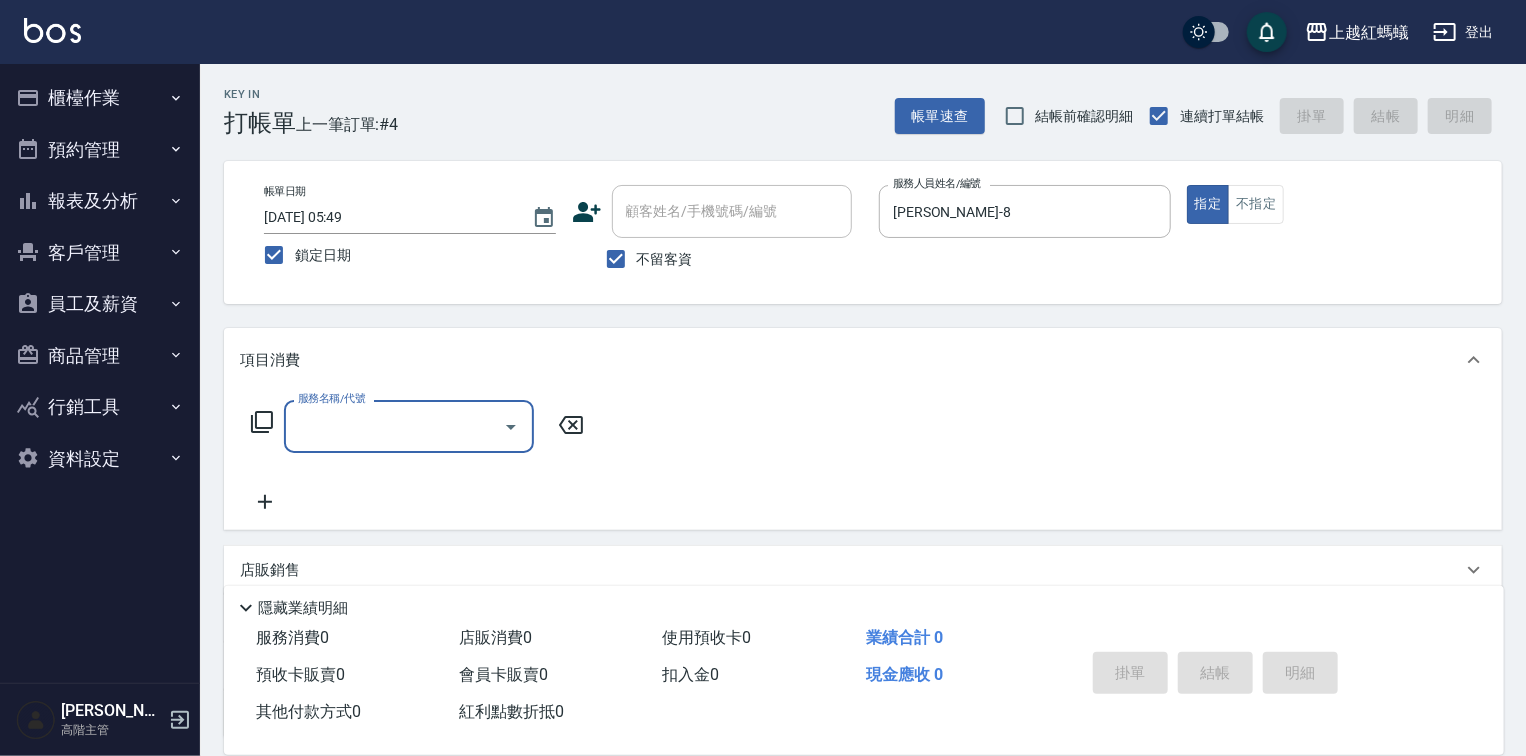 click on "服務名稱/代號" at bounding box center [394, 426] 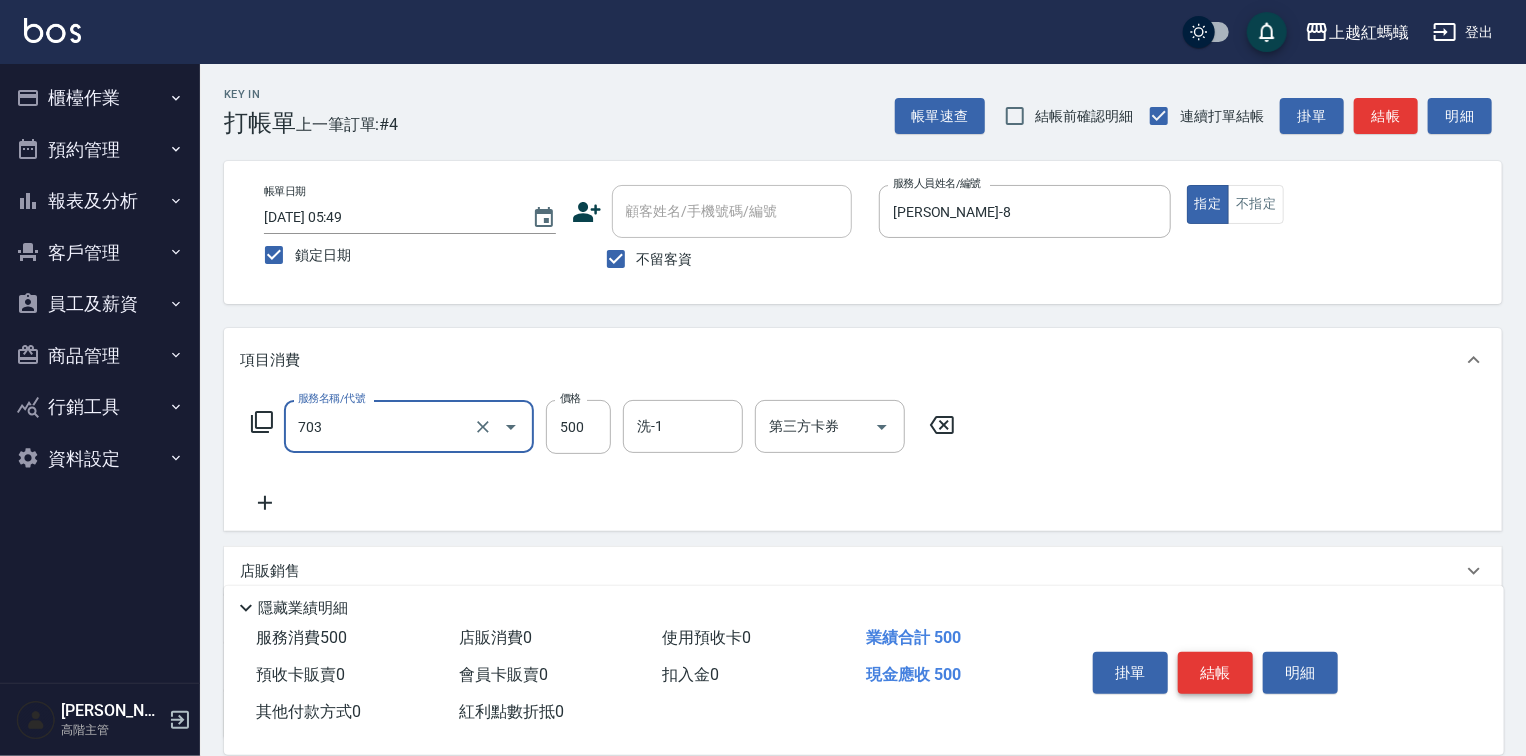 type on "[PERSON_NAME]兩段頭皮養護(703)" 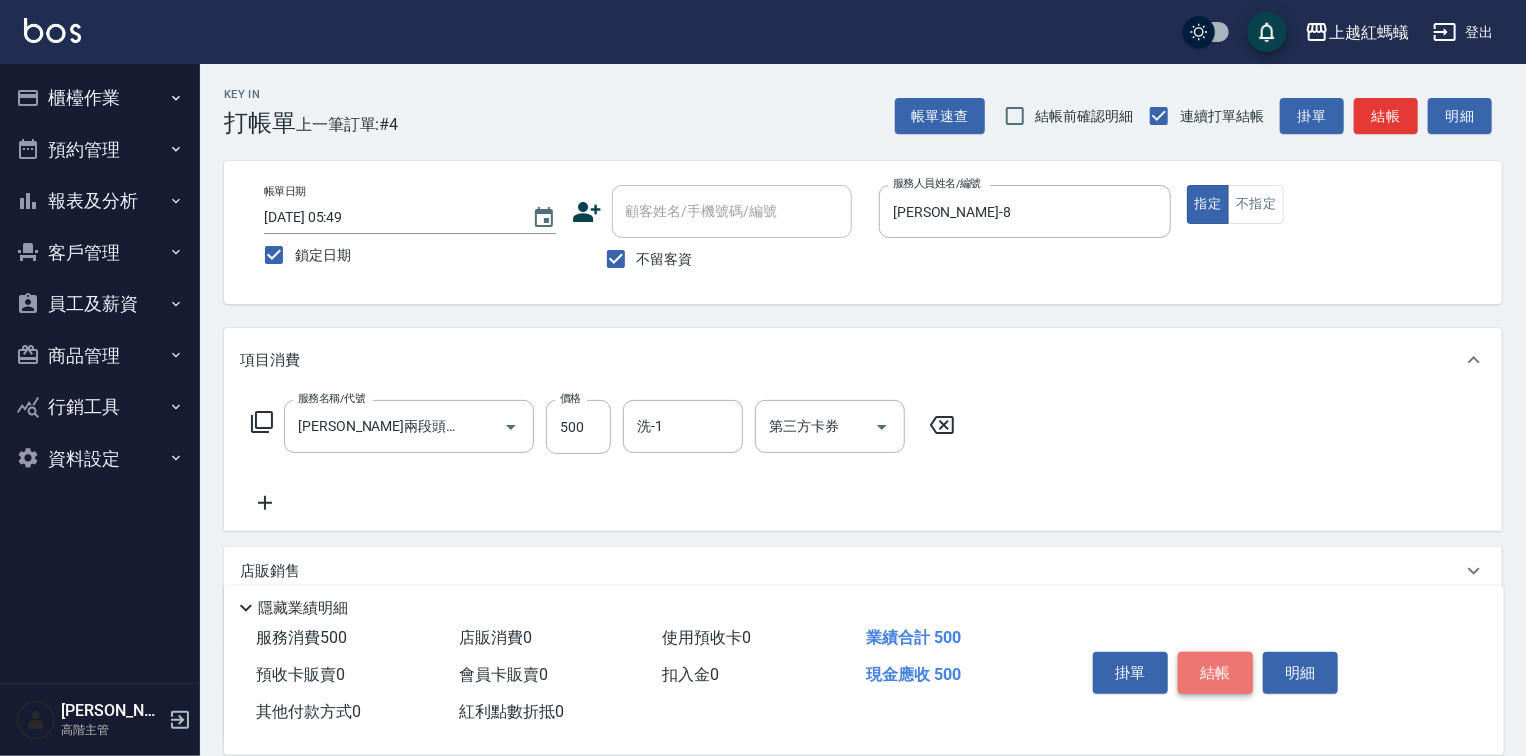 click on "結帳" at bounding box center [1215, 673] 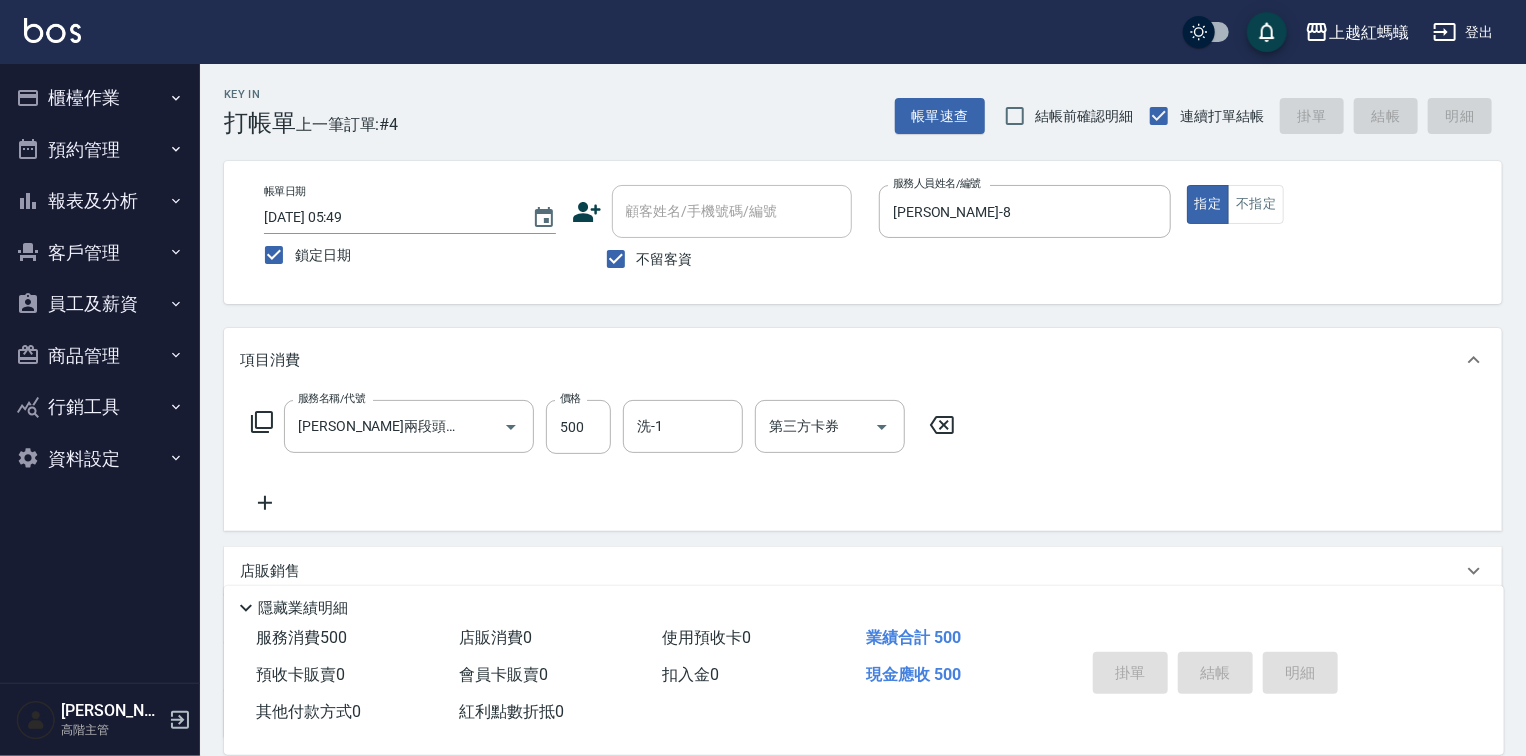 type 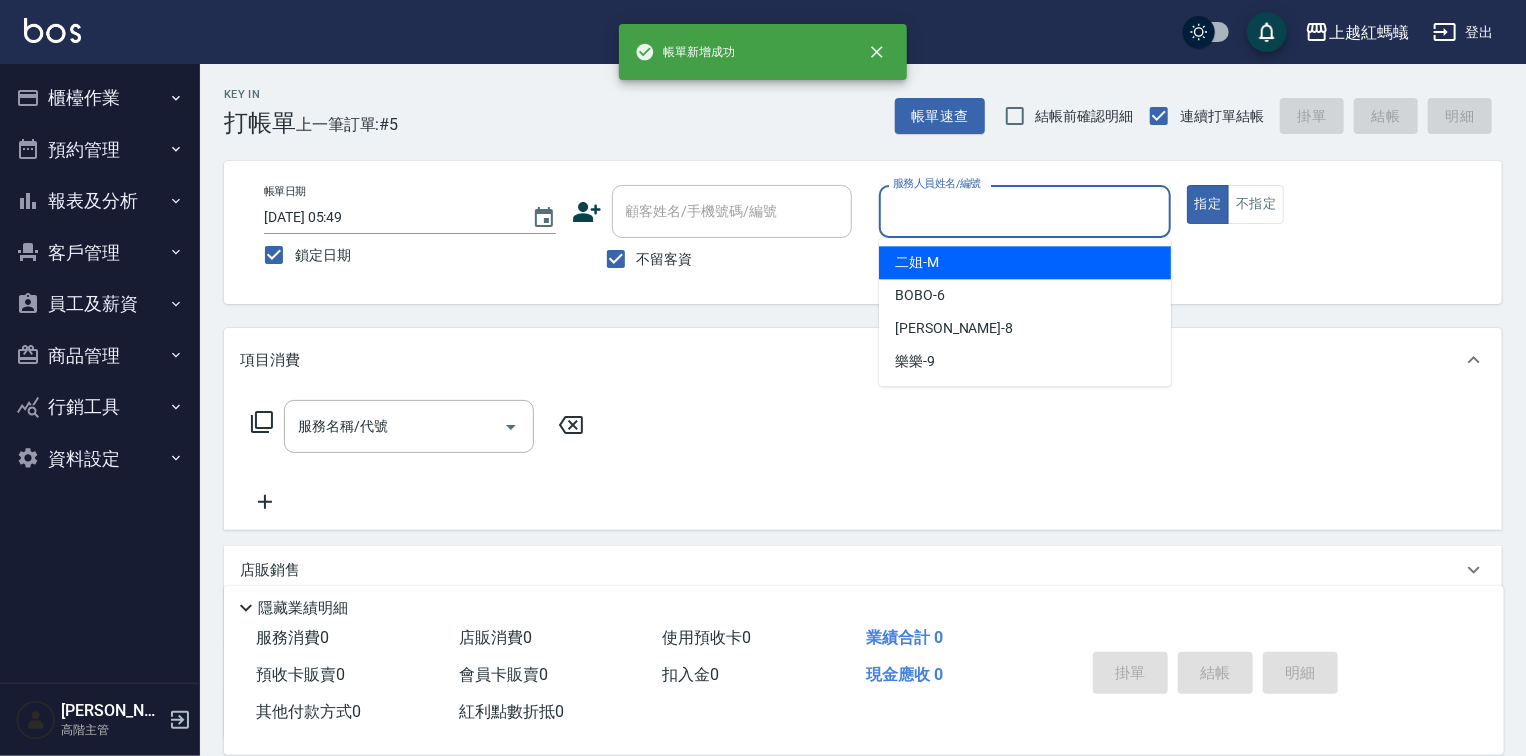drag, startPoint x: 1020, startPoint y: 212, endPoint x: 975, endPoint y: 284, distance: 84.90583 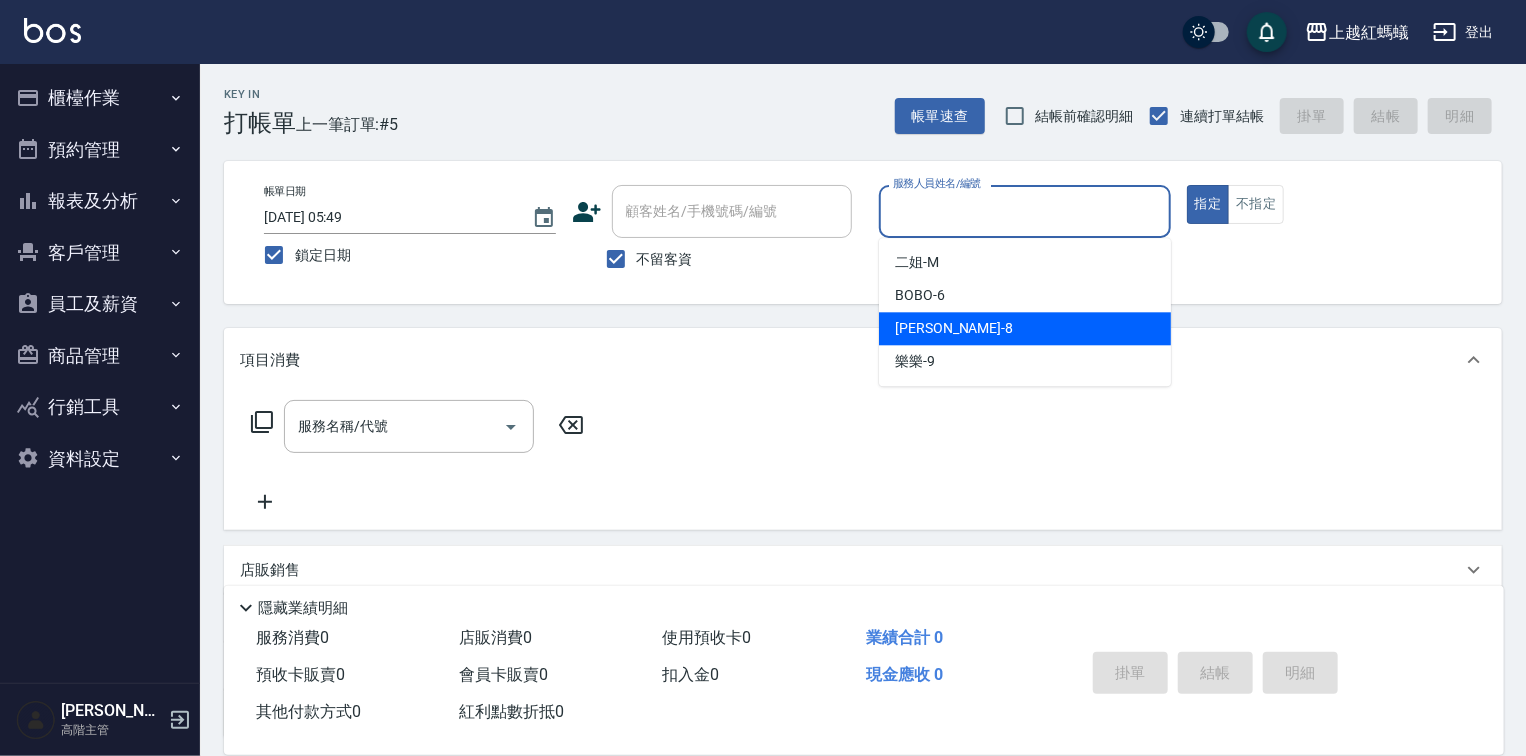 click on "[PERSON_NAME] -8" at bounding box center (1025, 328) 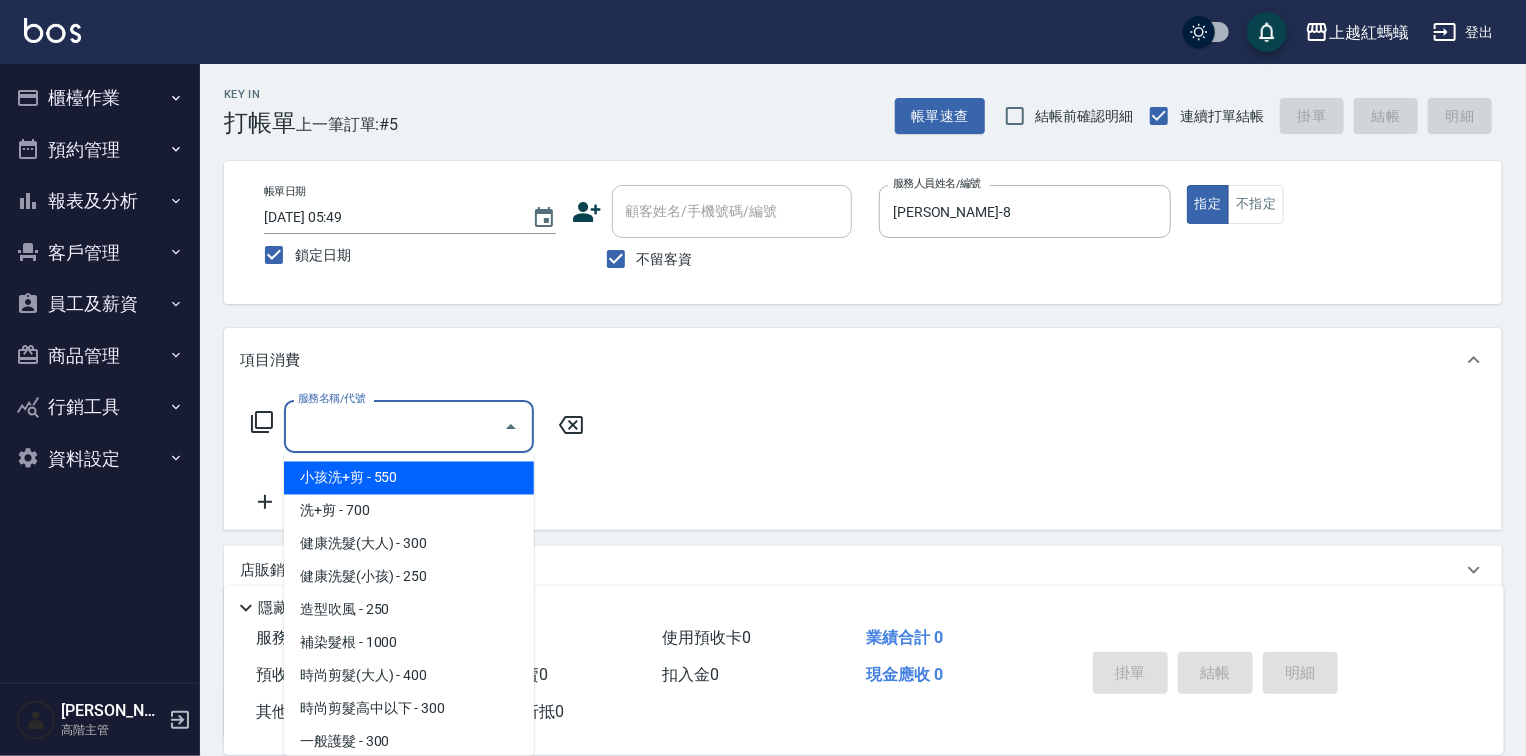 click on "服務名稱/代號" at bounding box center (394, 426) 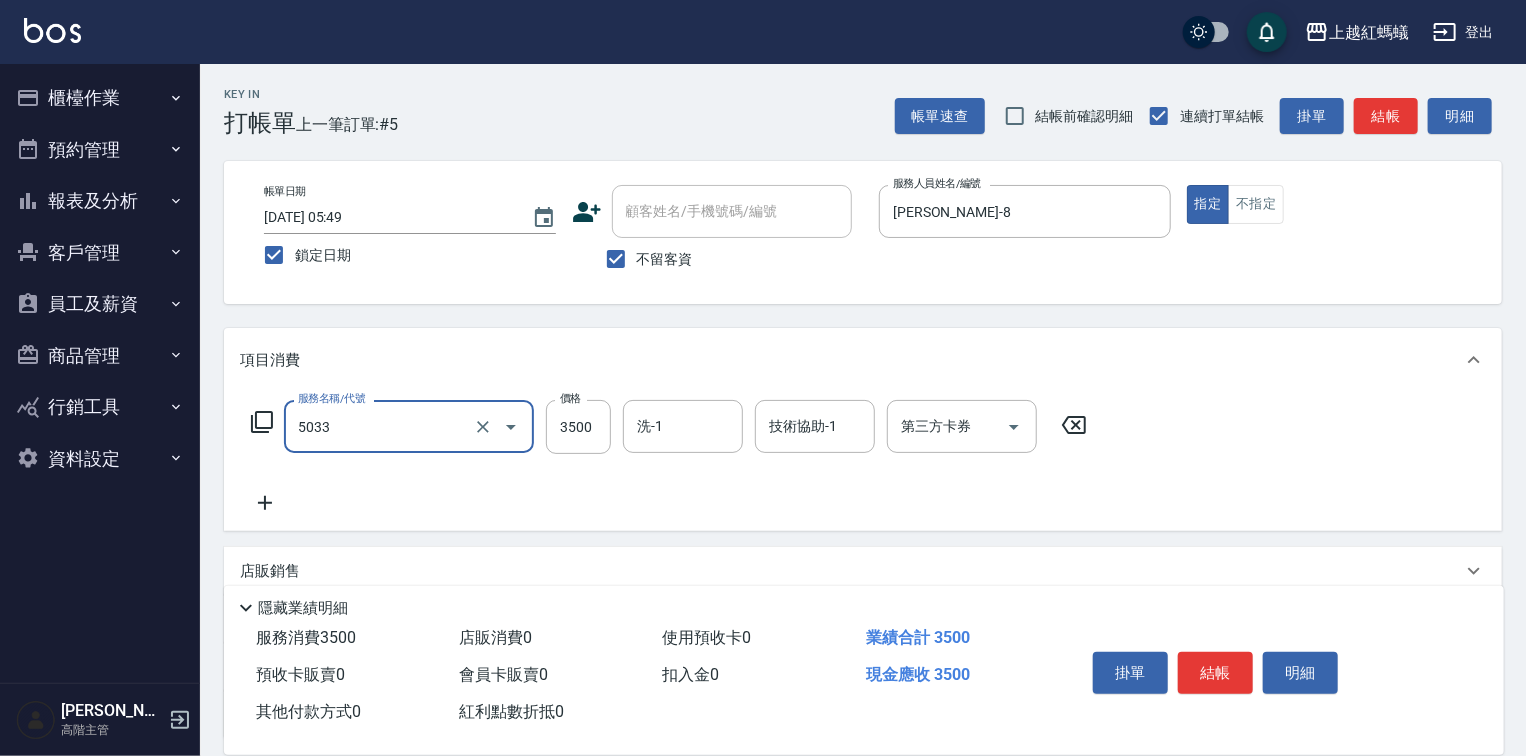 type on "溫塑燙(長)(5033)" 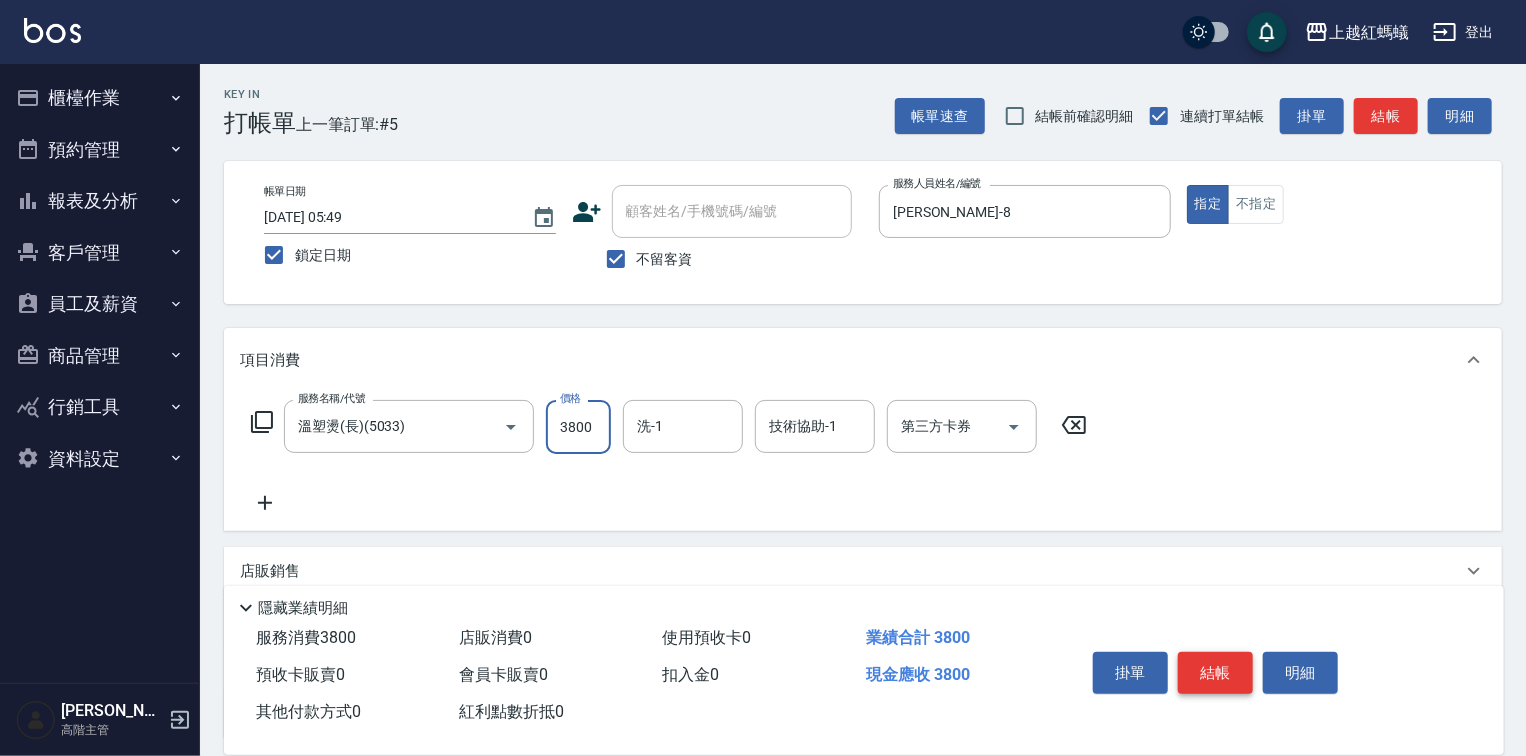 type on "3800" 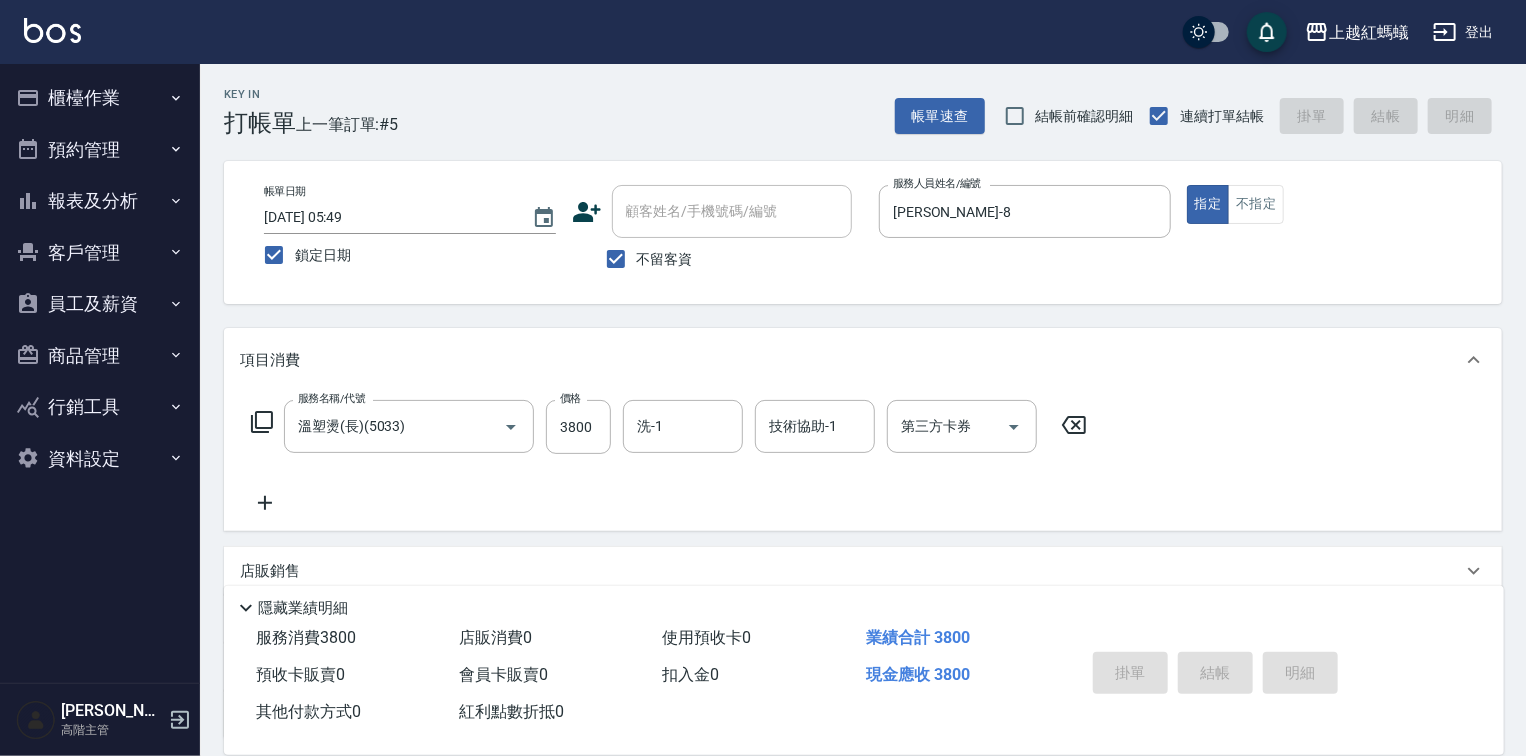 type 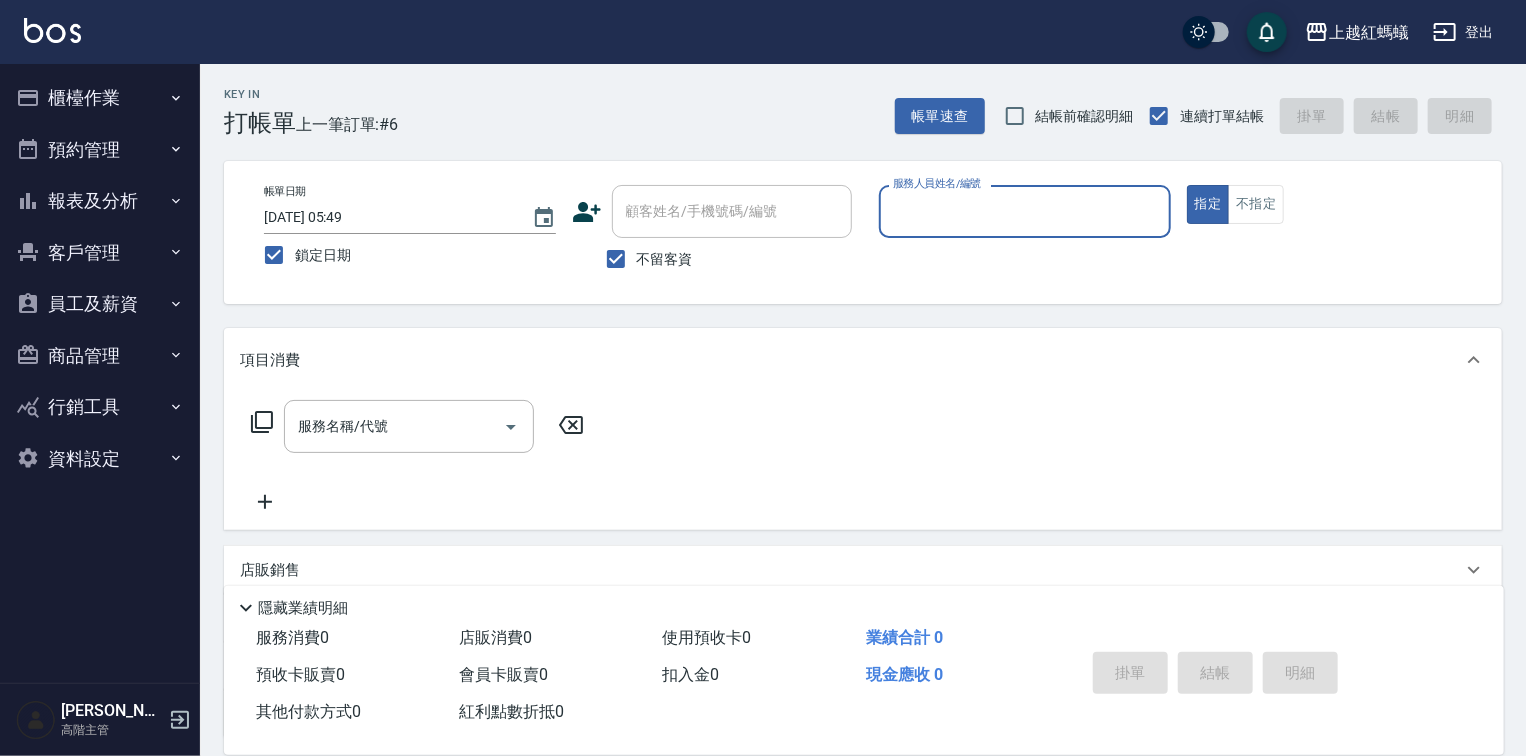 click on "服務人員姓名/編號" at bounding box center [1025, 211] 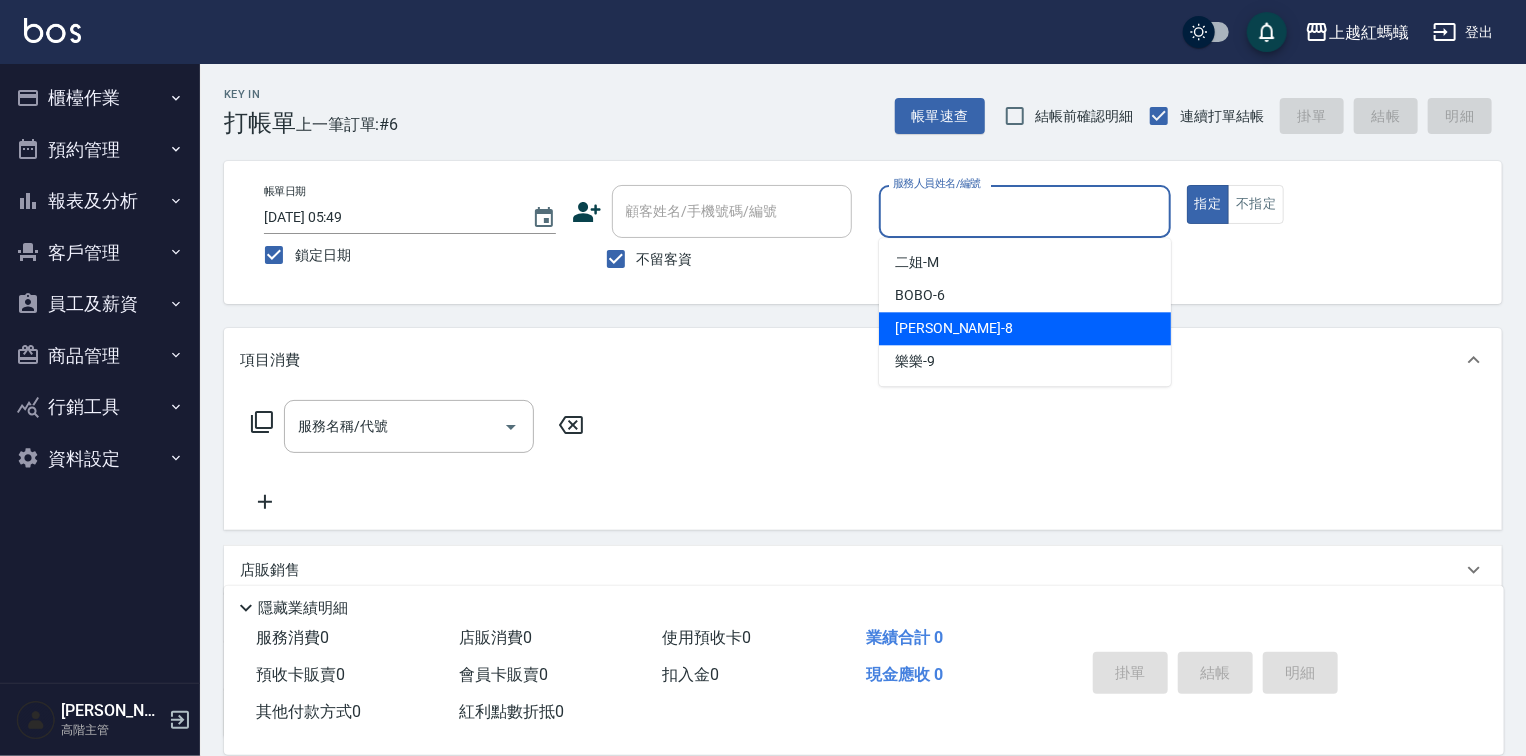 click on "[PERSON_NAME] -8" at bounding box center [1025, 328] 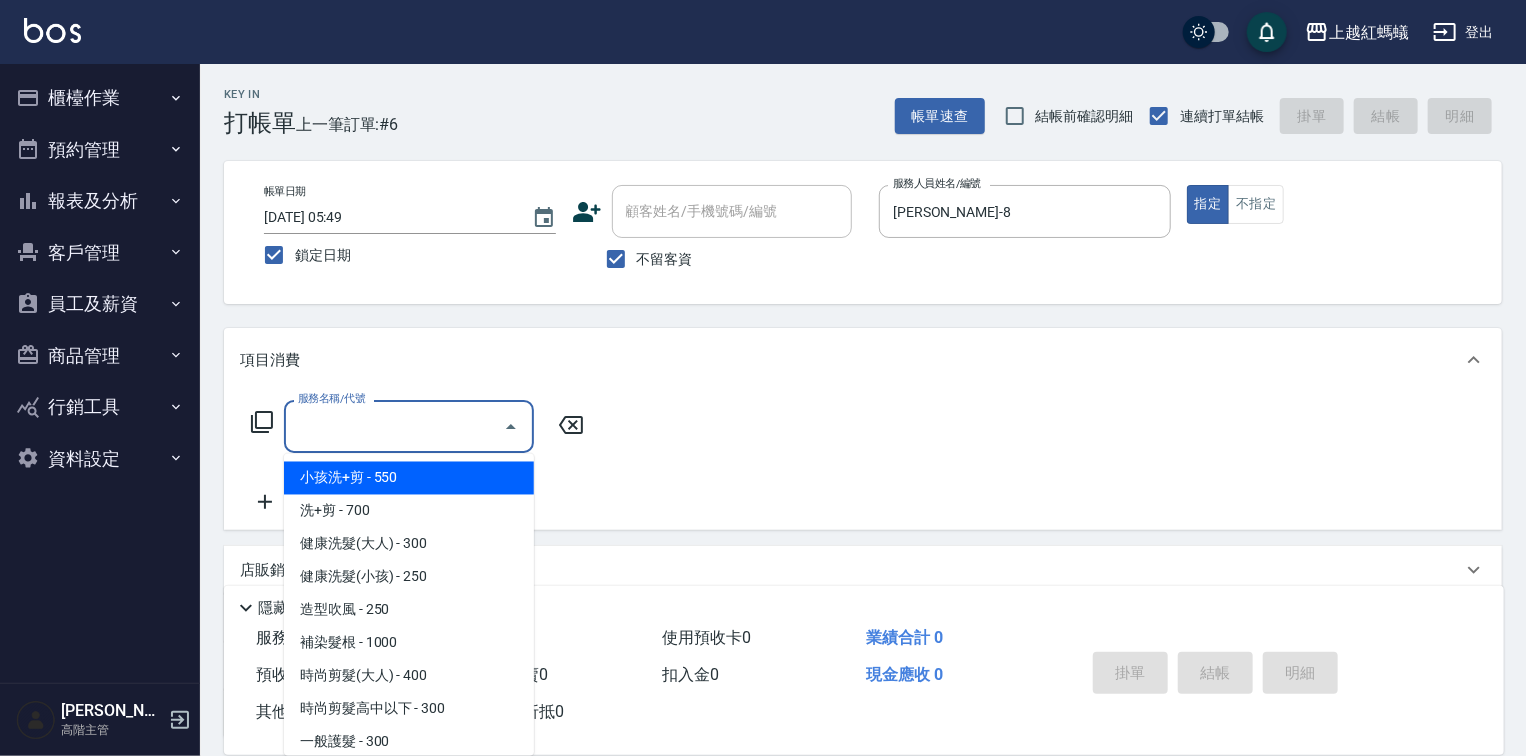 click on "服務名稱/代號" at bounding box center (394, 426) 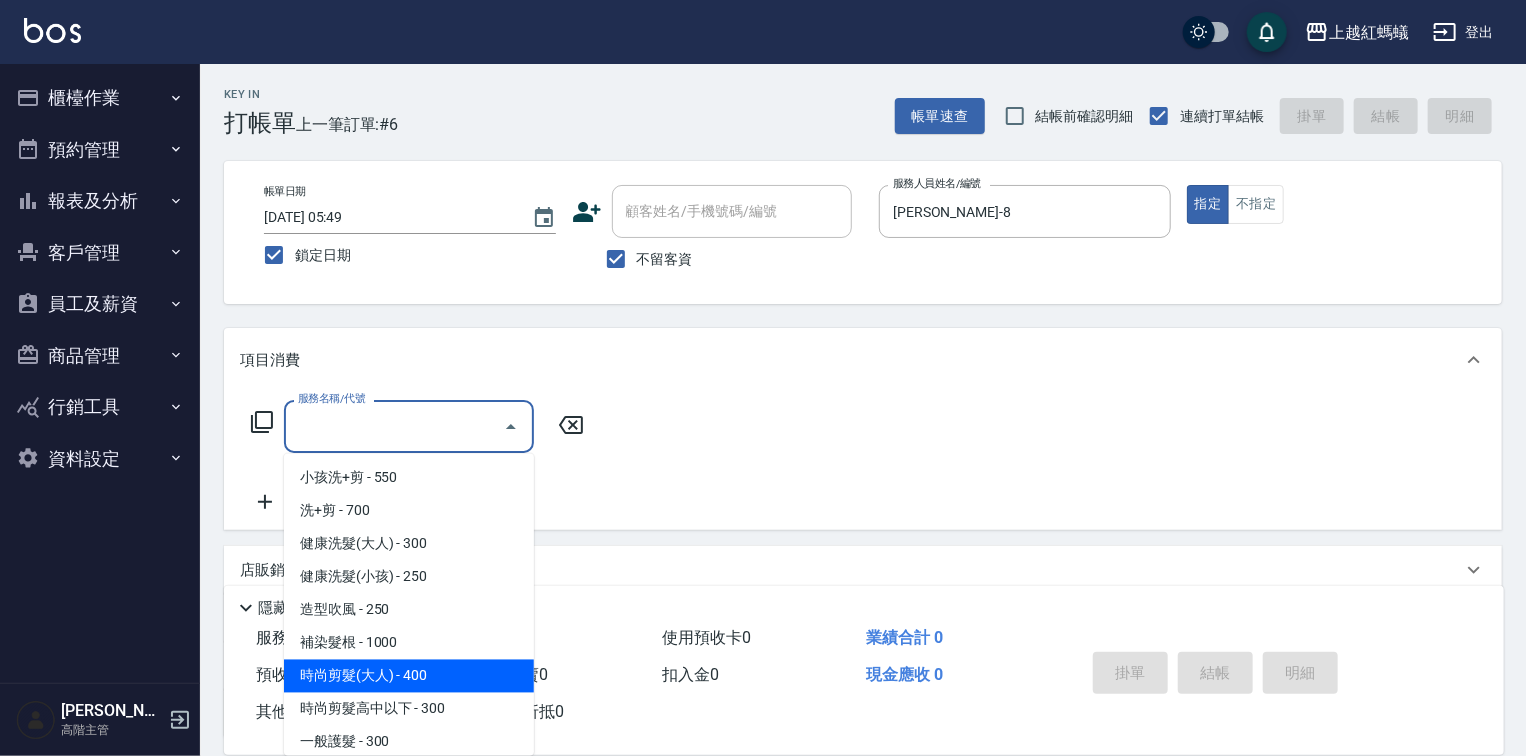 click on "時尚剪髮(大人) - 400" at bounding box center [409, 676] 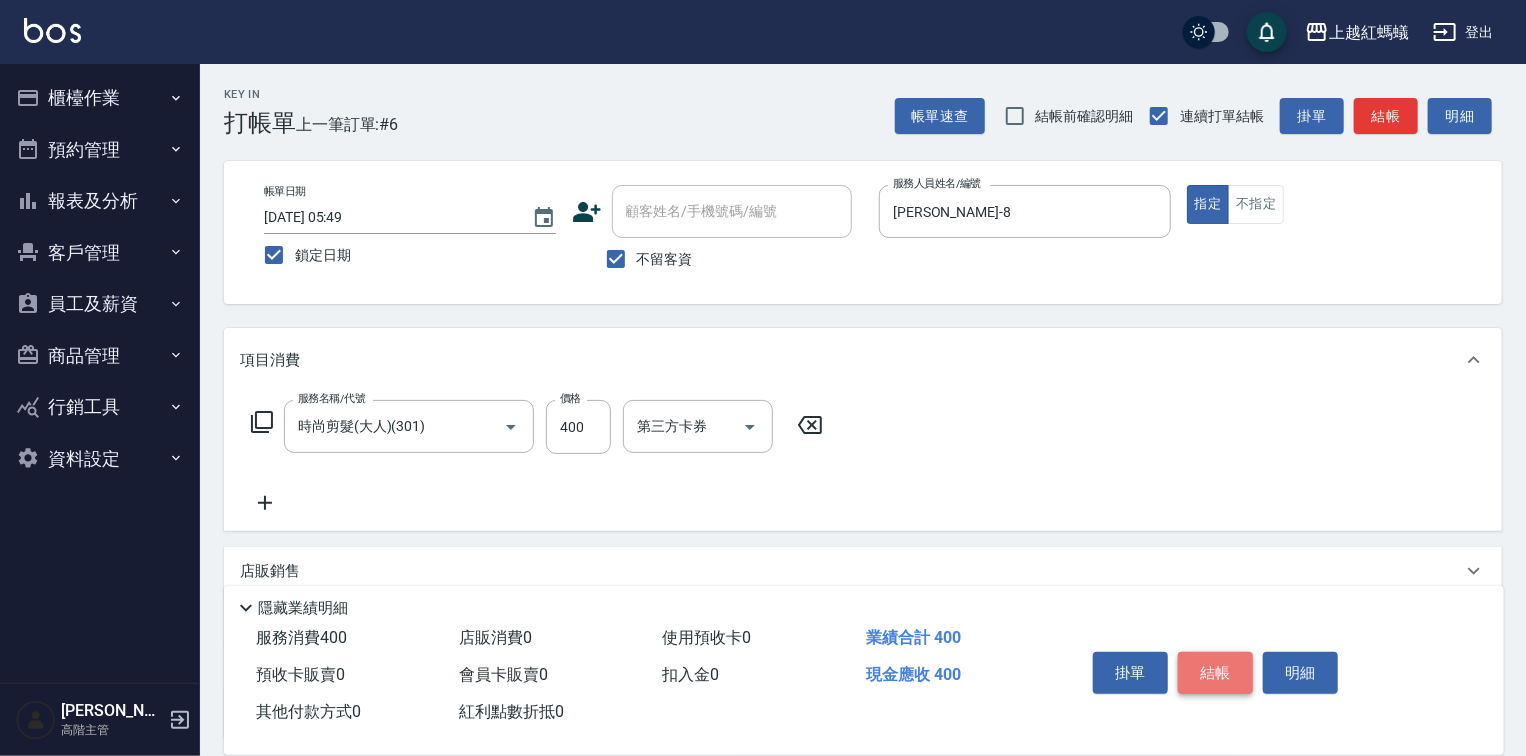 click on "結帳" at bounding box center [1215, 673] 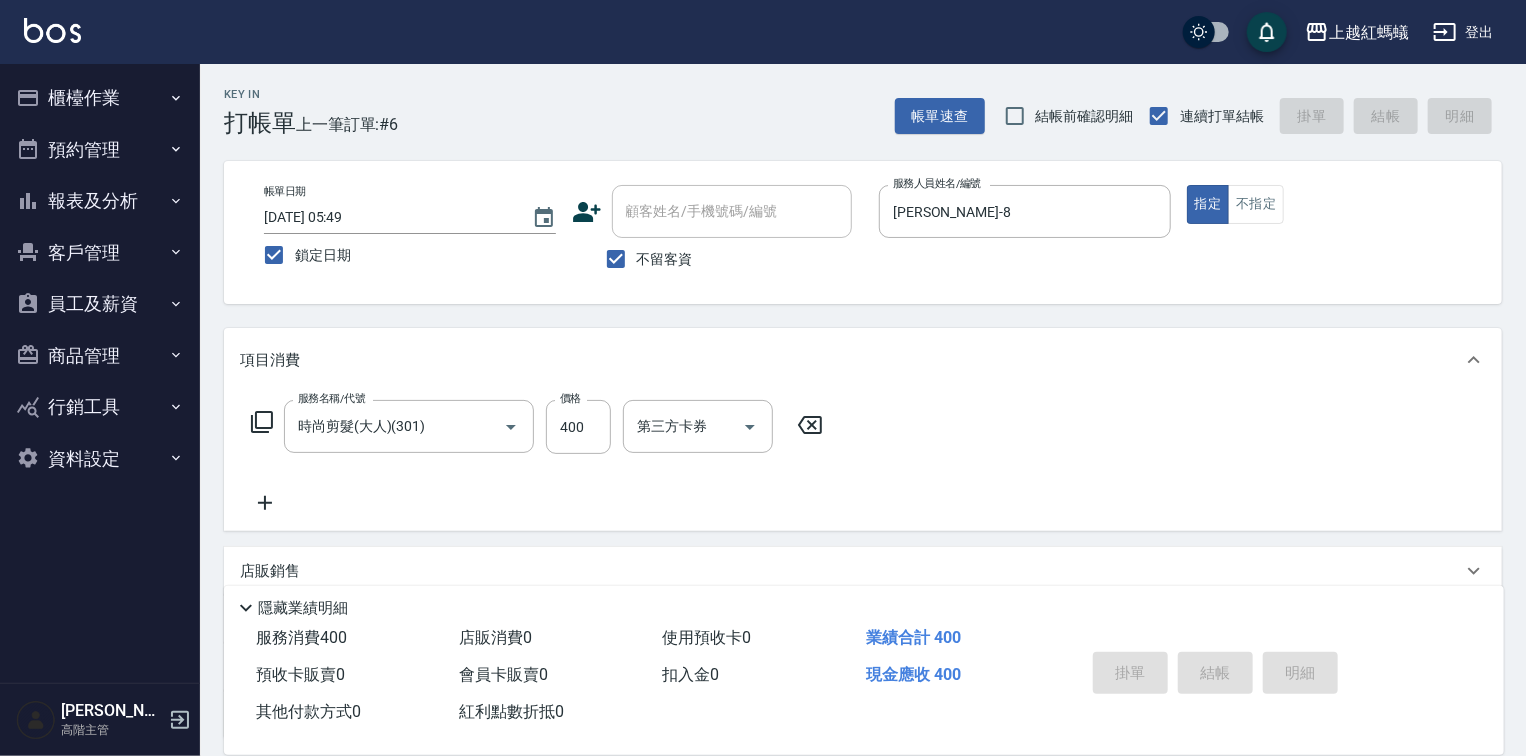 type 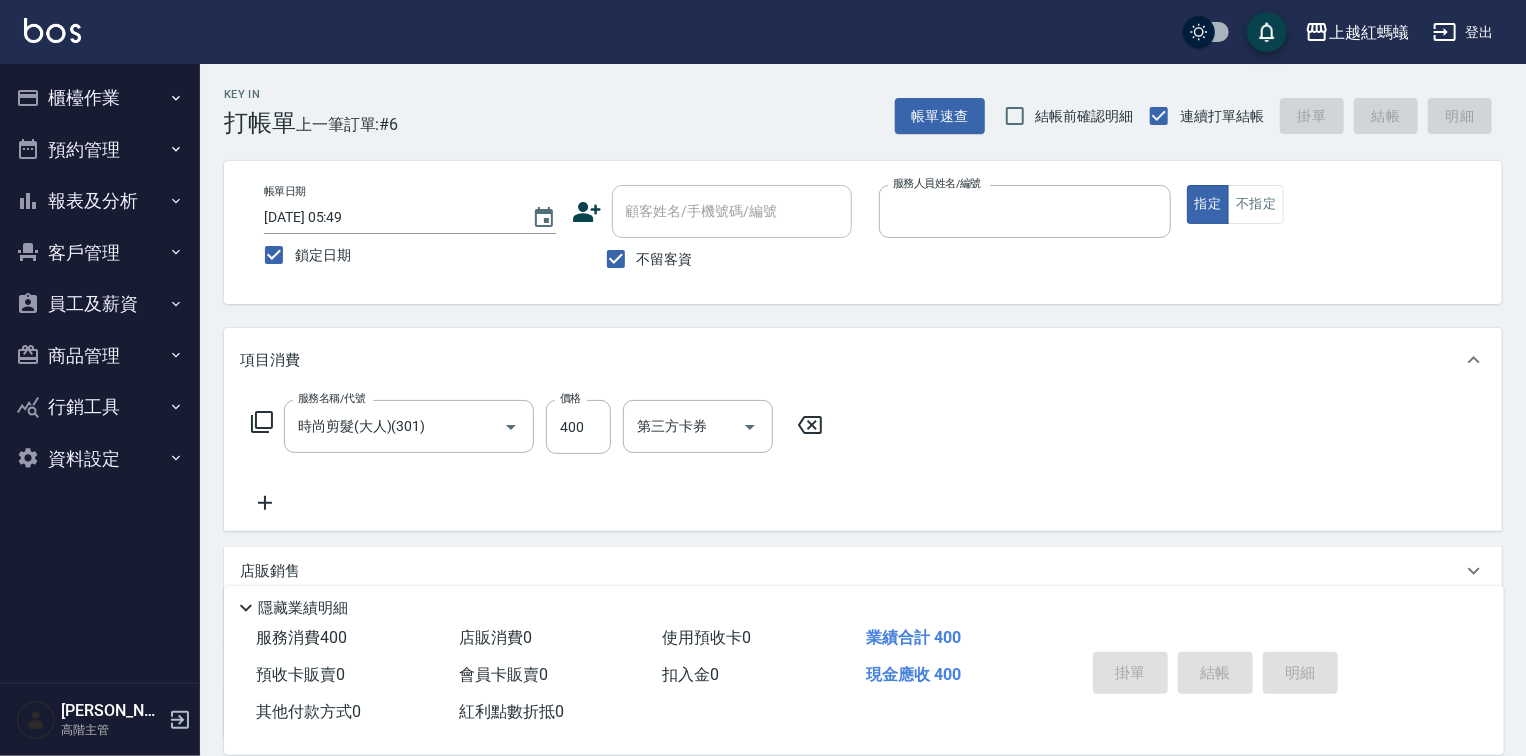 type 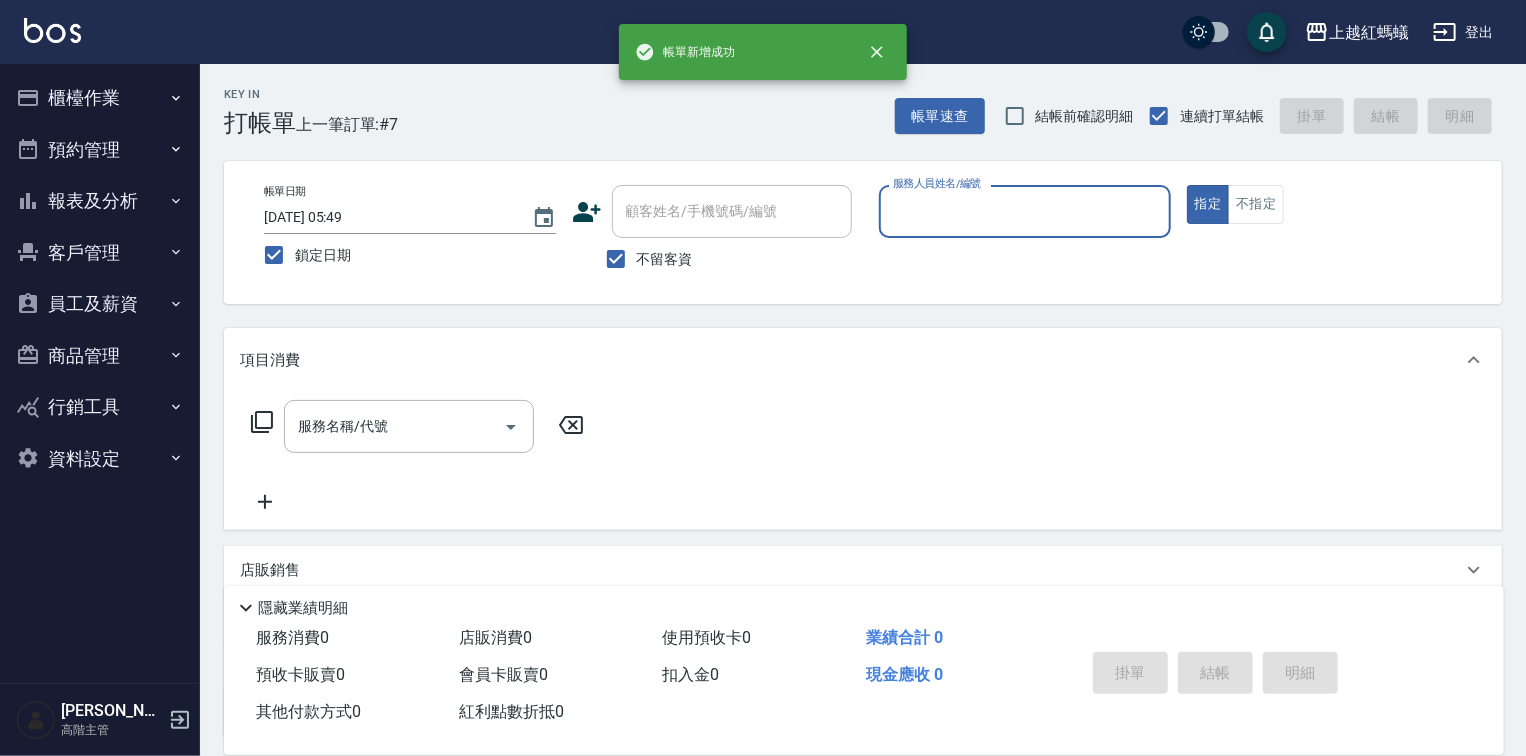click on "服務人員姓名/編號" at bounding box center [1025, 211] 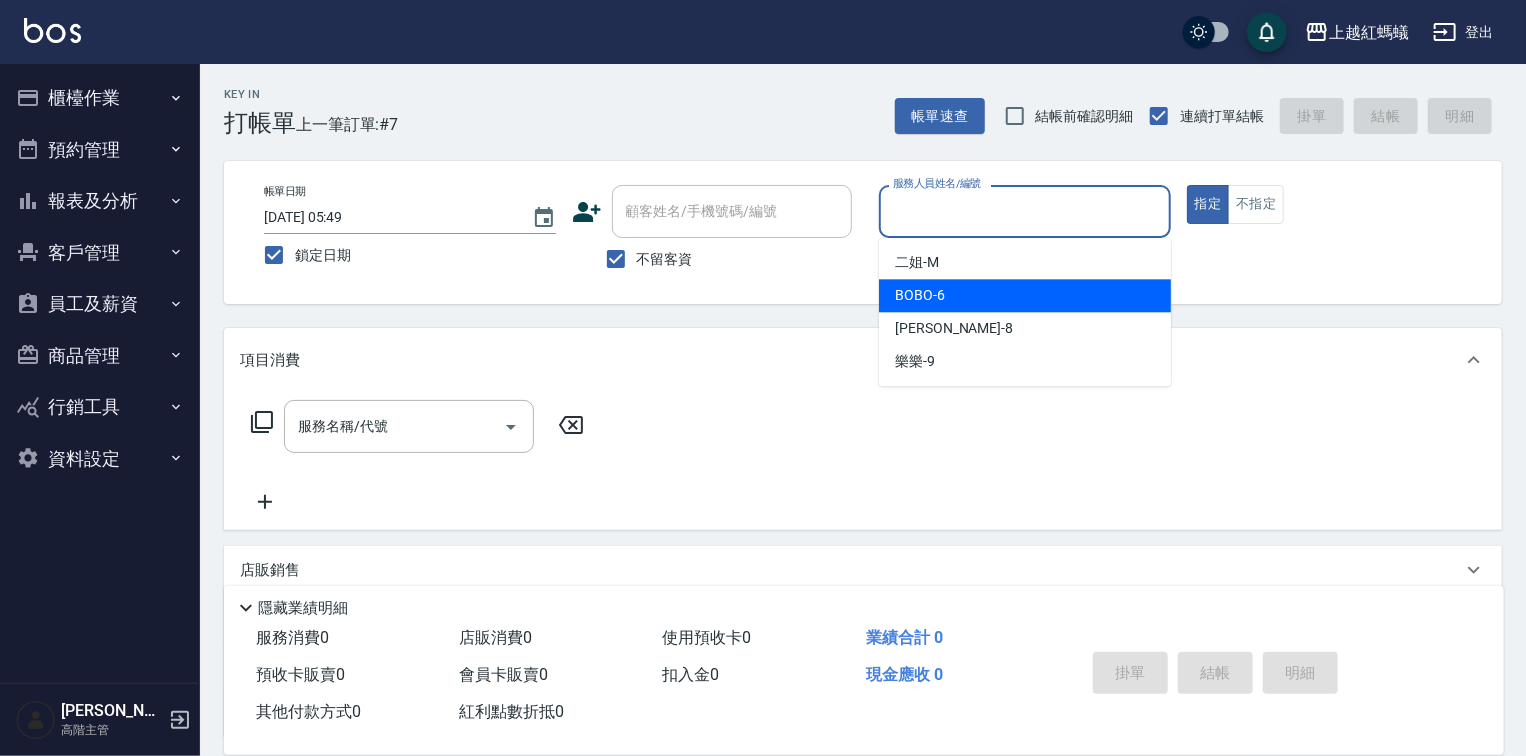 click on "BOBO -6" at bounding box center [920, 295] 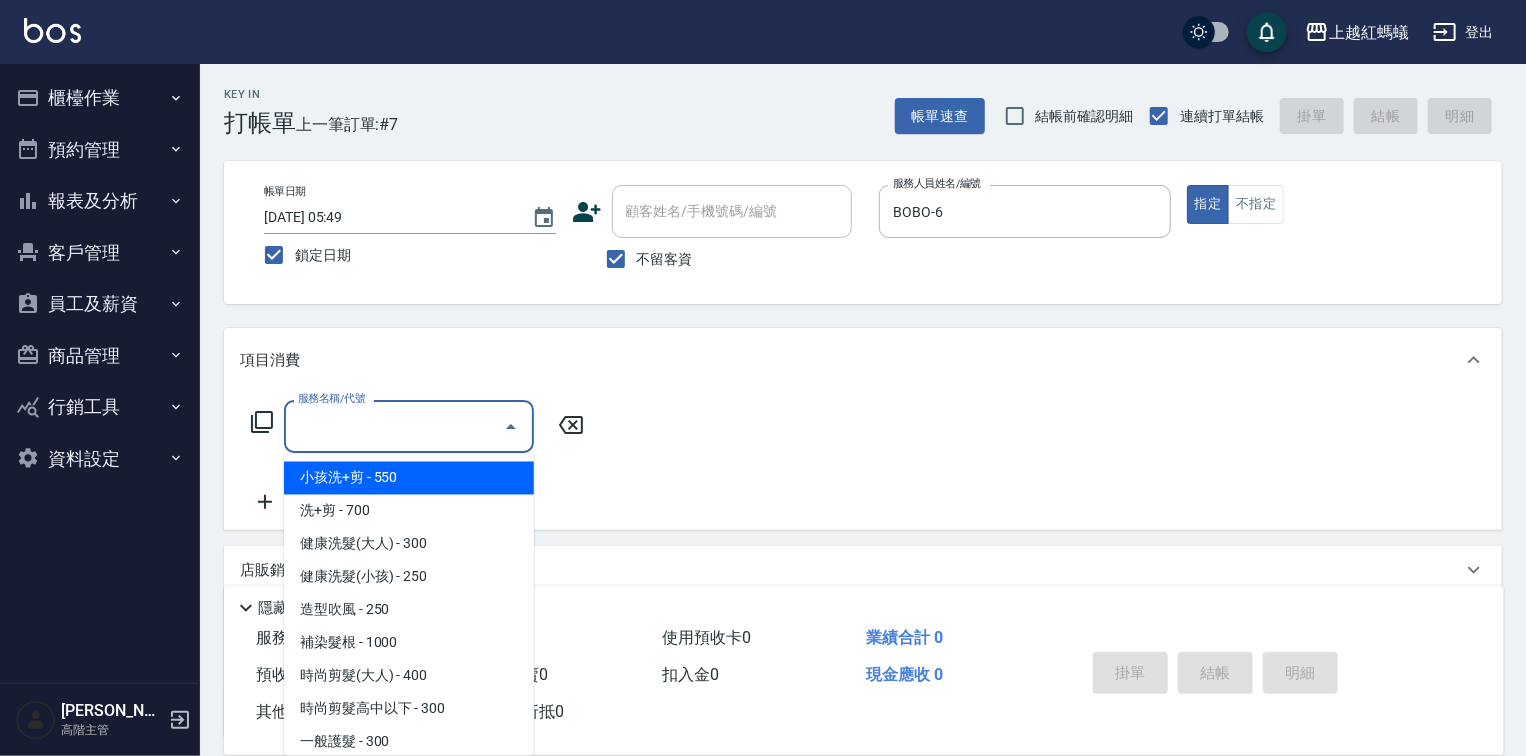 click on "服務名稱/代號" at bounding box center [394, 426] 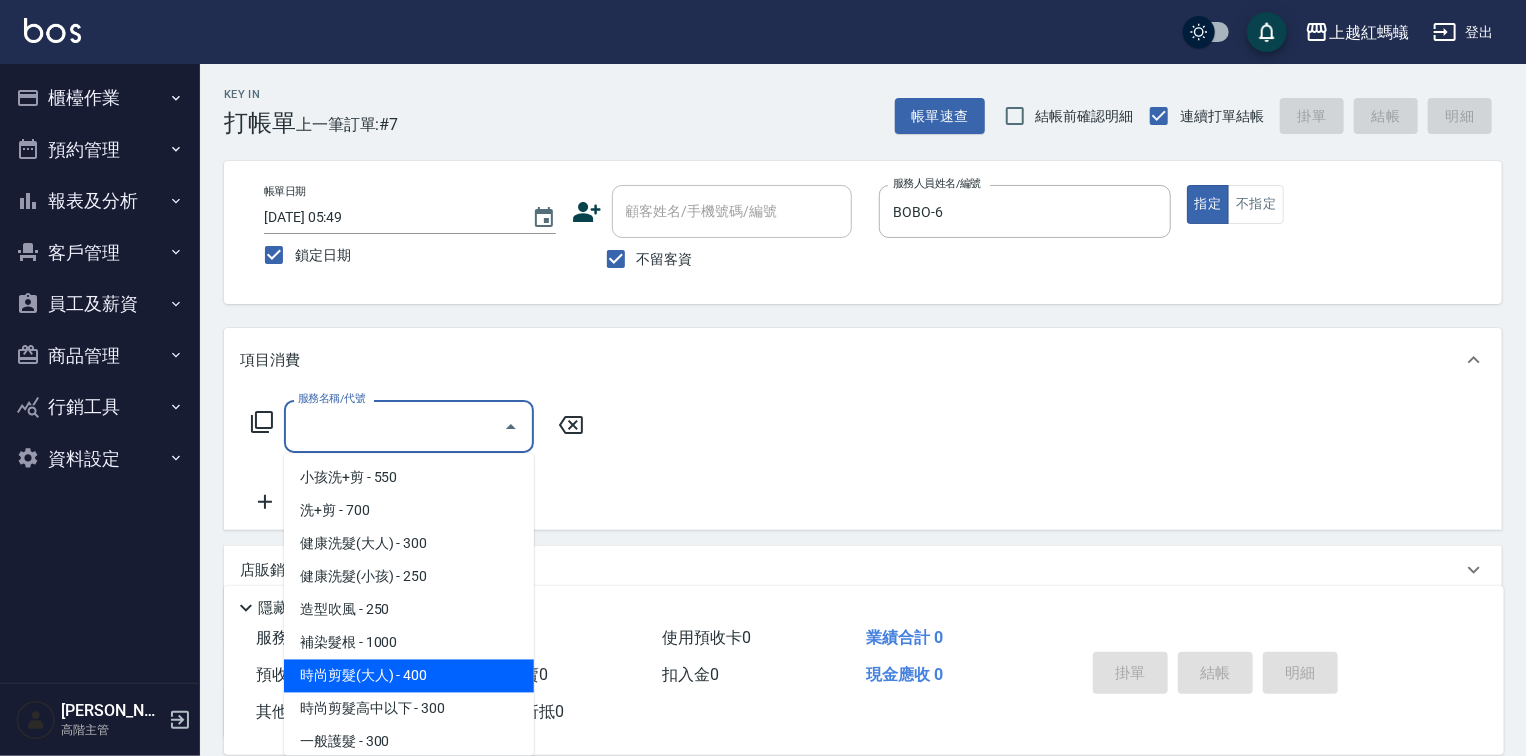 click on "時尚剪髮(大人) - 400" at bounding box center [409, 676] 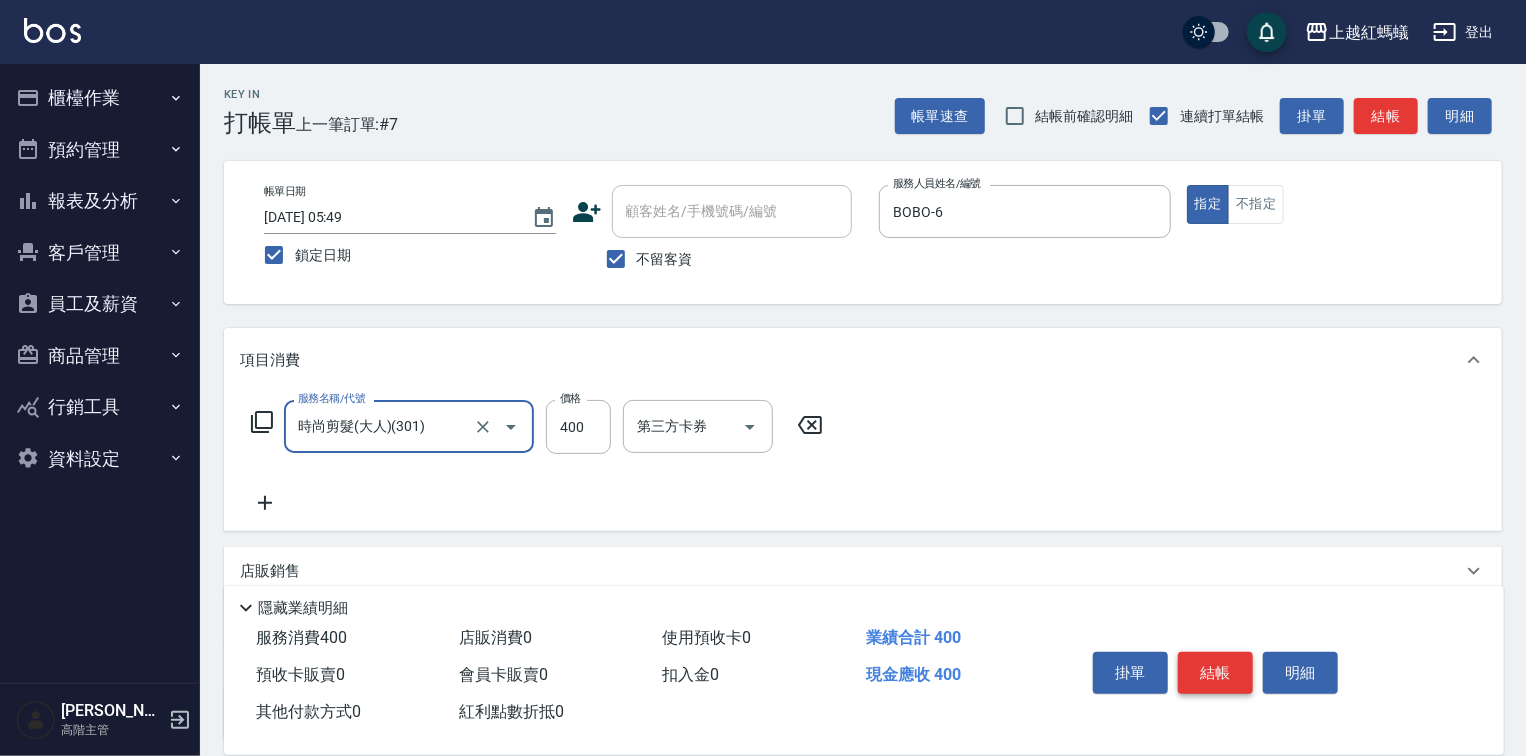 click on "結帳" at bounding box center [1215, 673] 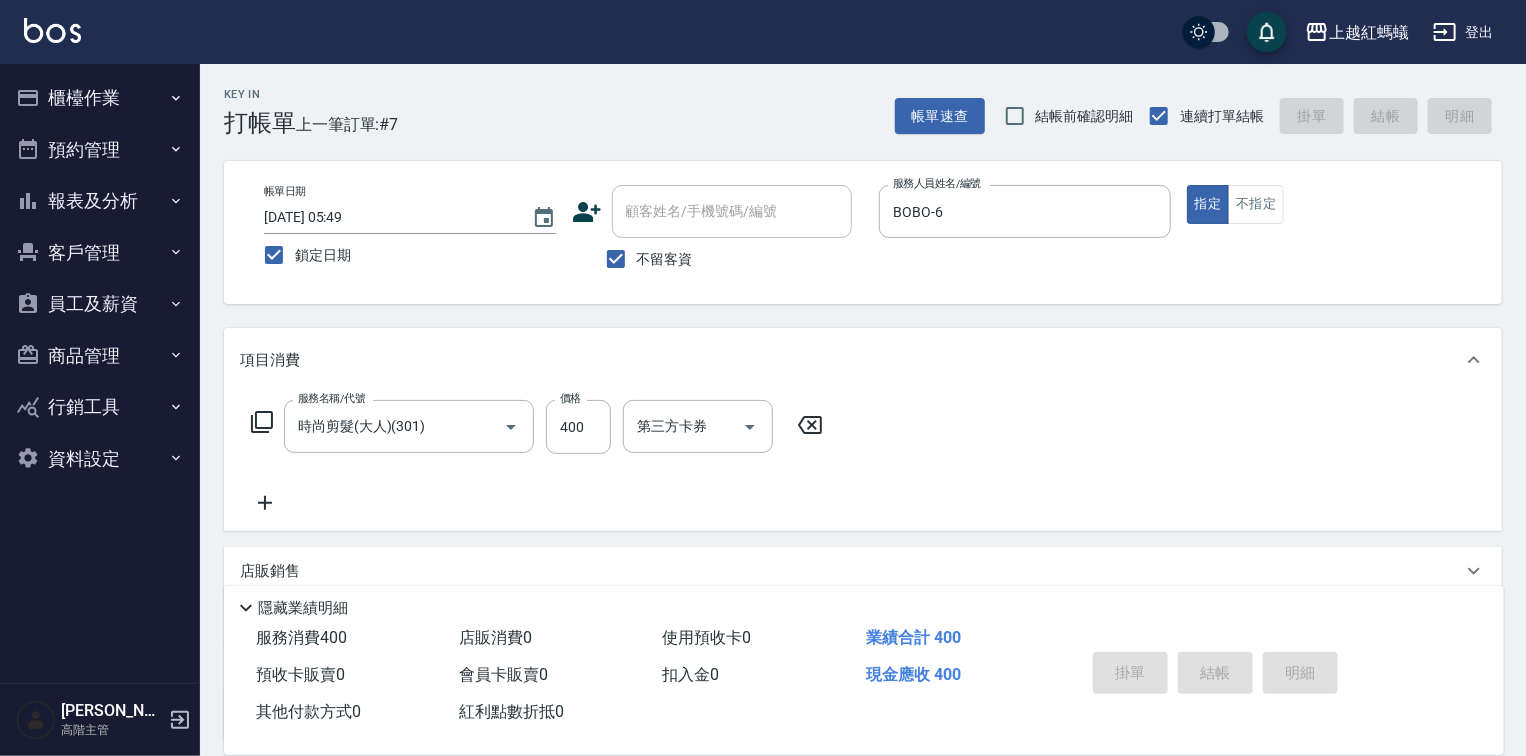 type 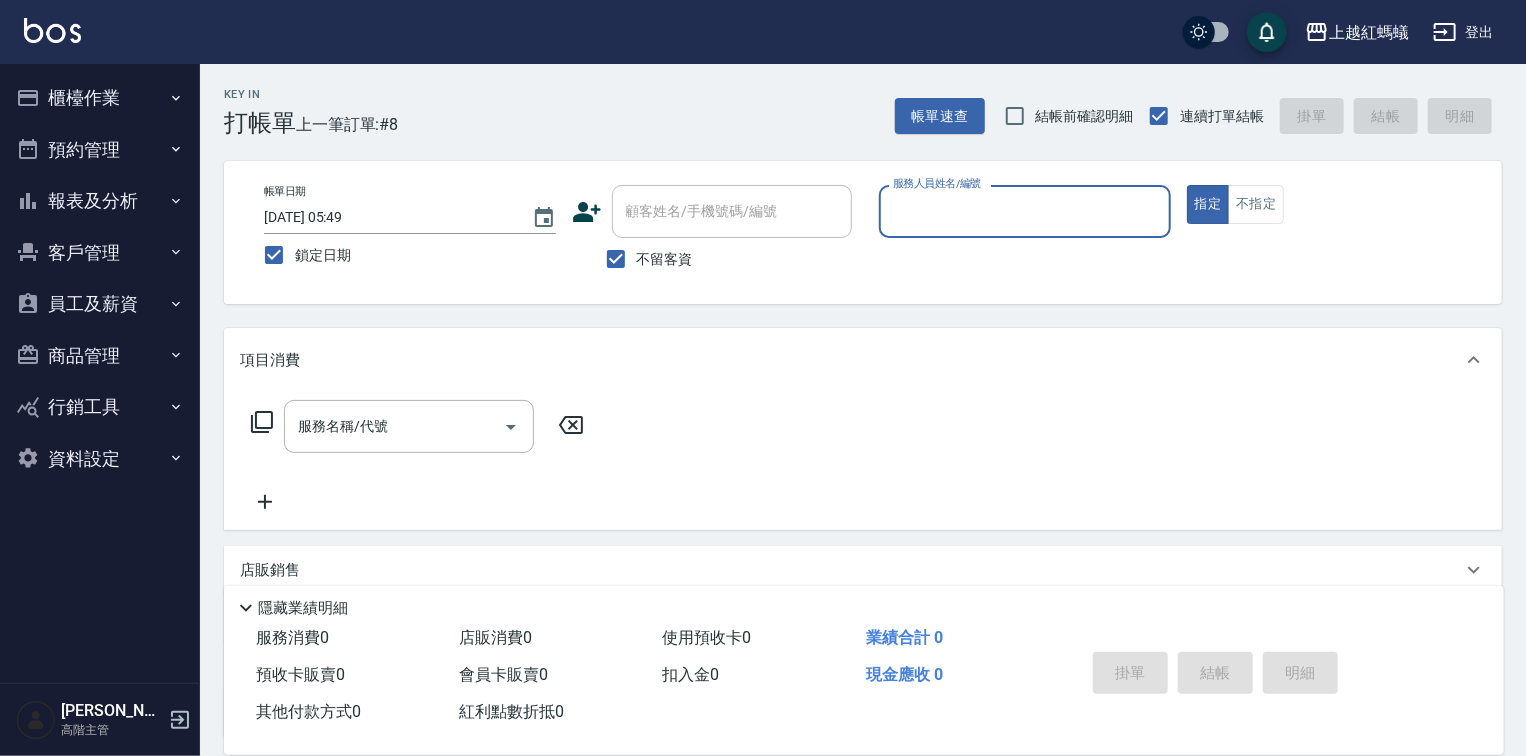 click on "服務人員姓名/編號" at bounding box center [1025, 211] 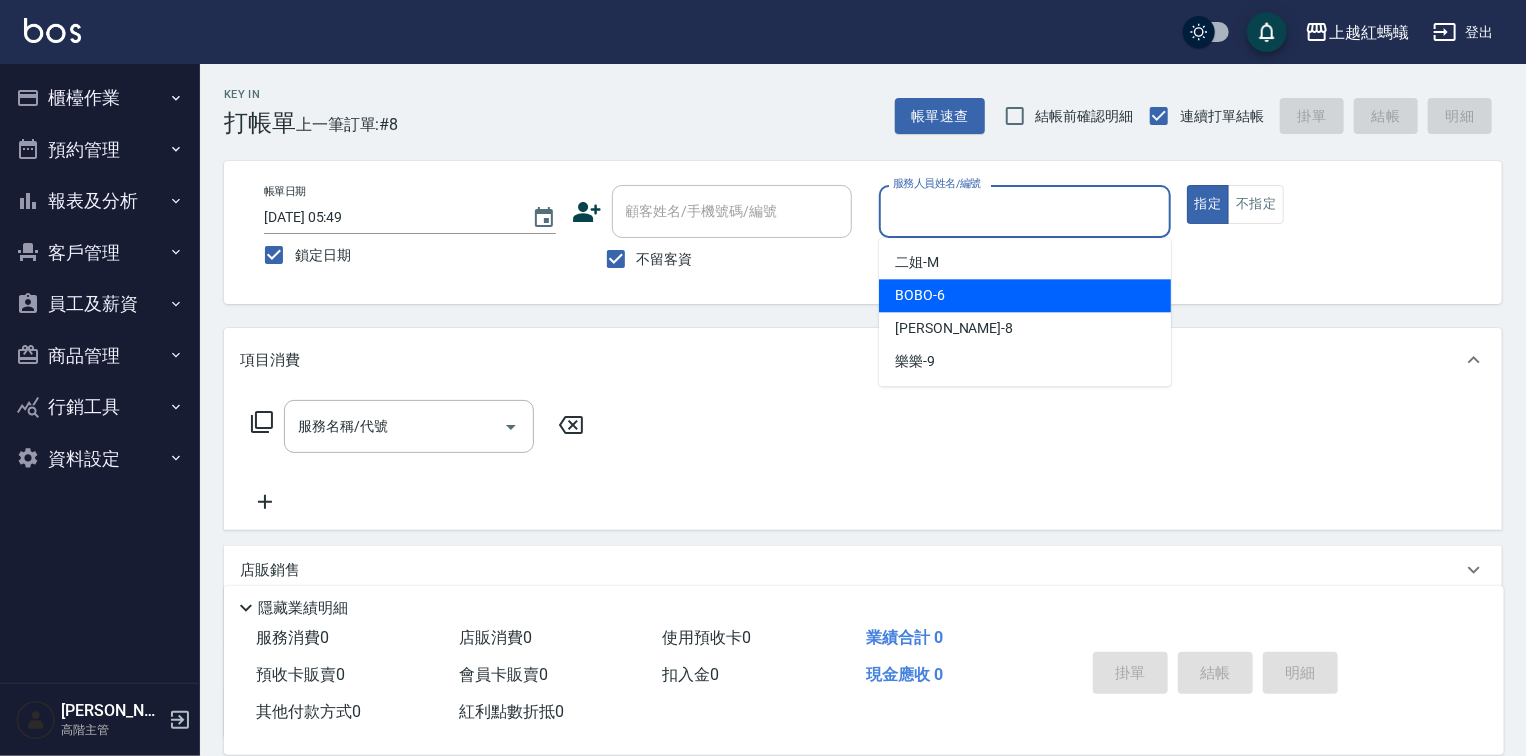 click on "BOBO -6" at bounding box center (920, 295) 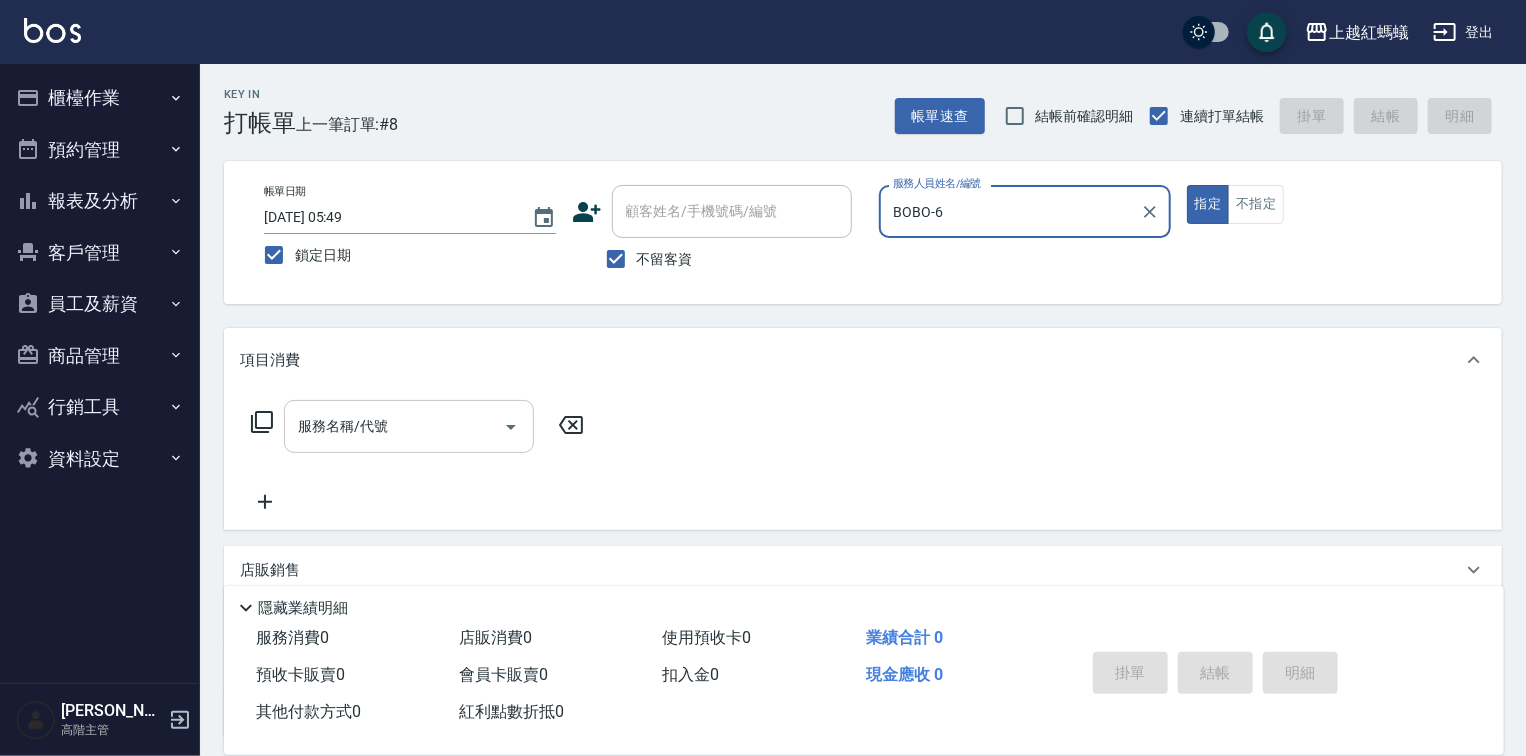 click on "服務名稱/代號" at bounding box center (394, 426) 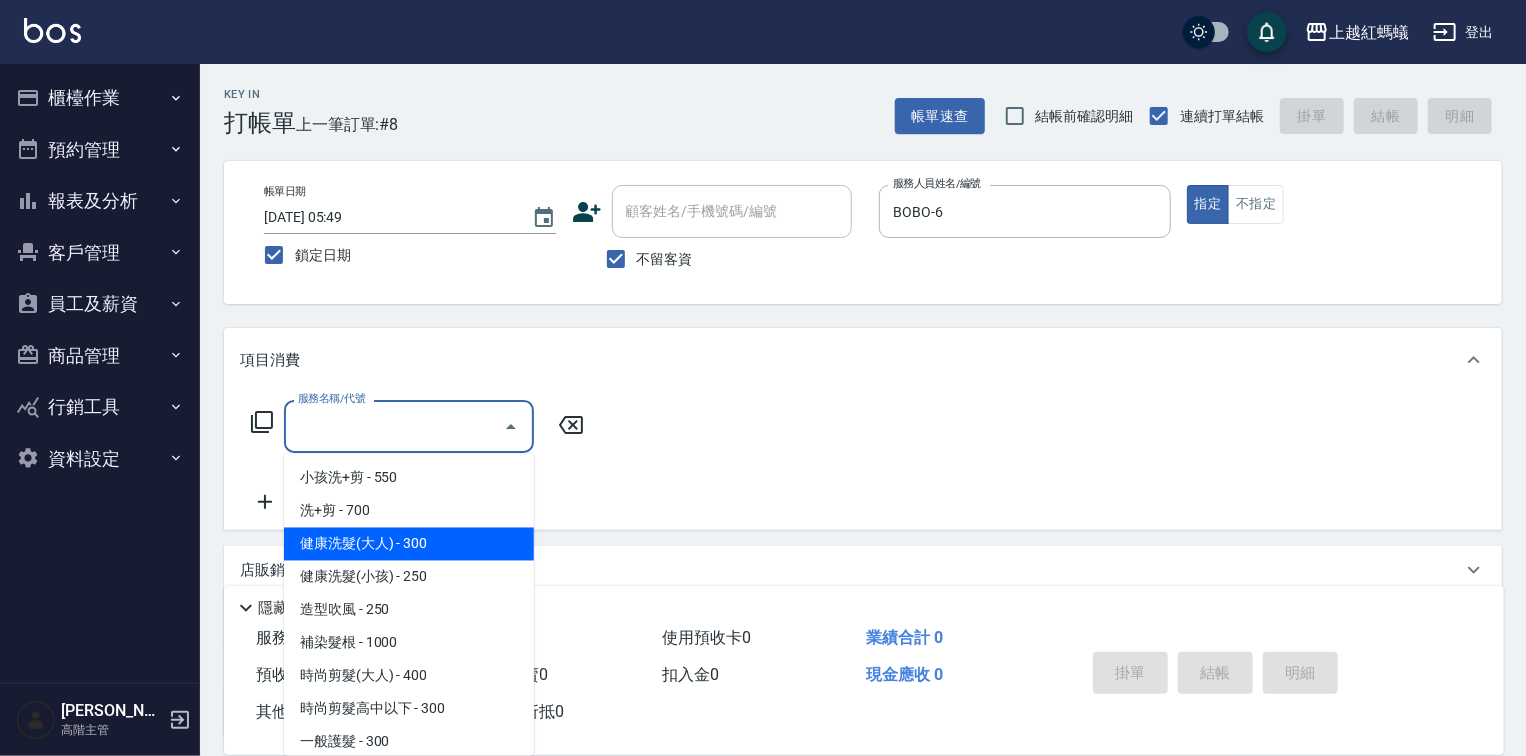click on "健康洗髮(大人) - 300" at bounding box center [409, 544] 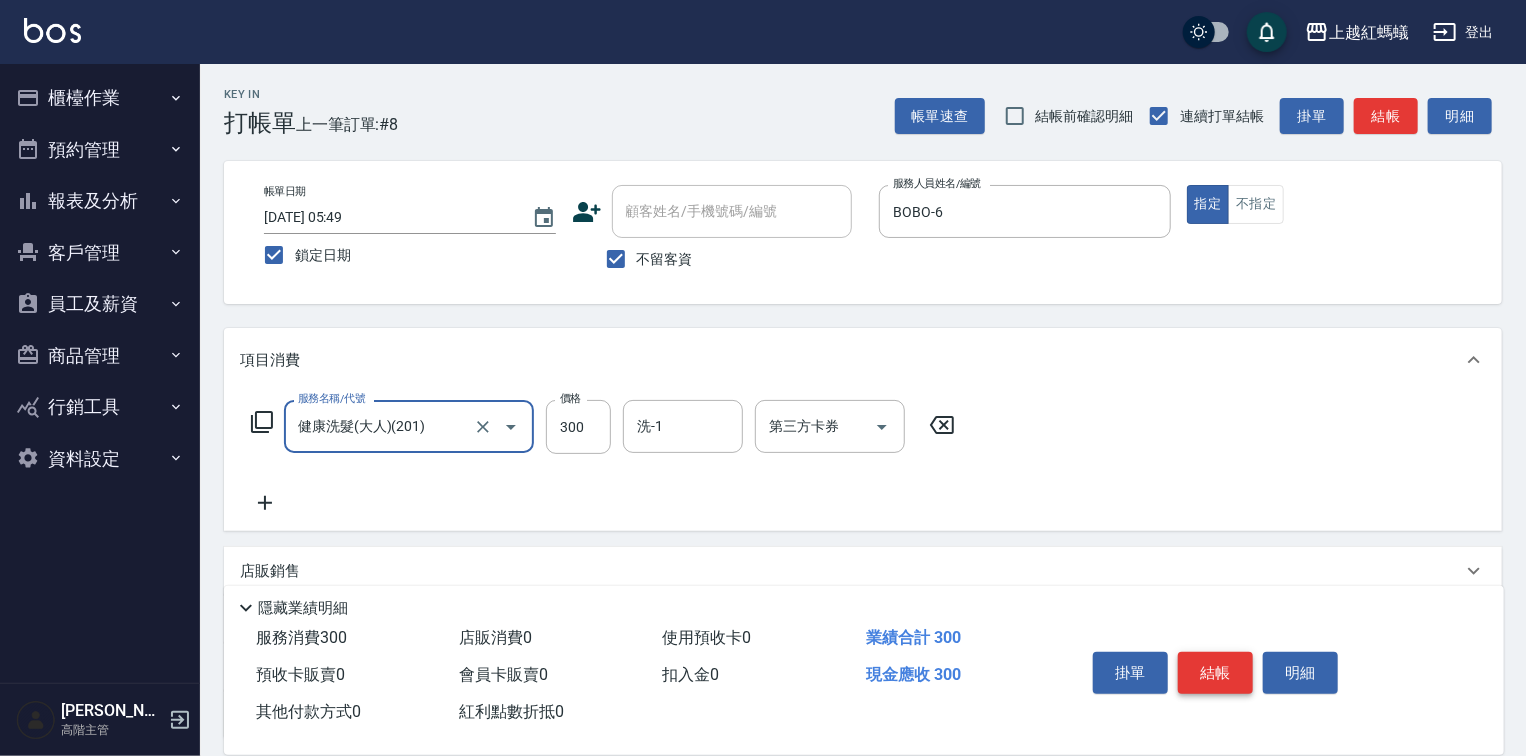click on "結帳" at bounding box center [1215, 673] 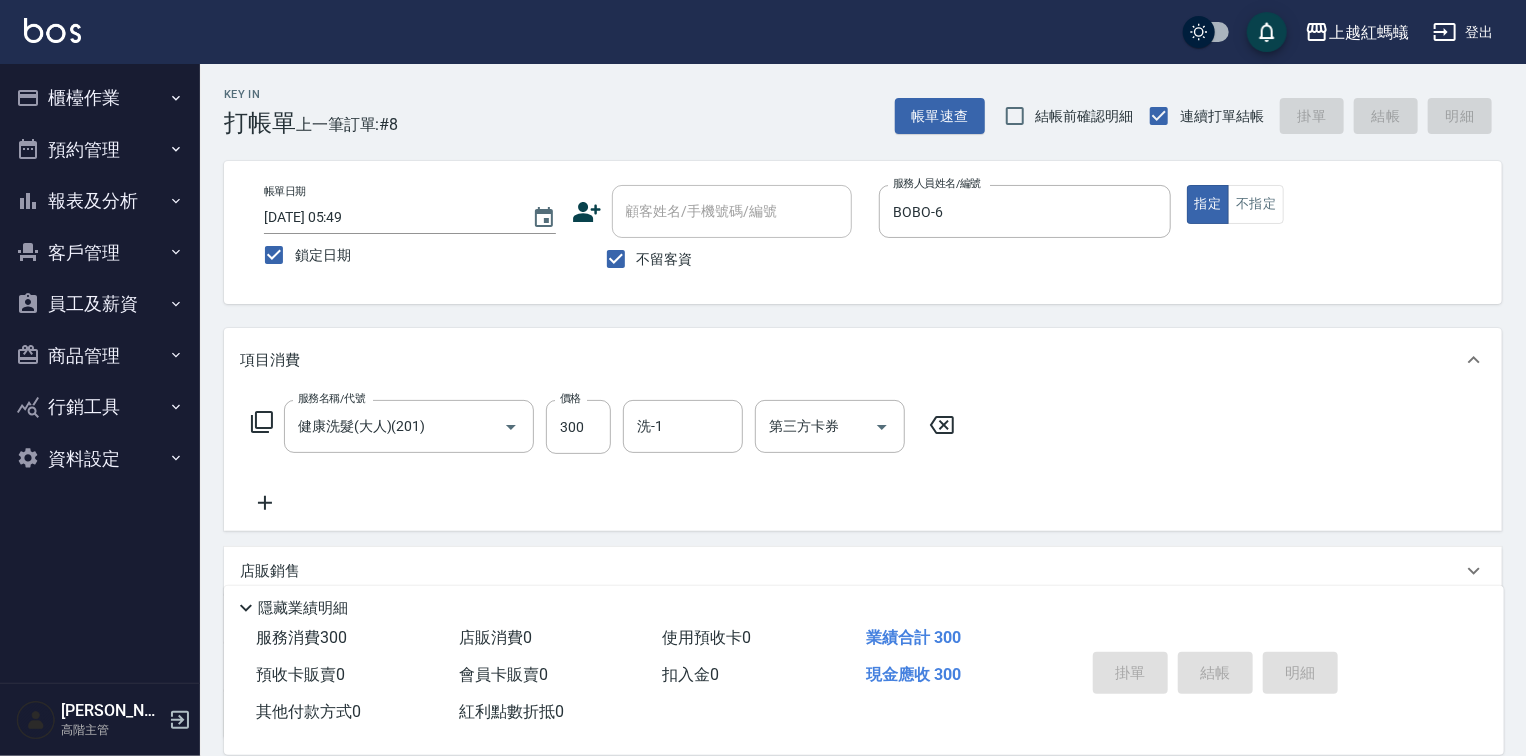 type 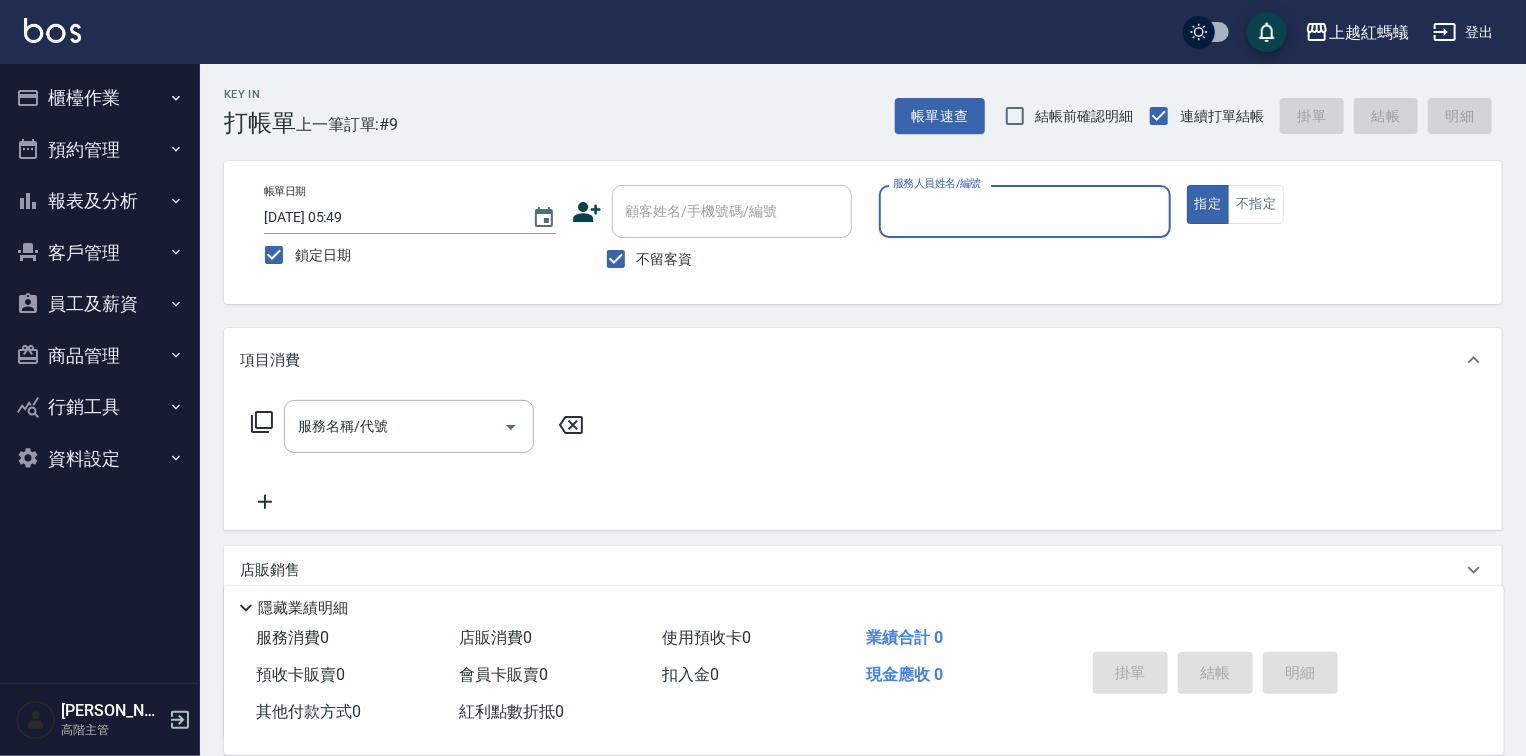 click on "服務人員姓名/編號" at bounding box center (1025, 211) 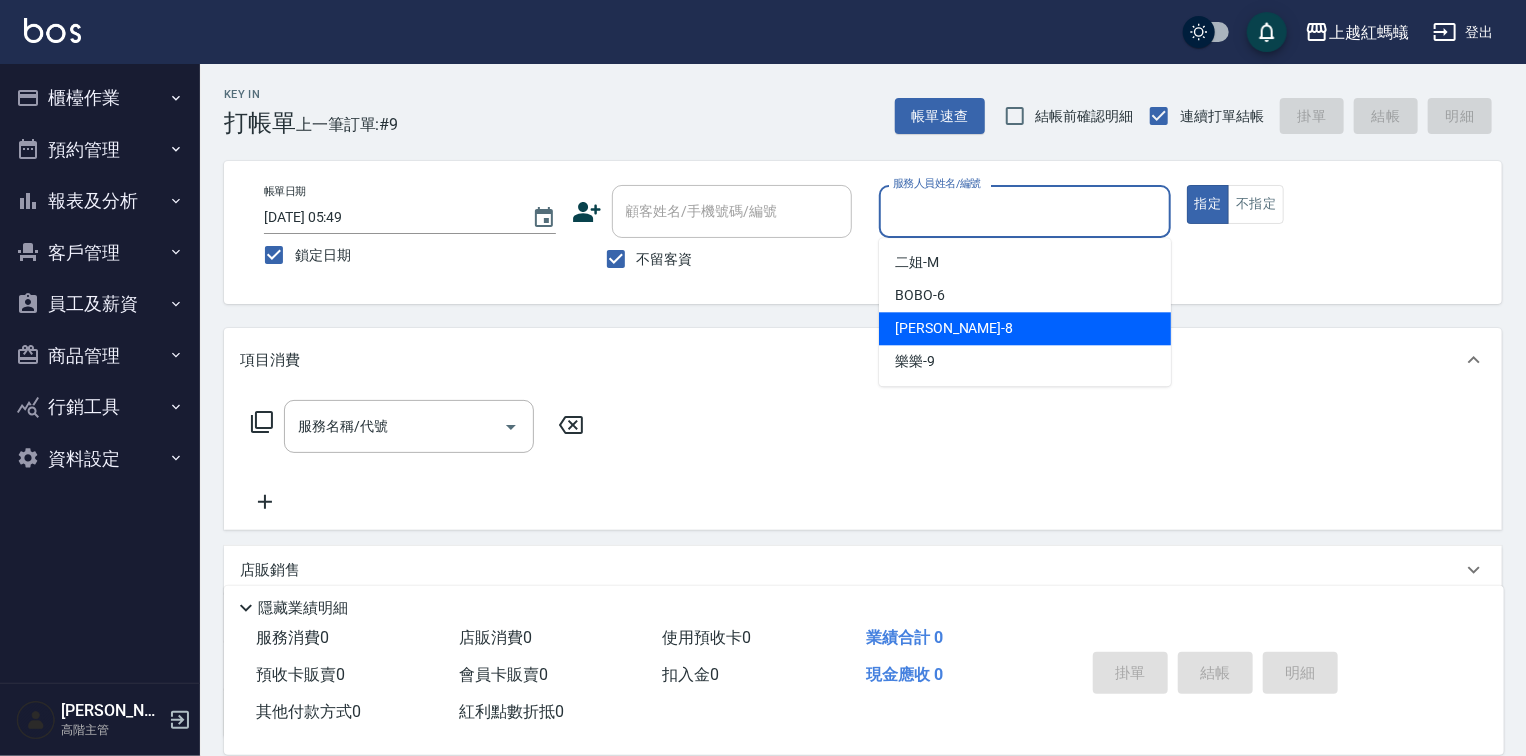 click on "[PERSON_NAME] -8" at bounding box center (1025, 328) 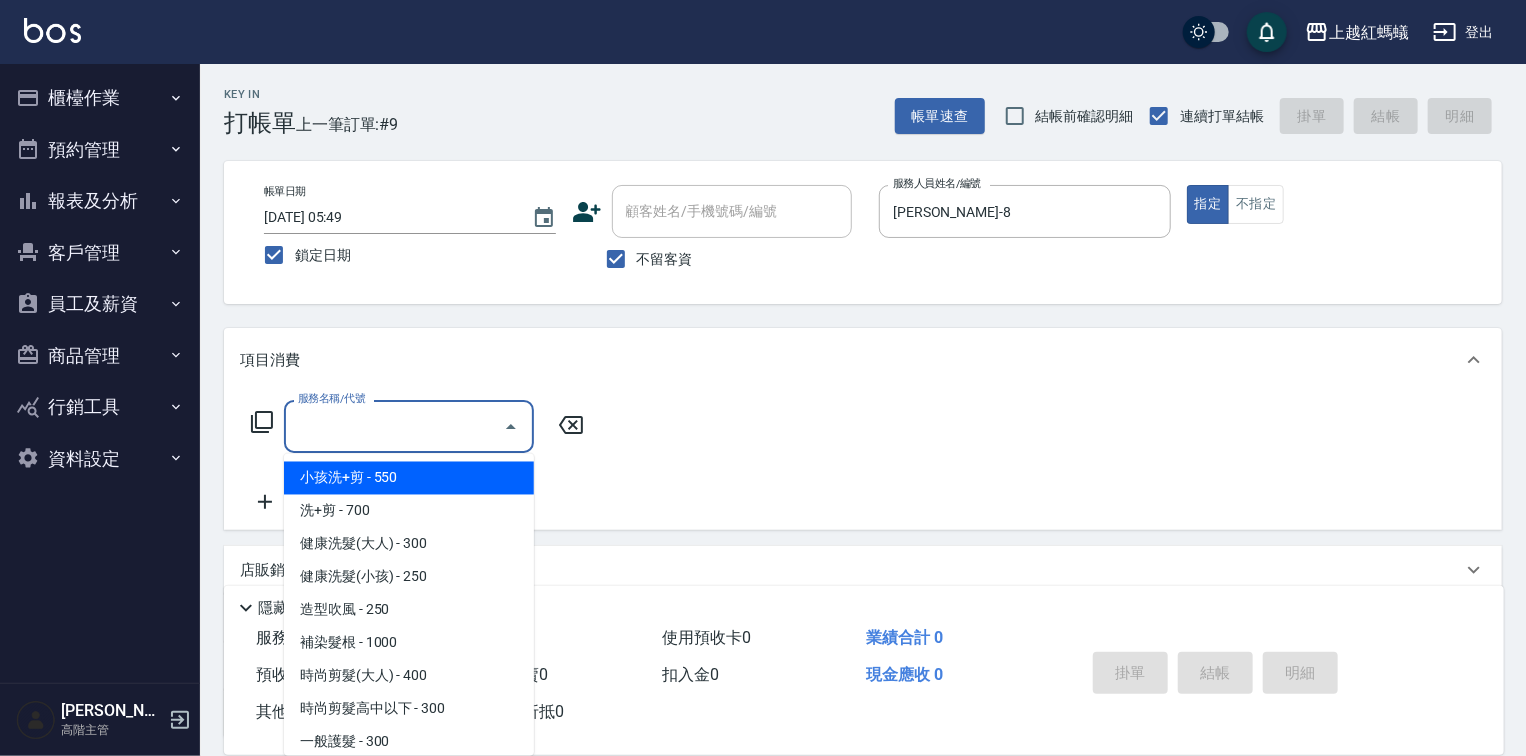 click on "服務名稱/代號" at bounding box center [394, 426] 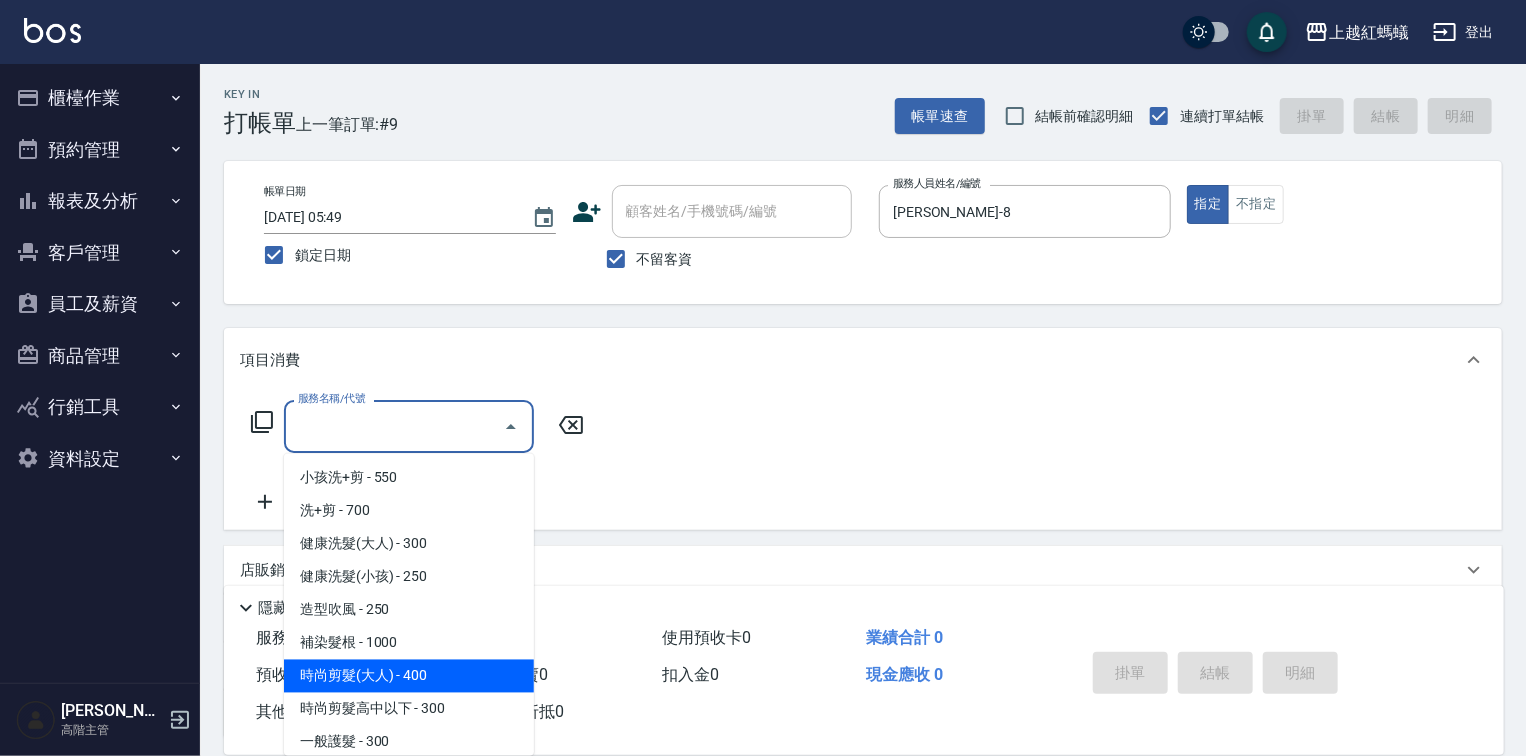 click on "時尚剪髮(大人) - 400" at bounding box center [409, 676] 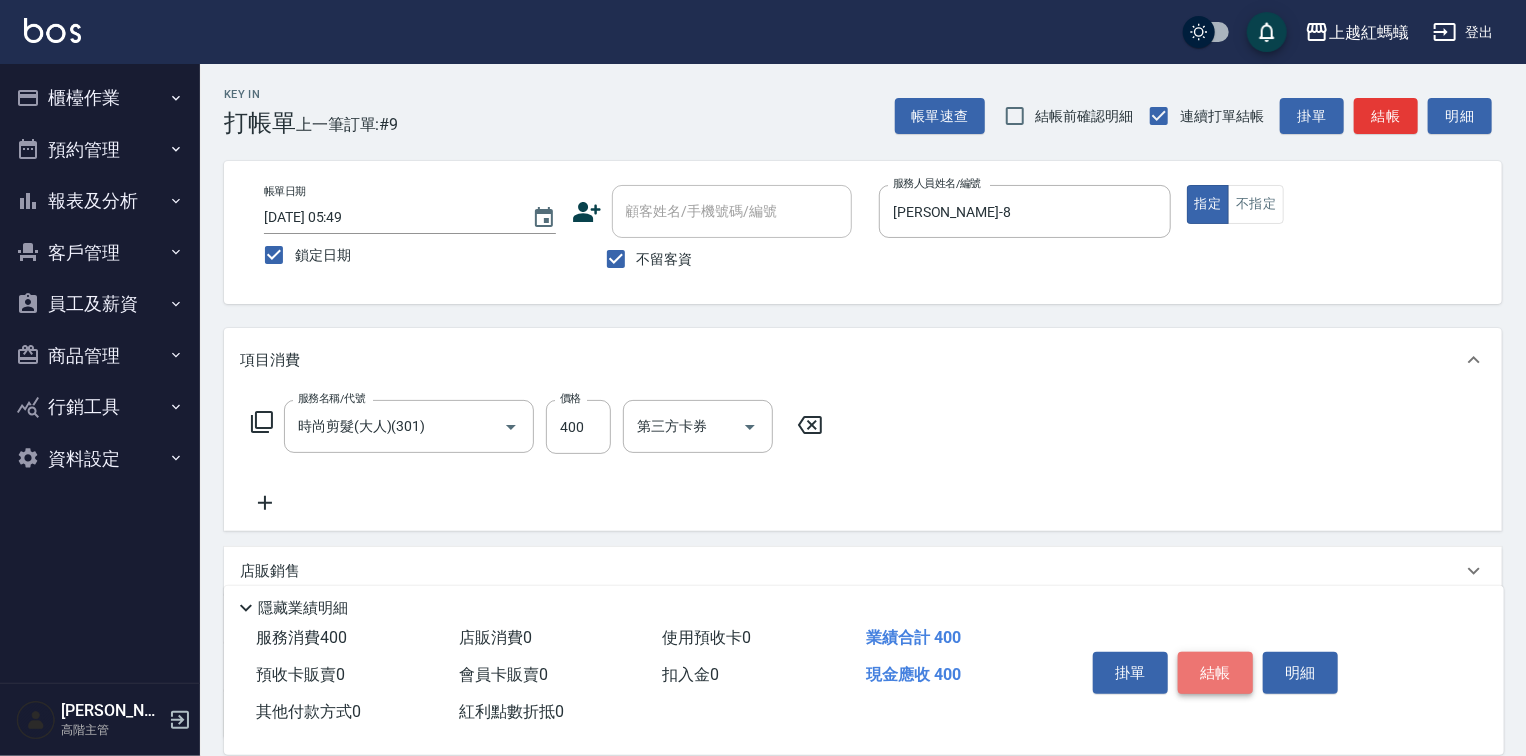 click on "結帳" at bounding box center (1215, 673) 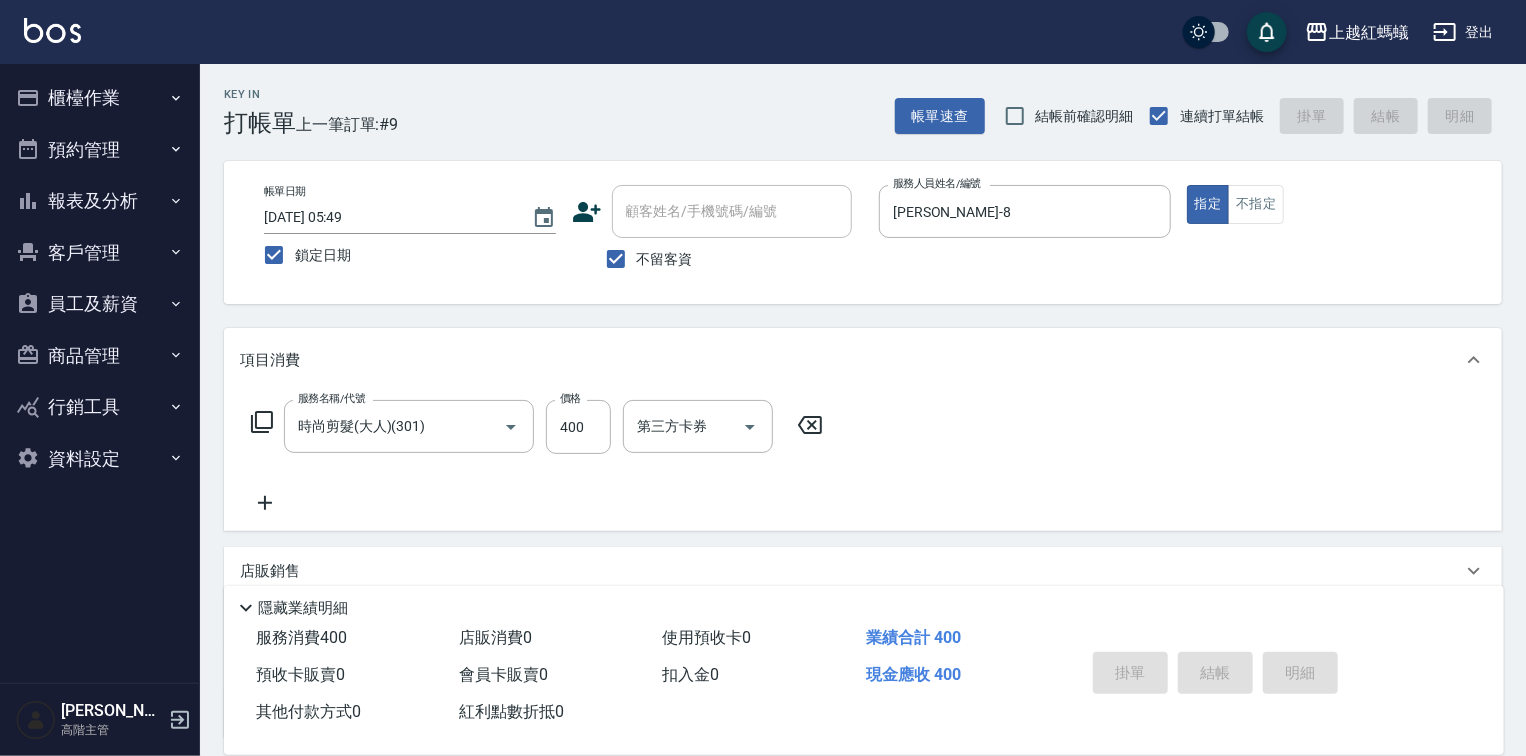 type 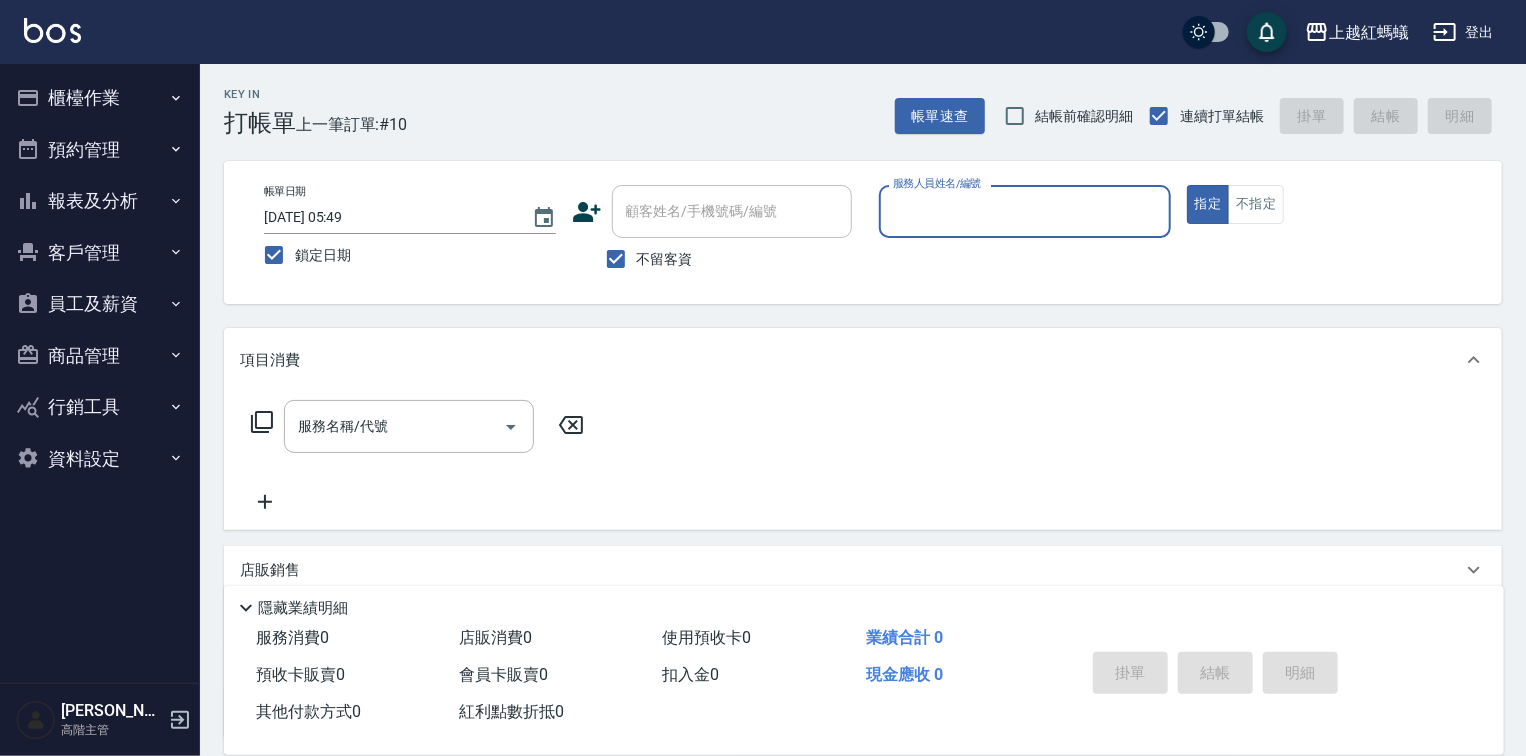 click on "服務人員姓名/編號" at bounding box center (1025, 211) 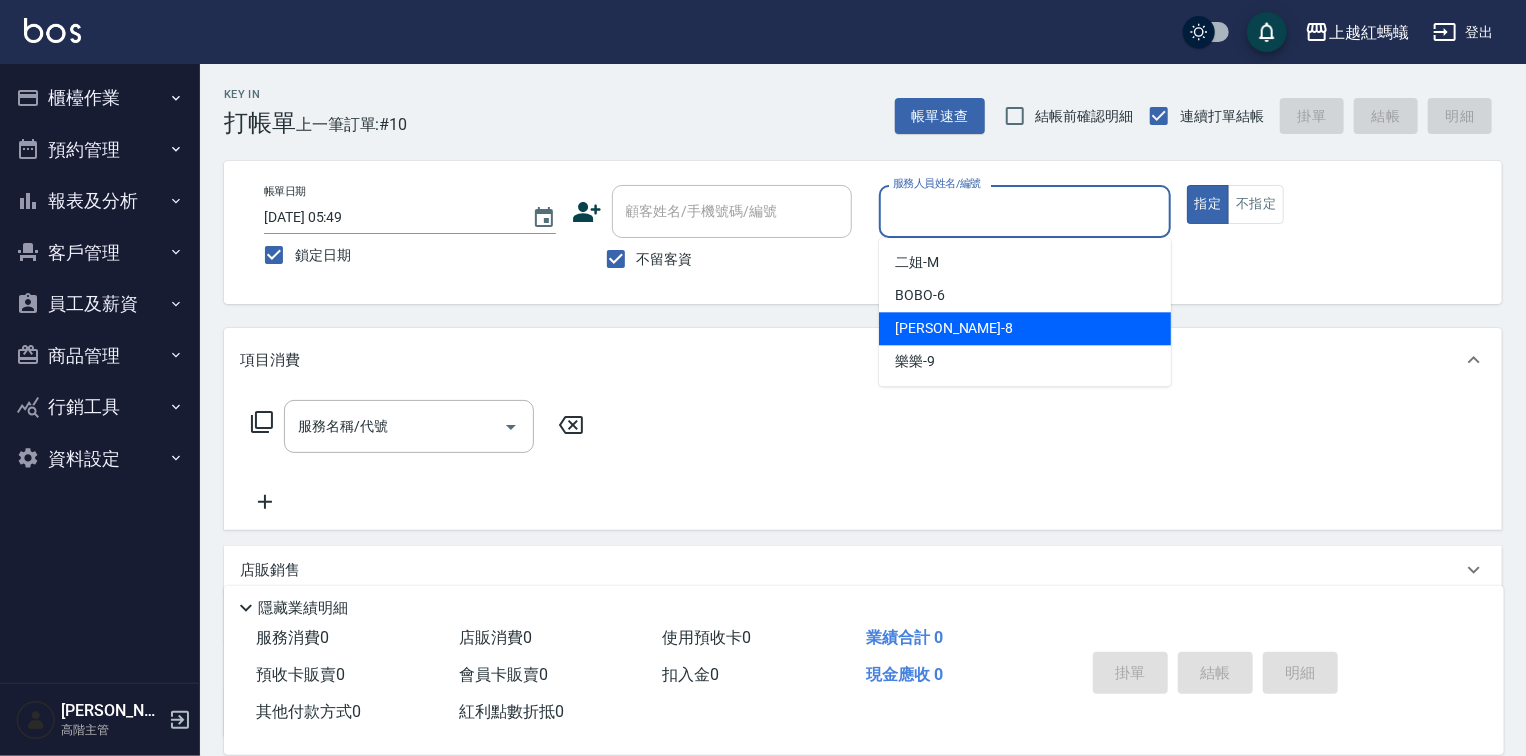 click on "[PERSON_NAME] -8" at bounding box center (1025, 328) 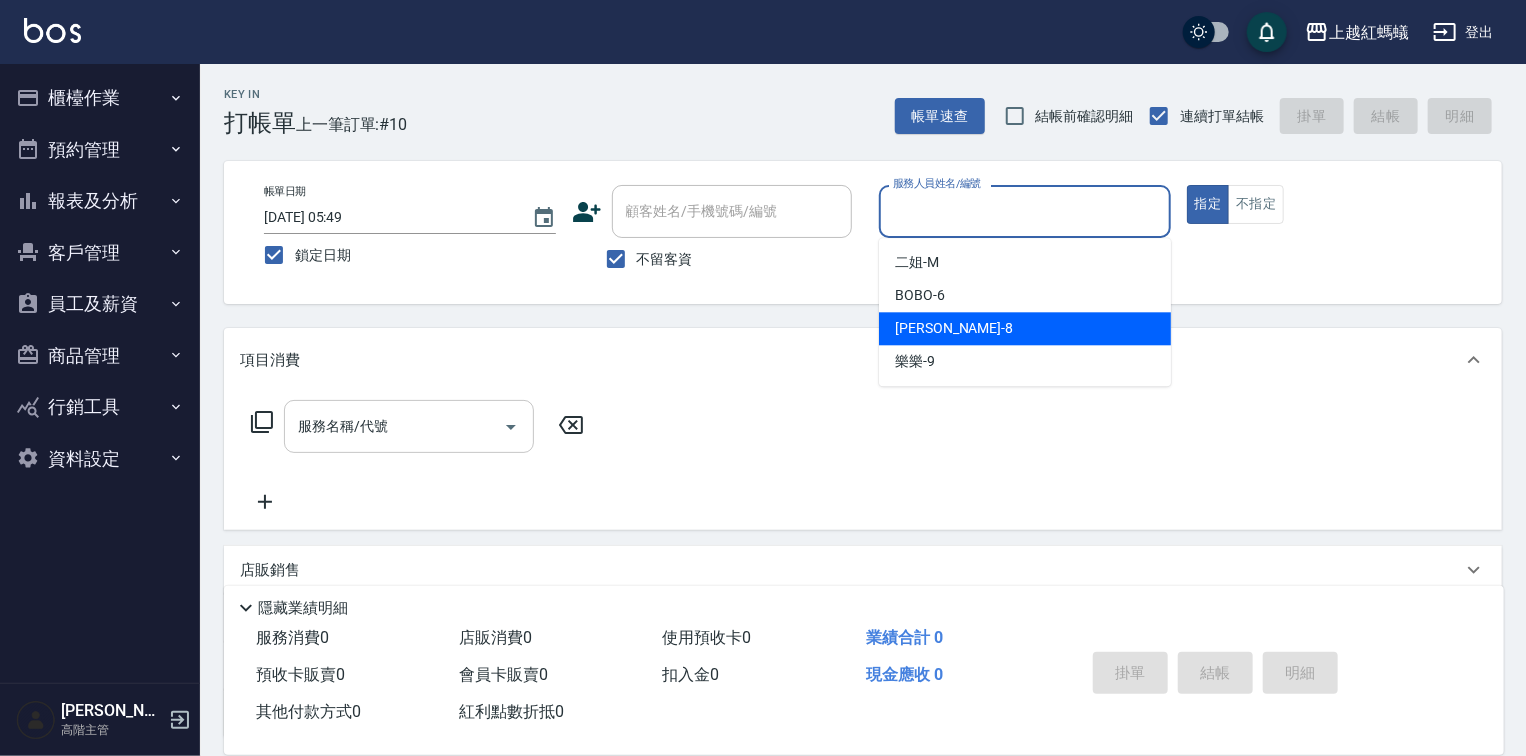 type on "[PERSON_NAME]-8" 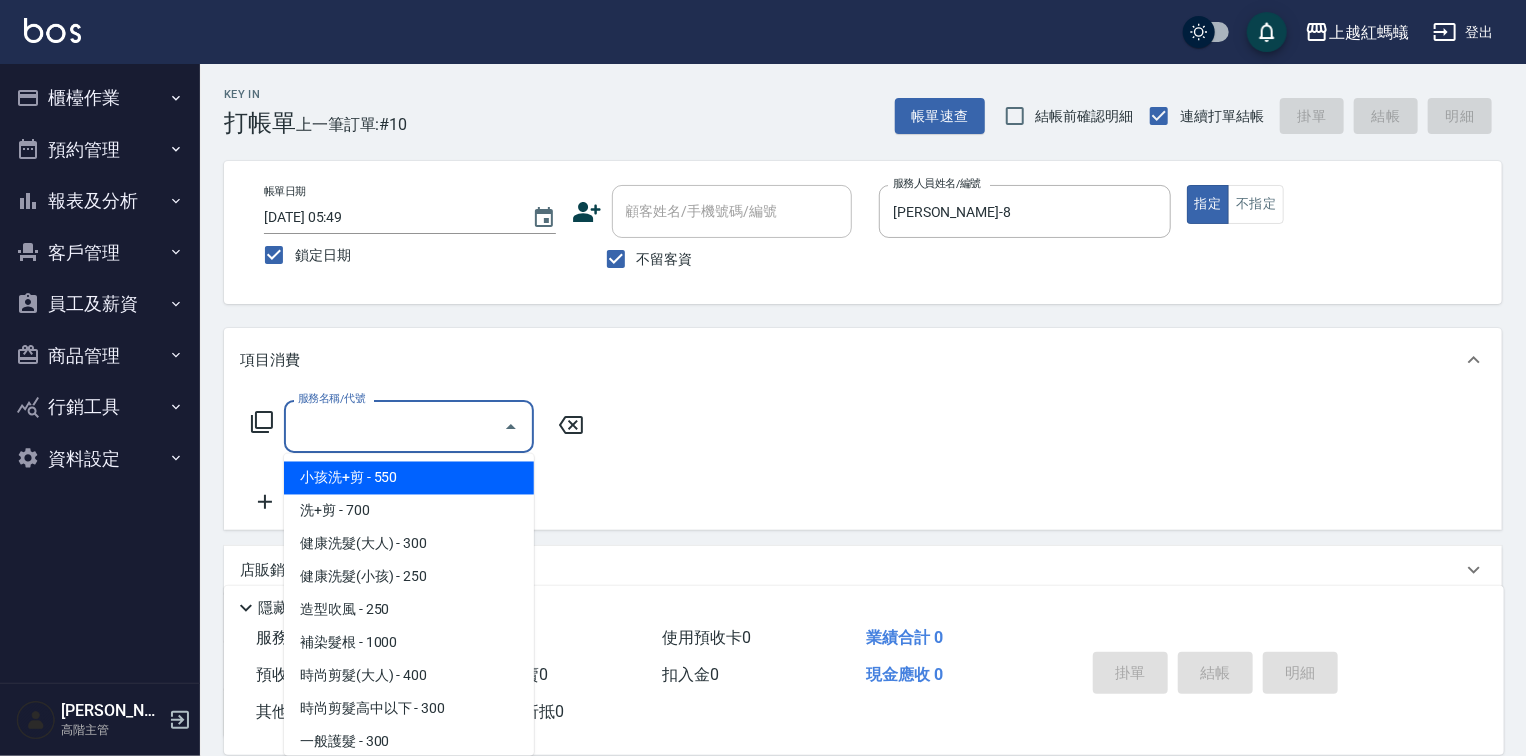 click on "服務名稱/代號" at bounding box center (394, 426) 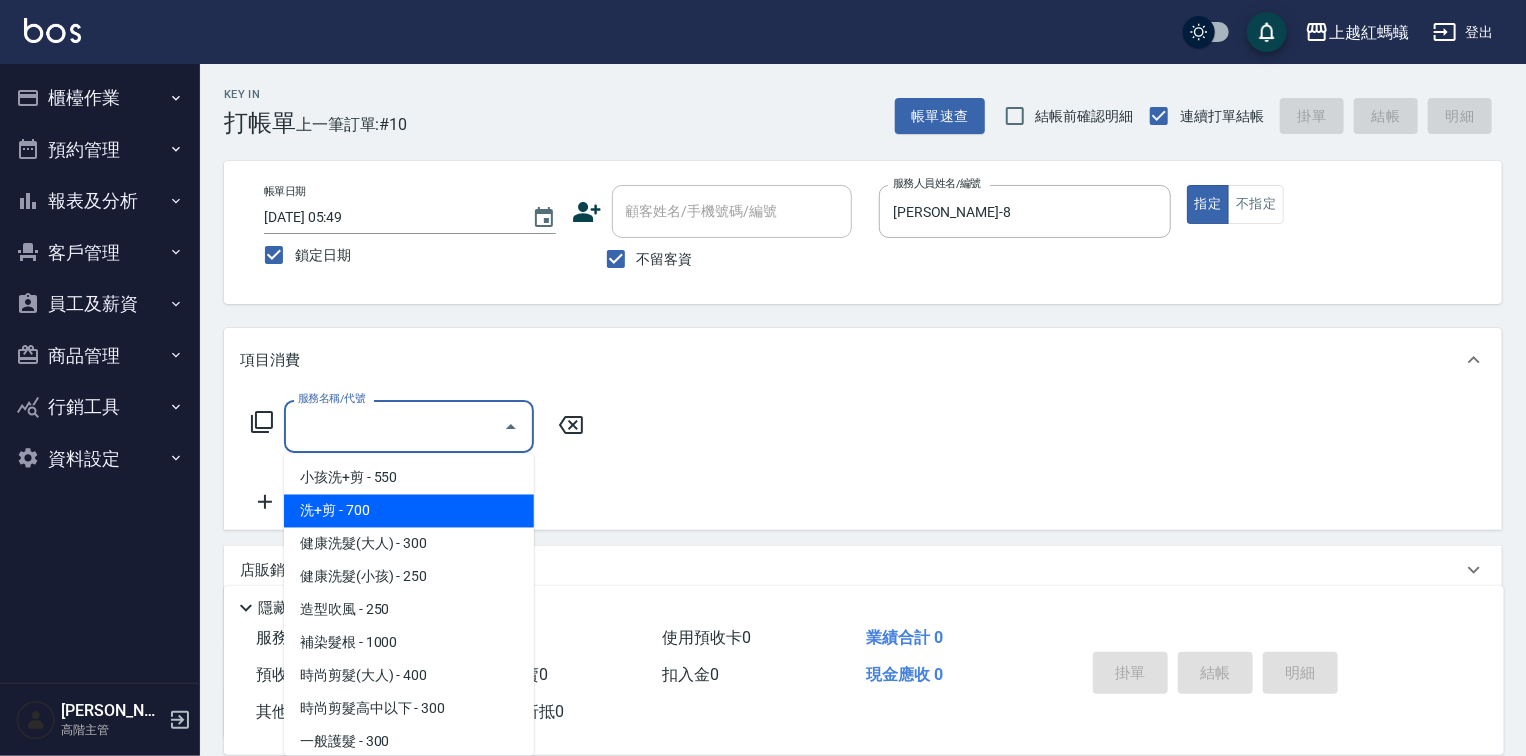 click on "洗+剪 - 700" at bounding box center (409, 511) 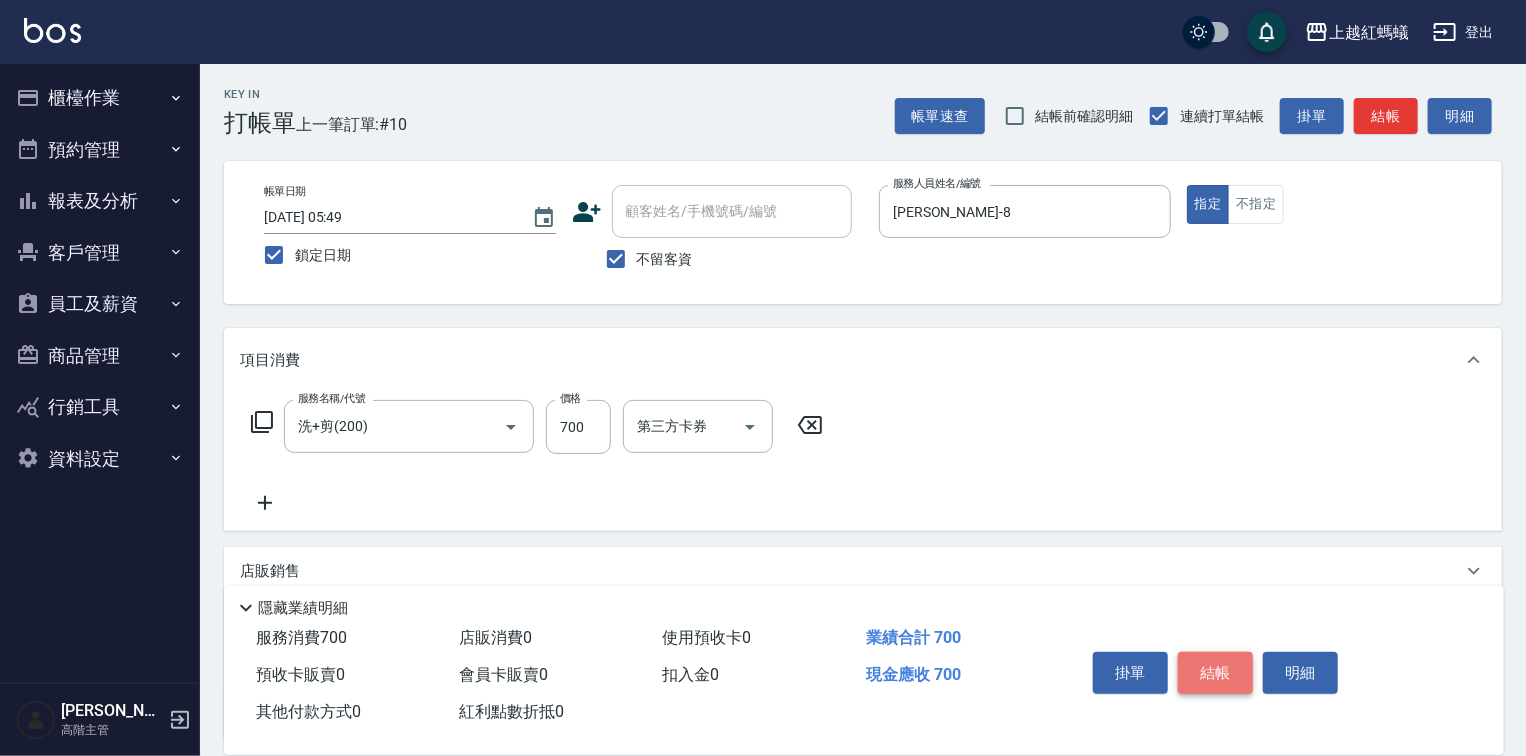 click on "結帳" at bounding box center (1215, 673) 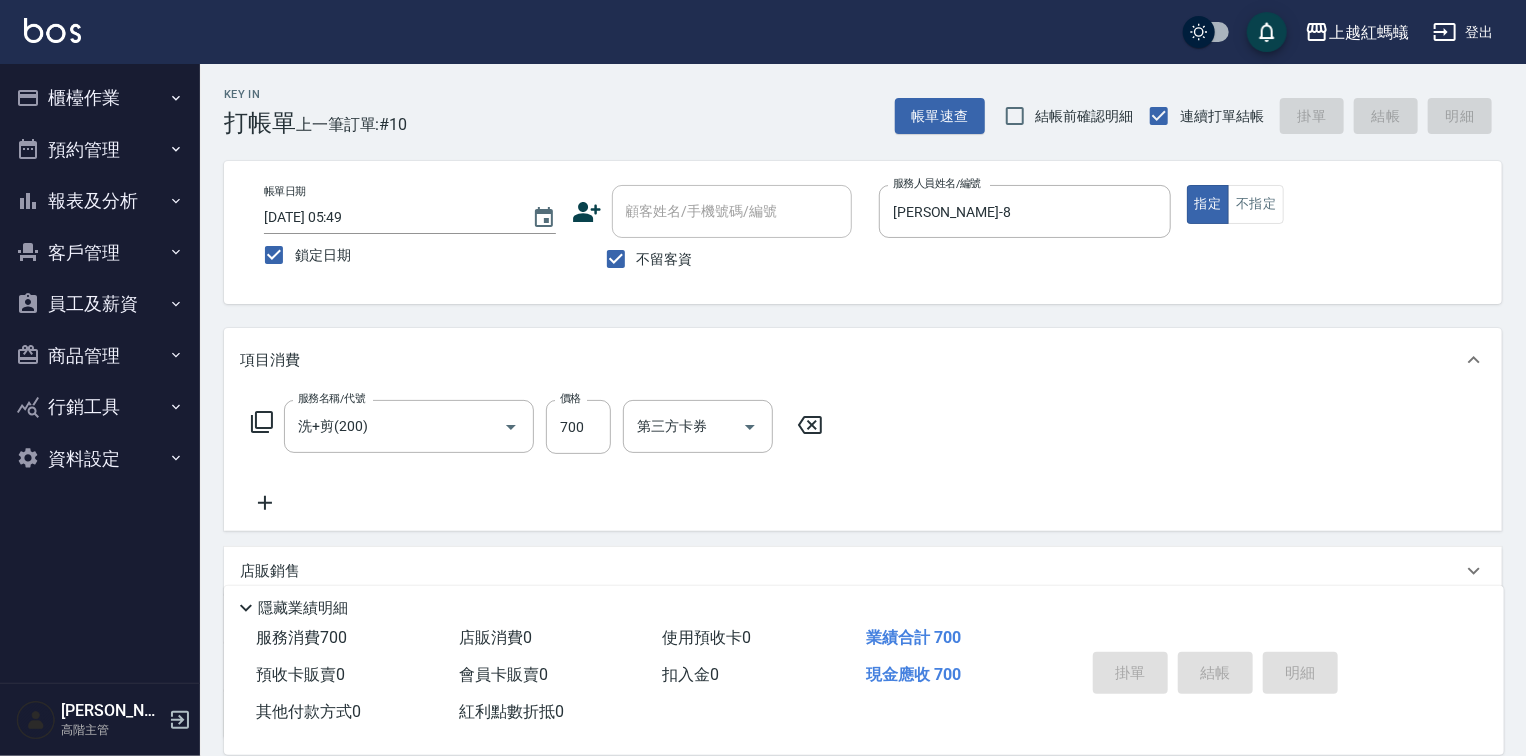 type 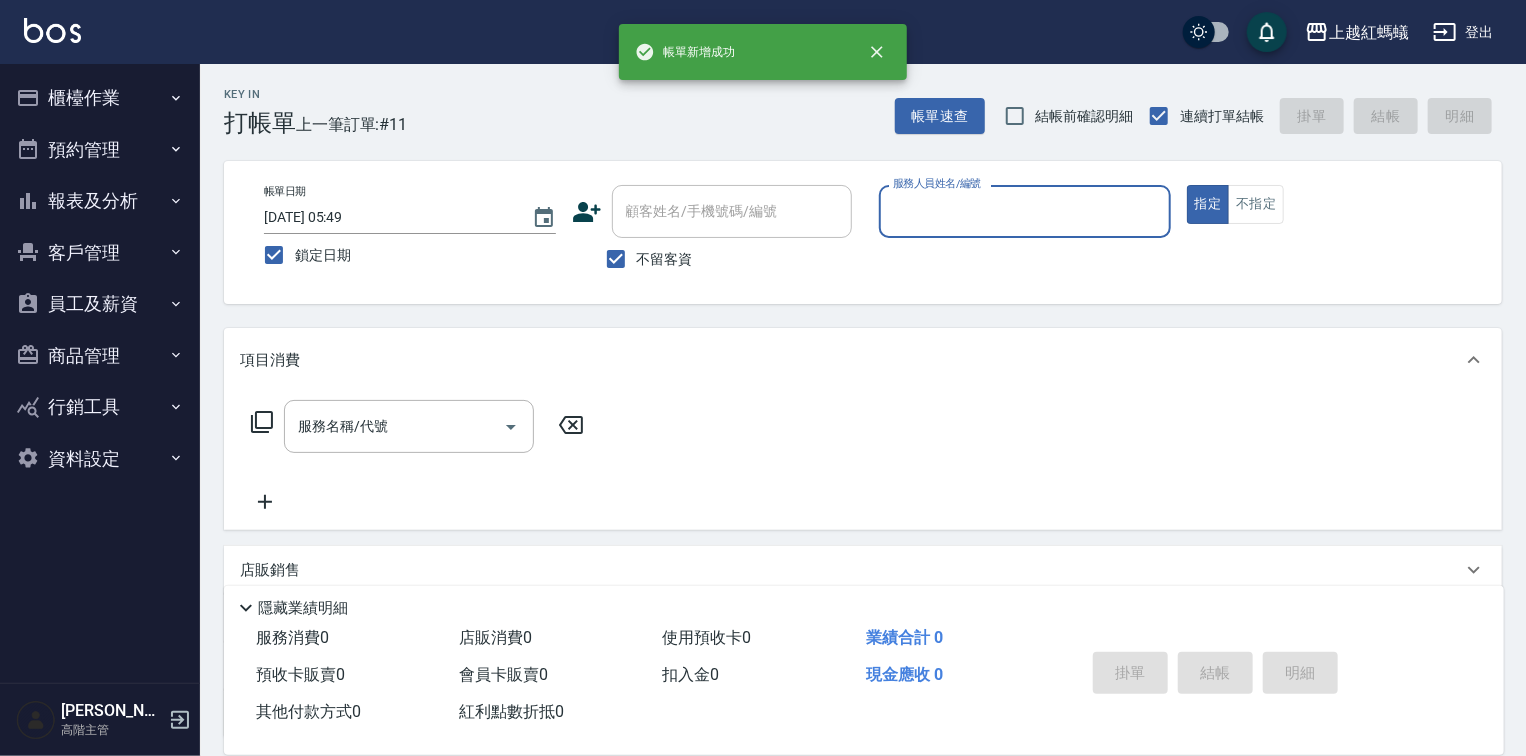 click on "服務人員姓名/編號" at bounding box center (1025, 211) 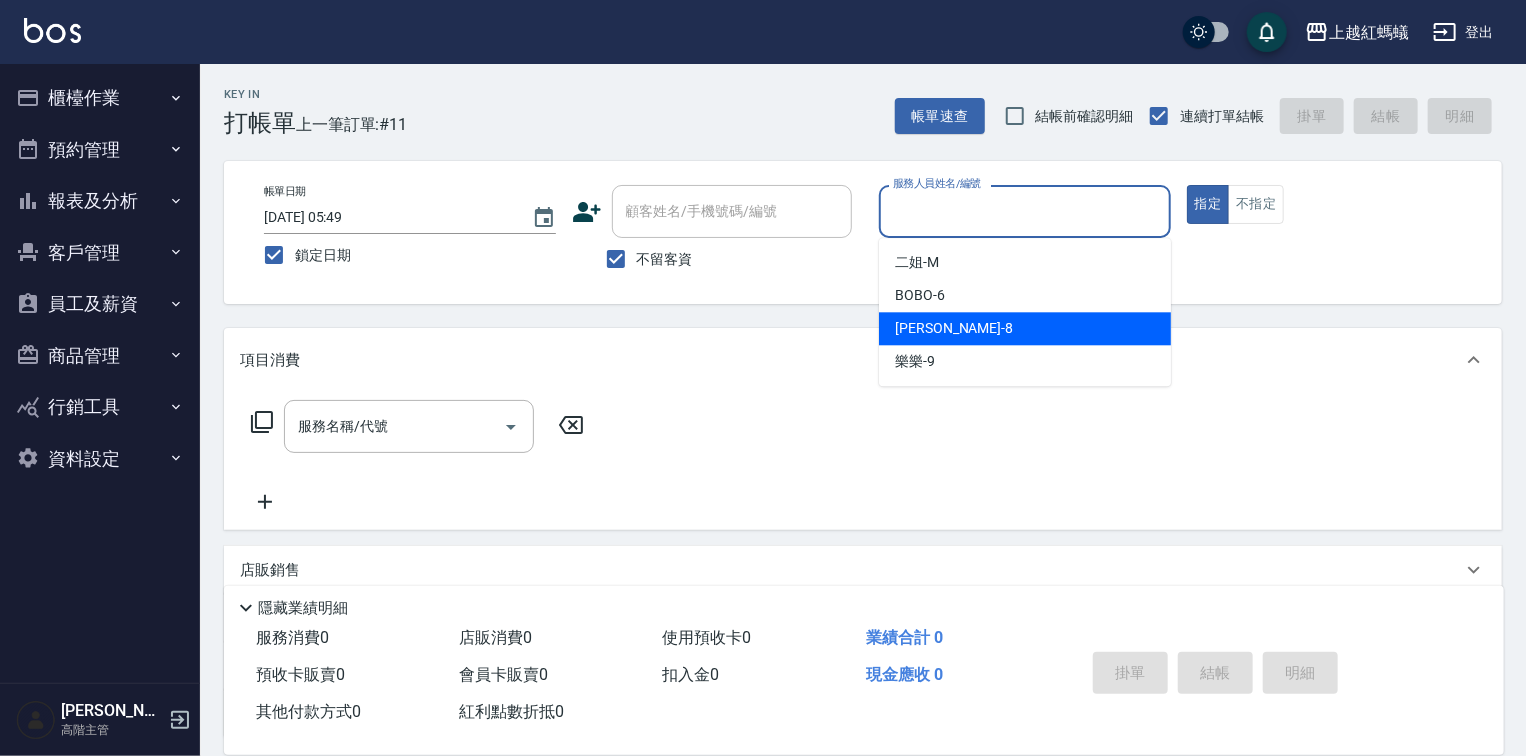 click on "[PERSON_NAME] -8" at bounding box center [1025, 328] 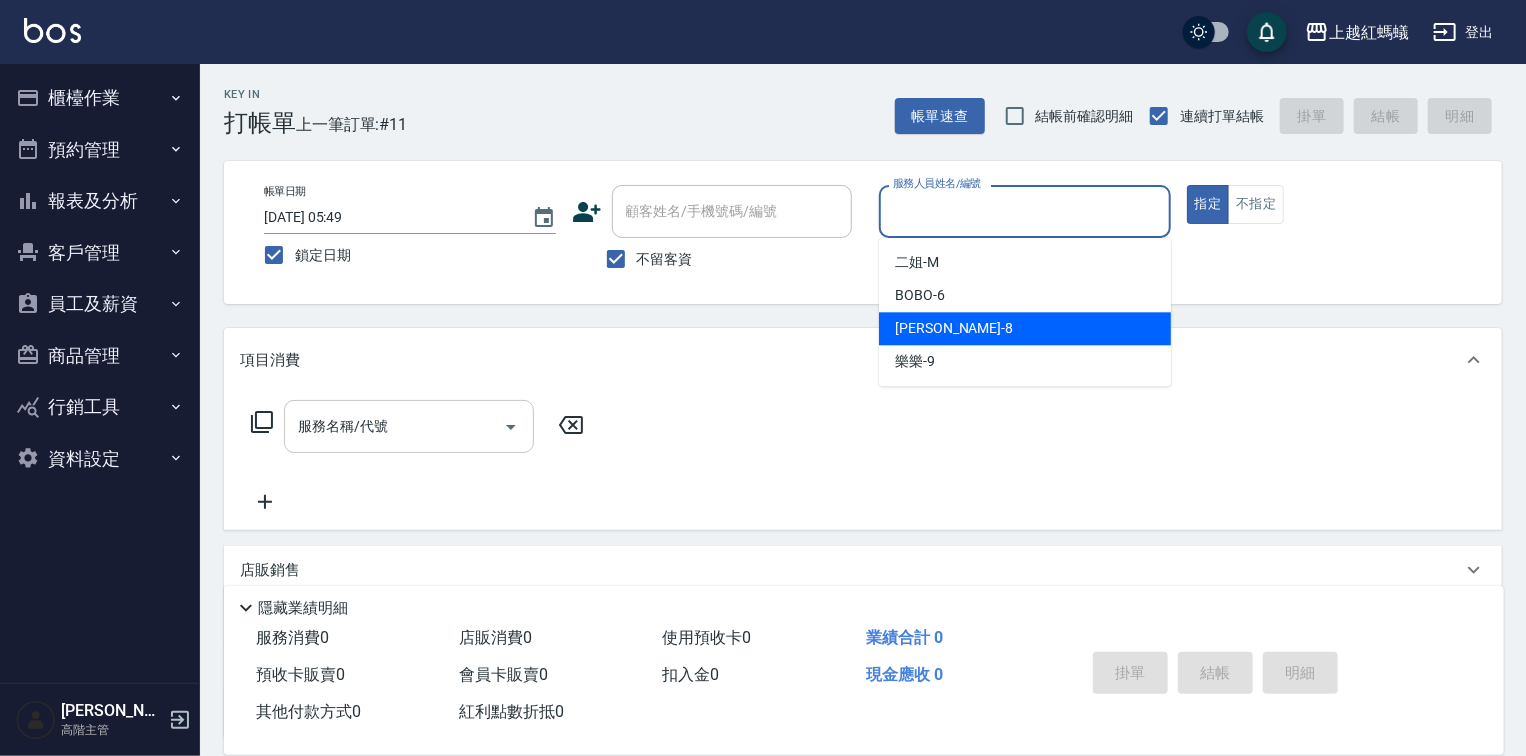 type on "[PERSON_NAME]-8" 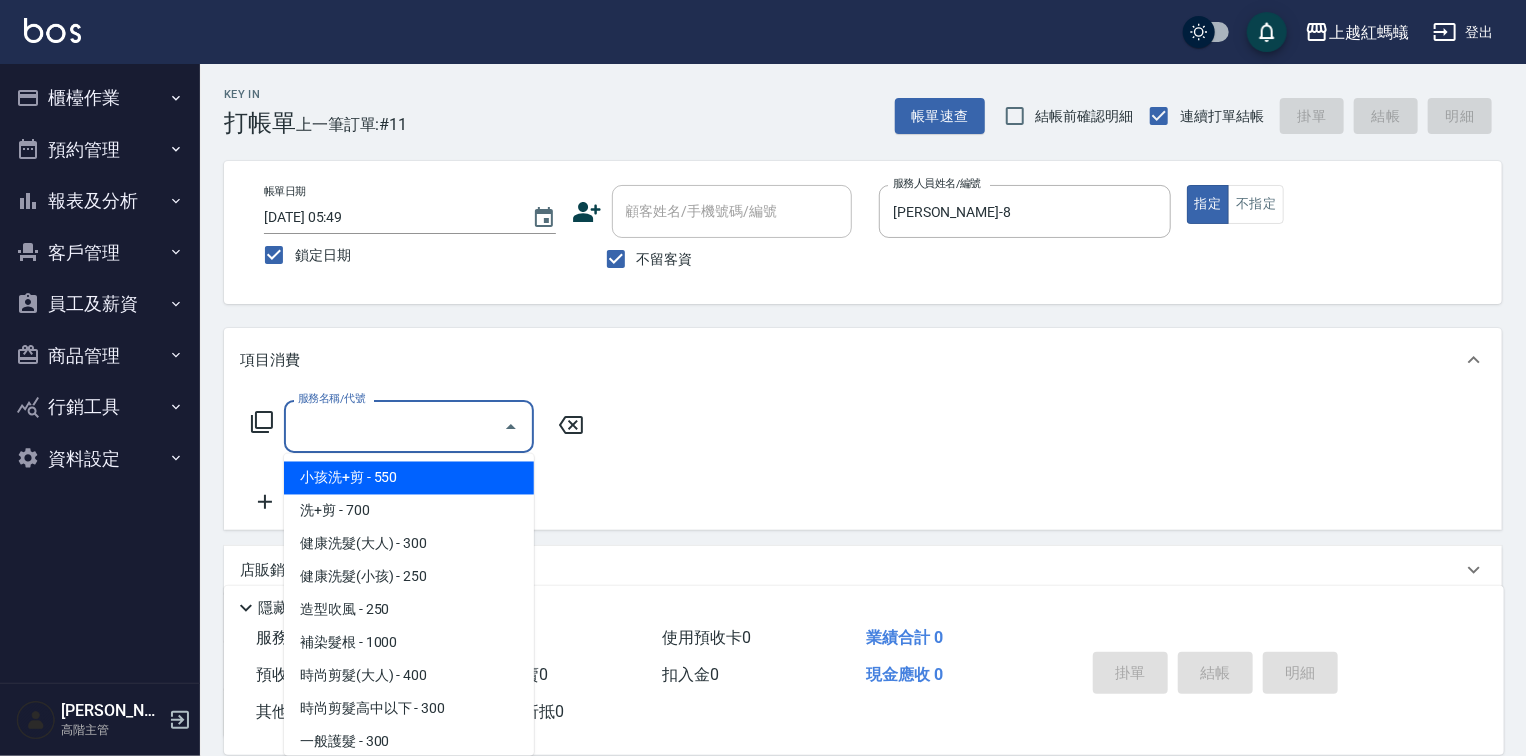 click on "服務名稱/代號" at bounding box center [394, 426] 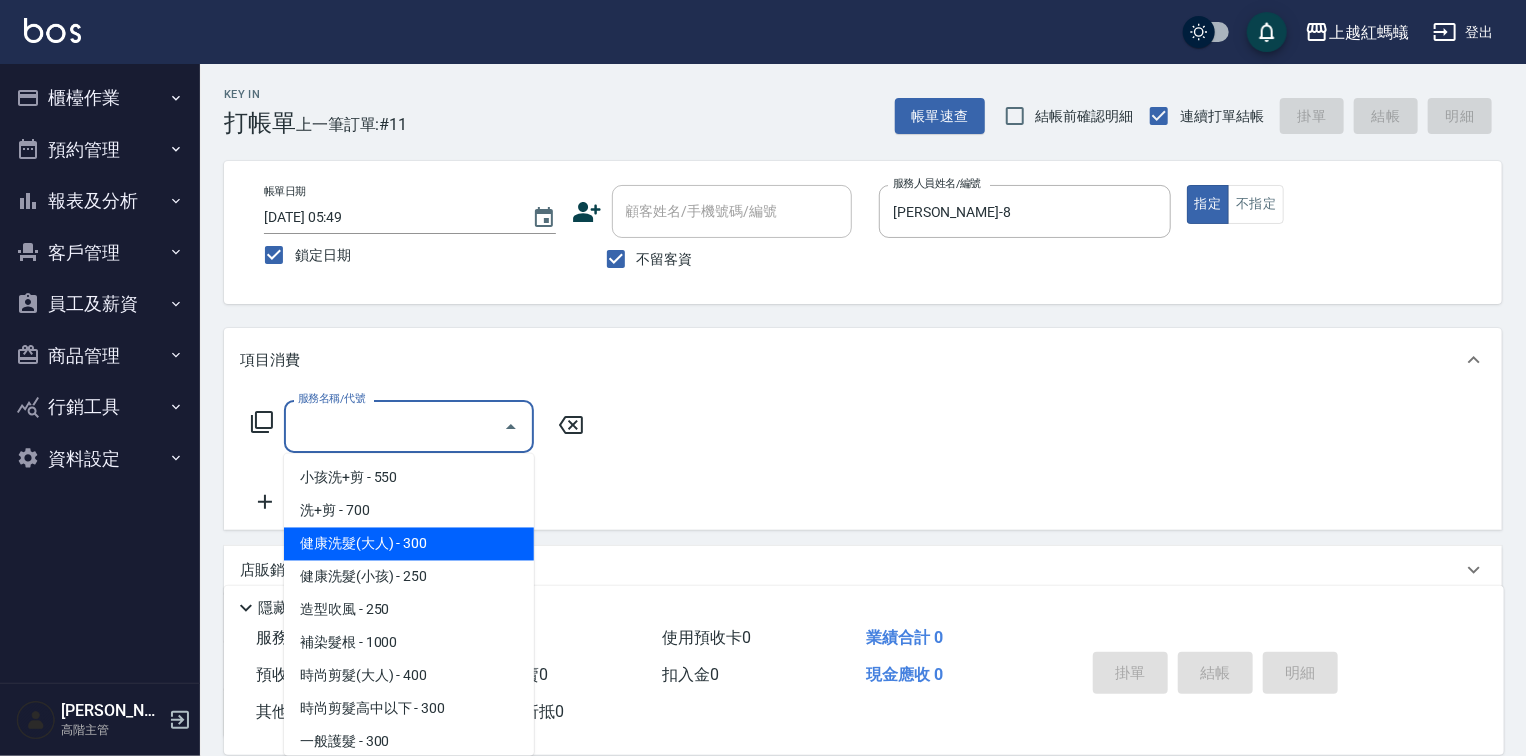 click on "健康洗髮(大人) - 300" at bounding box center (409, 544) 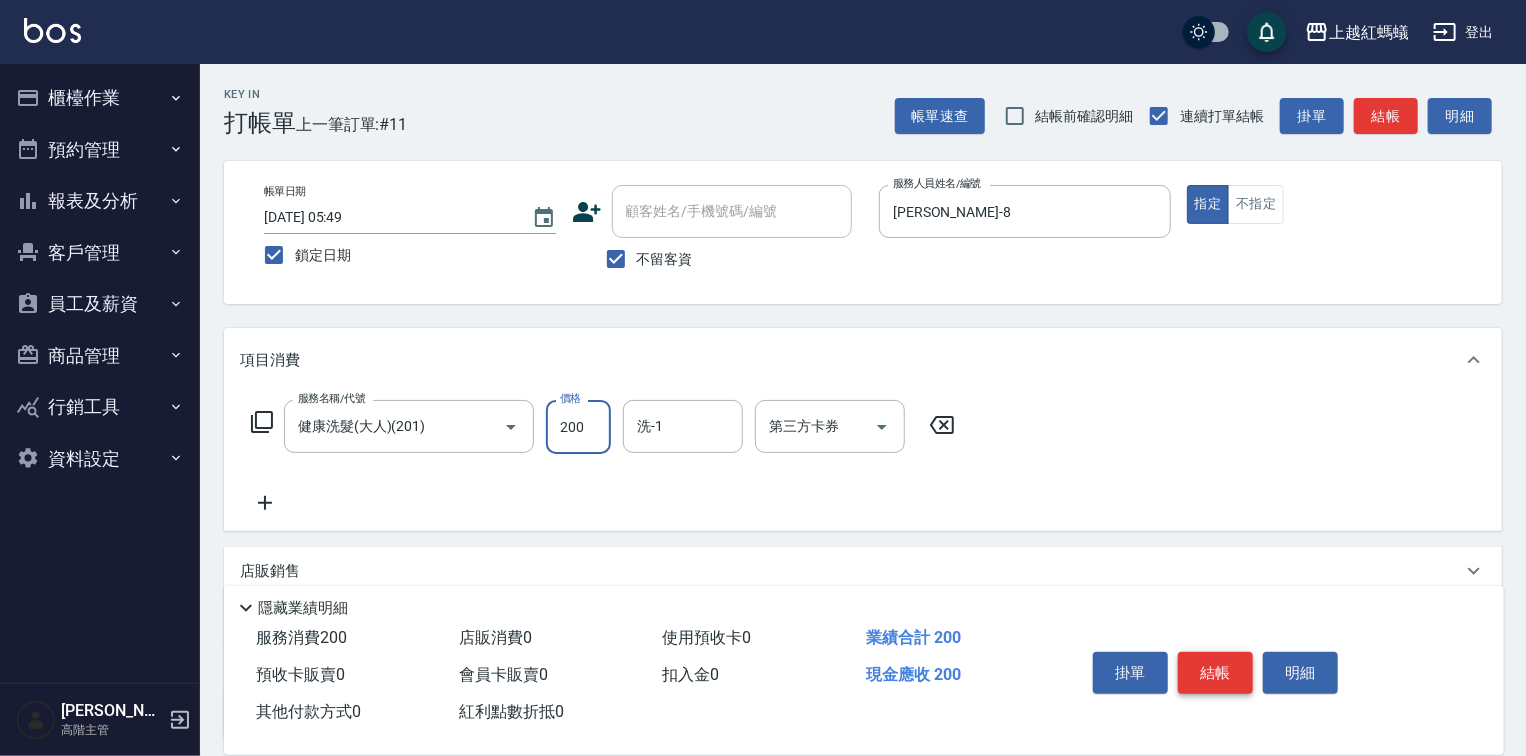 type on "200" 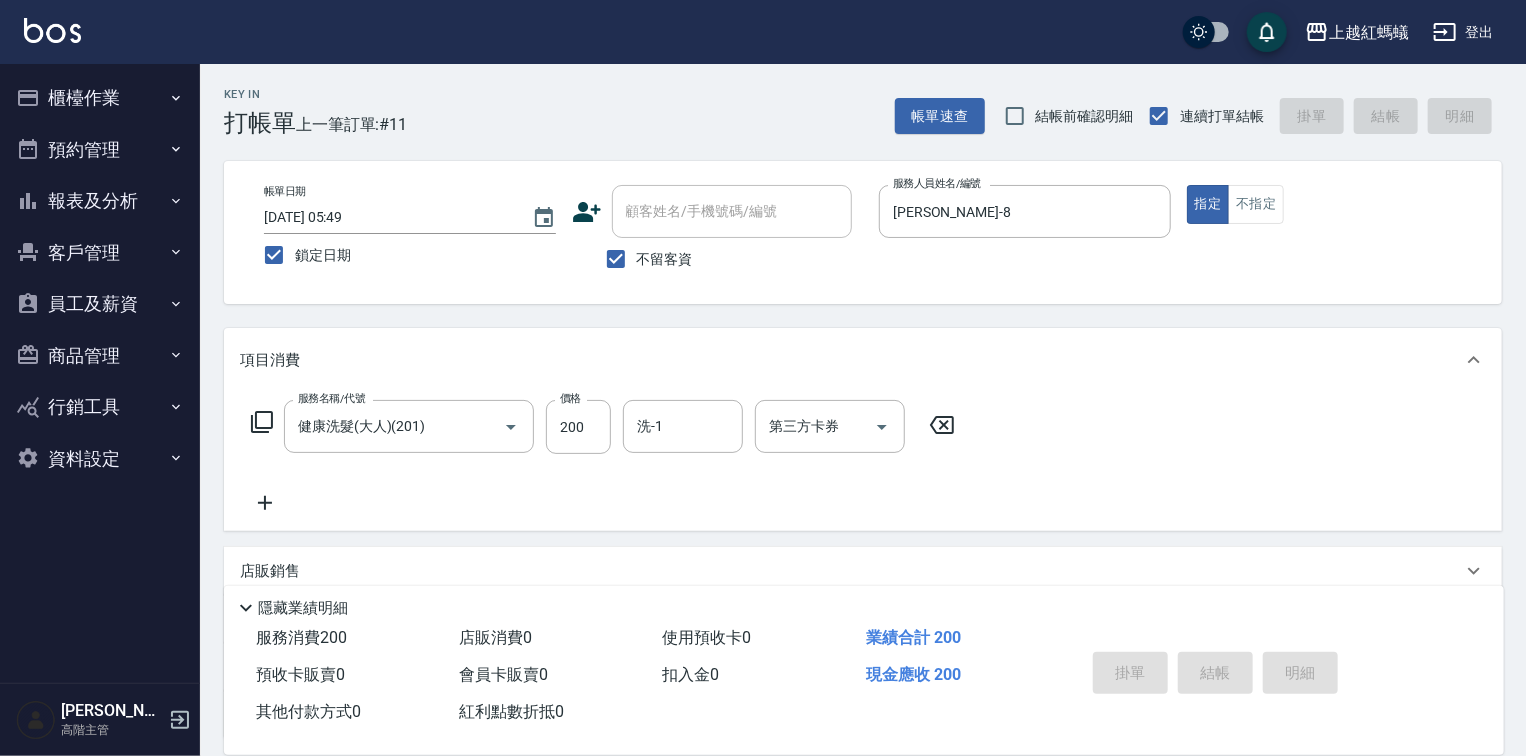 type 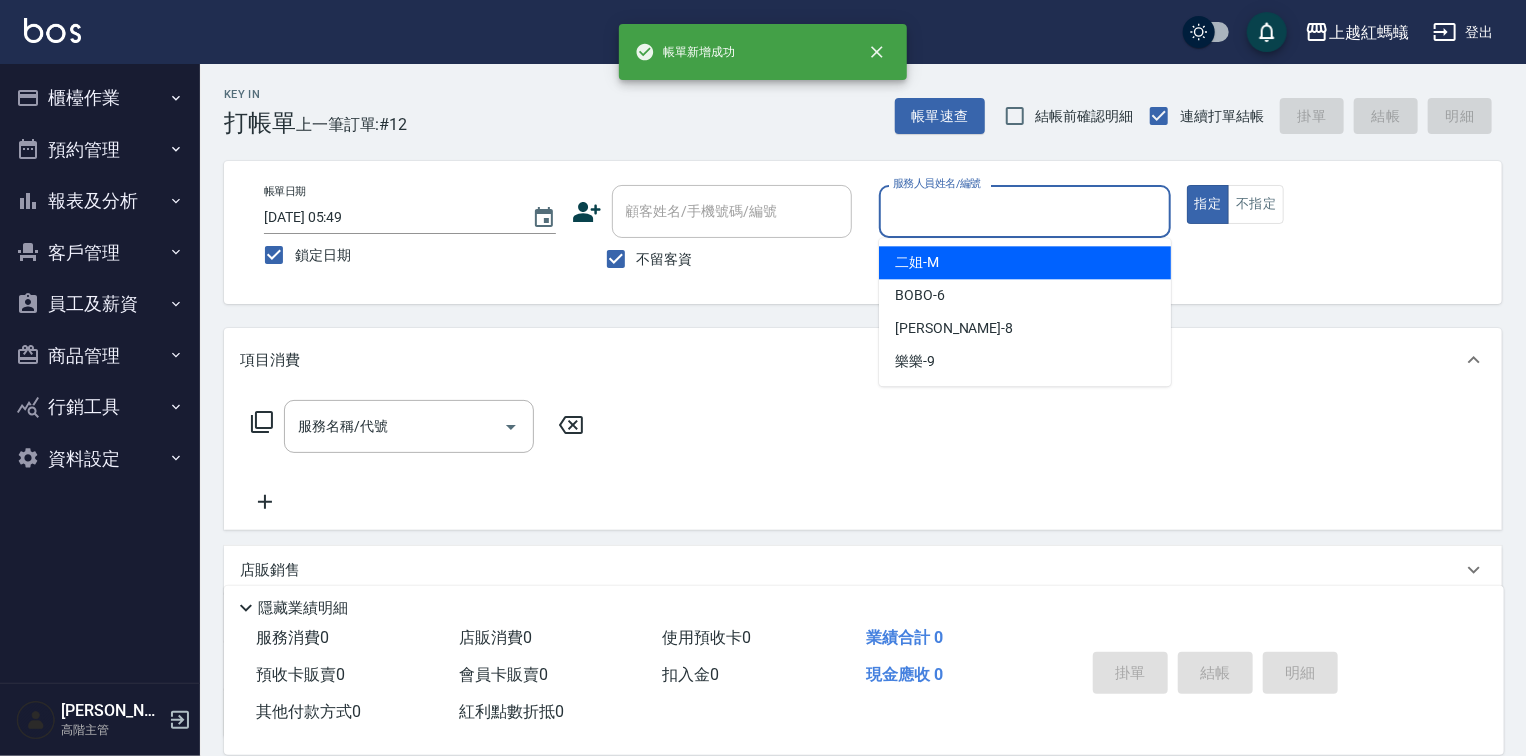 drag, startPoint x: 969, startPoint y: 220, endPoint x: 967, endPoint y: 294, distance: 74.02702 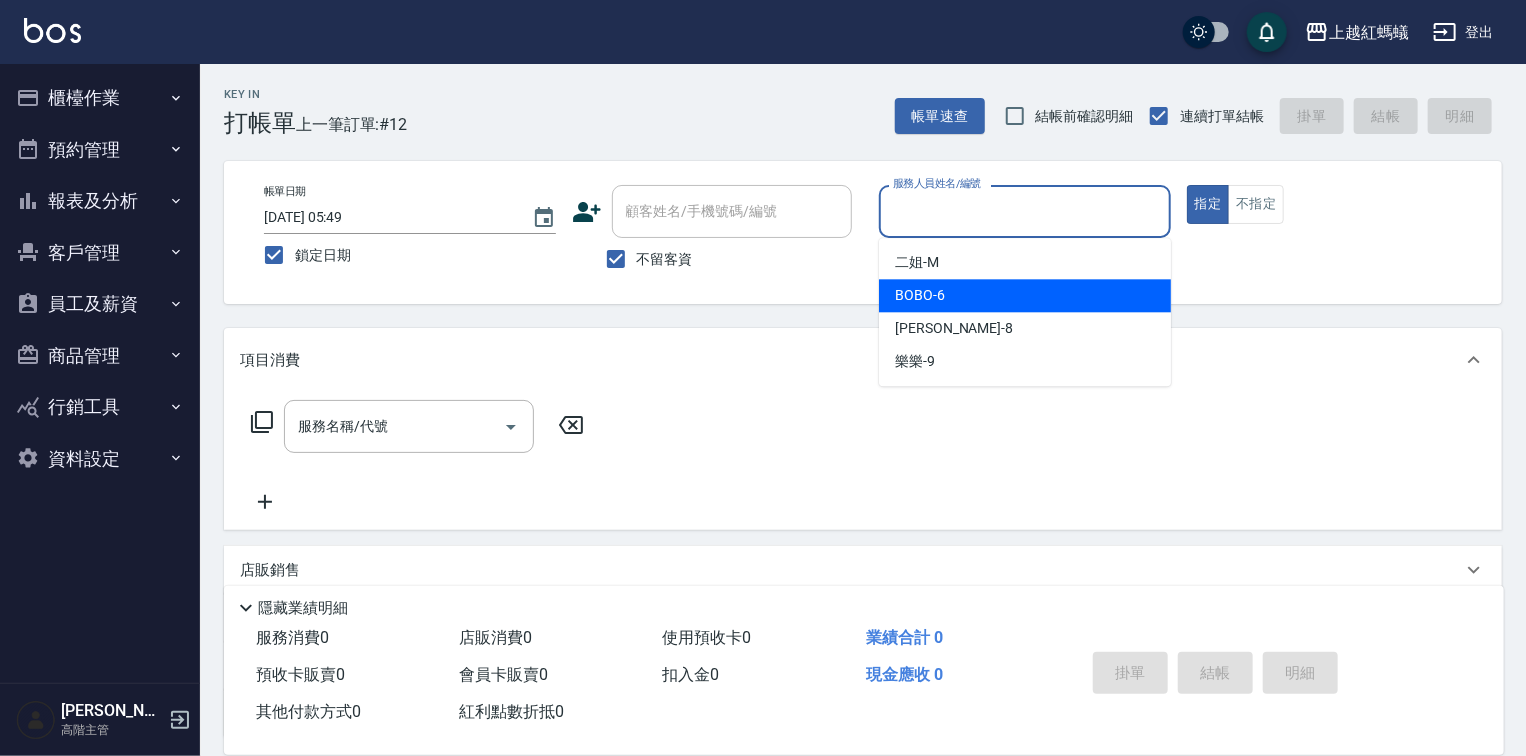 click on "BOBO -6" at bounding box center [1025, 295] 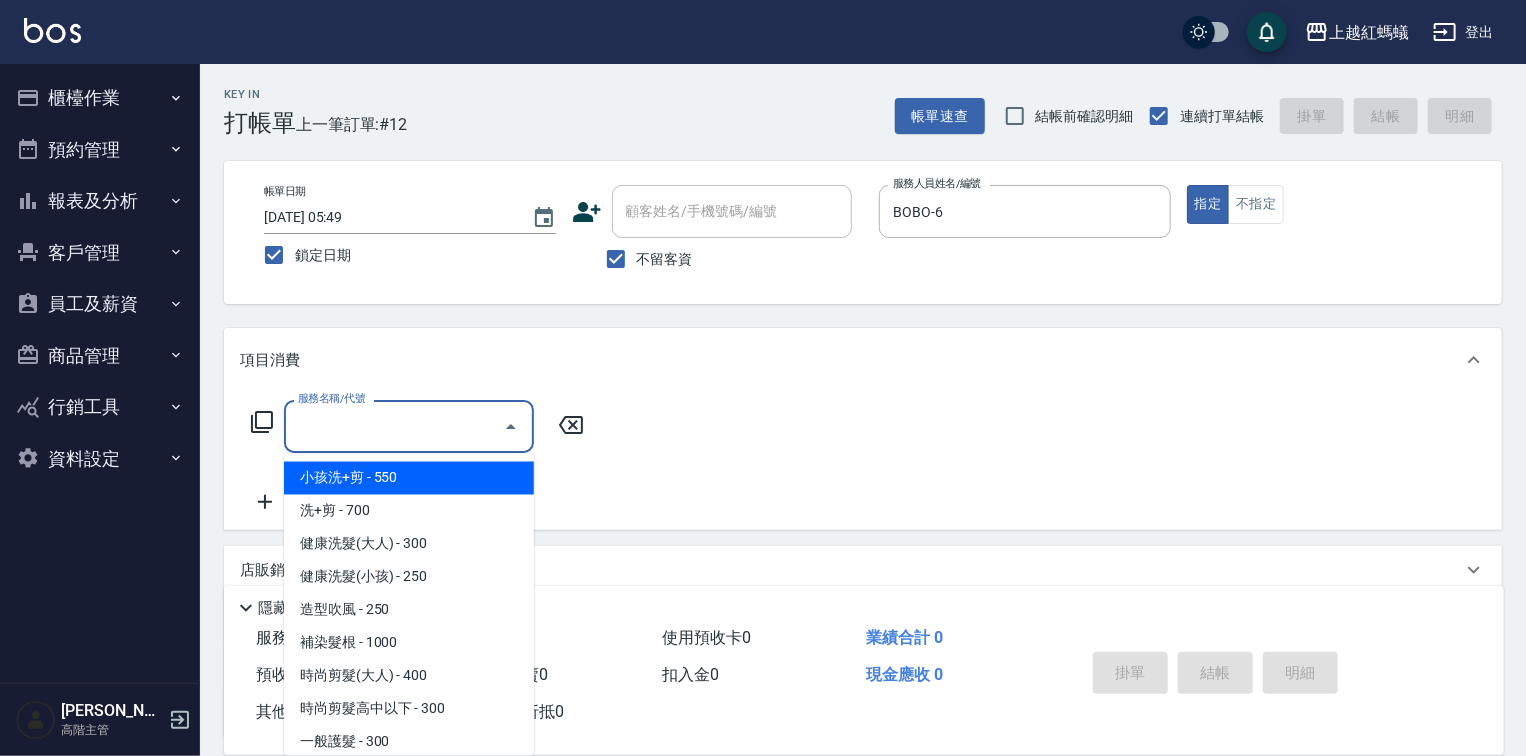 click on "服務名稱/代號" at bounding box center [394, 426] 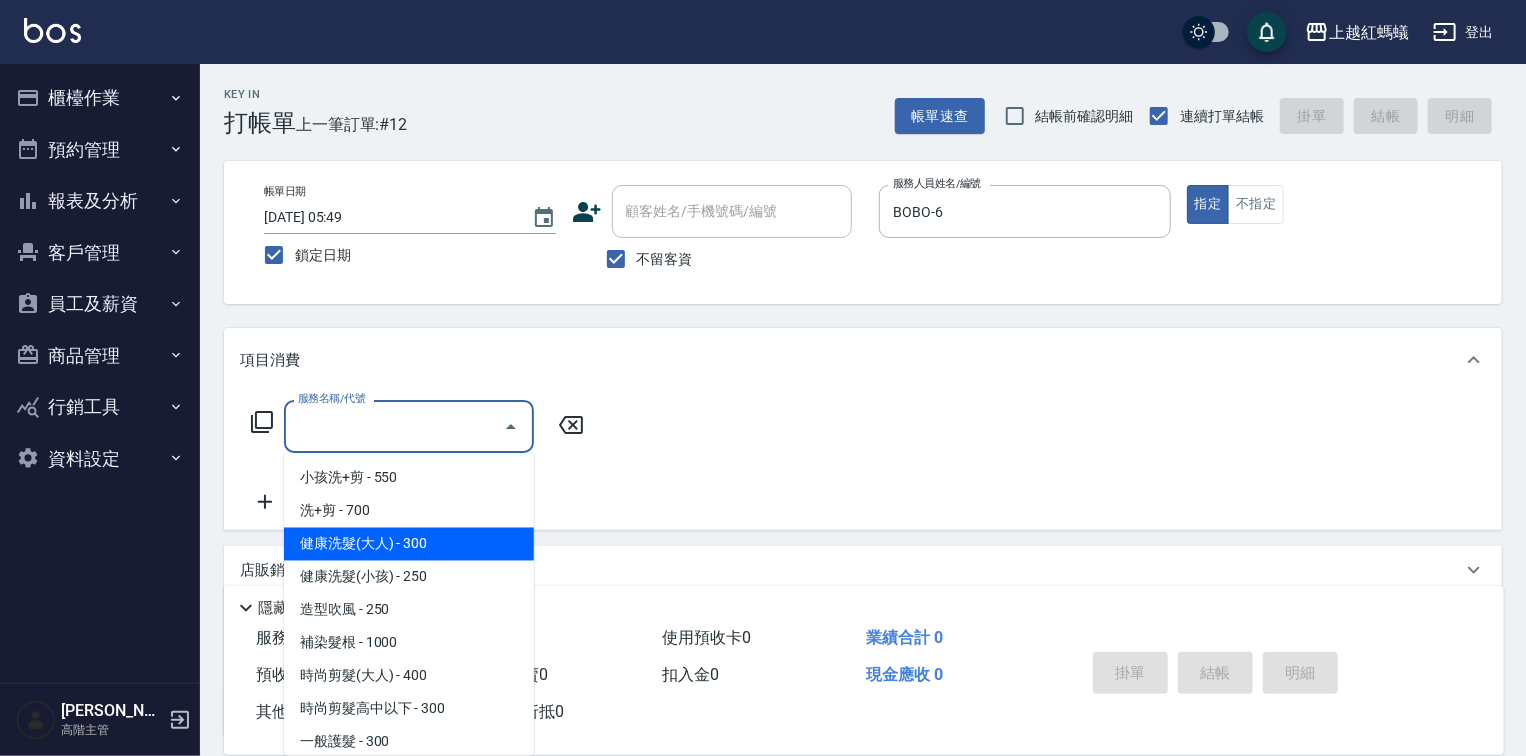 click on "健康洗髮(大人) - 300" at bounding box center [409, 544] 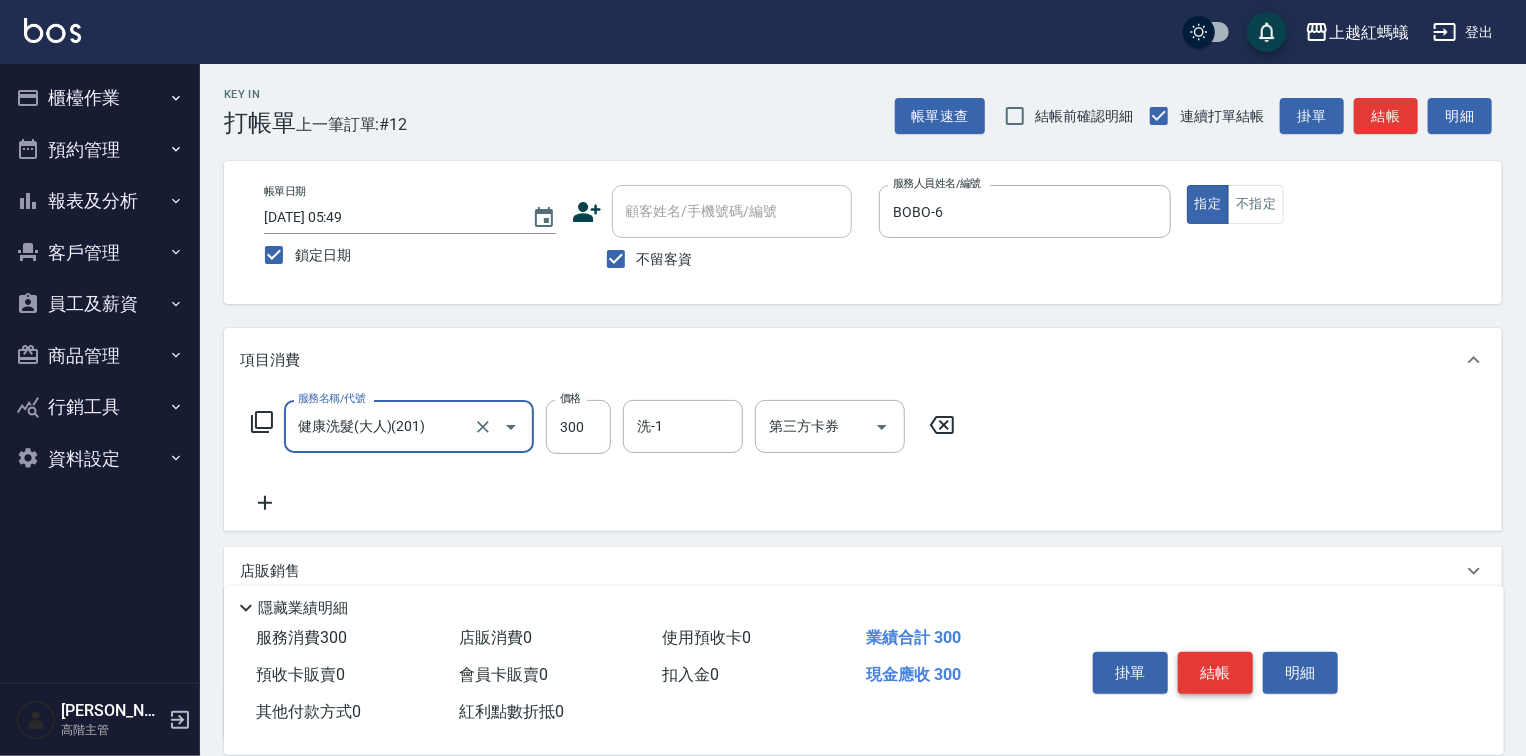click on "結帳" at bounding box center [1215, 673] 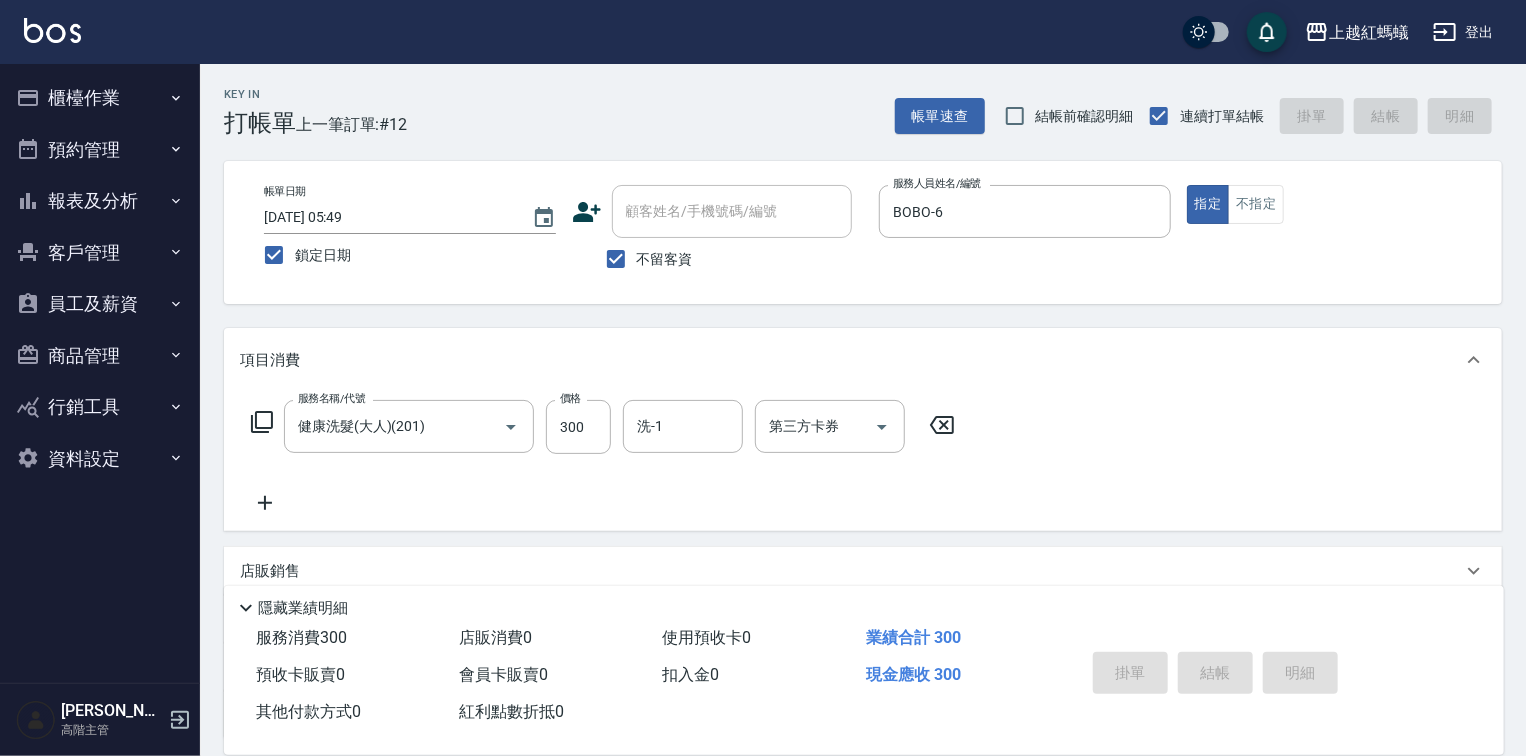 type 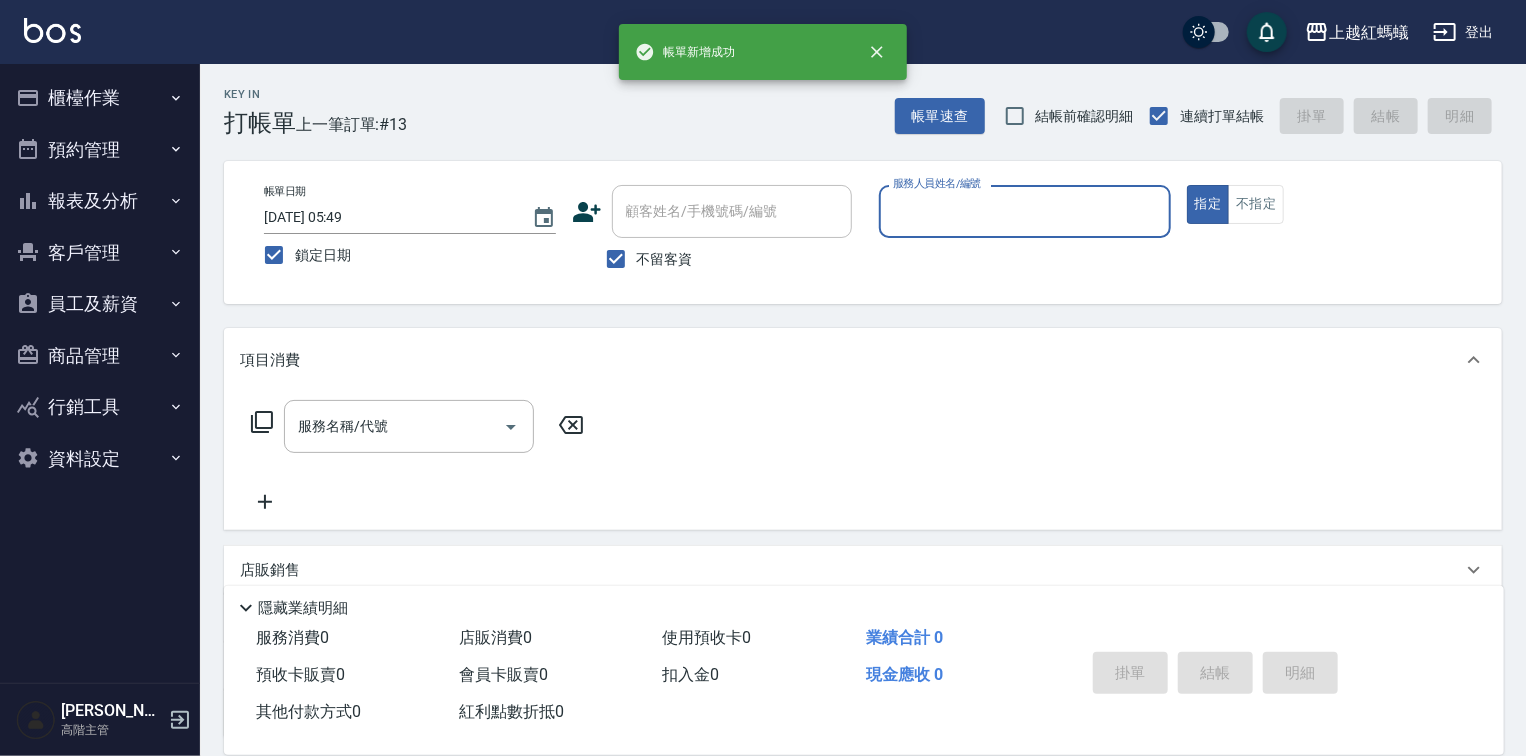click on "服務人員姓名/編號" at bounding box center (1025, 211) 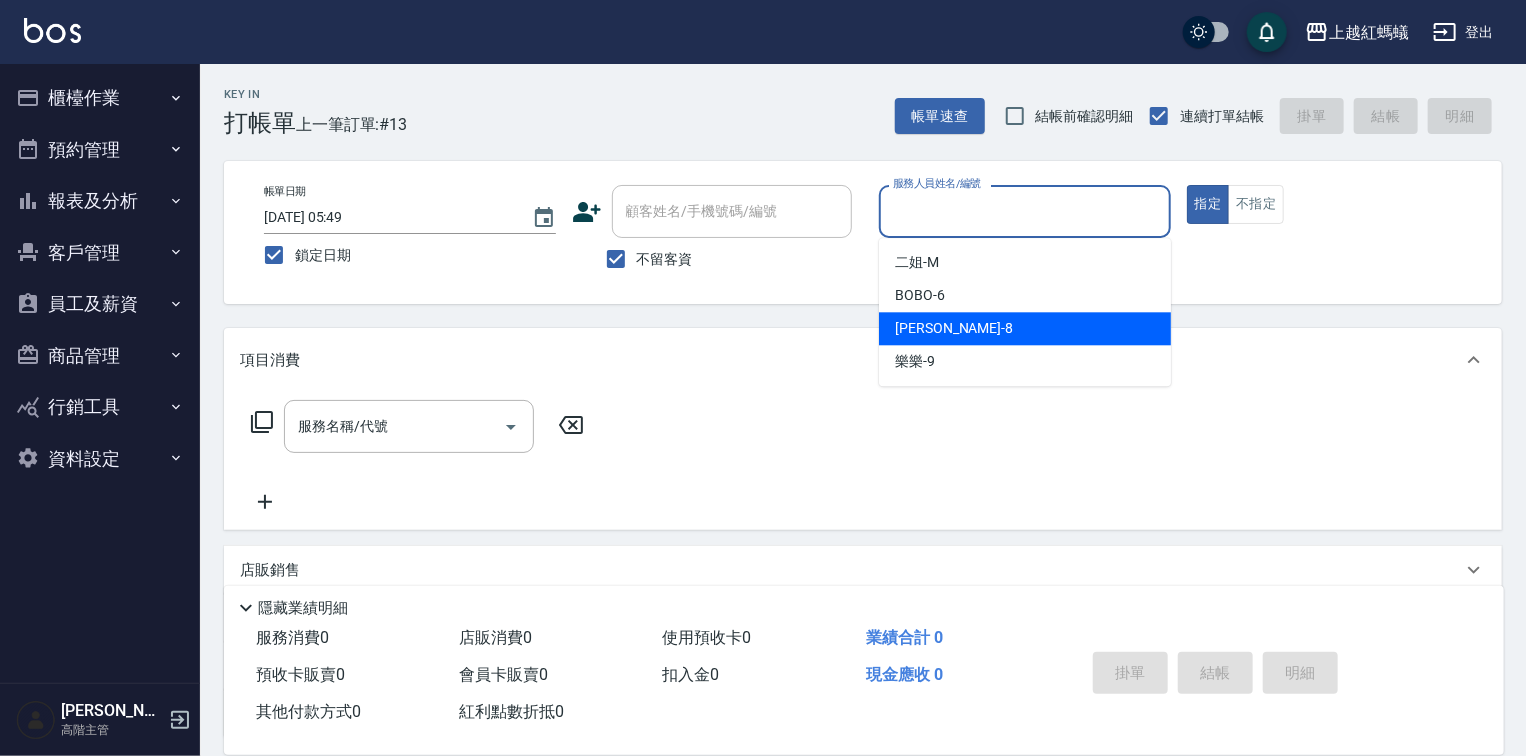click on "[PERSON_NAME] -8" at bounding box center [1025, 328] 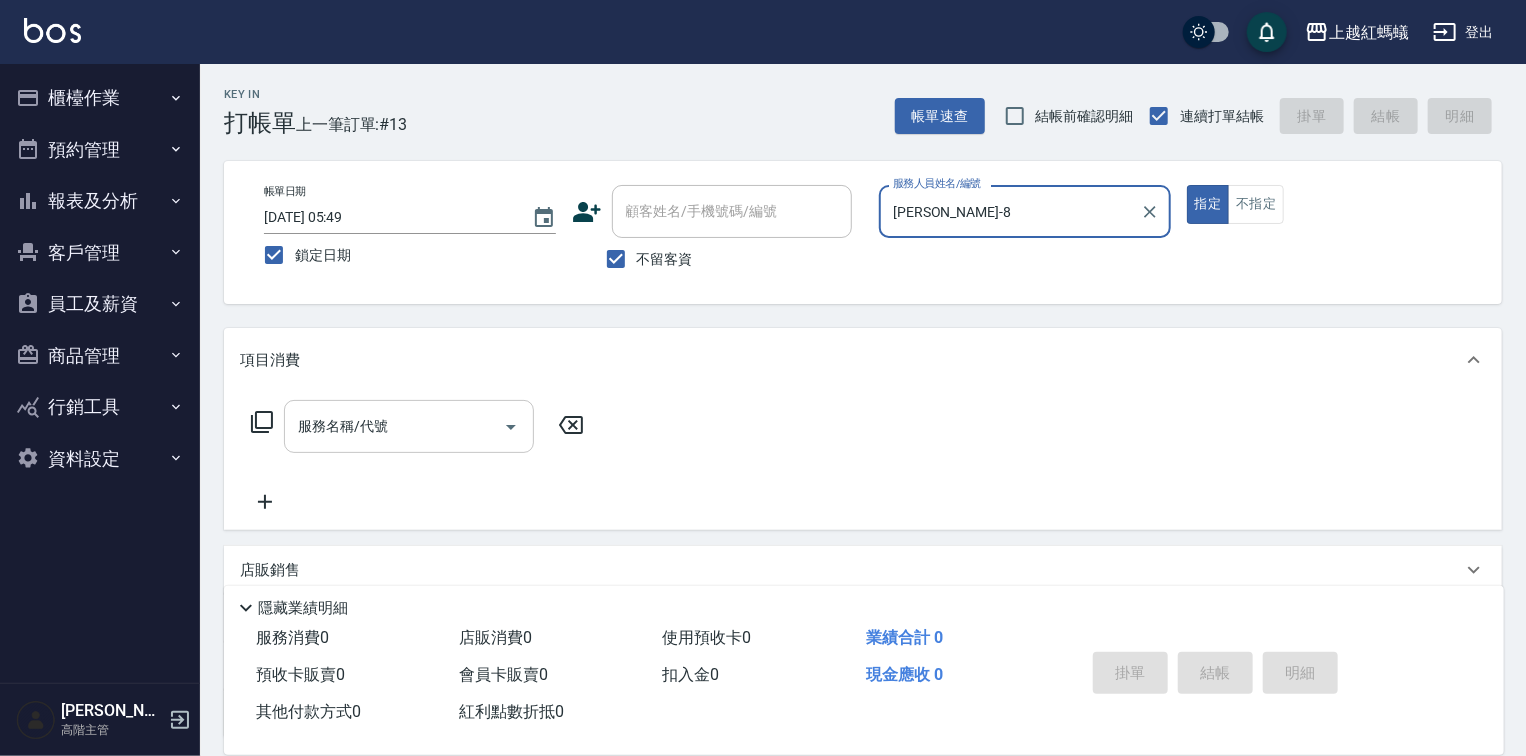 click on "服務名稱/代號" at bounding box center [394, 426] 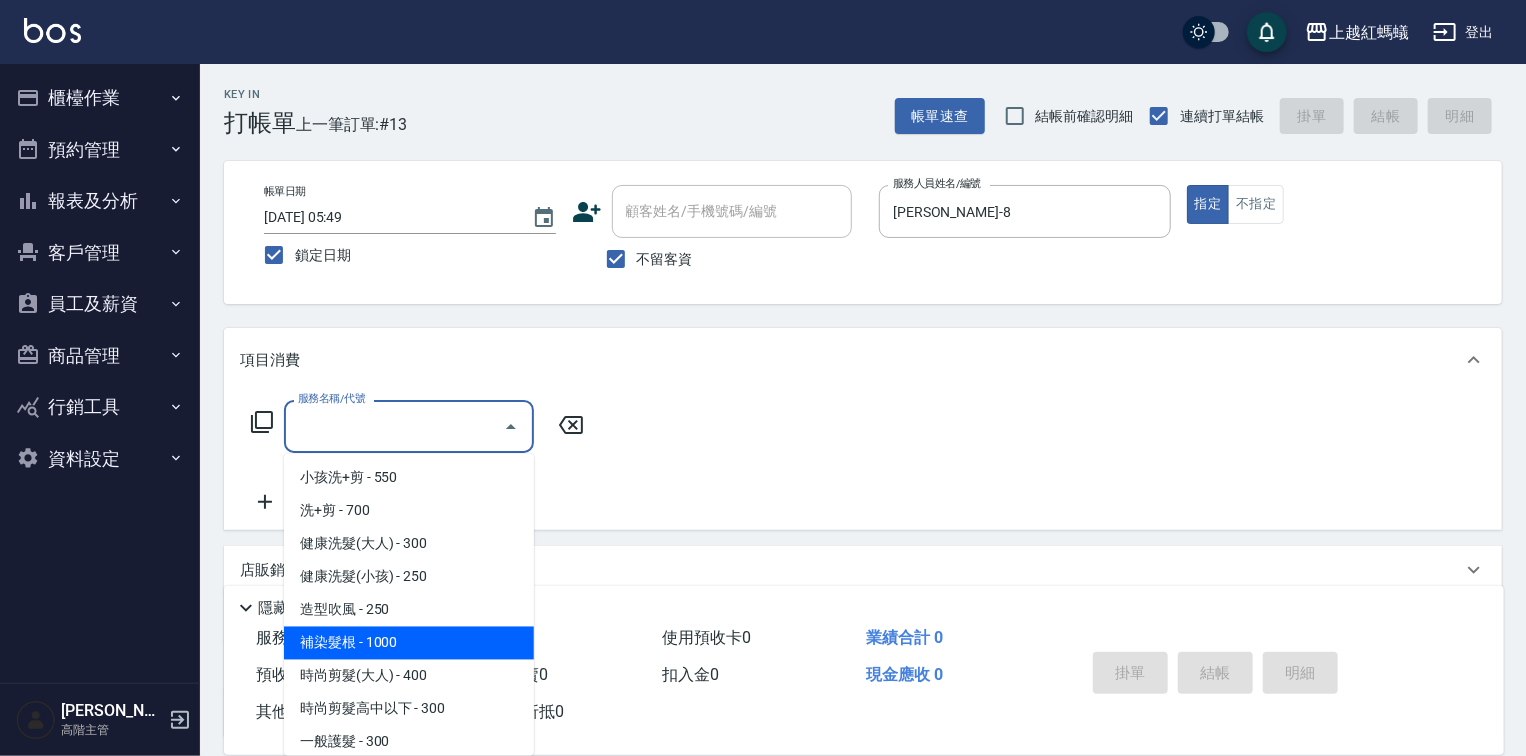 click on "補染髮根 - 1000" at bounding box center [409, 643] 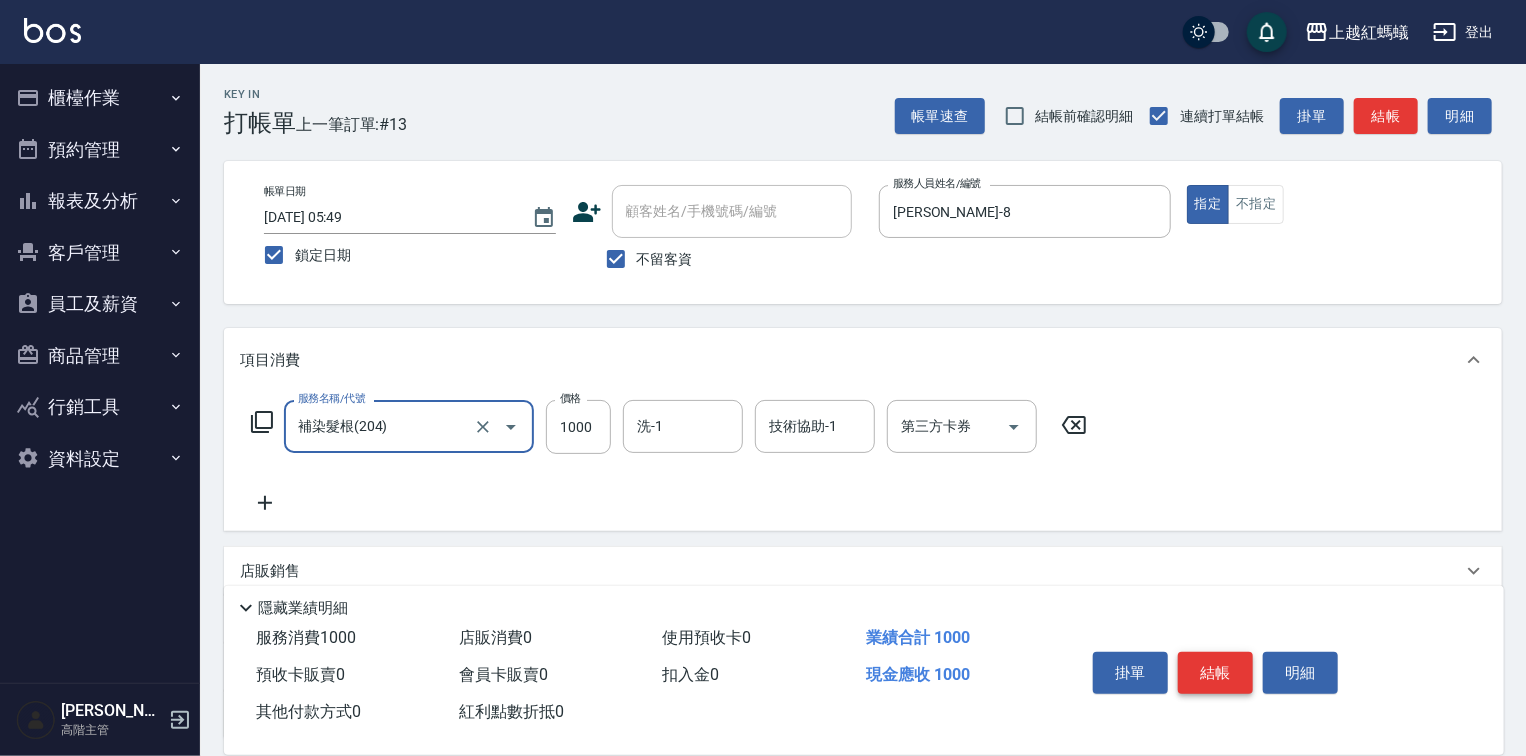 click on "結帳" at bounding box center (1215, 673) 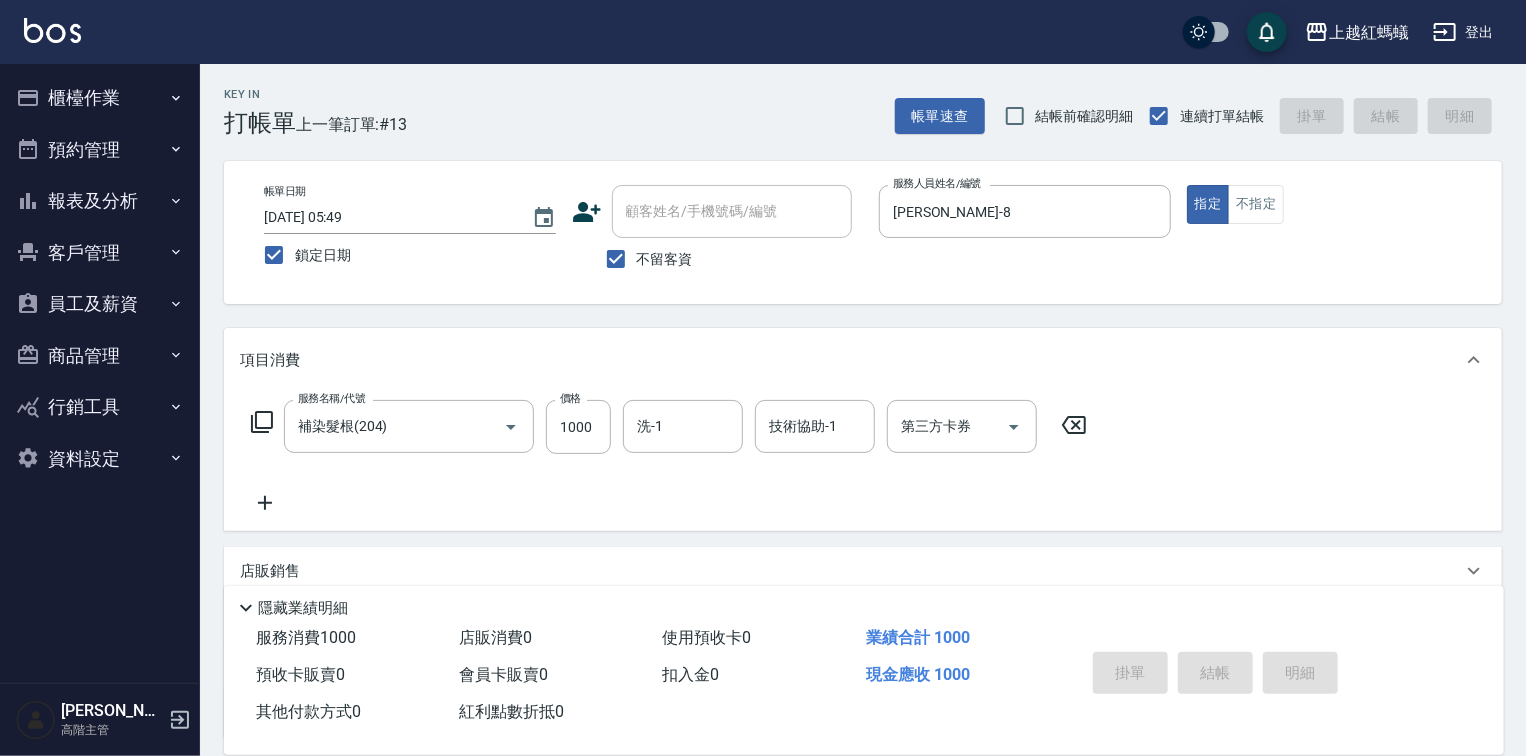 type 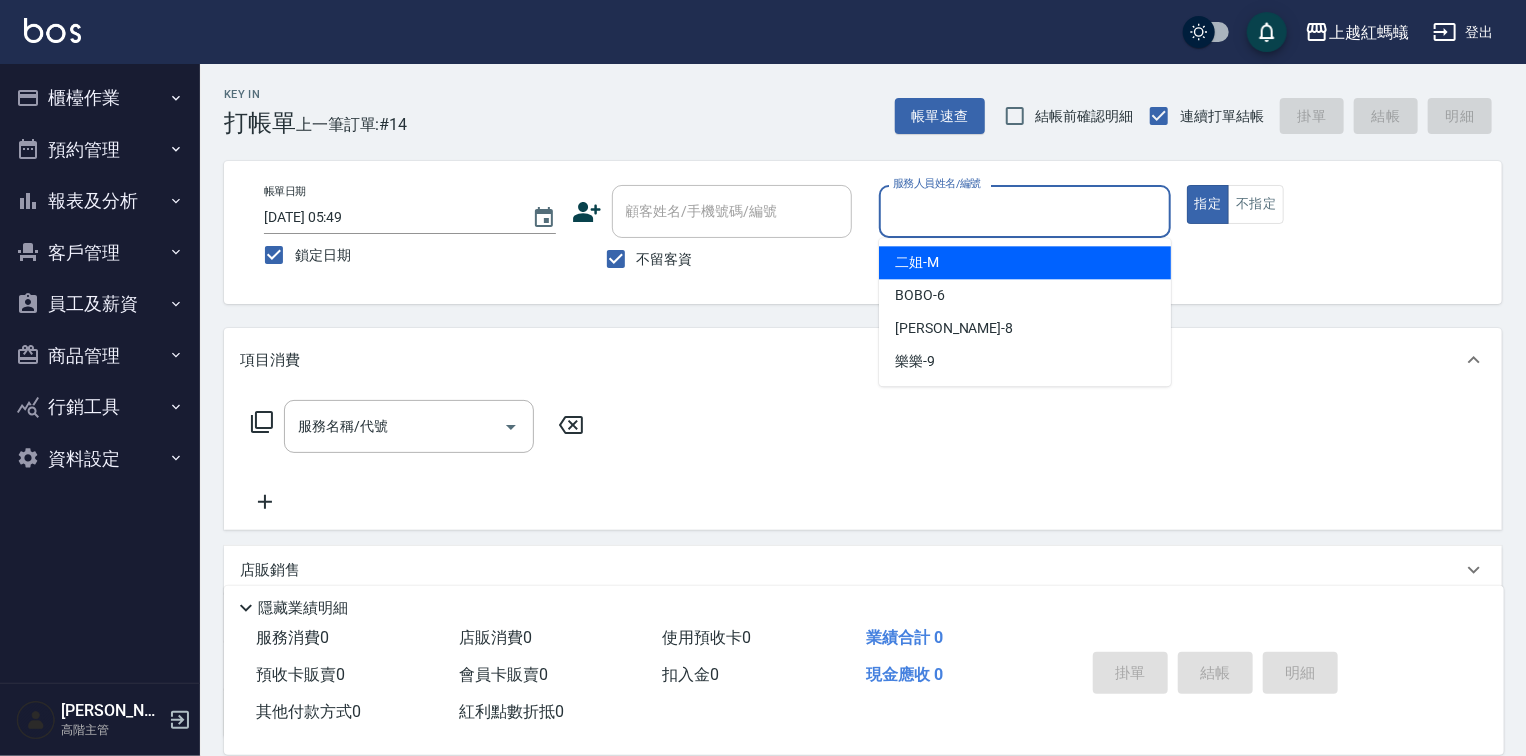 click on "服務人員姓名/編號" at bounding box center (1025, 211) 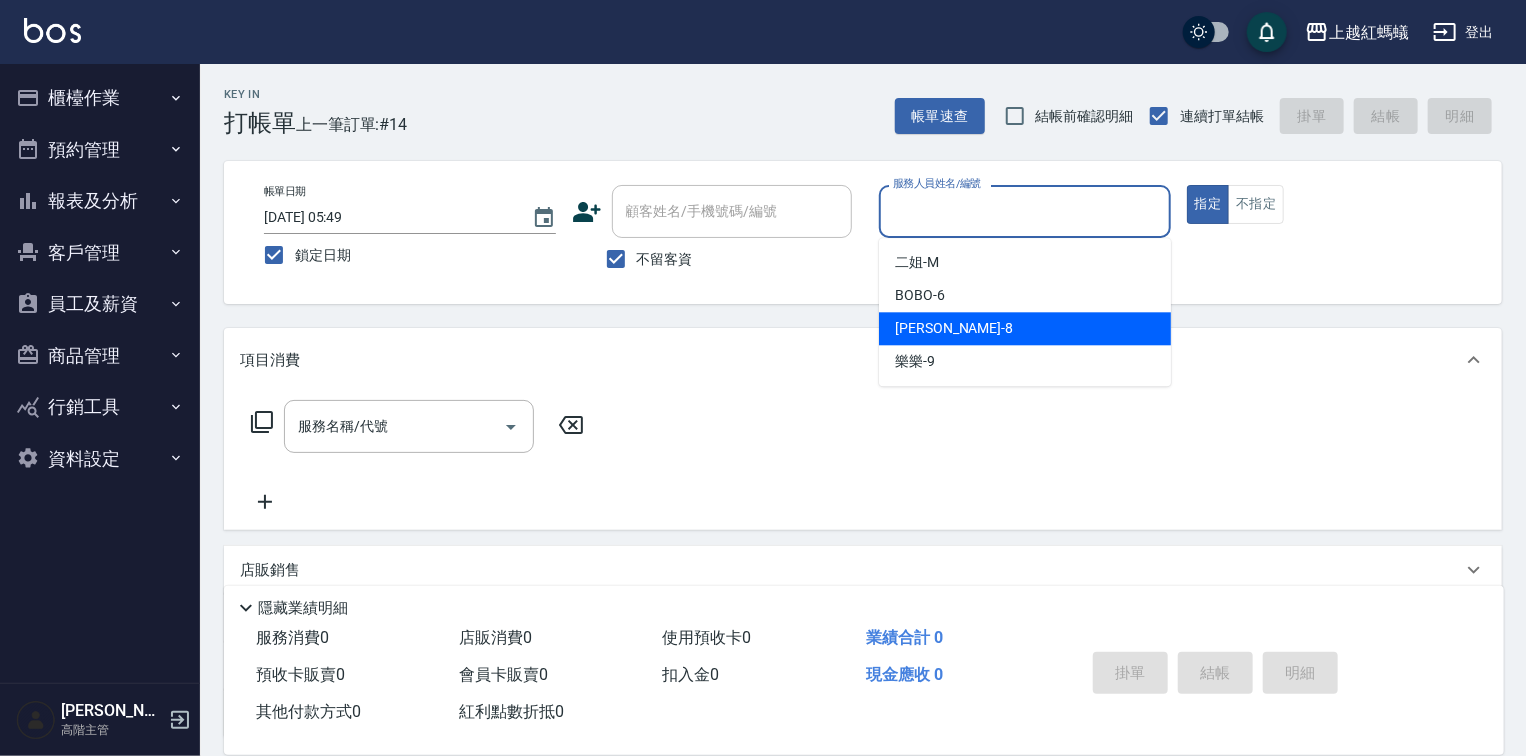 click on "[PERSON_NAME] -8" at bounding box center [1025, 328] 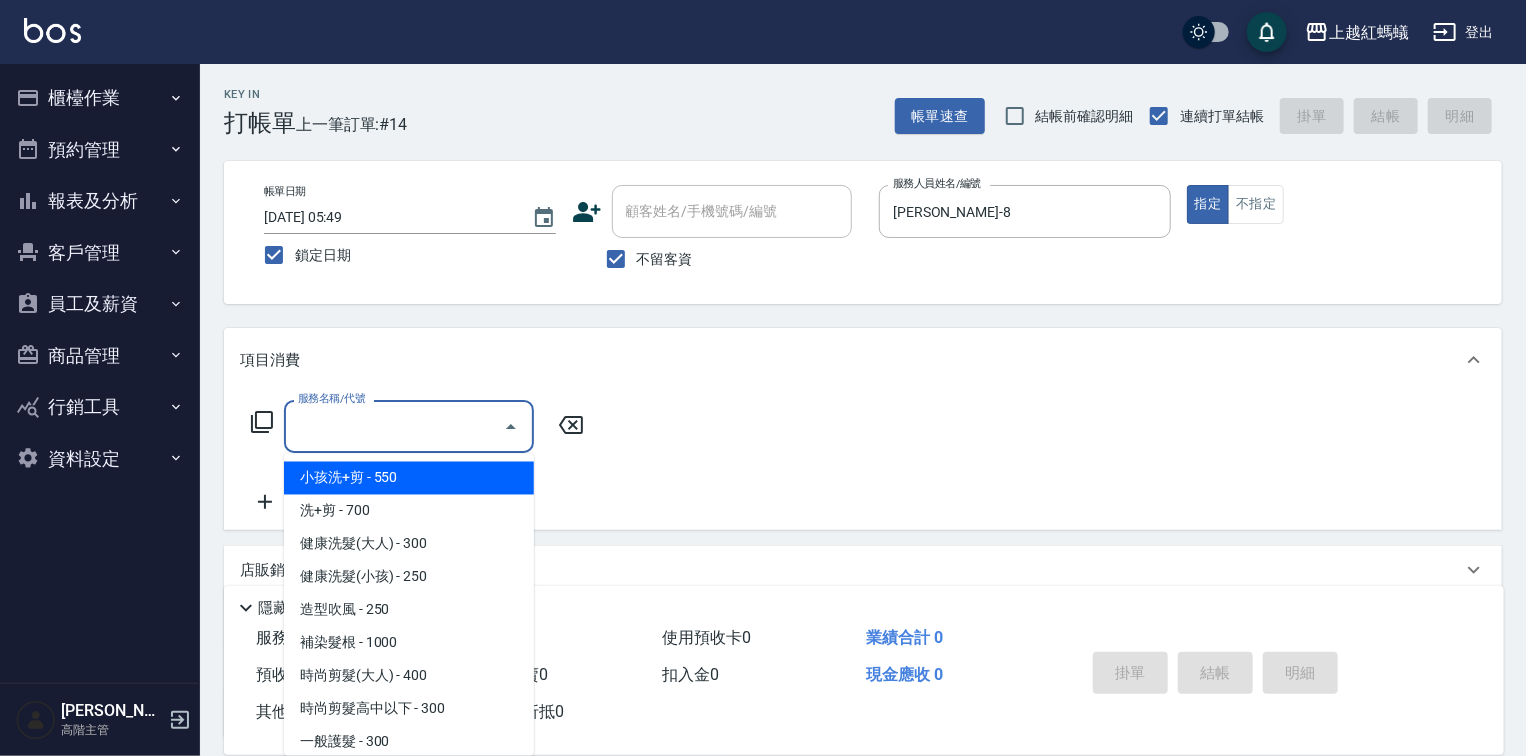 click on "服務名稱/代號" at bounding box center (394, 426) 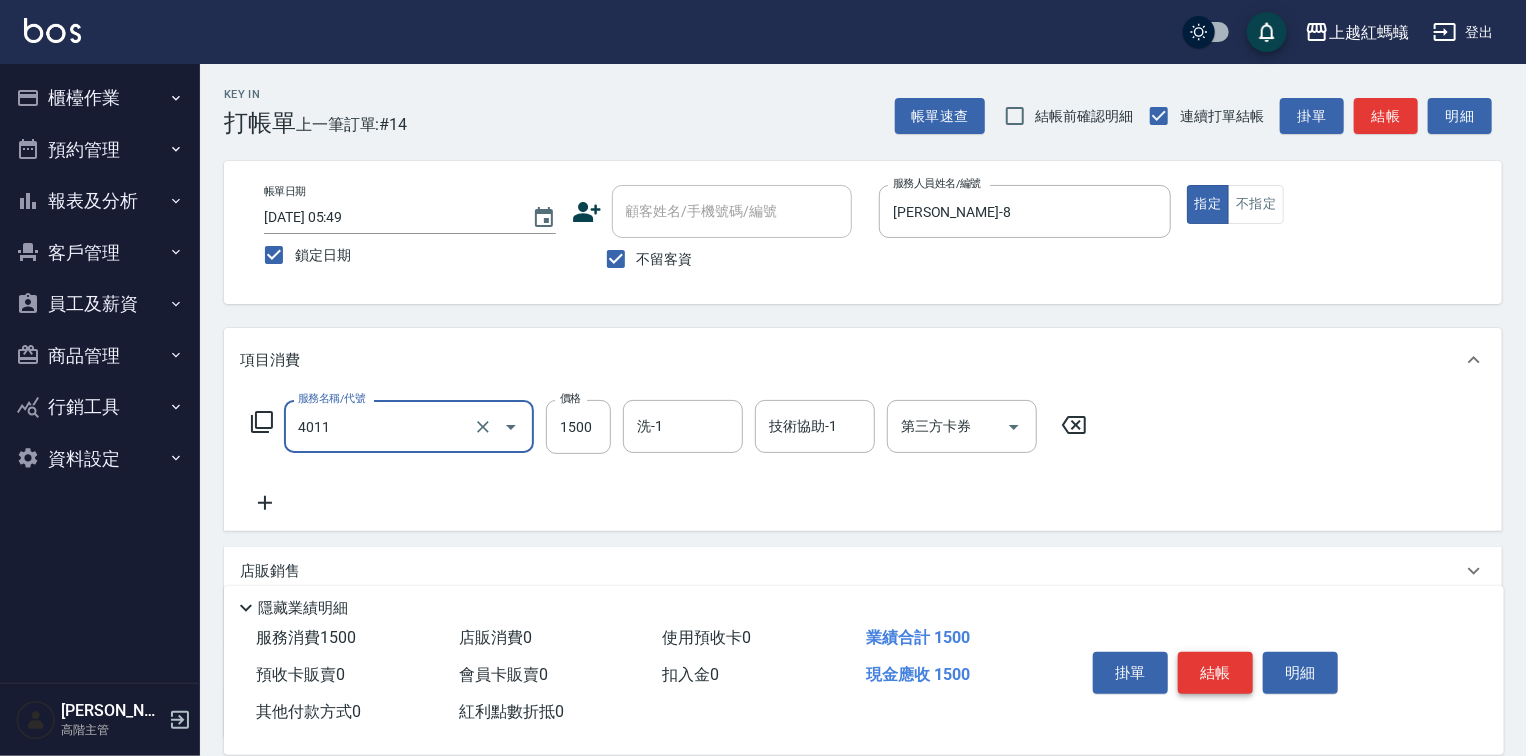 type on "花粉染髮(短)(4011)" 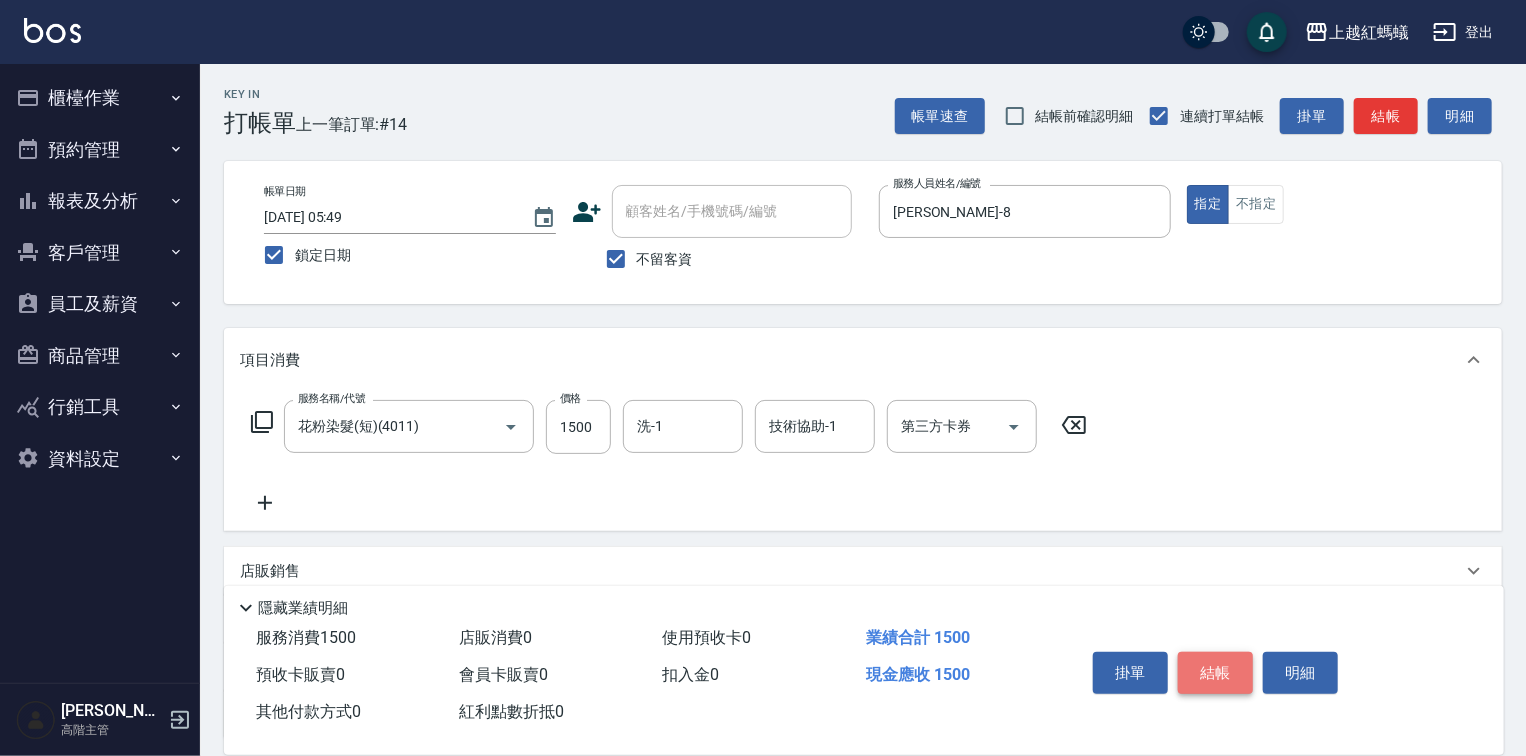 click on "結帳" at bounding box center (1215, 673) 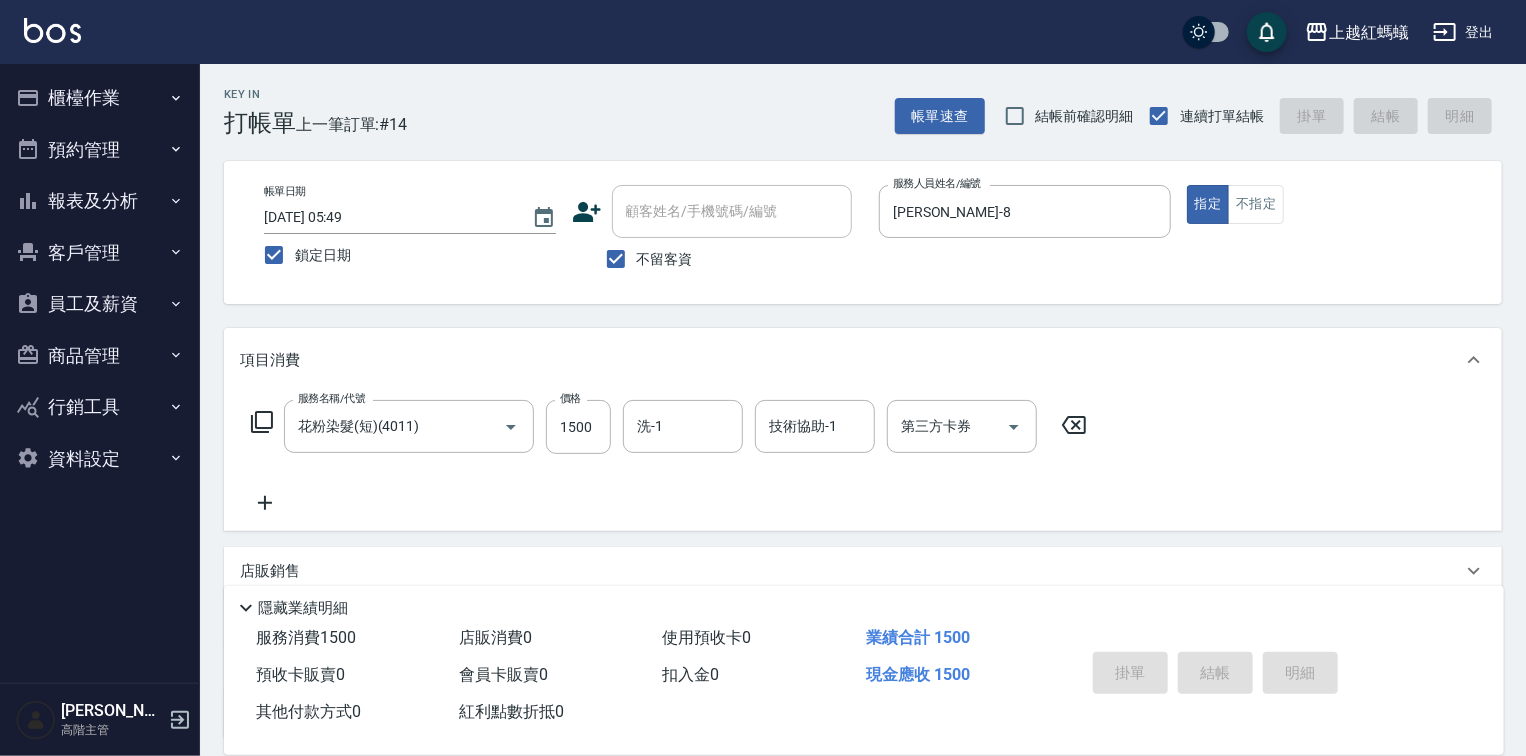 type 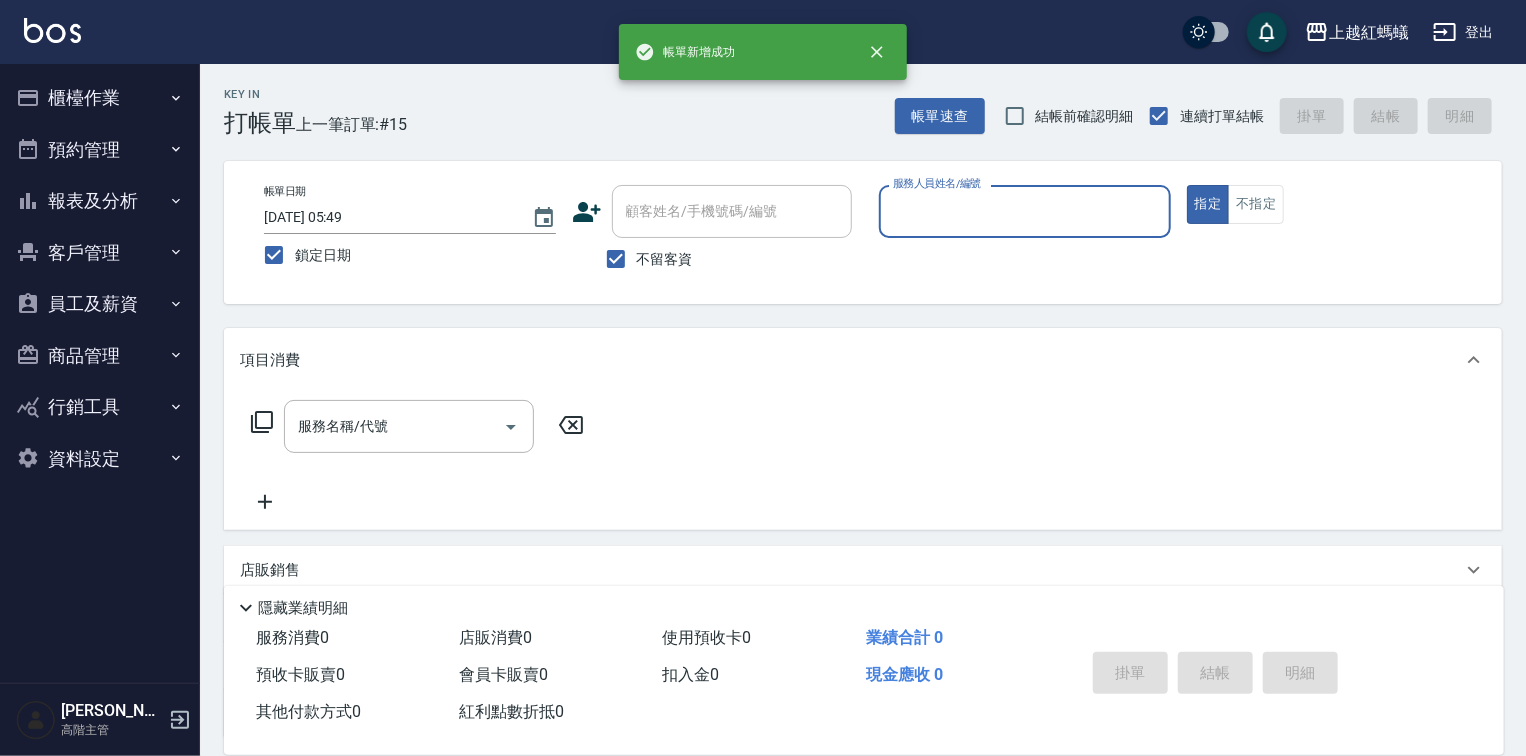 click on "服務人員姓名/編號" at bounding box center [1025, 211] 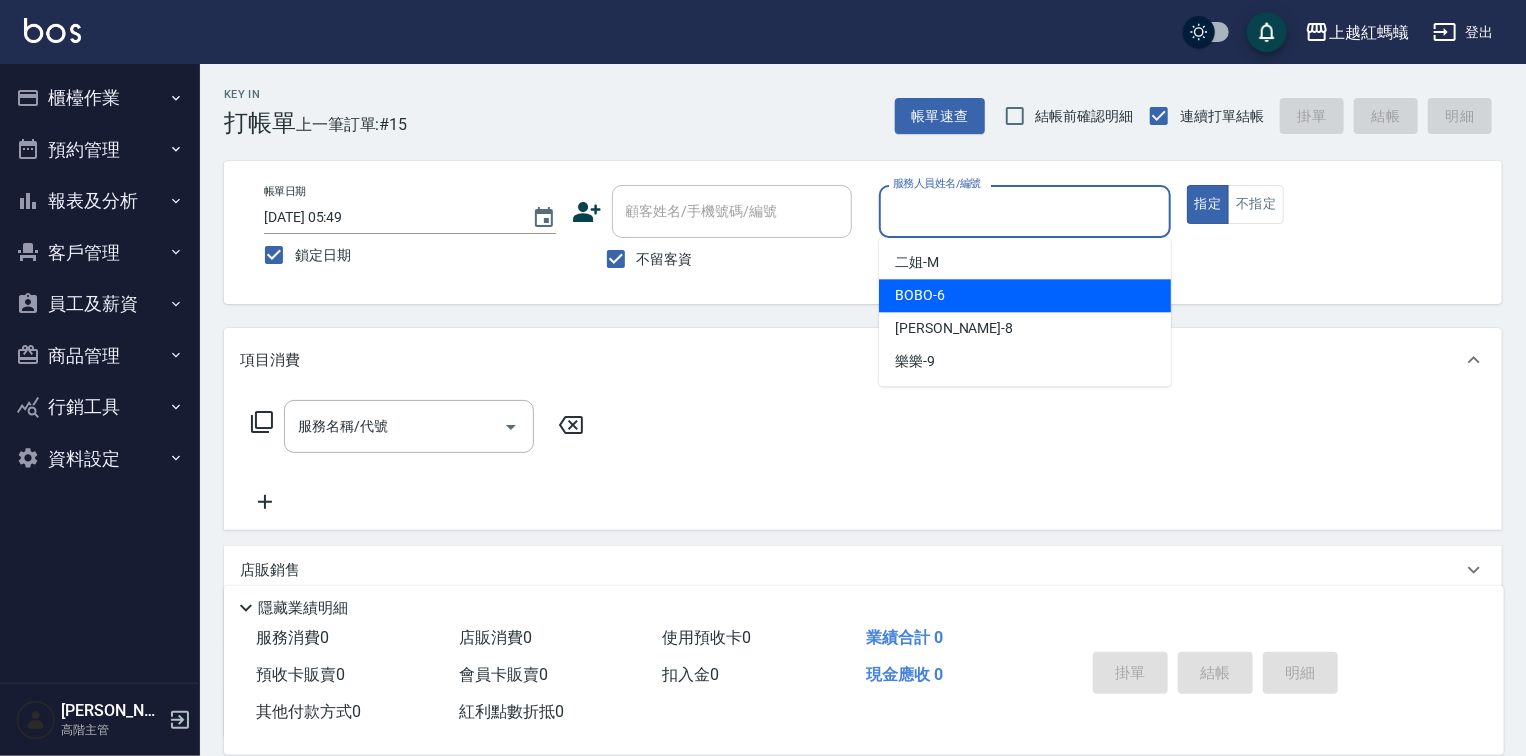 click on "BOBO -6" at bounding box center (1025, 295) 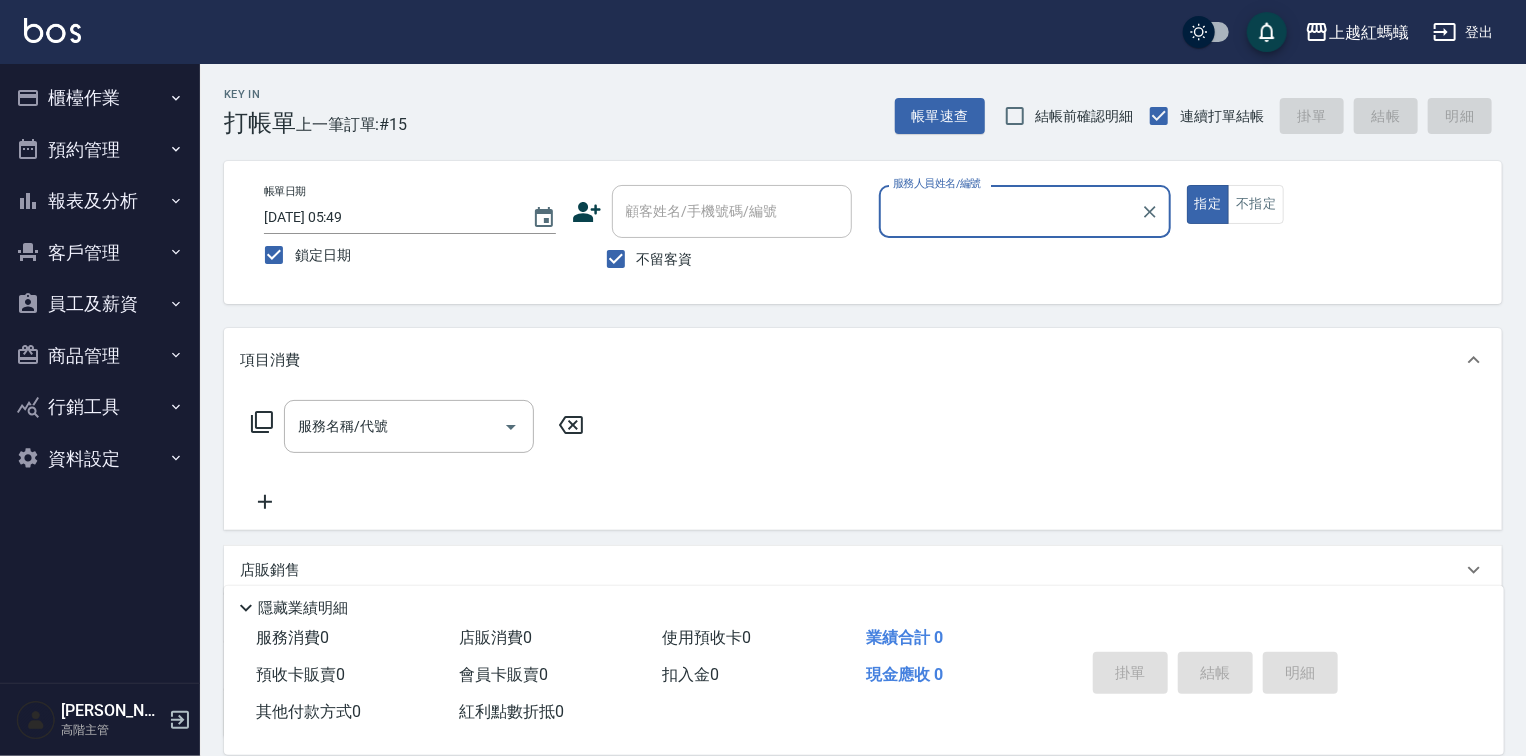 type on "BOBO-6" 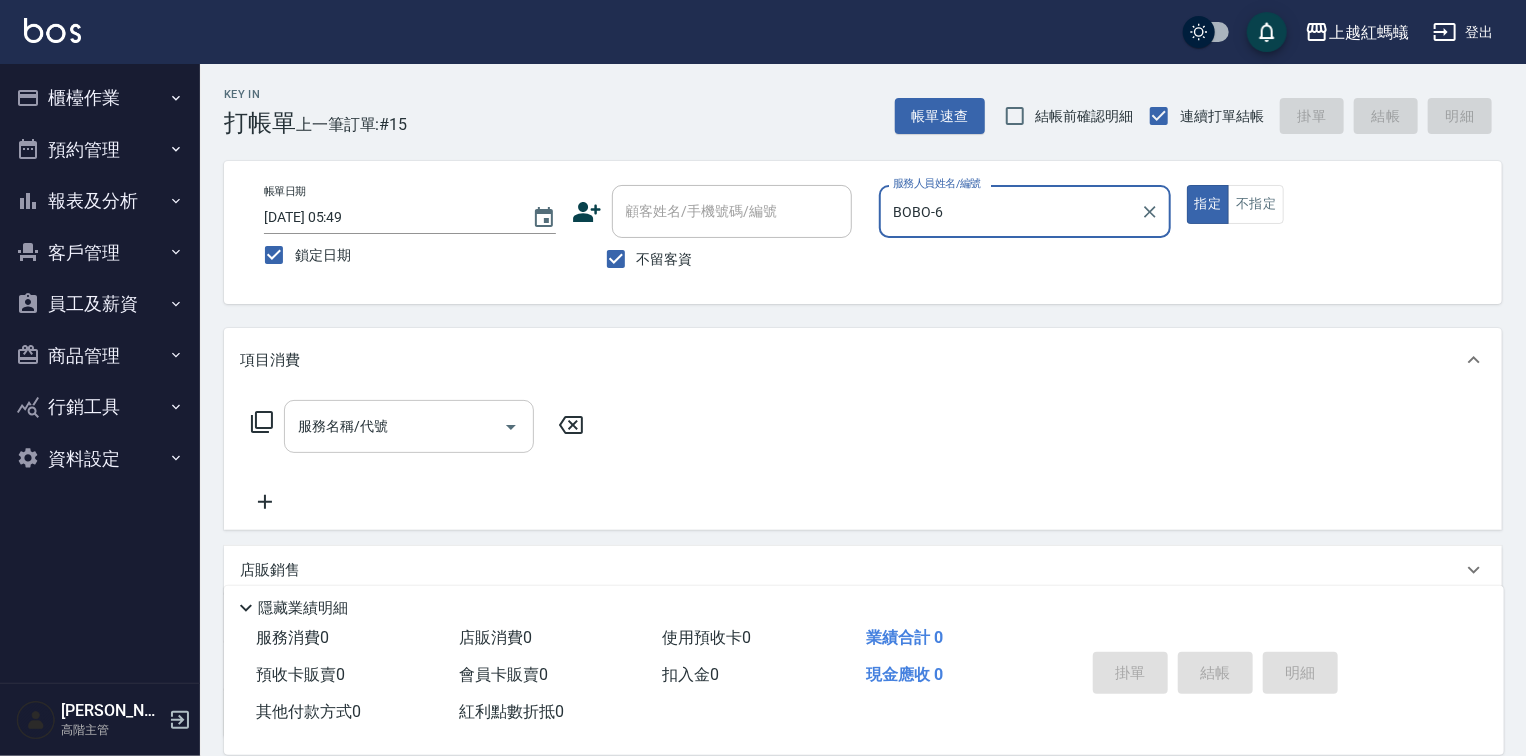 click on "服務名稱/代號" at bounding box center (409, 426) 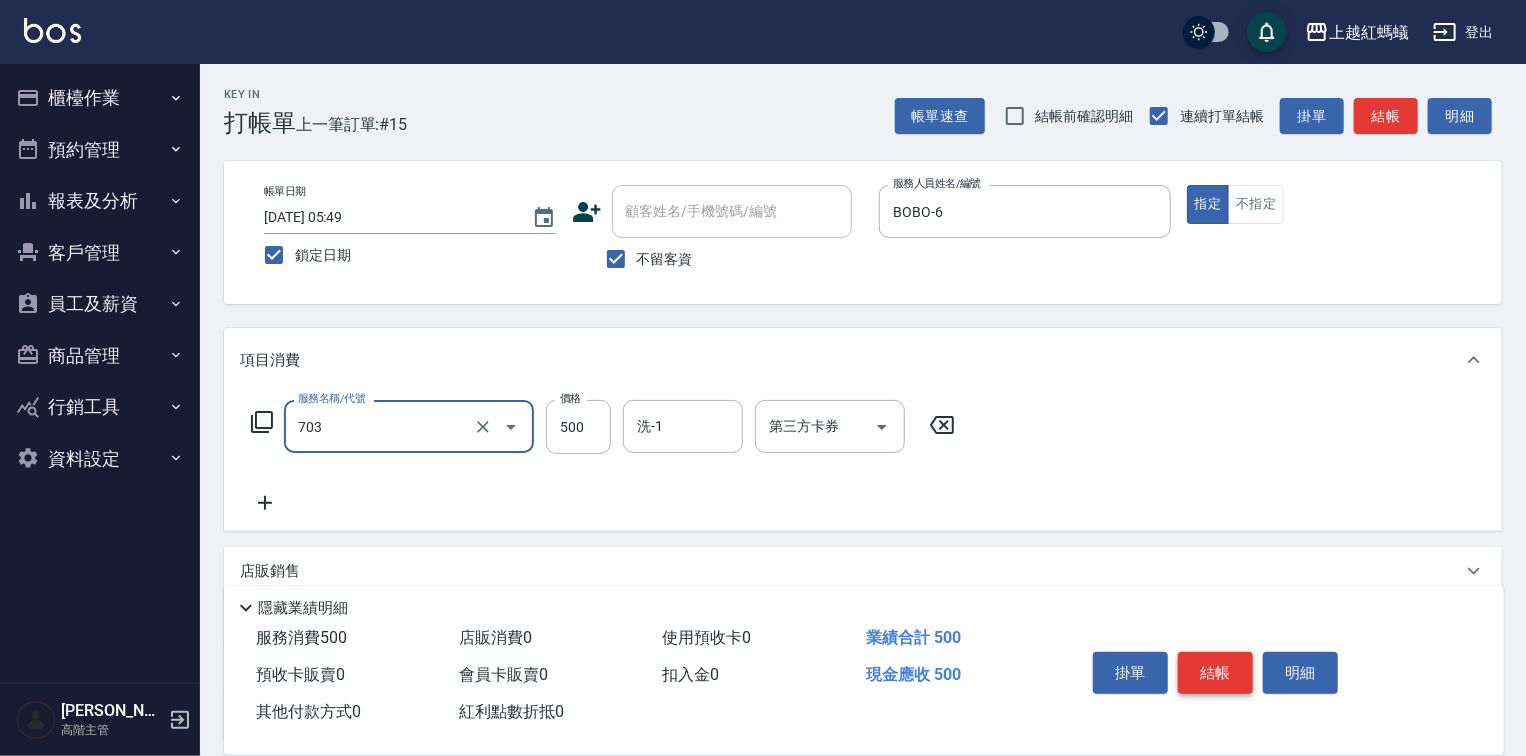 type on "[PERSON_NAME]兩段頭皮養護(703)" 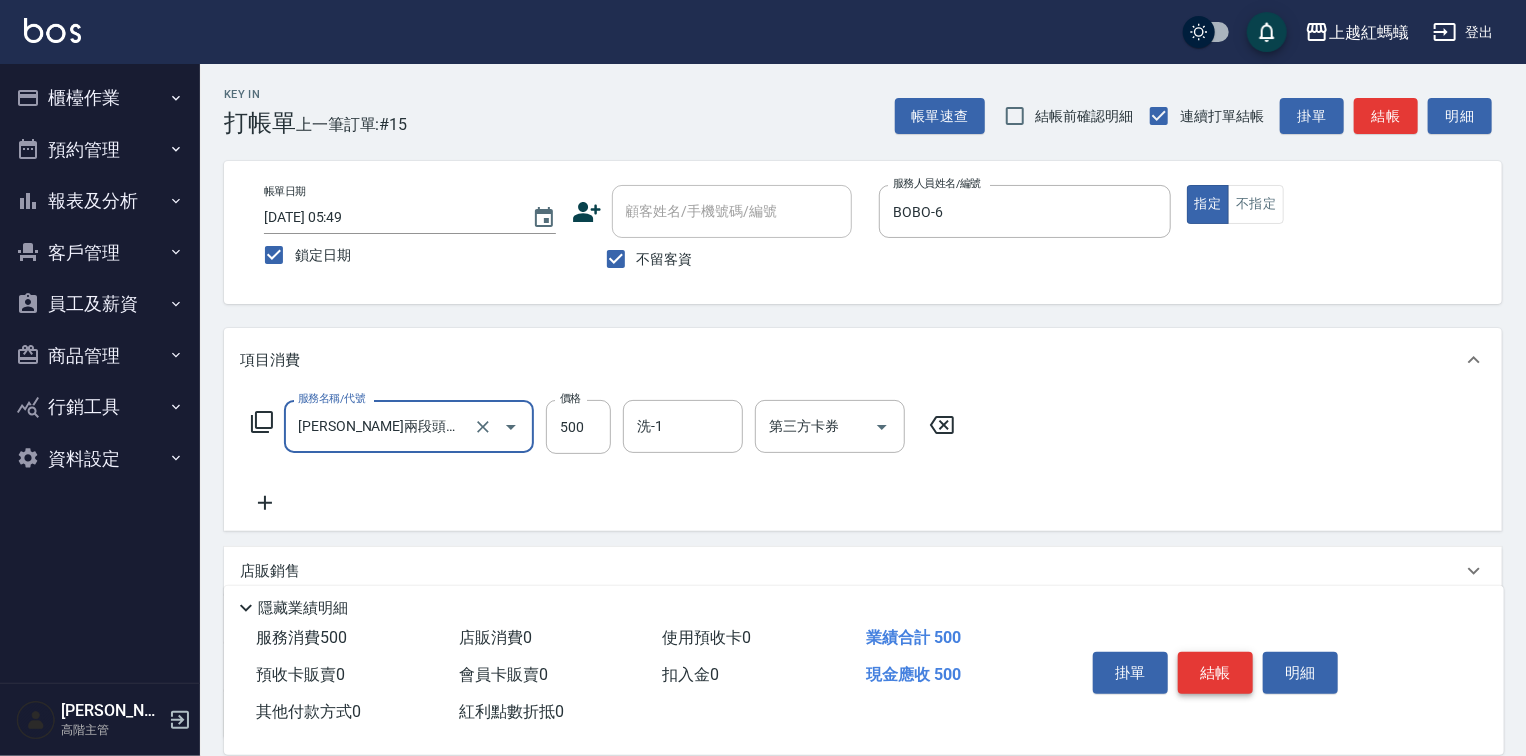 click on "結帳" at bounding box center (1215, 673) 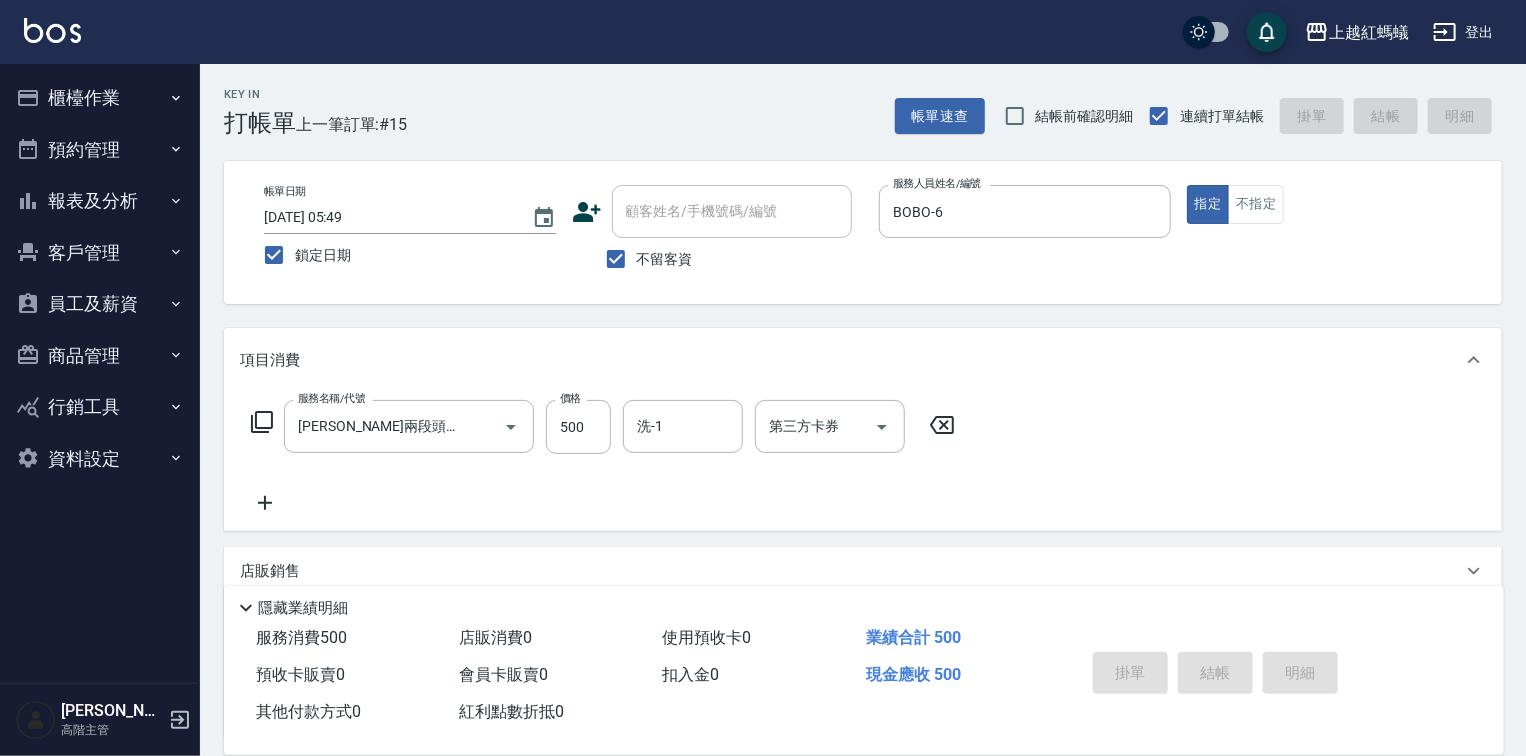 type 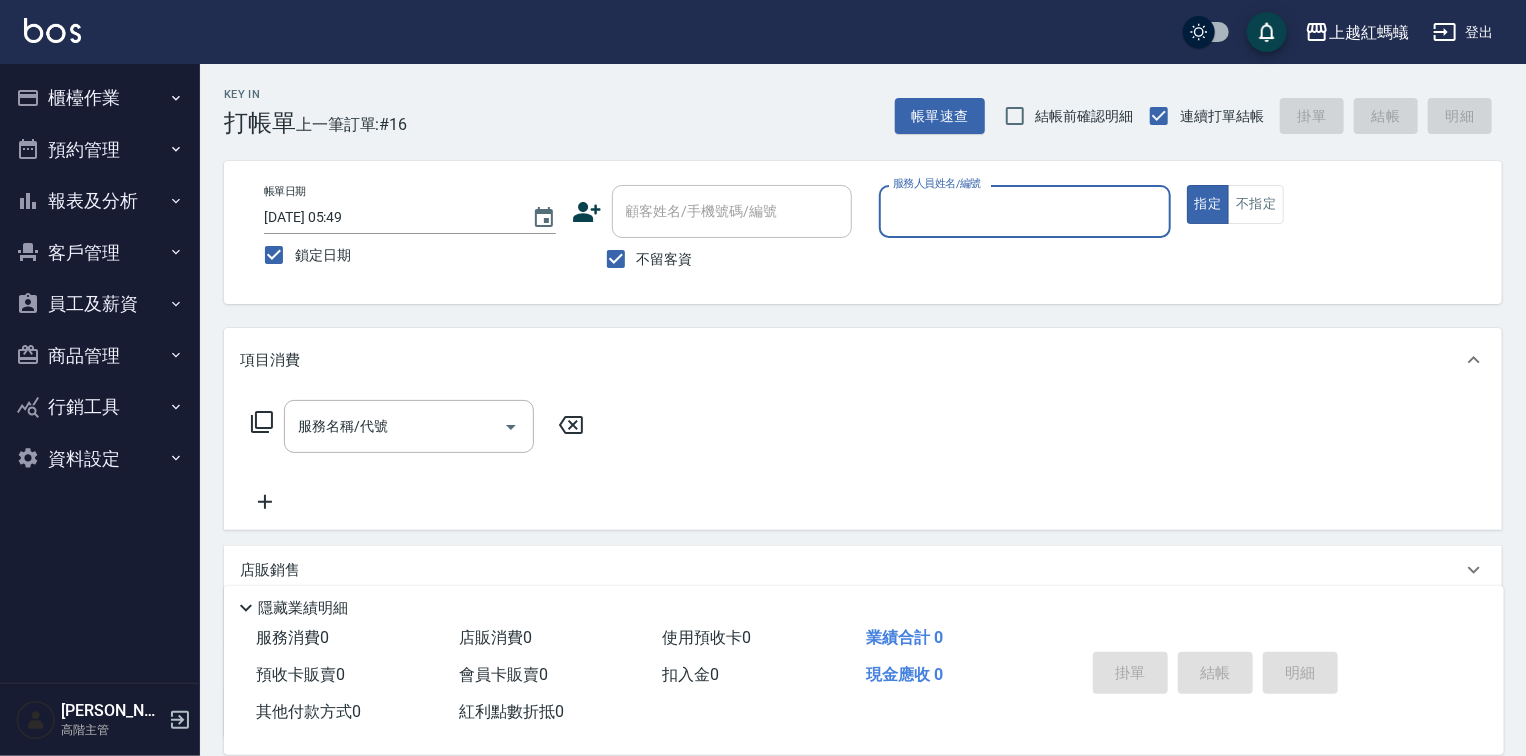 click on "服務人員姓名/編號" at bounding box center (1025, 211) 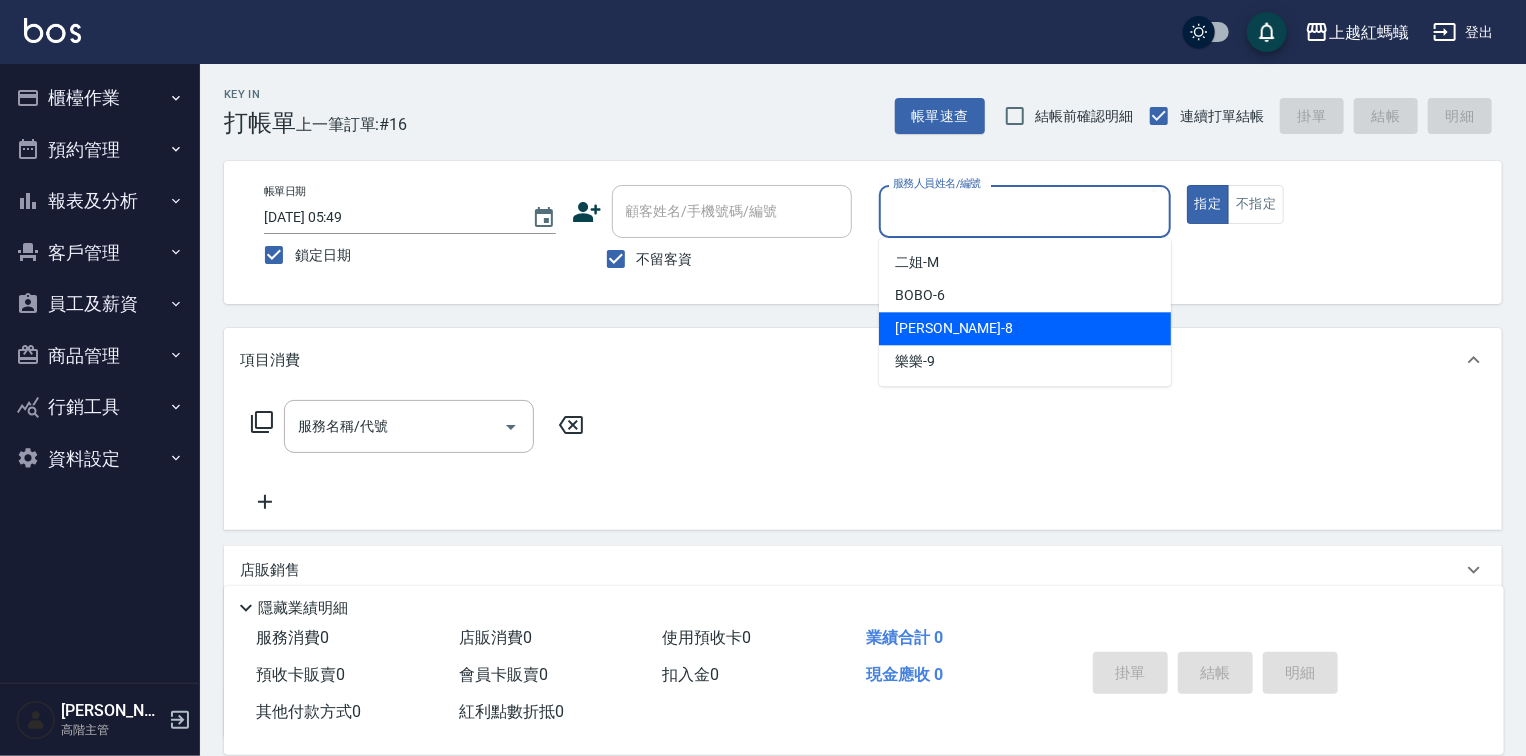 click on "[PERSON_NAME] -8" at bounding box center [1025, 328] 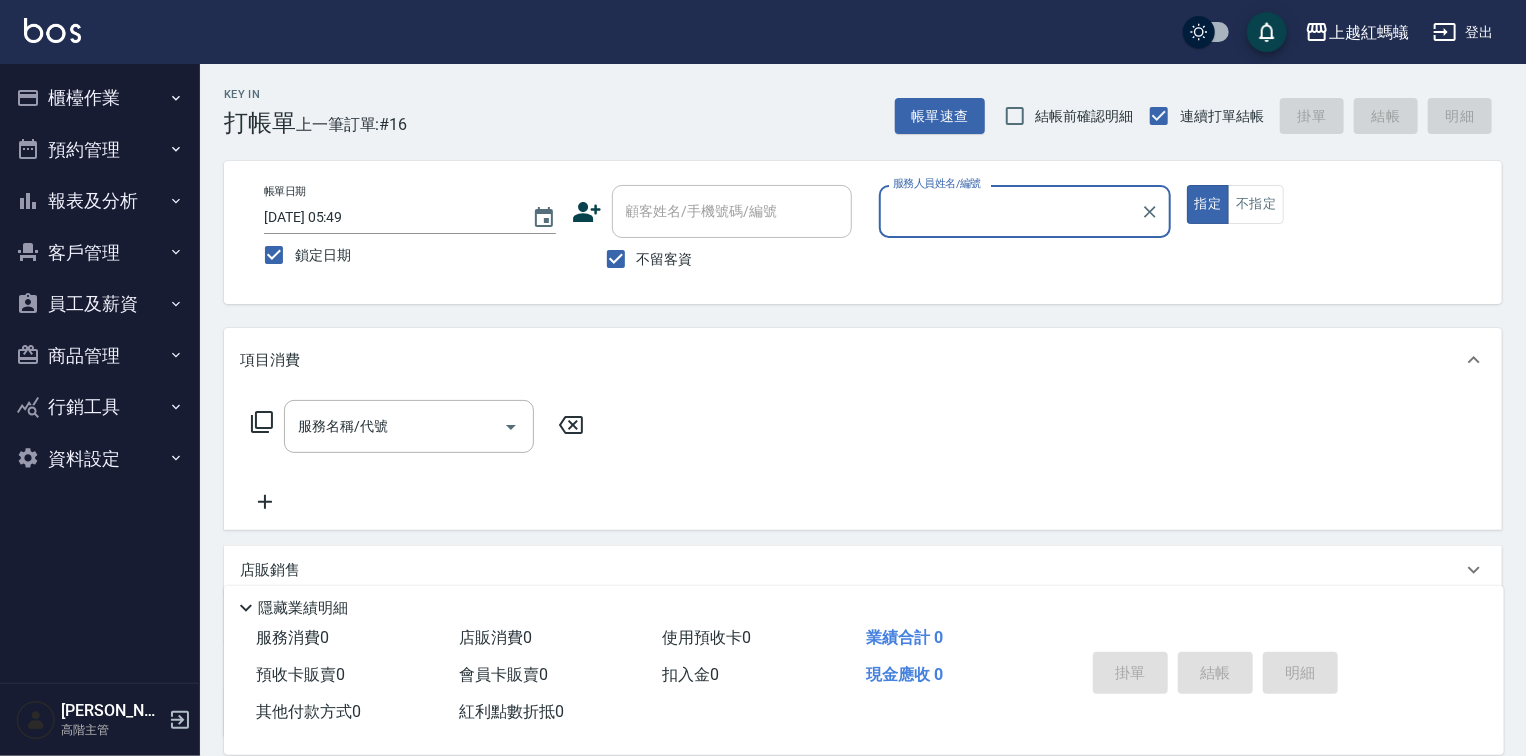 type on "[PERSON_NAME]-8" 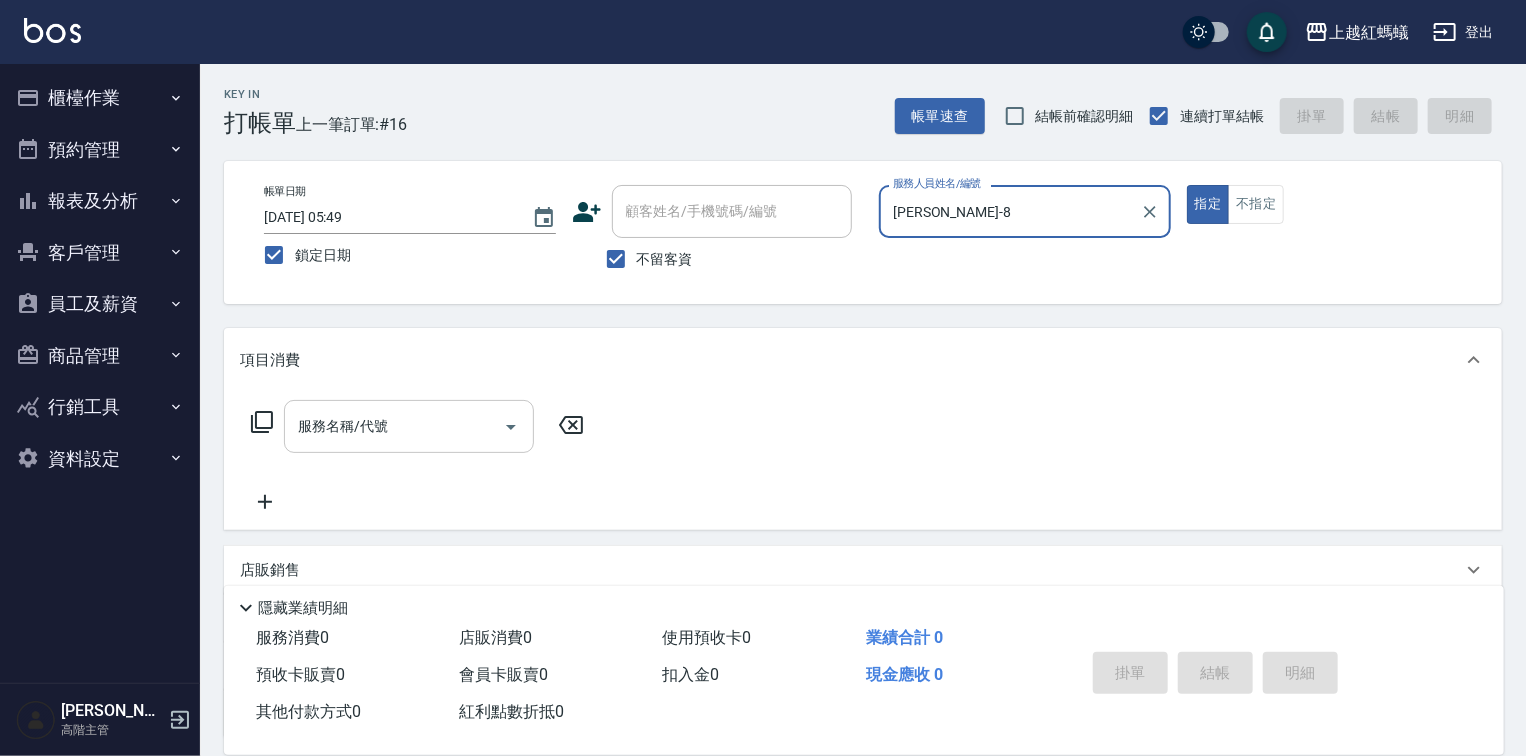 click at bounding box center [510, 426] 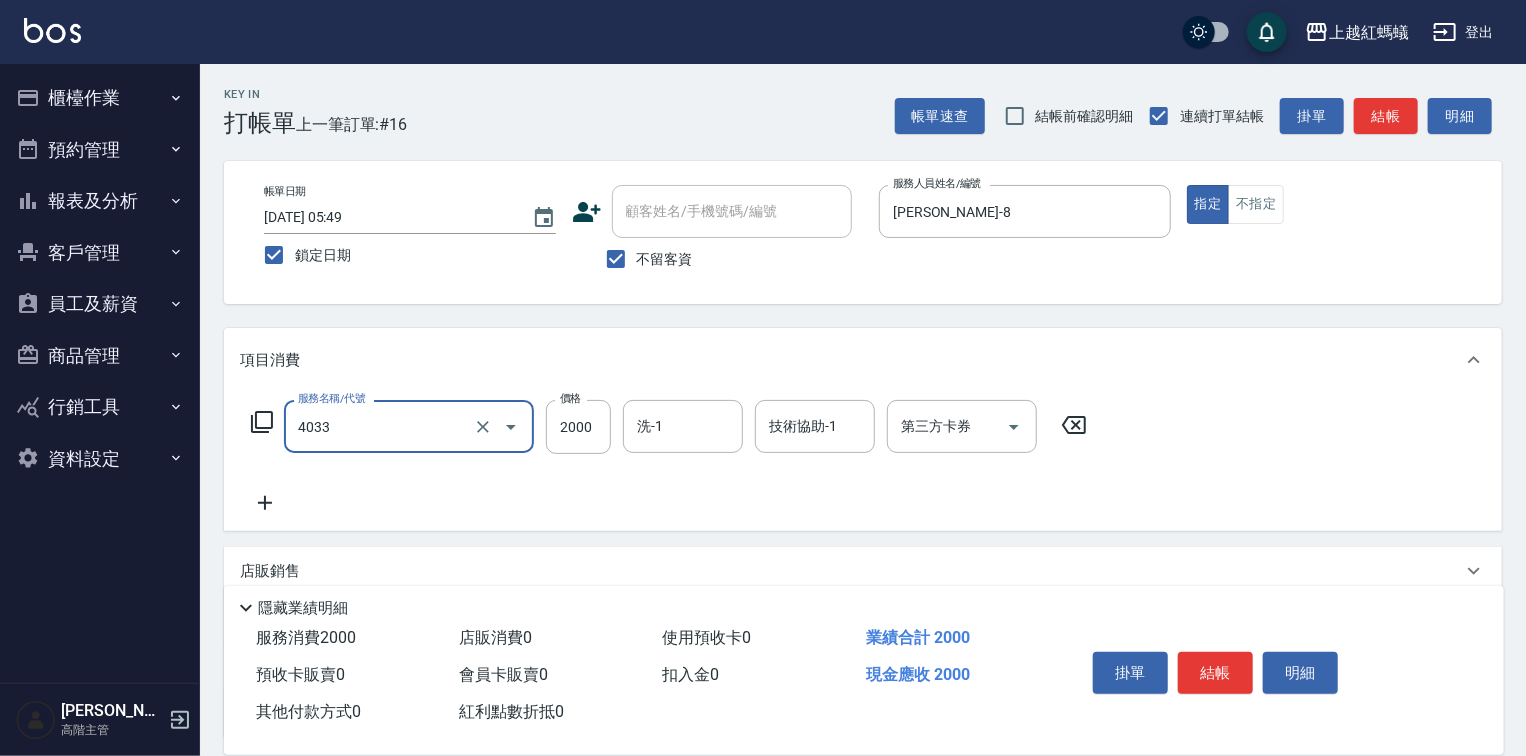 type on "創意挑染(長)(4033)" 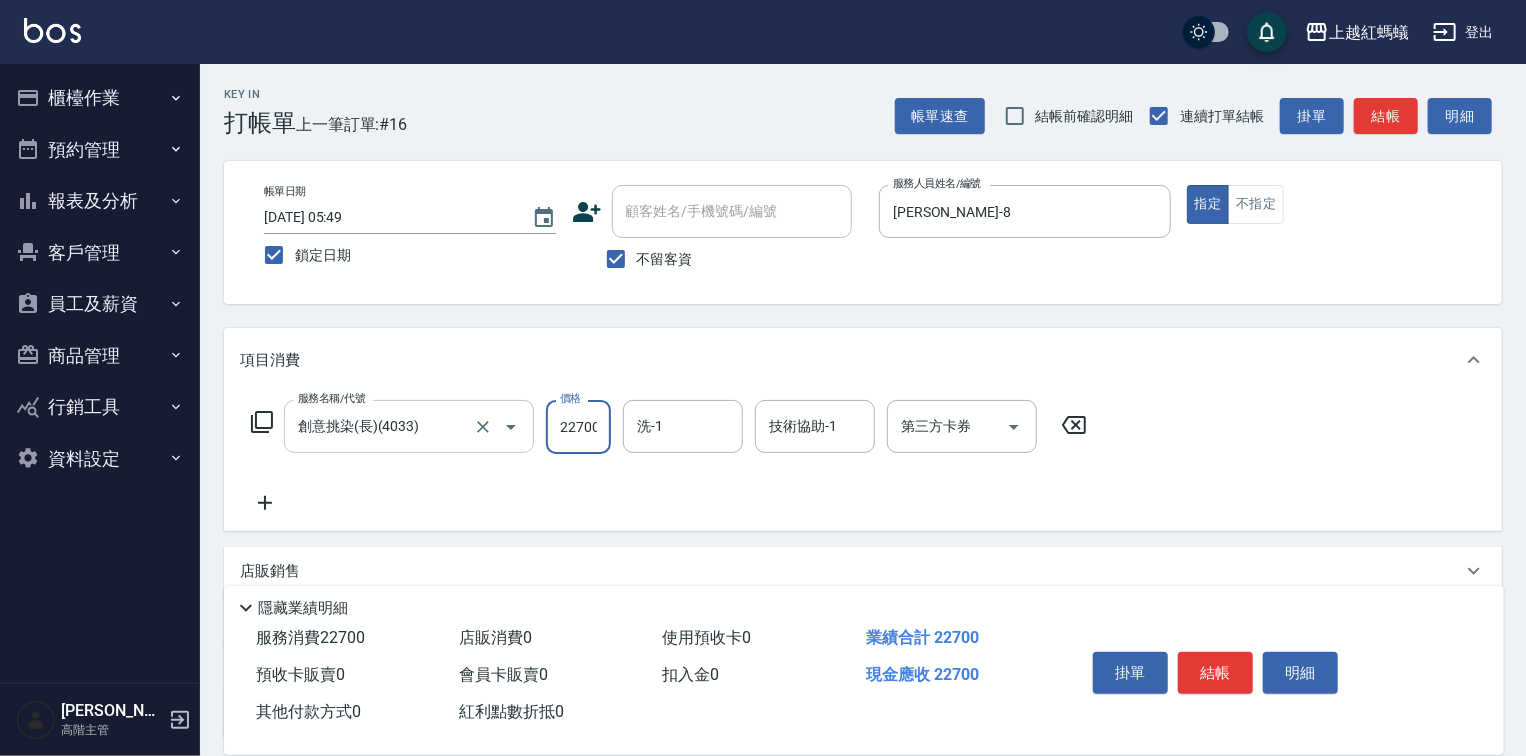 scroll, scrollTop: 0, scrollLeft: 1, axis: horizontal 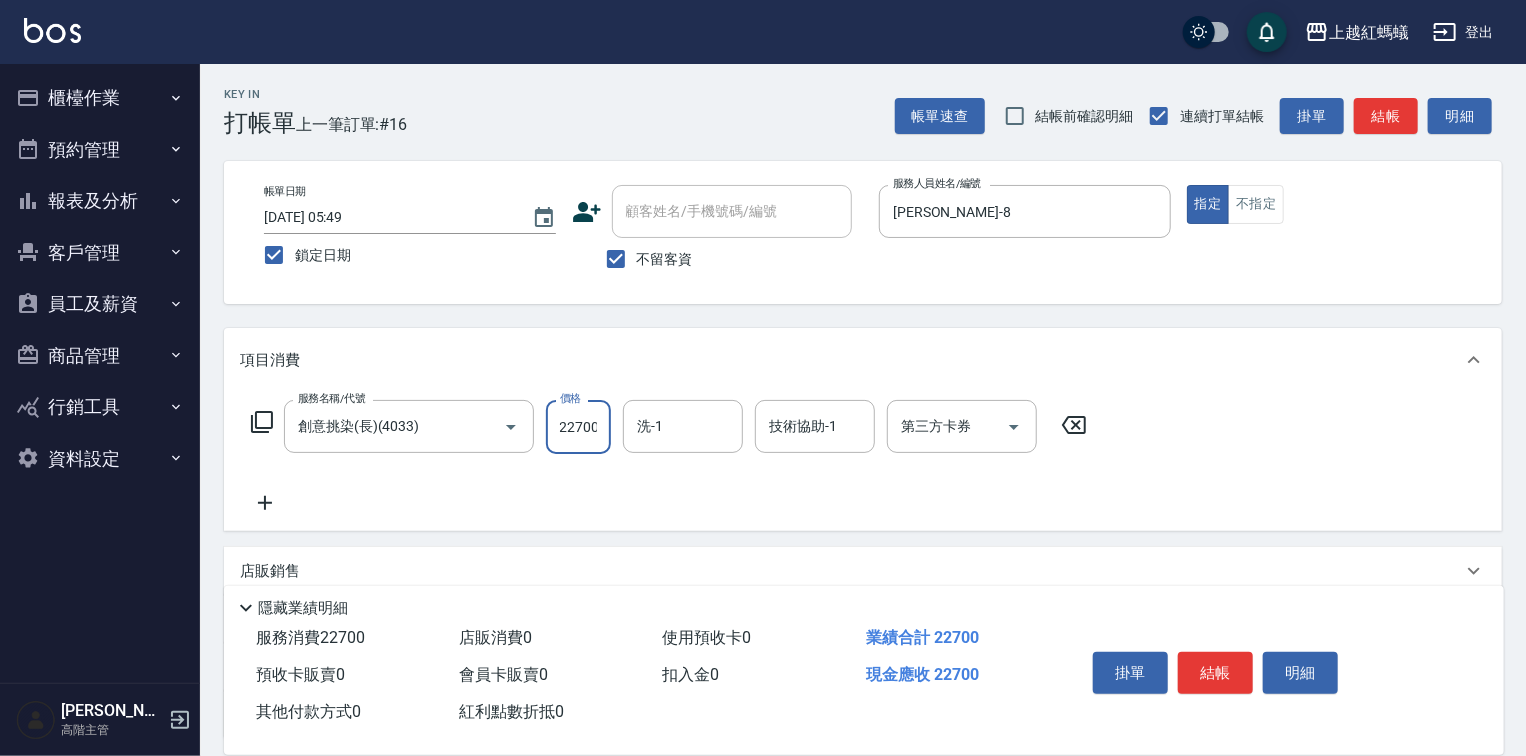 click on "22700" at bounding box center (578, 427) 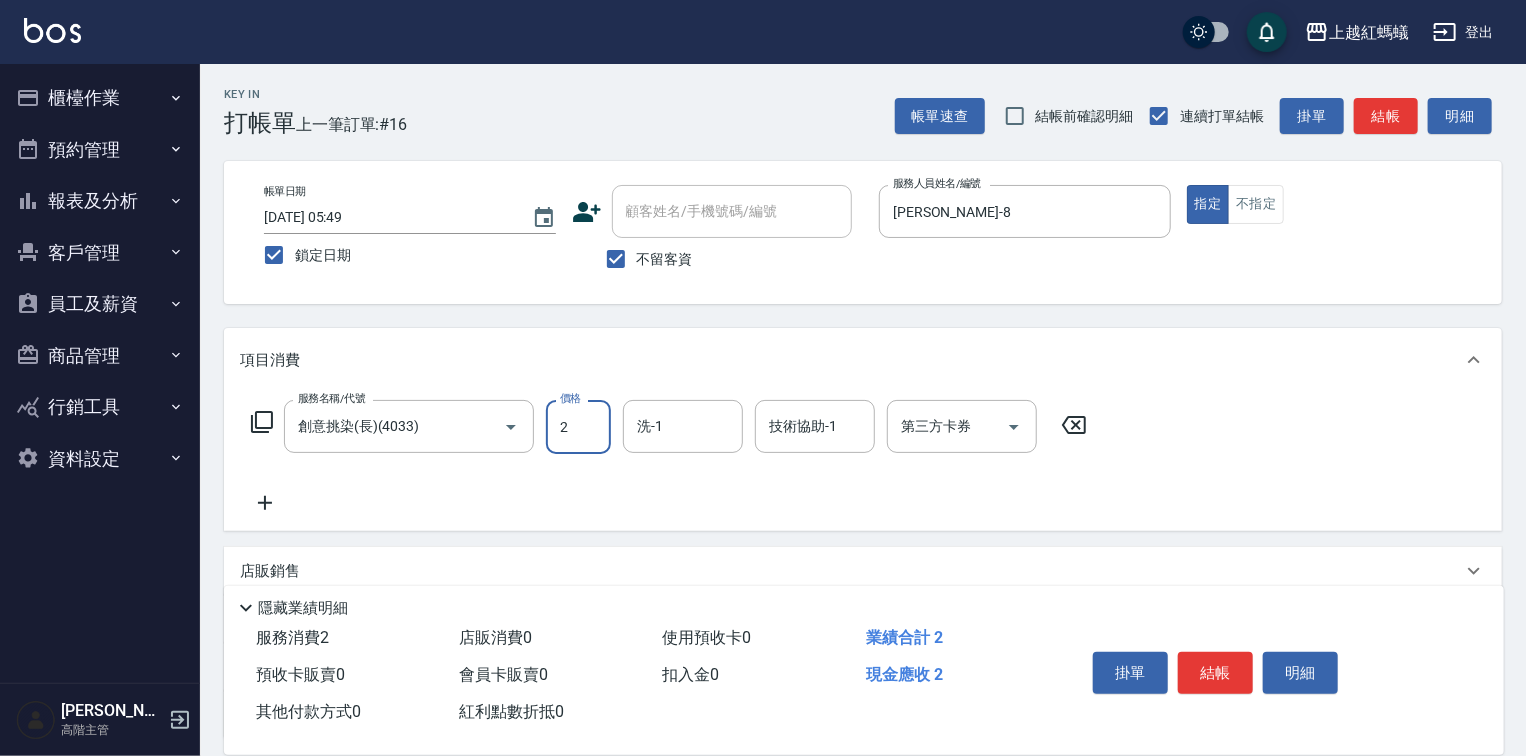 scroll, scrollTop: 0, scrollLeft: 0, axis: both 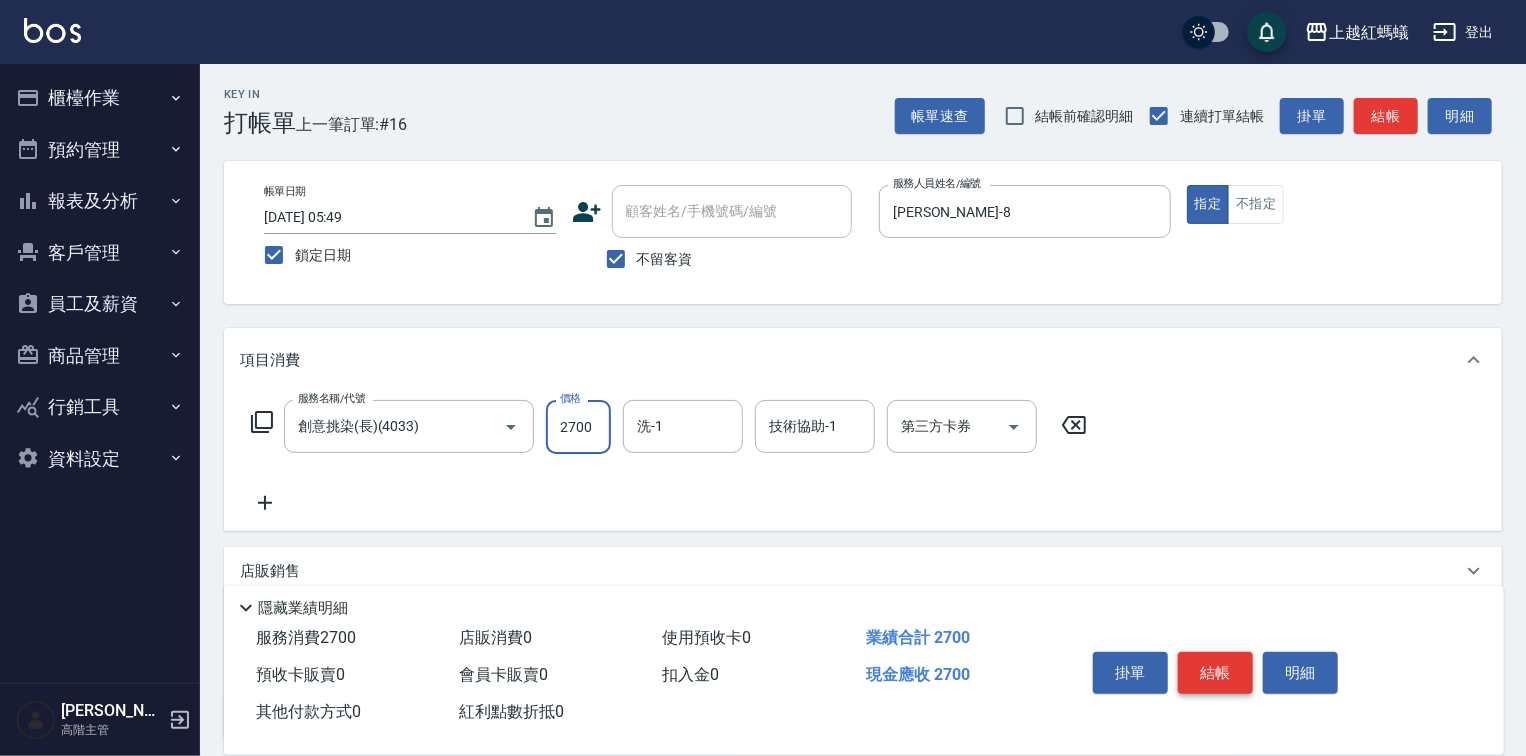 type on "2700" 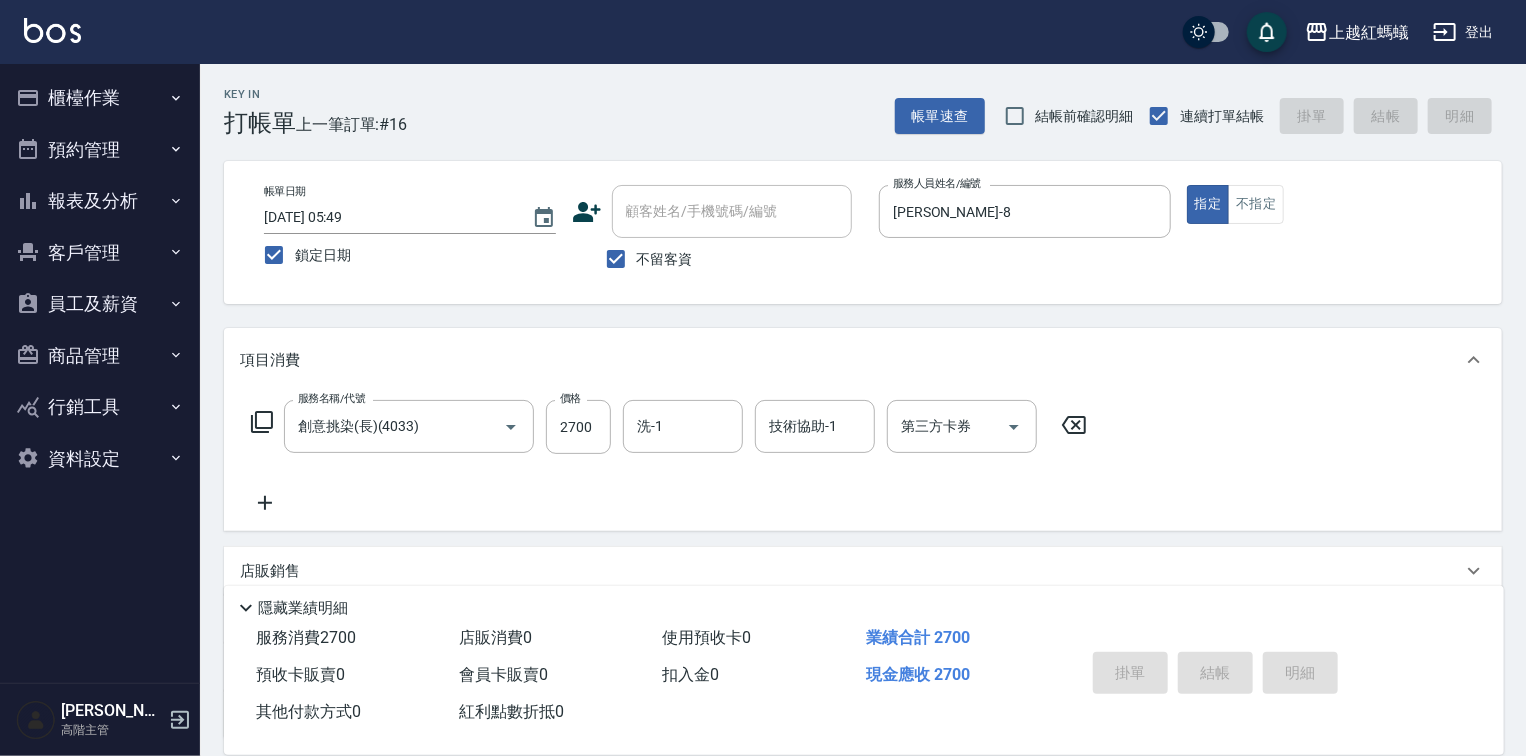 type 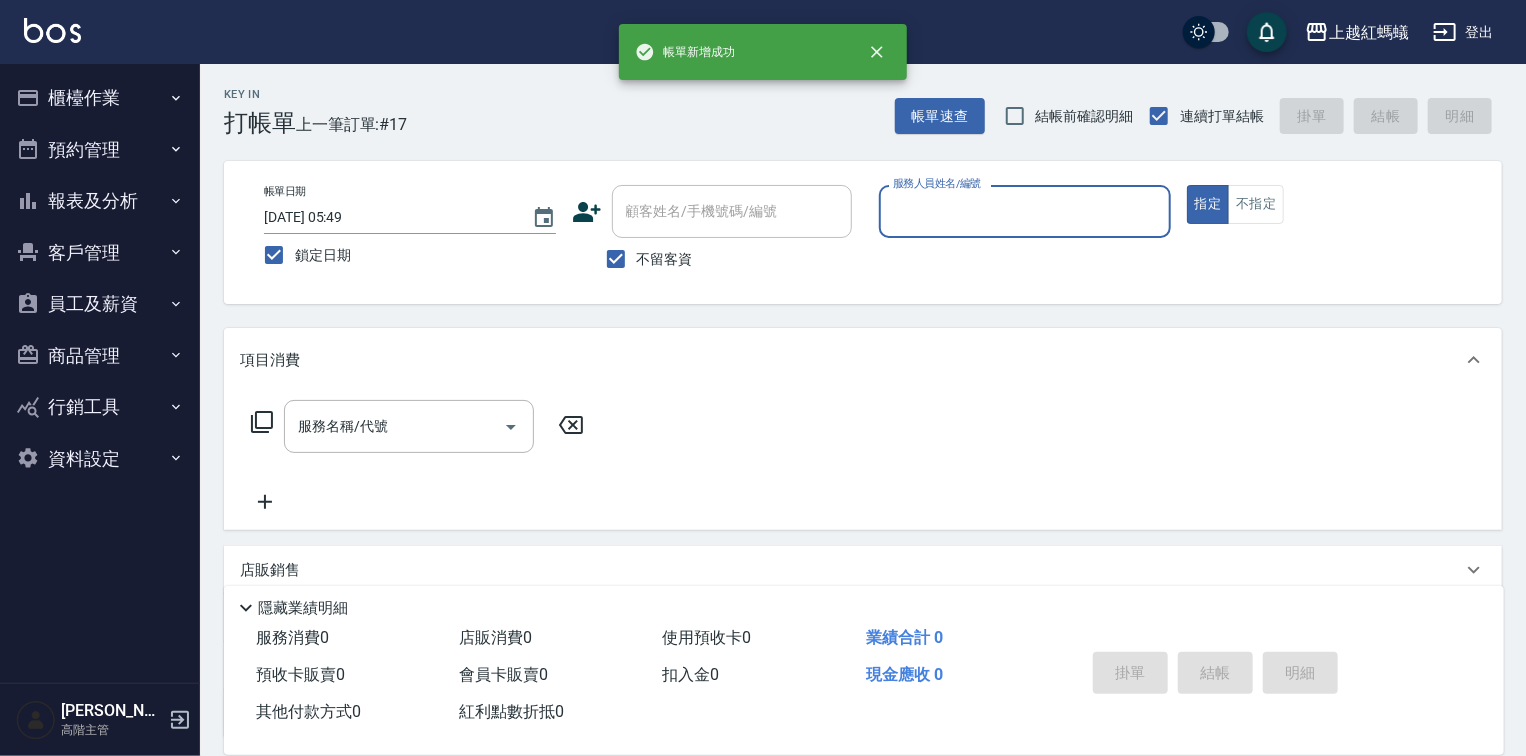 click on "服務人員姓名/編號" at bounding box center (1025, 211) 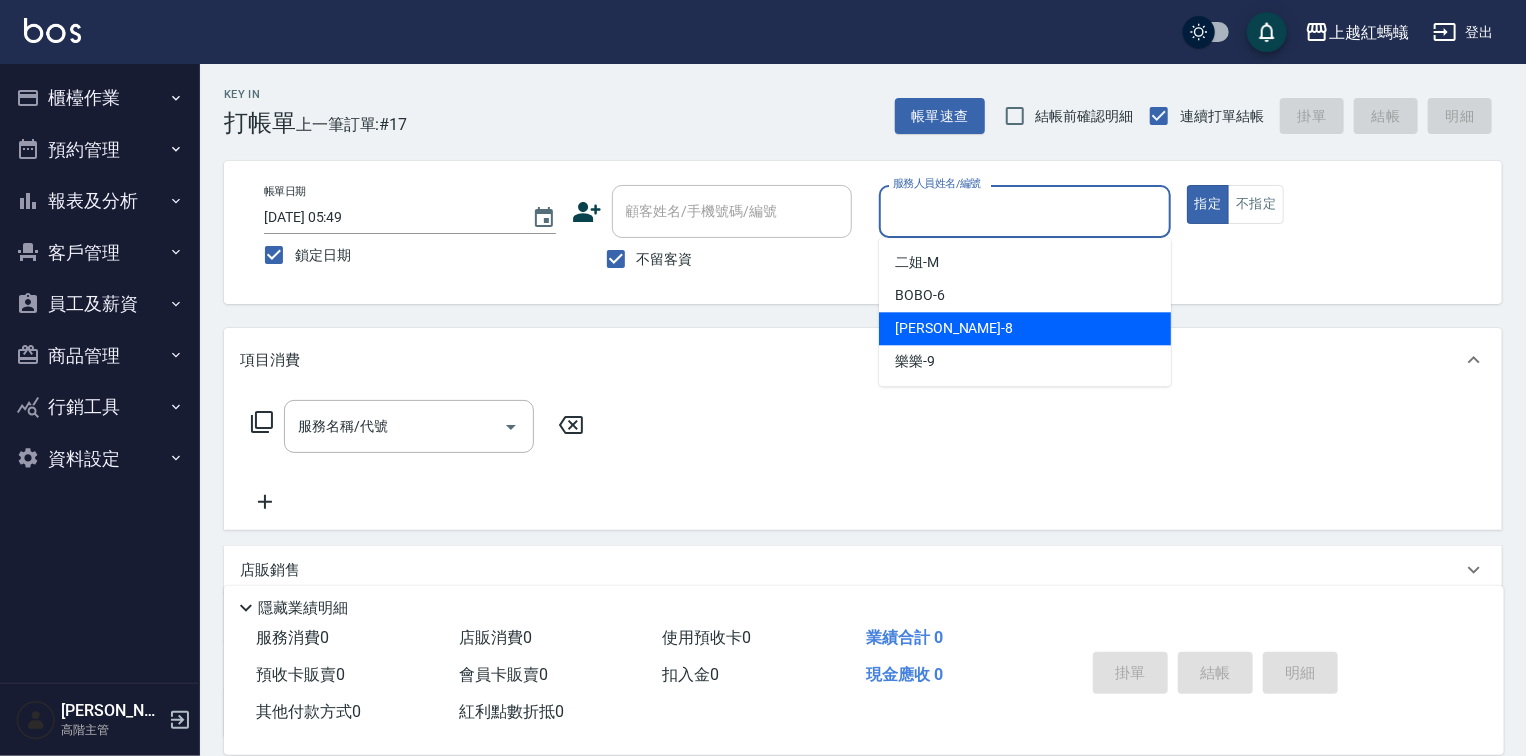 click on "[PERSON_NAME] -8" at bounding box center [1025, 328] 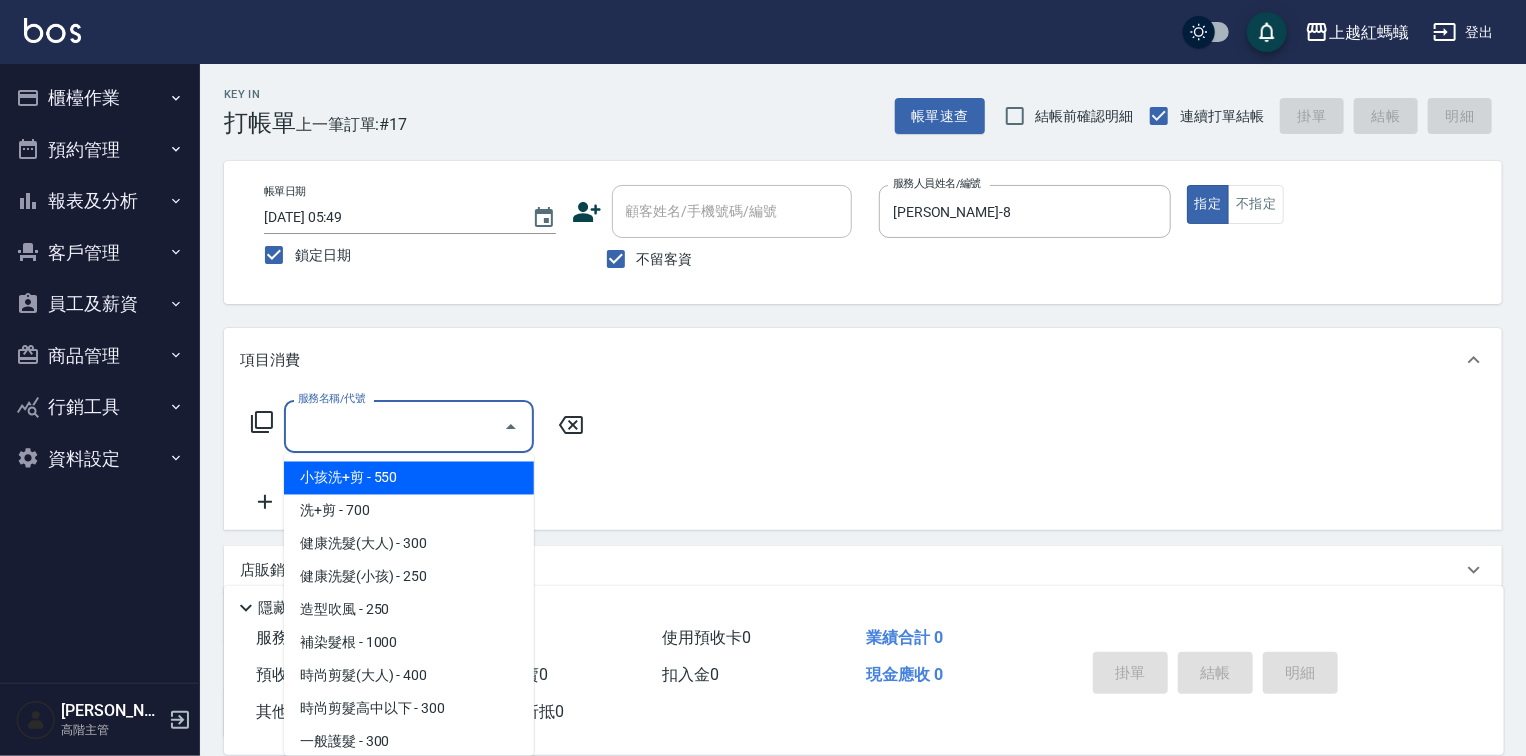 click on "服務名稱/代號" at bounding box center [394, 426] 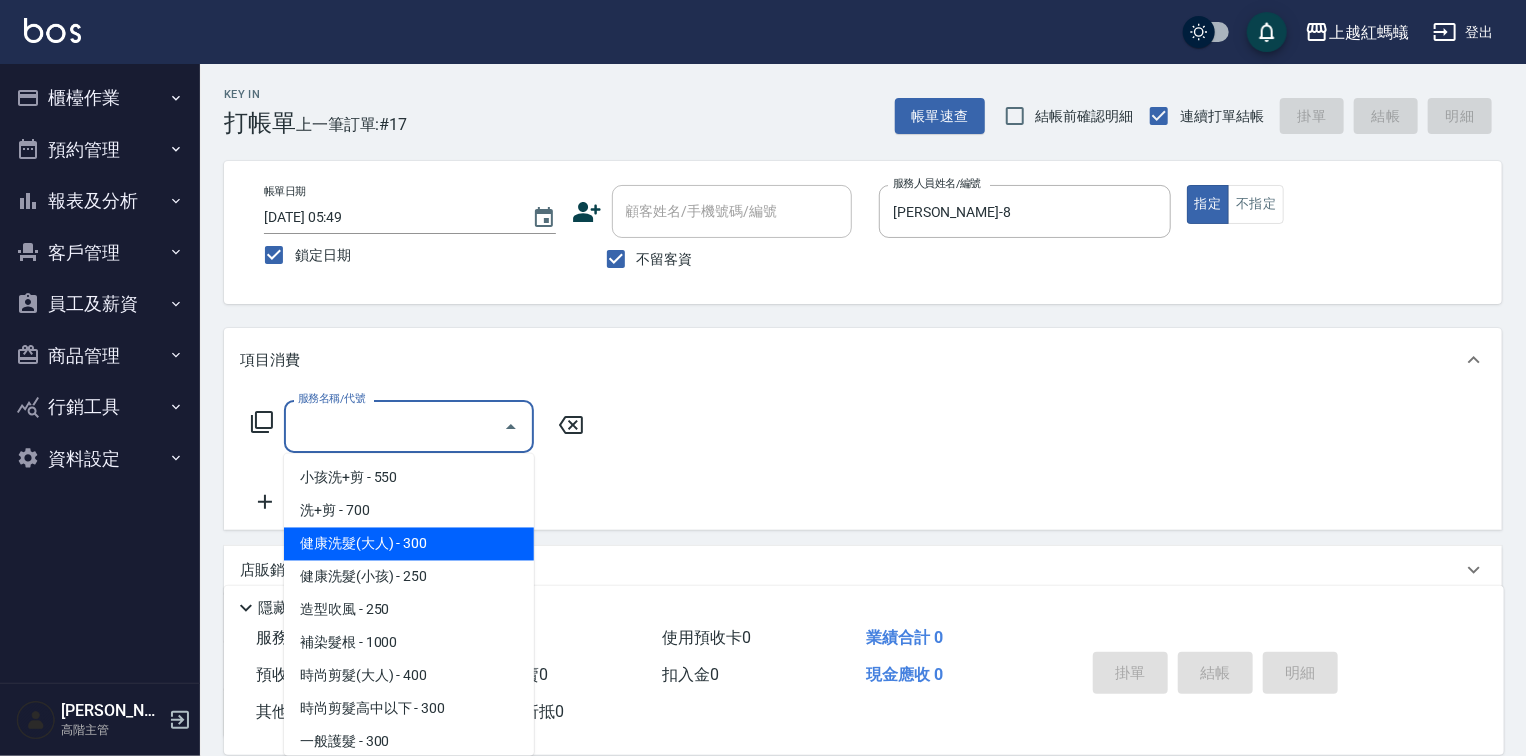 click on "健康洗髮(大人) - 300" at bounding box center (409, 544) 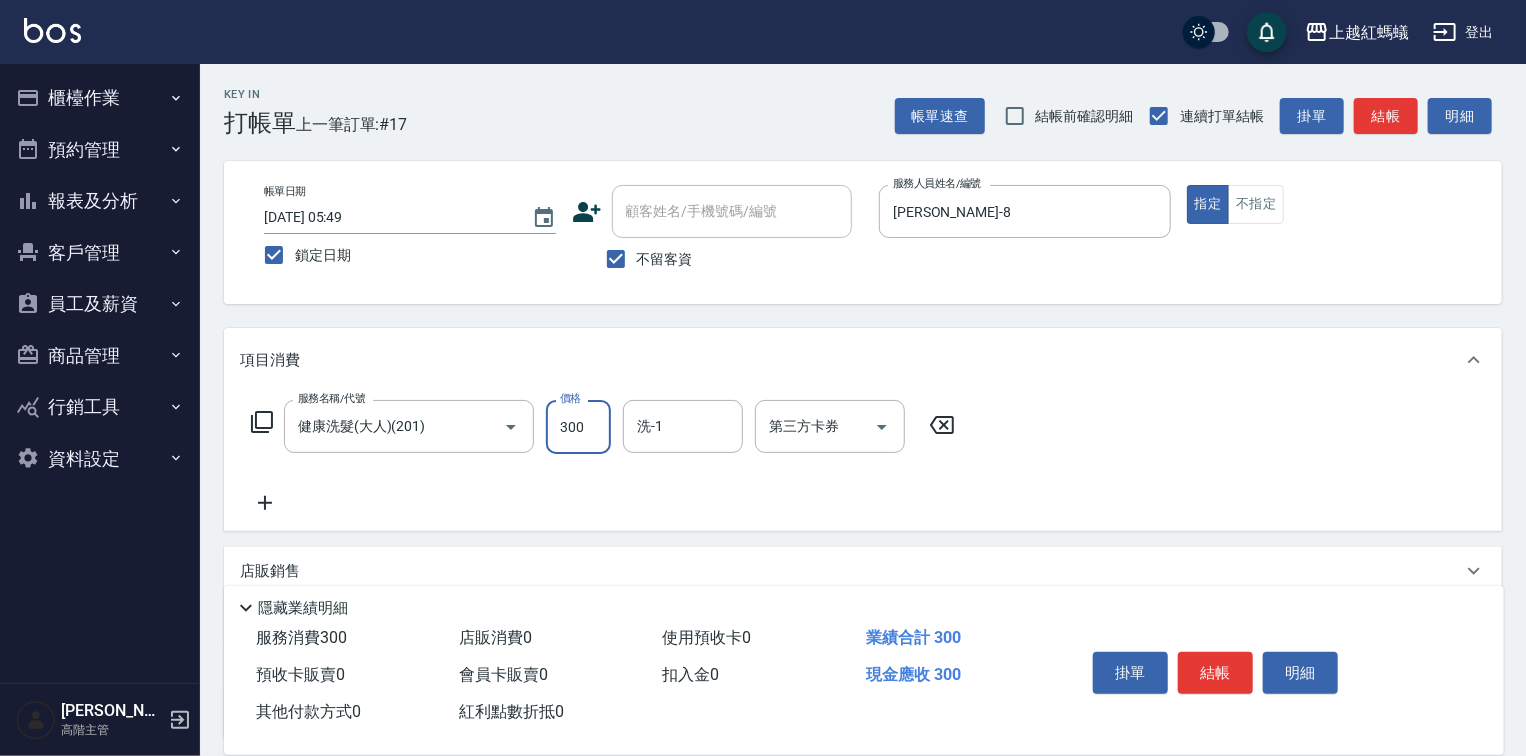 click on "300" at bounding box center (578, 427) 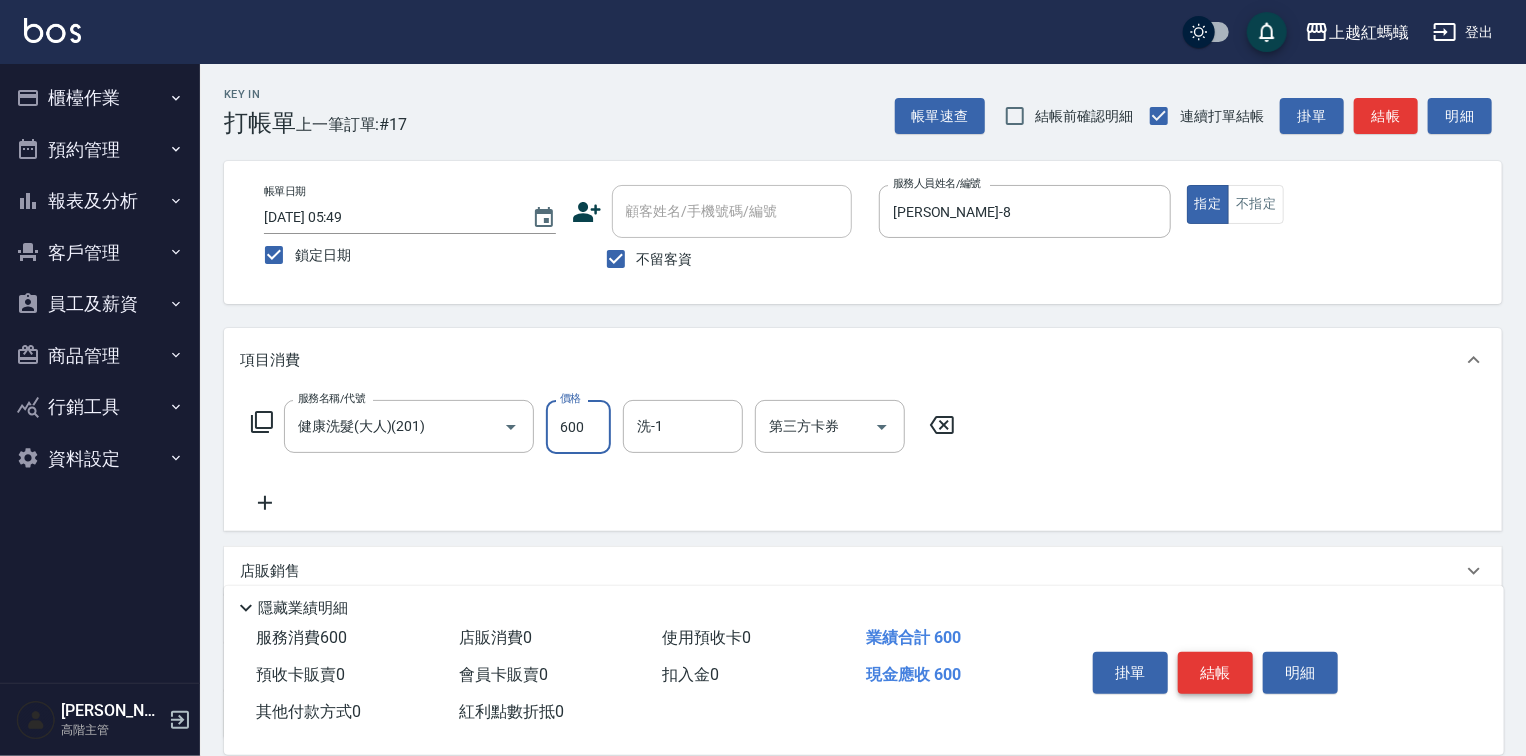 type on "600" 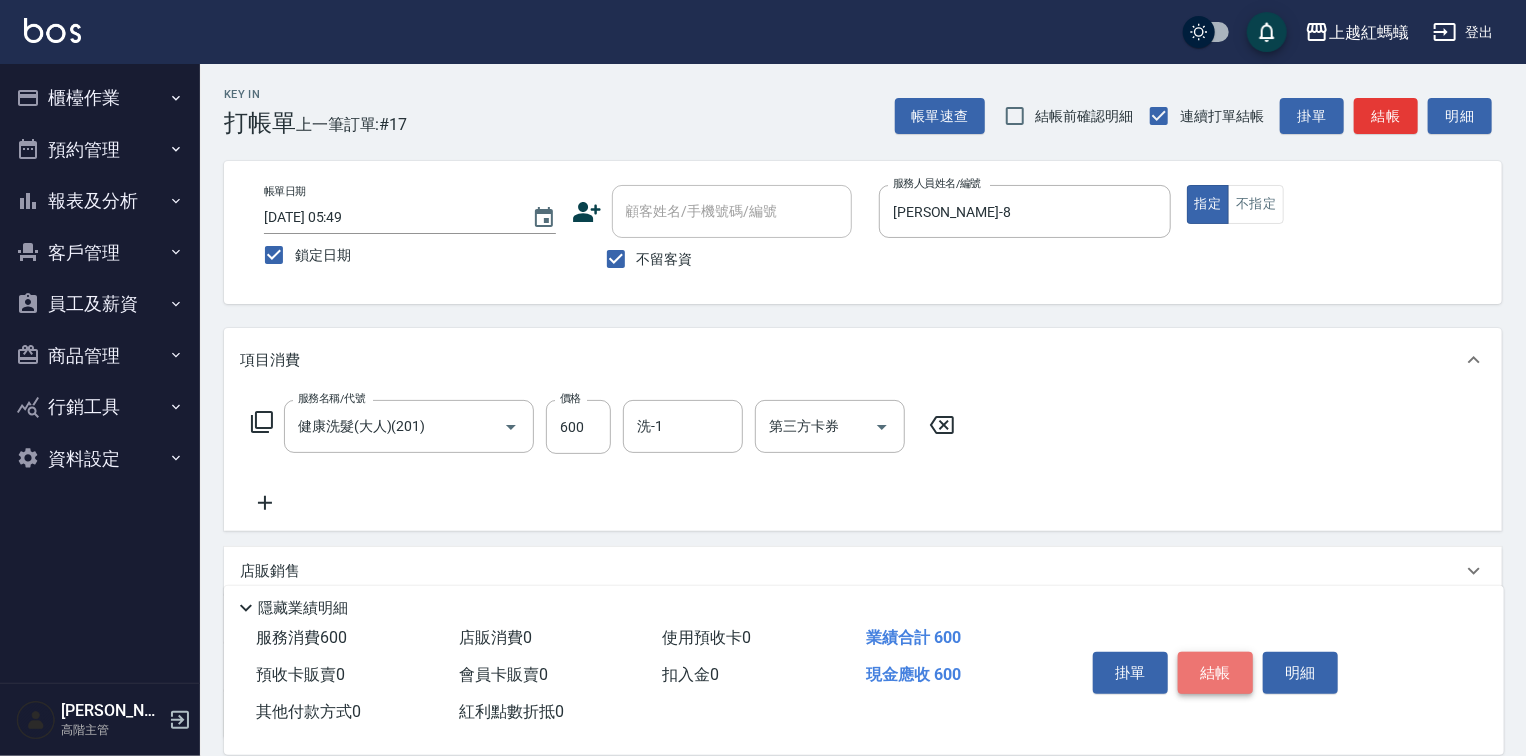 click on "結帳" at bounding box center [1215, 673] 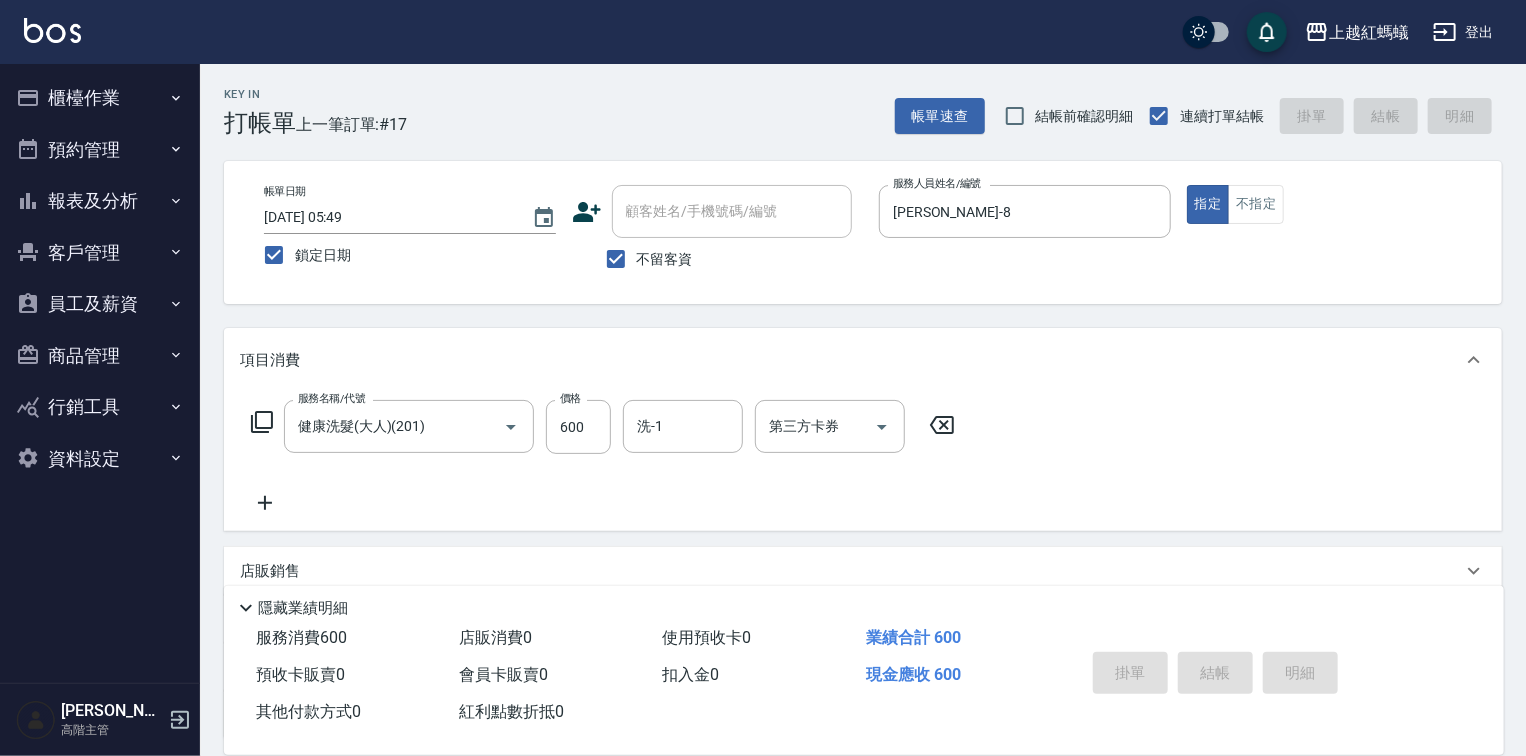 type 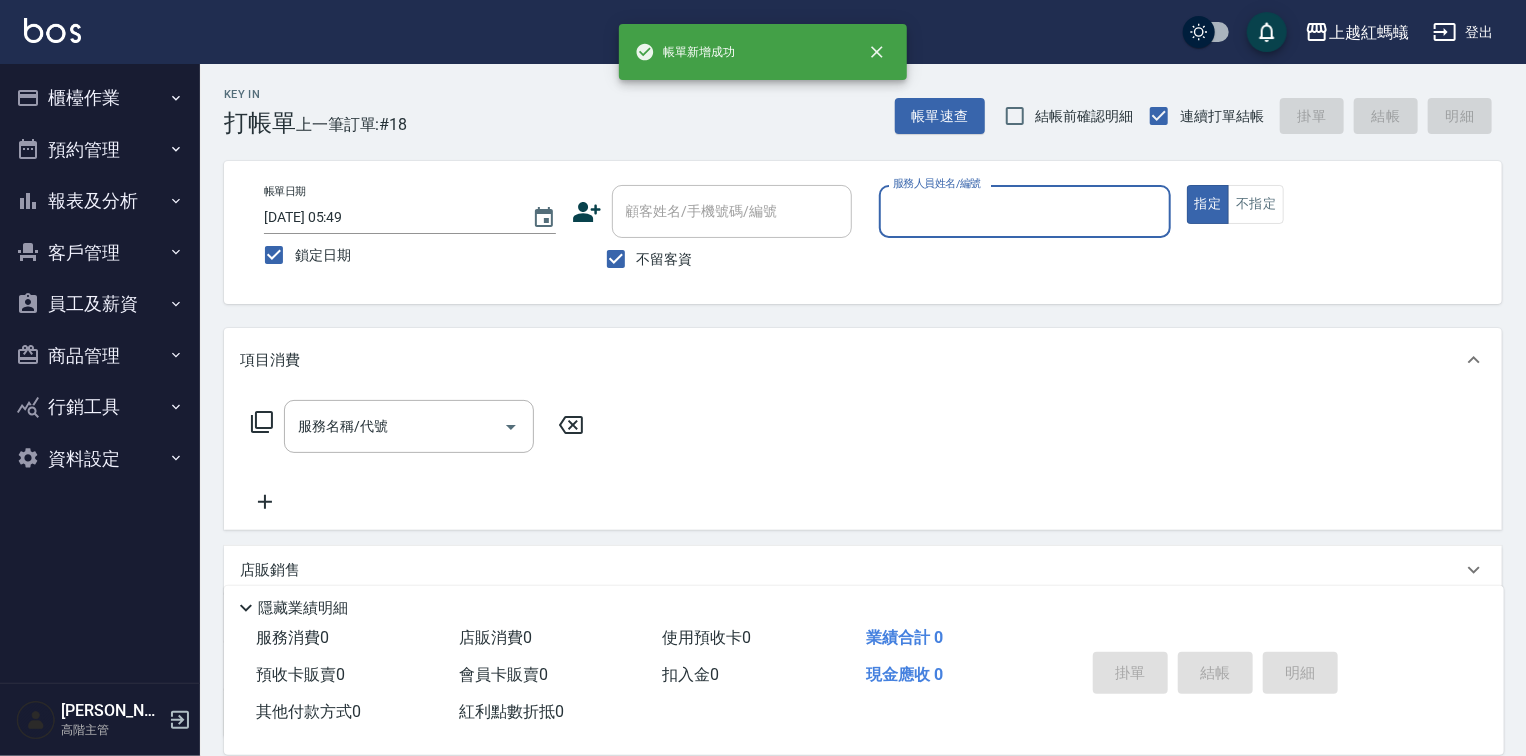 click on "服務人員姓名/編號" at bounding box center [1025, 211] 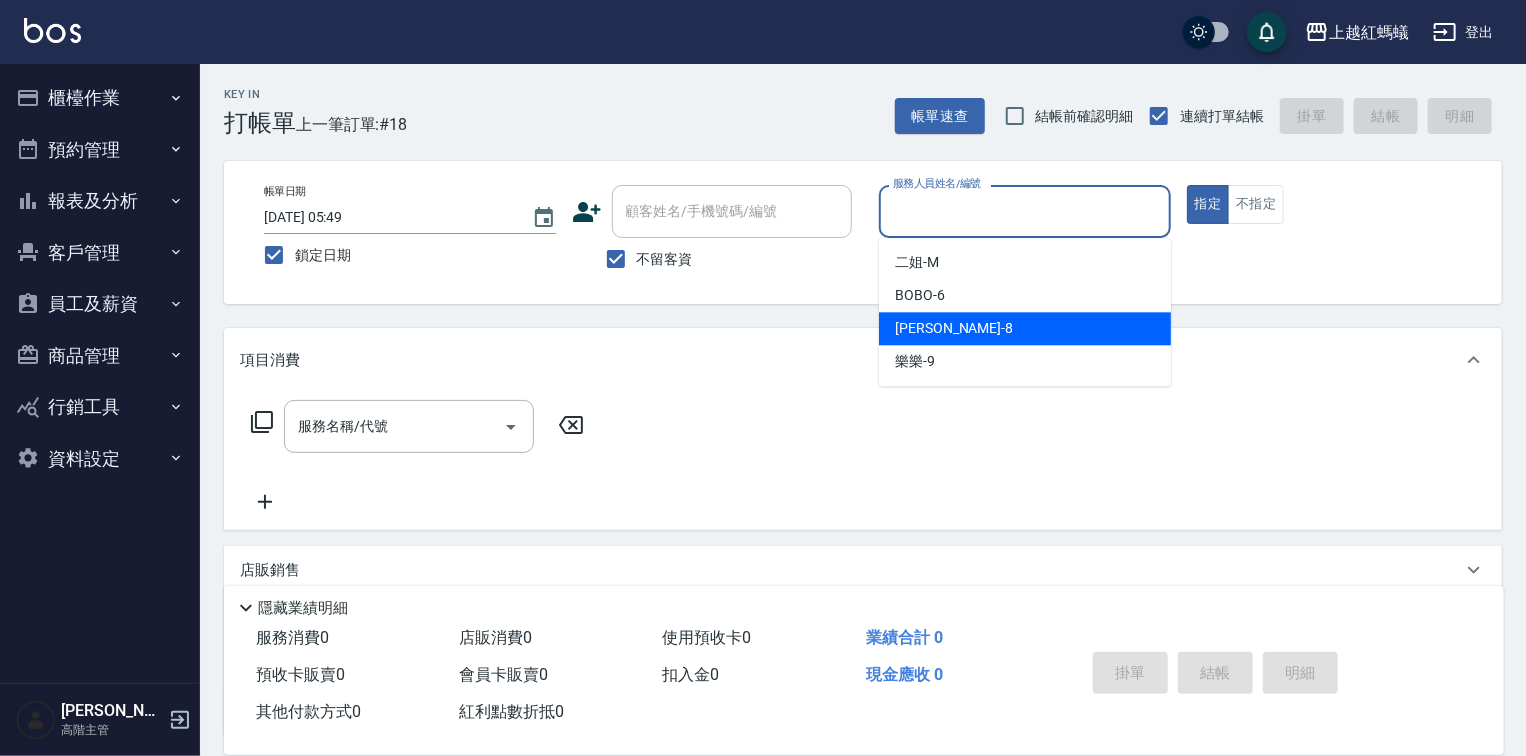 click on "[PERSON_NAME] -8" at bounding box center [1025, 328] 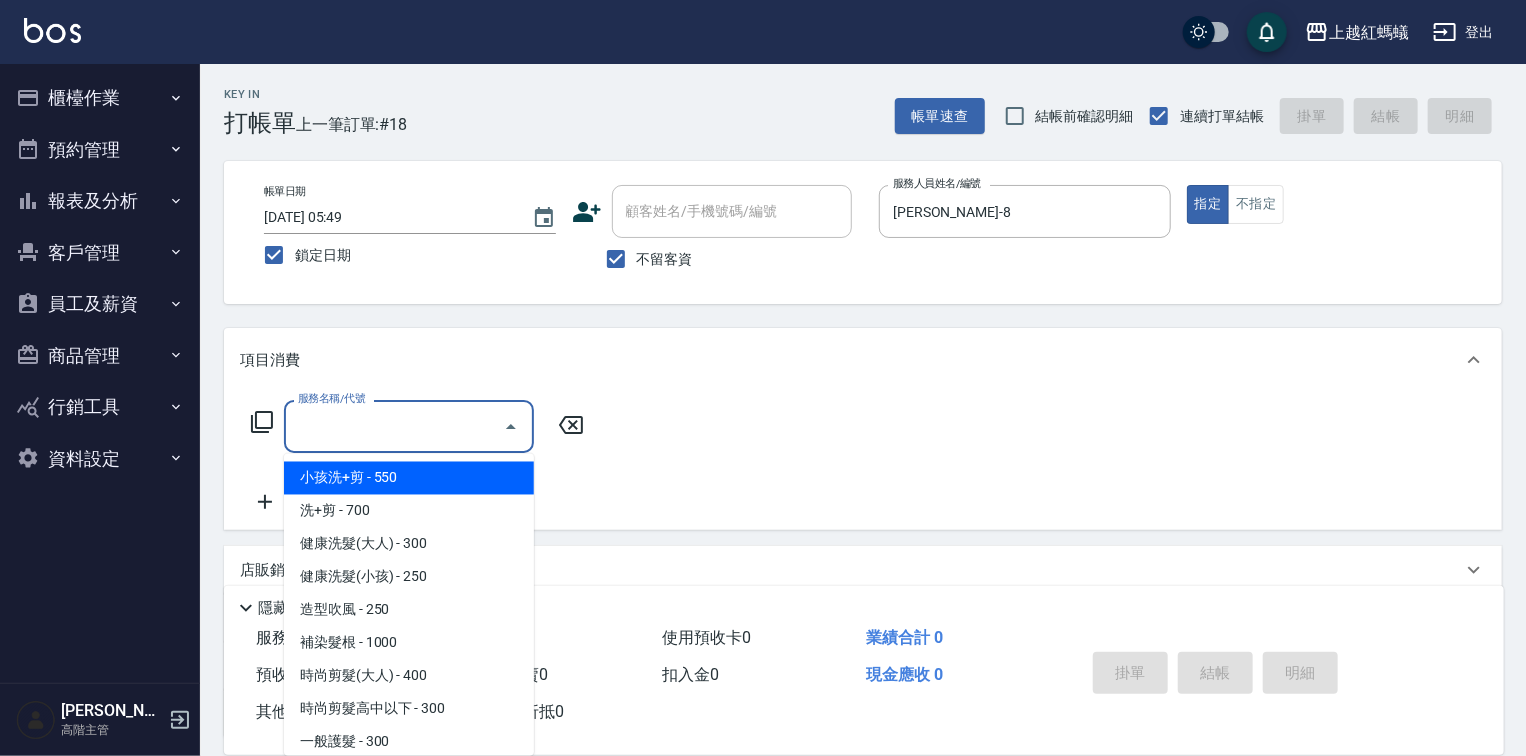 click on "服務名稱/代號" at bounding box center [394, 426] 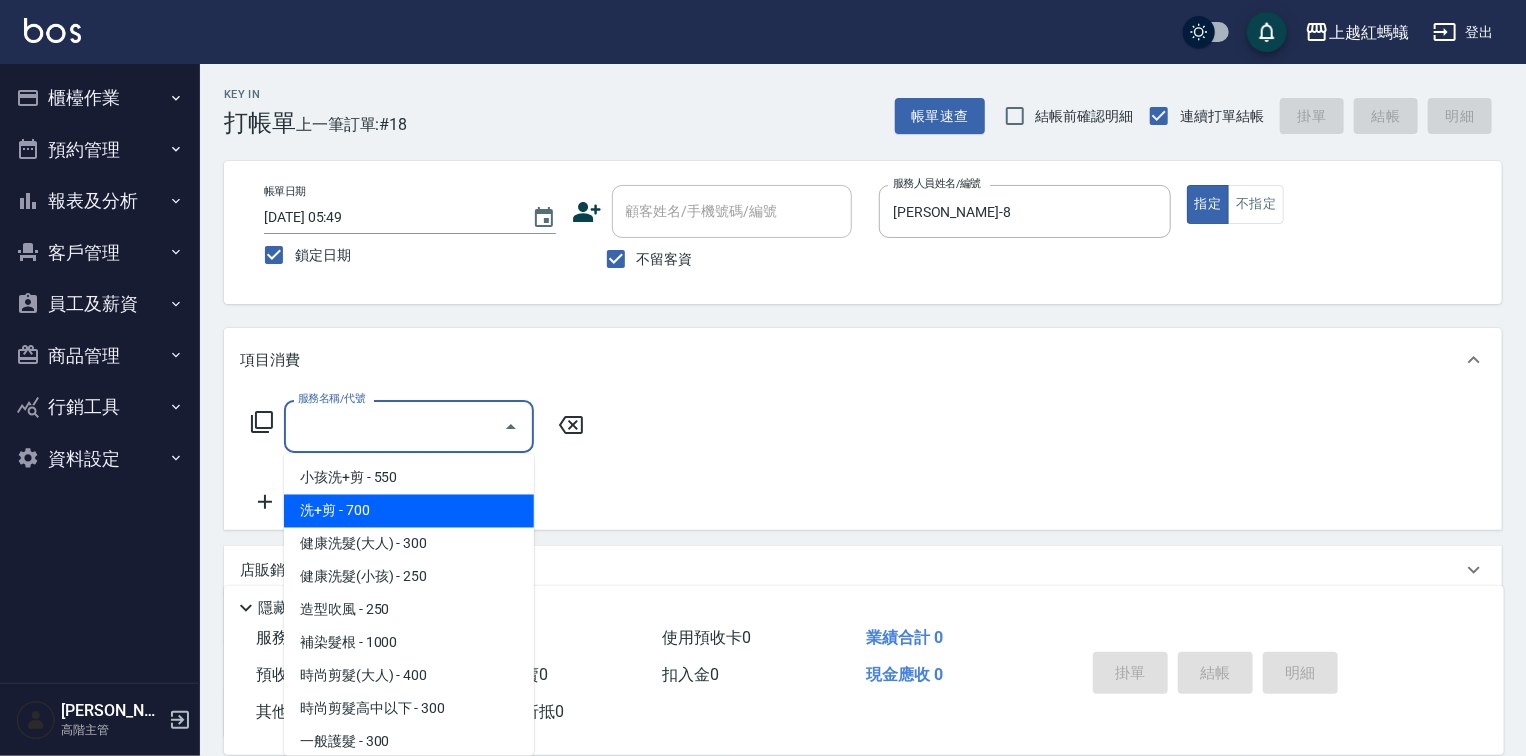 click on "洗+剪 - 700" at bounding box center (409, 511) 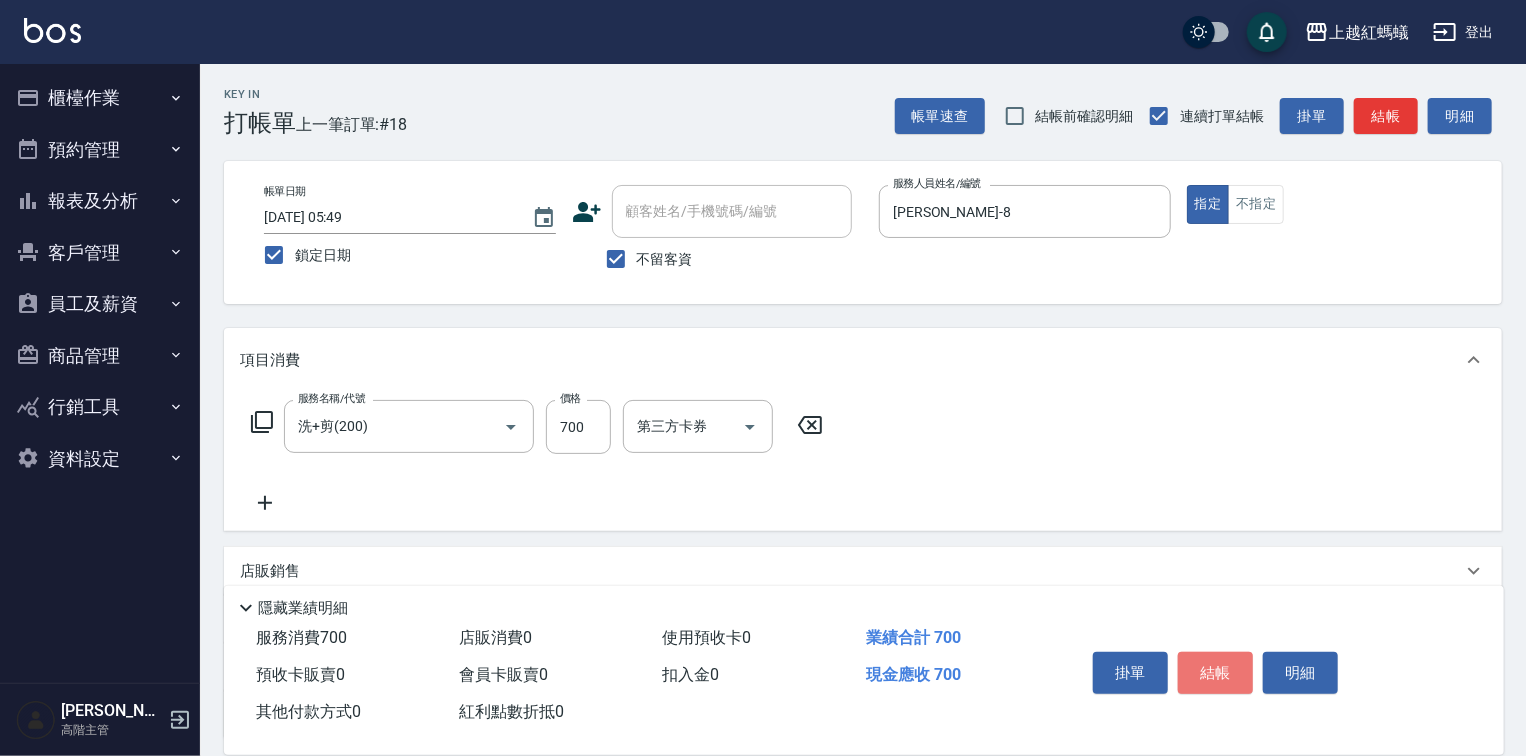 drag, startPoint x: 1220, startPoint y: 662, endPoint x: 1213, endPoint y: 652, distance: 12.206555 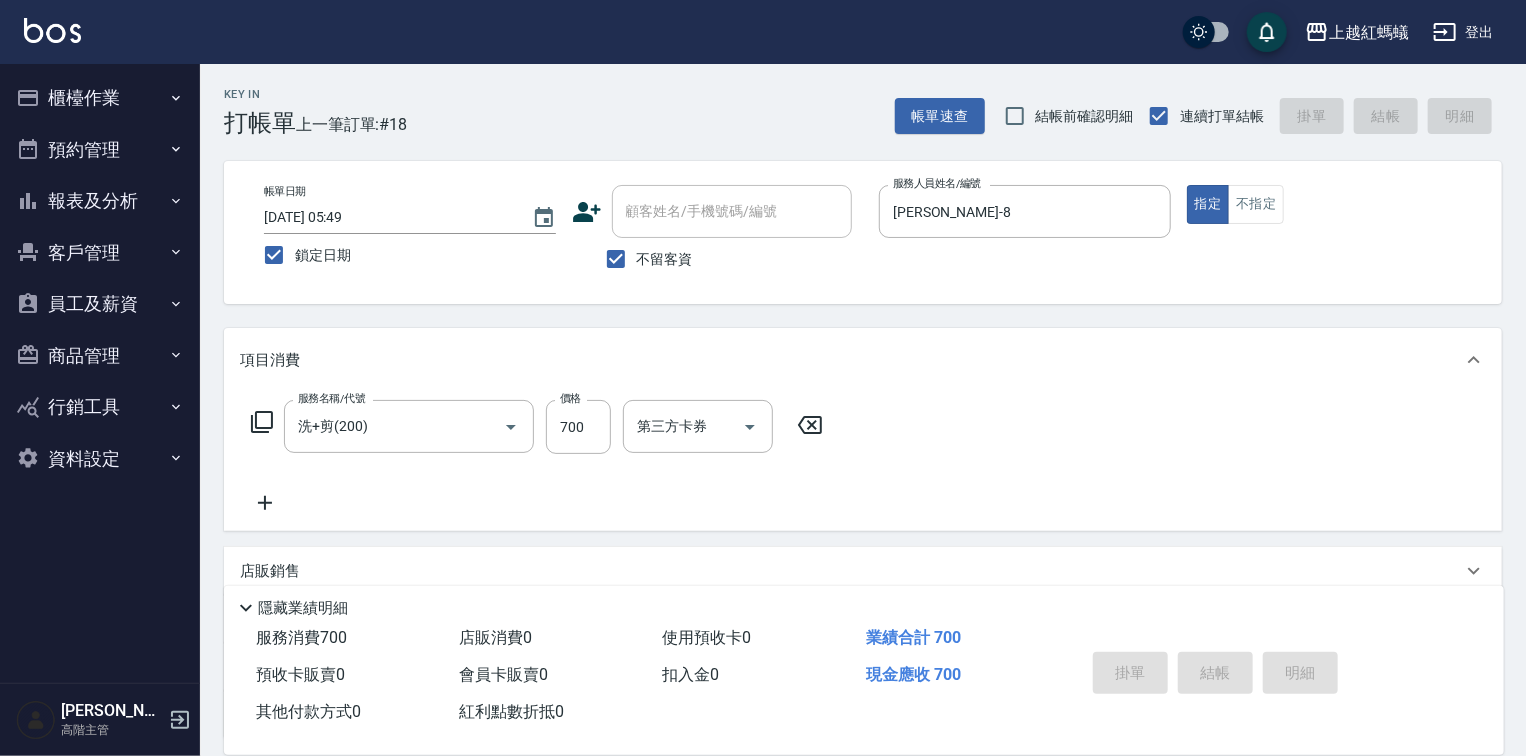 type 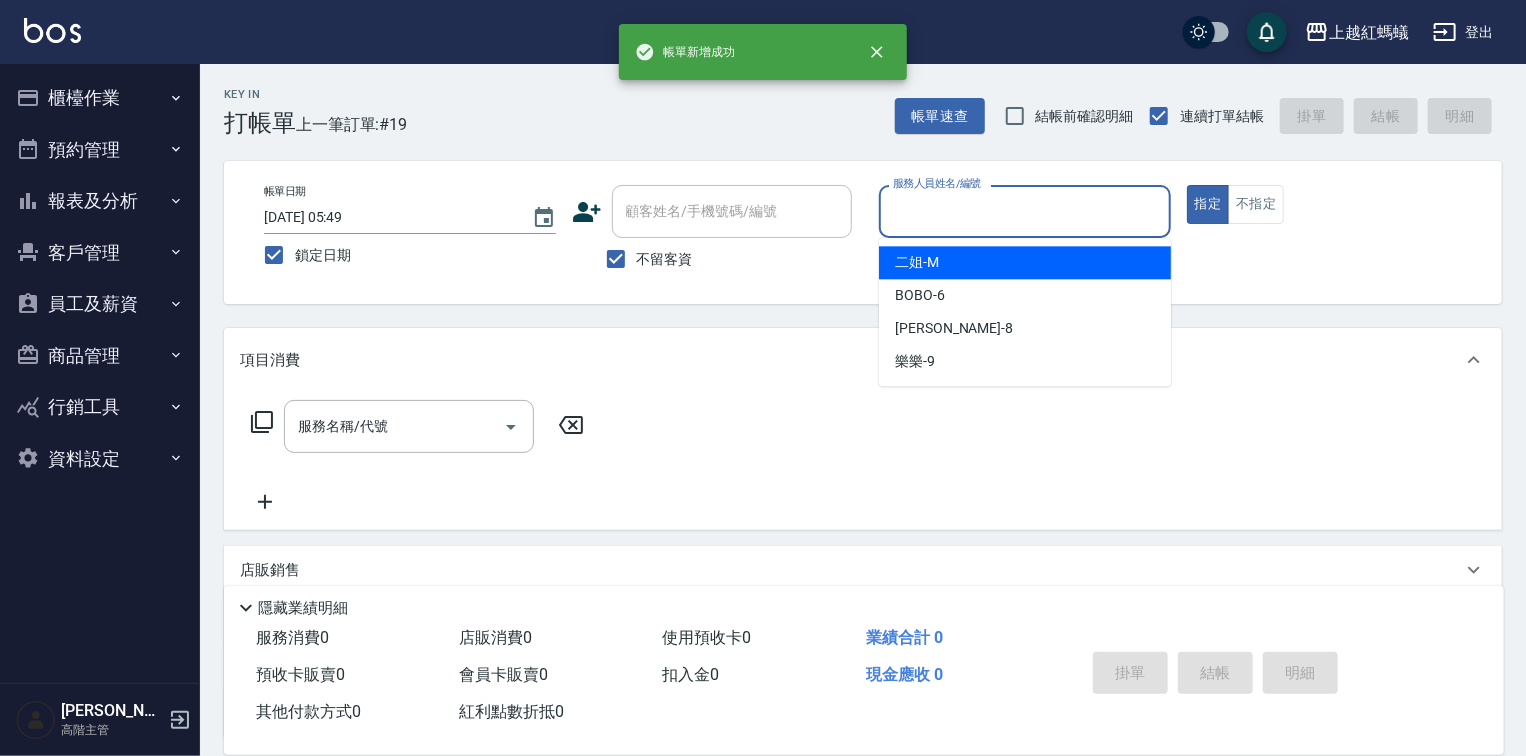 click on "服務人員姓名/編號" at bounding box center (1025, 211) 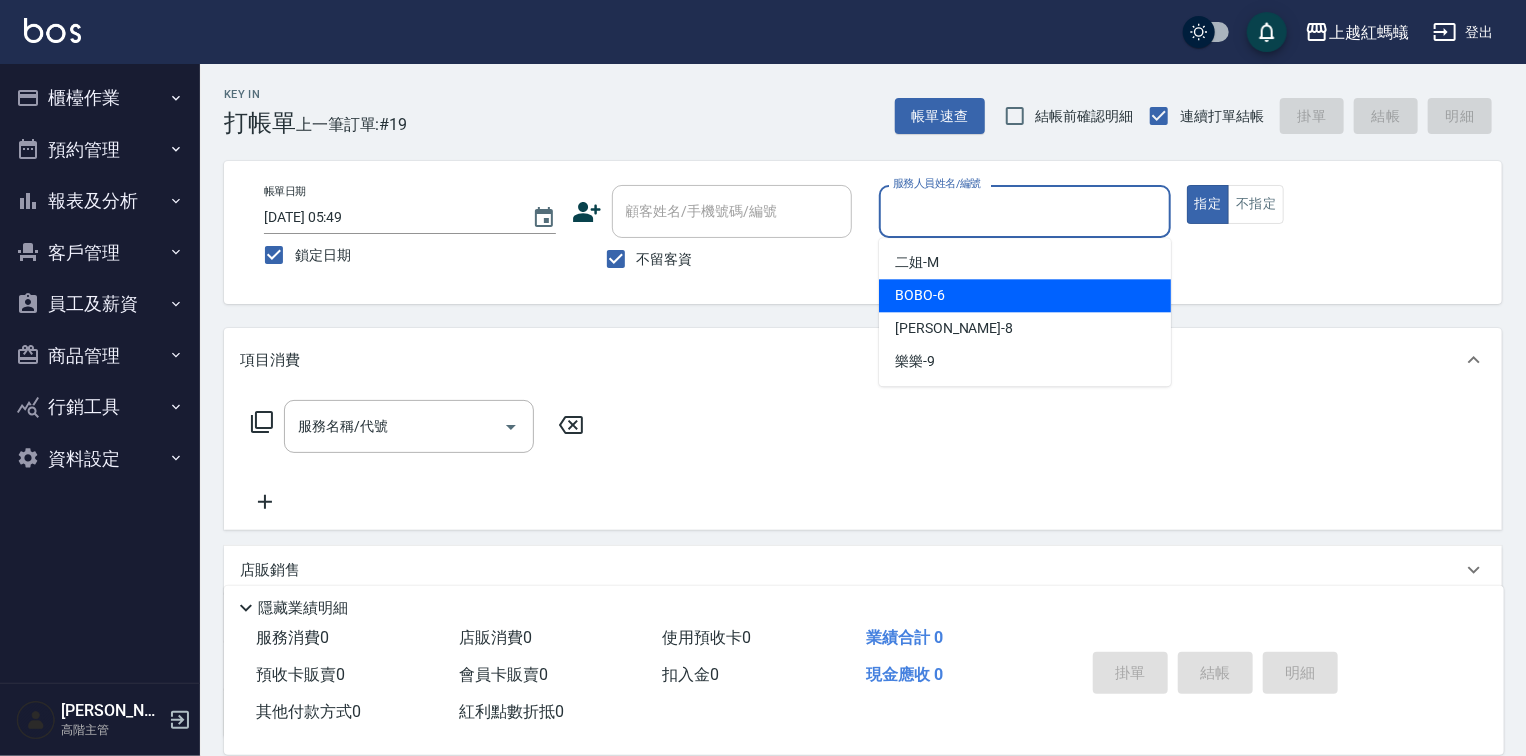 click on "BOBO -6" at bounding box center [1025, 295] 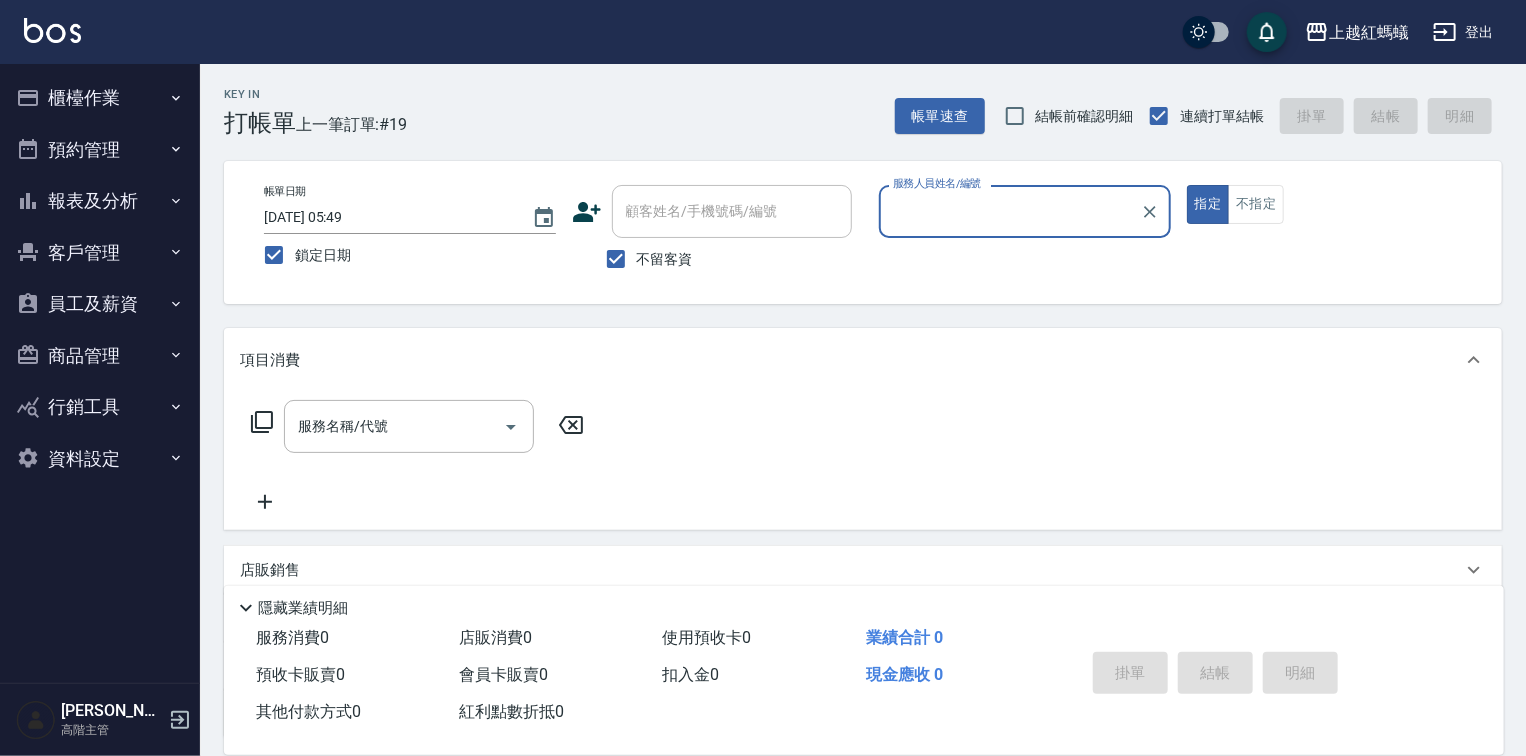 type on "BOBO-6" 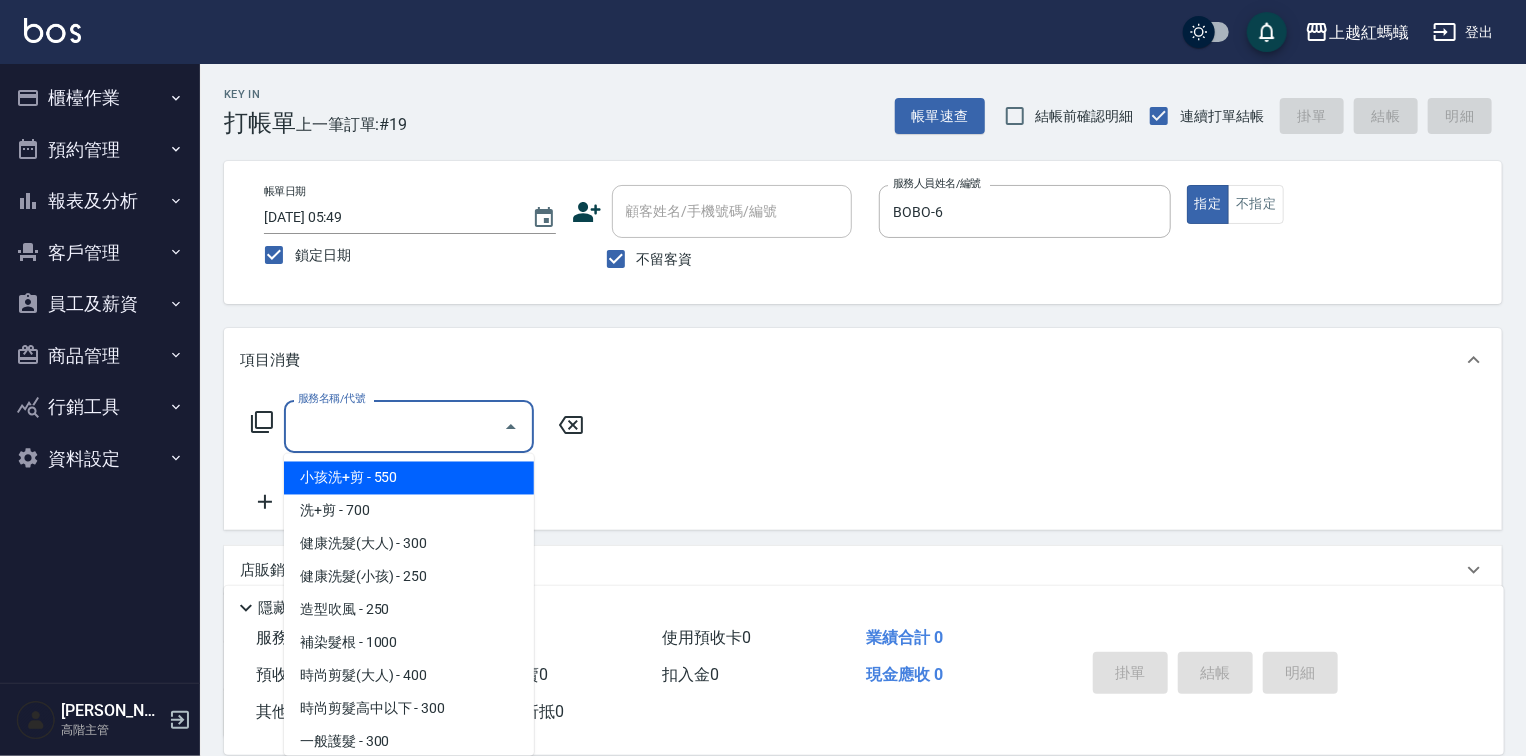 click on "服務名稱/代號" at bounding box center (394, 426) 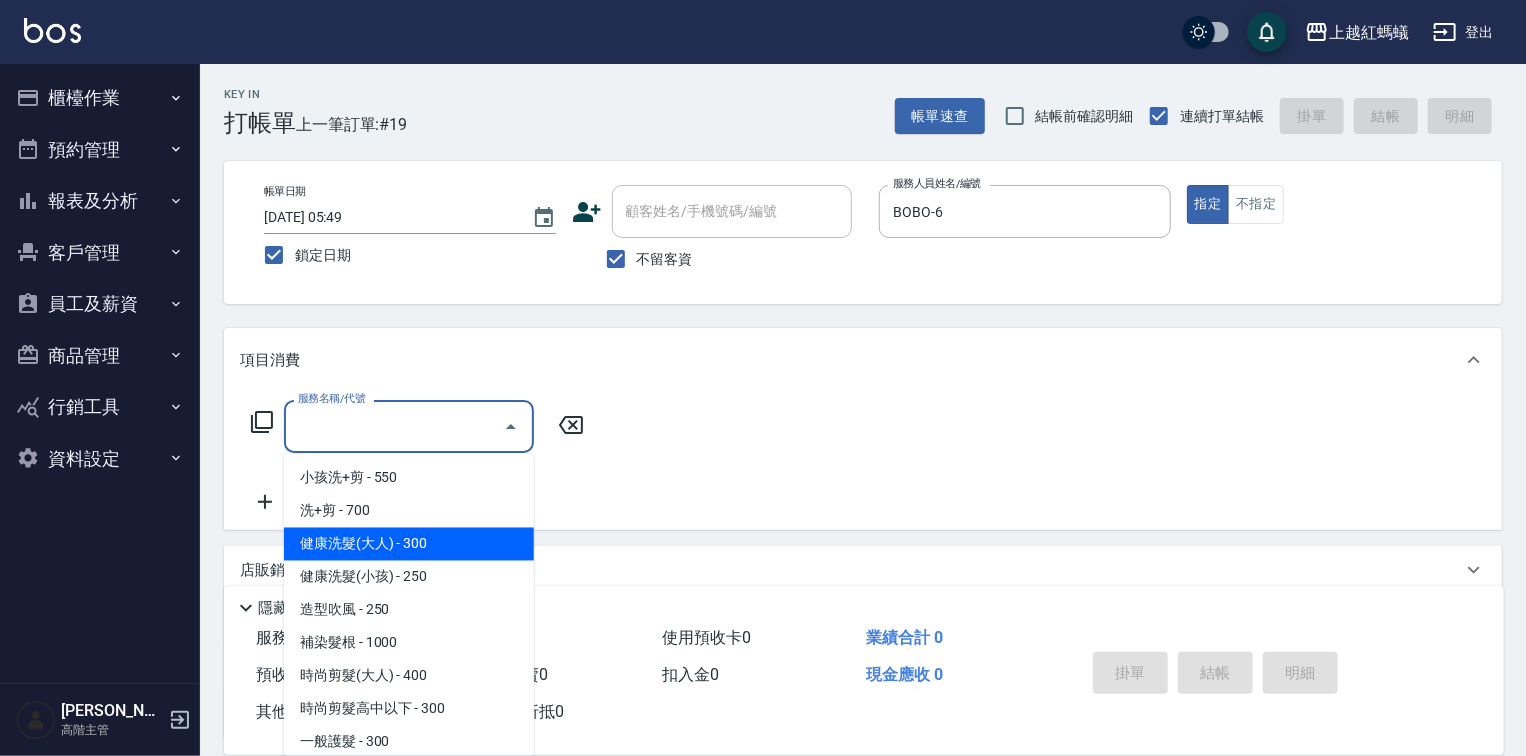 click on "健康洗髮(大人) - 300" at bounding box center [409, 544] 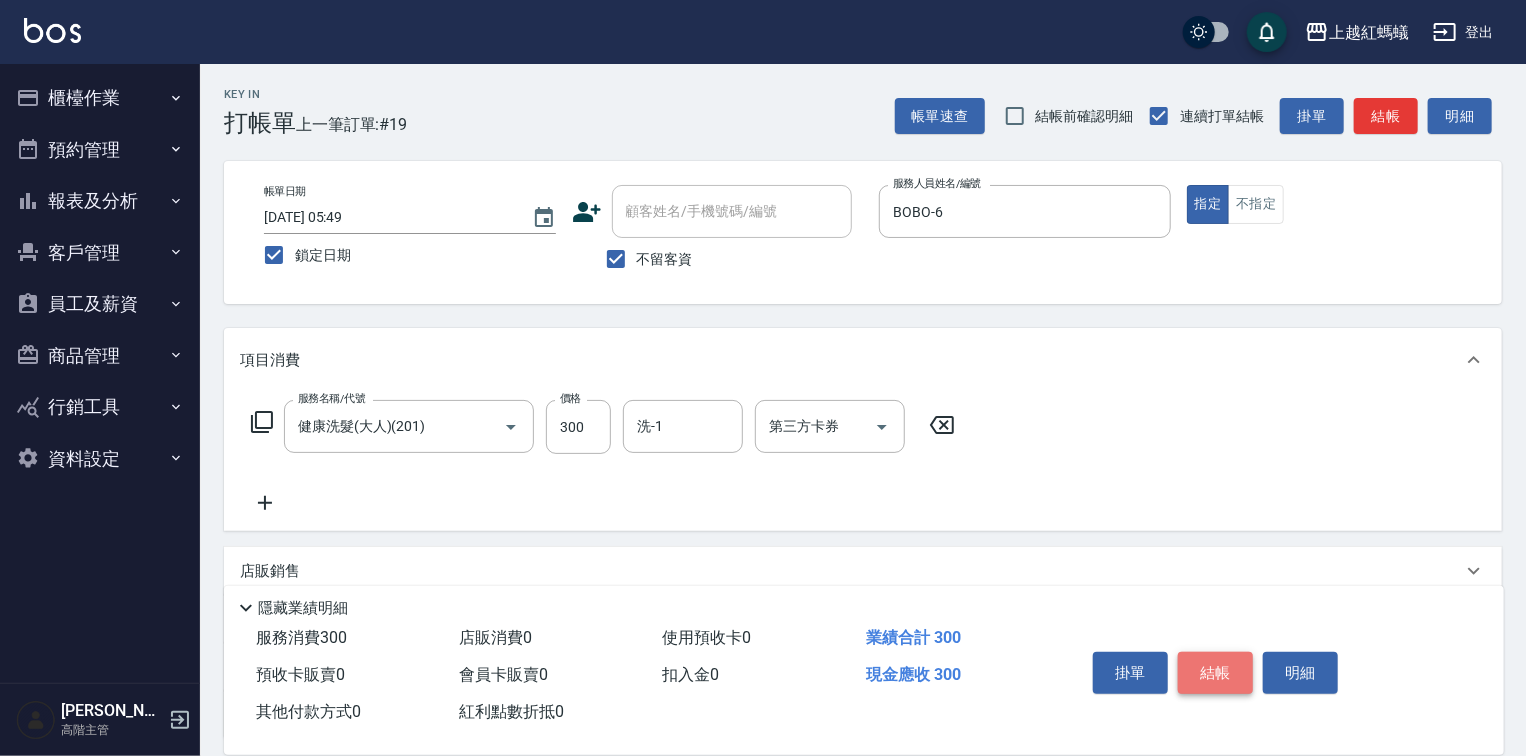 click on "結帳" at bounding box center (1215, 673) 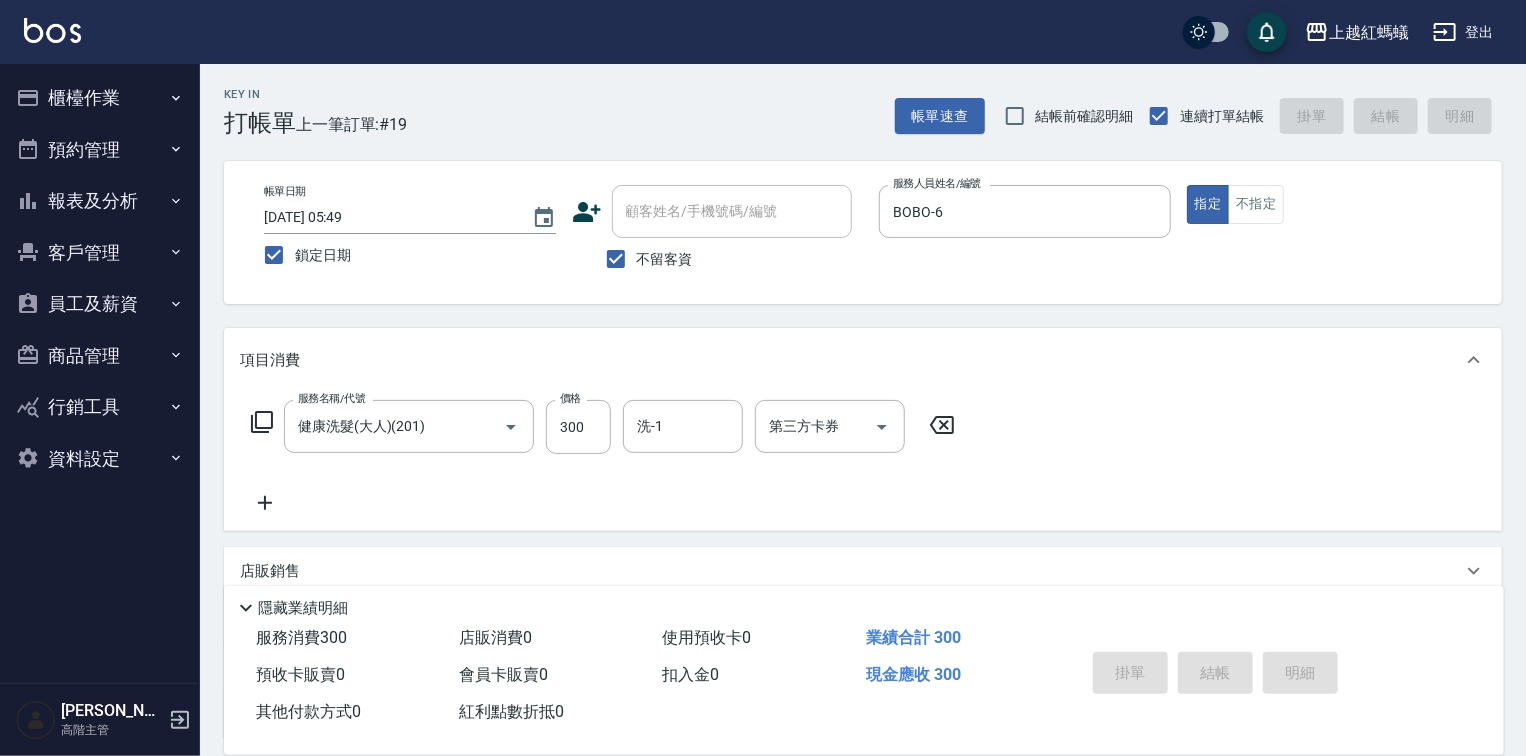 type 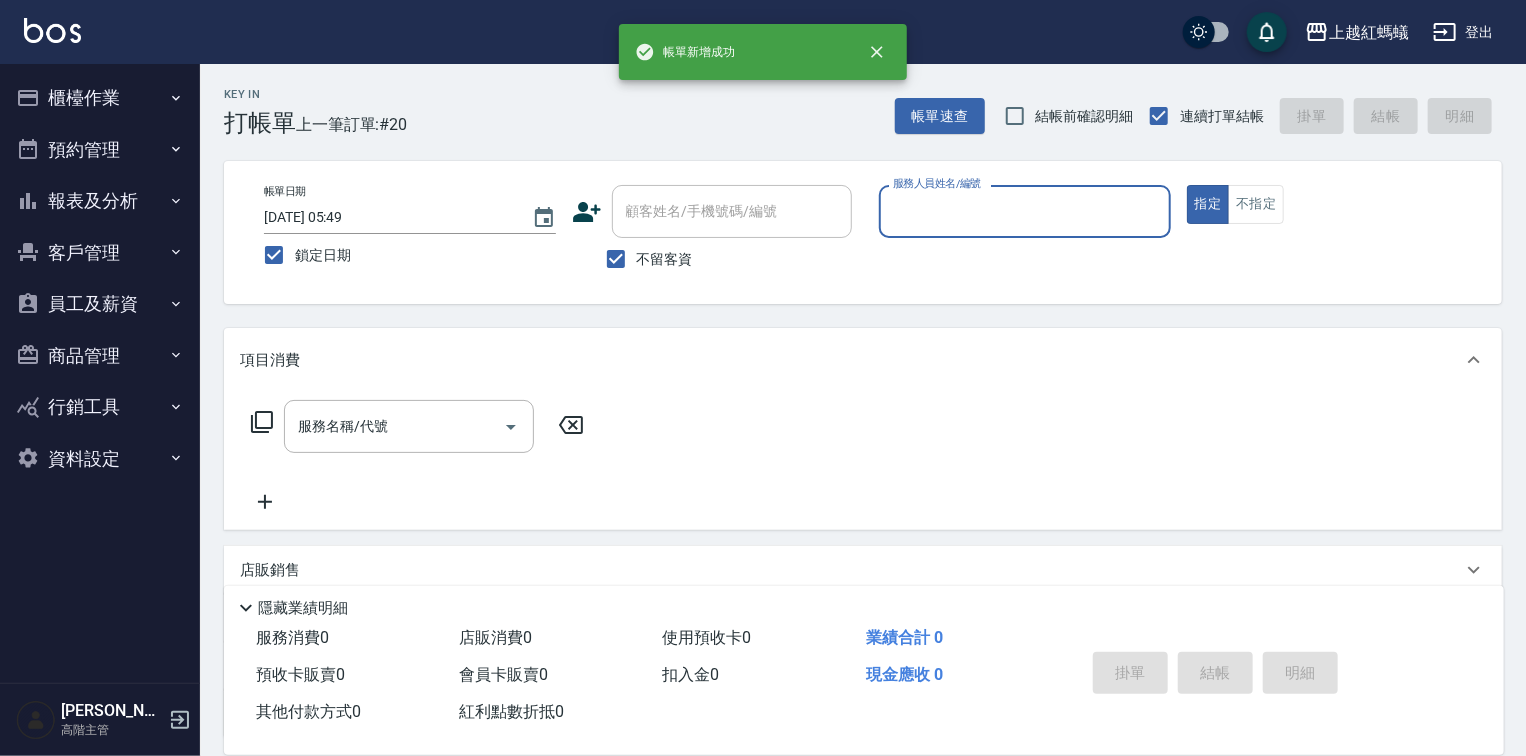 click on "服務人員姓名/編號" at bounding box center [1025, 211] 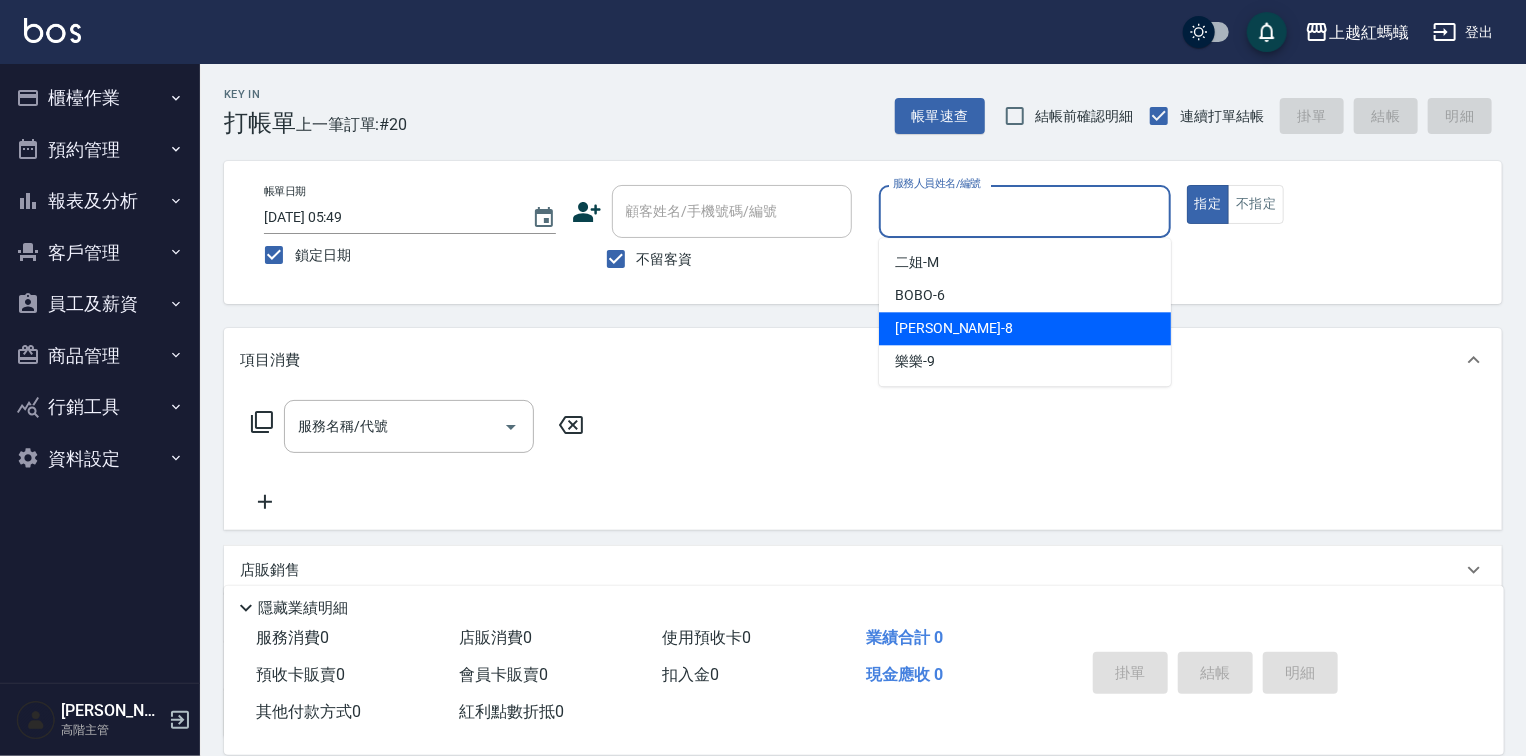 click on "[PERSON_NAME] -8" at bounding box center (1025, 328) 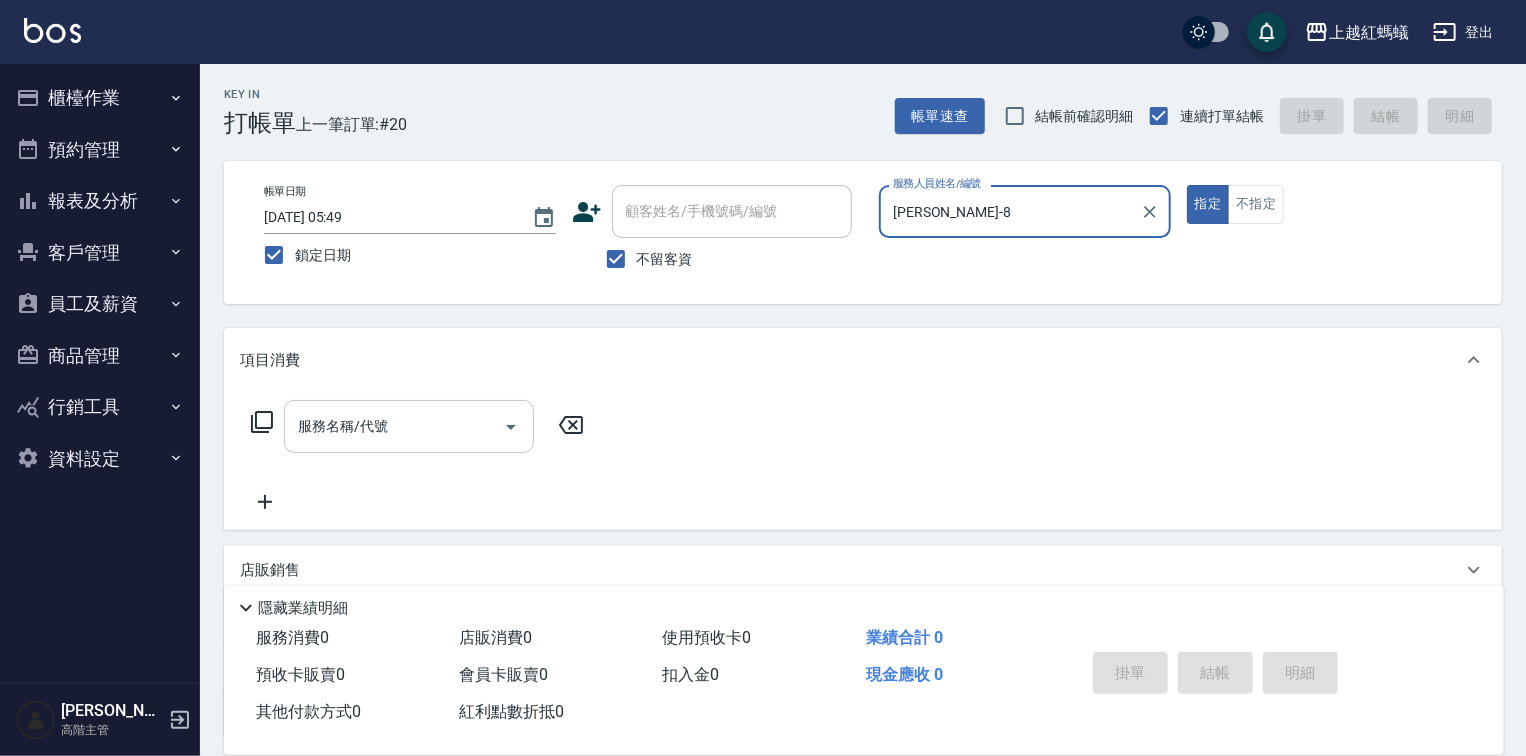 click on "服務名稱/代號" at bounding box center [394, 426] 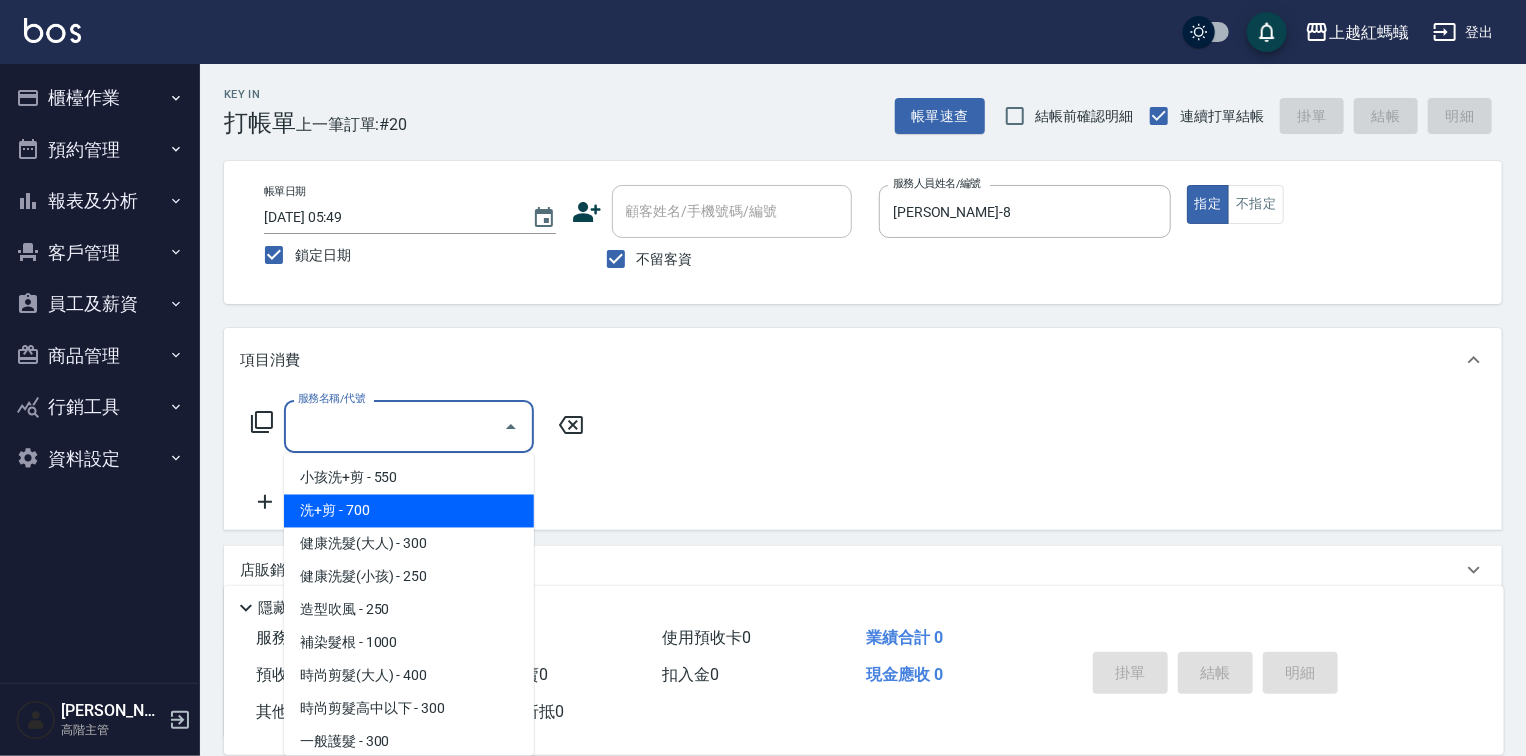 click on "洗+剪 - 700" at bounding box center [409, 511] 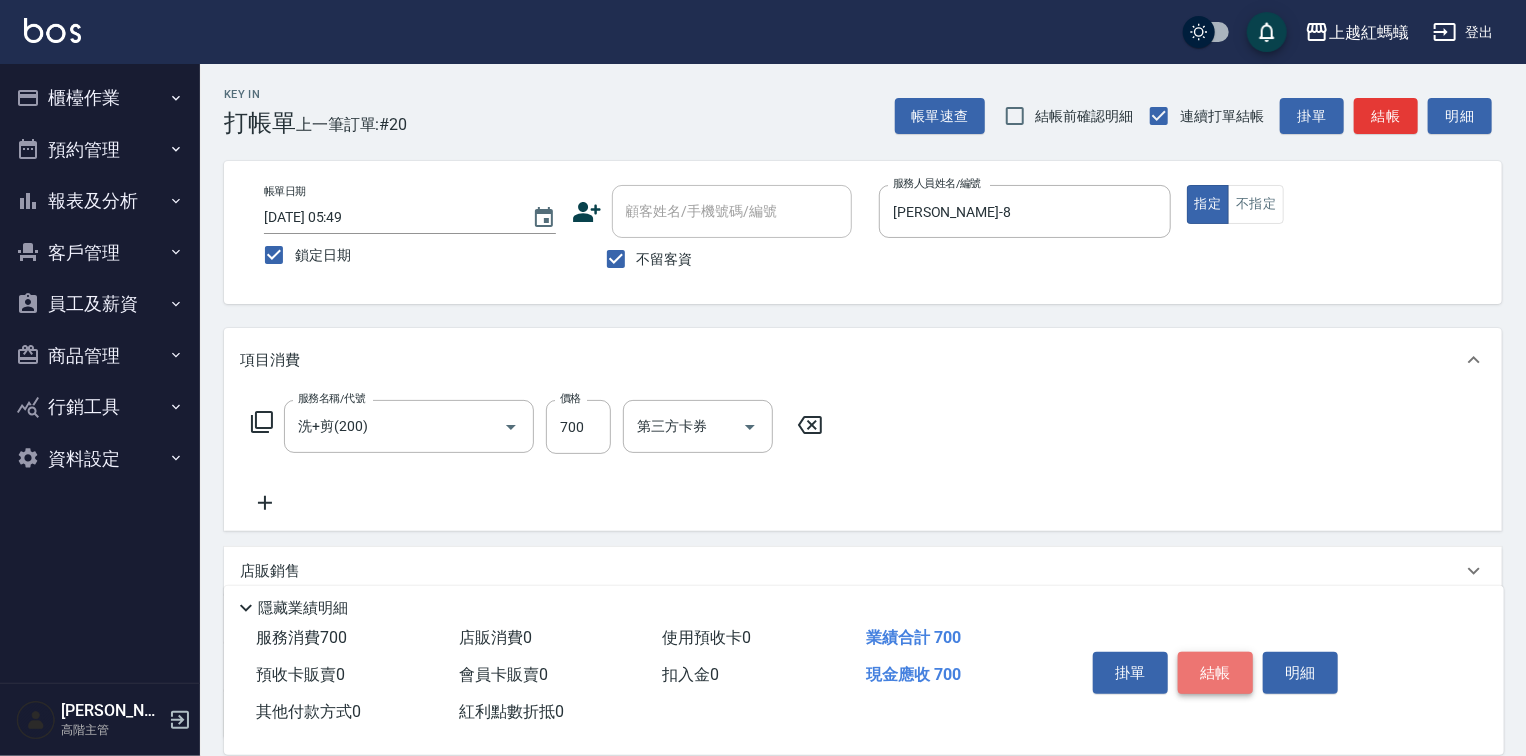click on "結帳" at bounding box center [1215, 673] 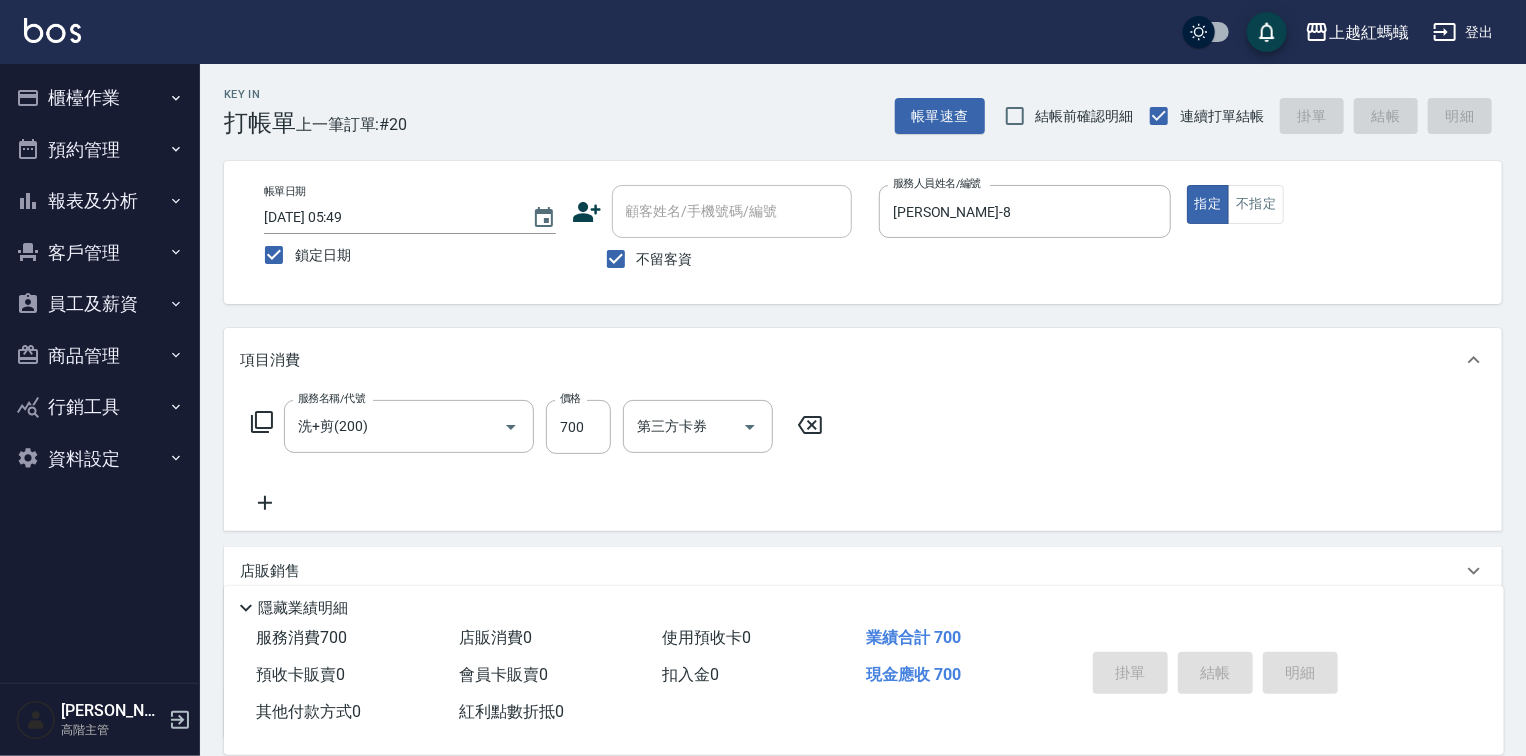 type 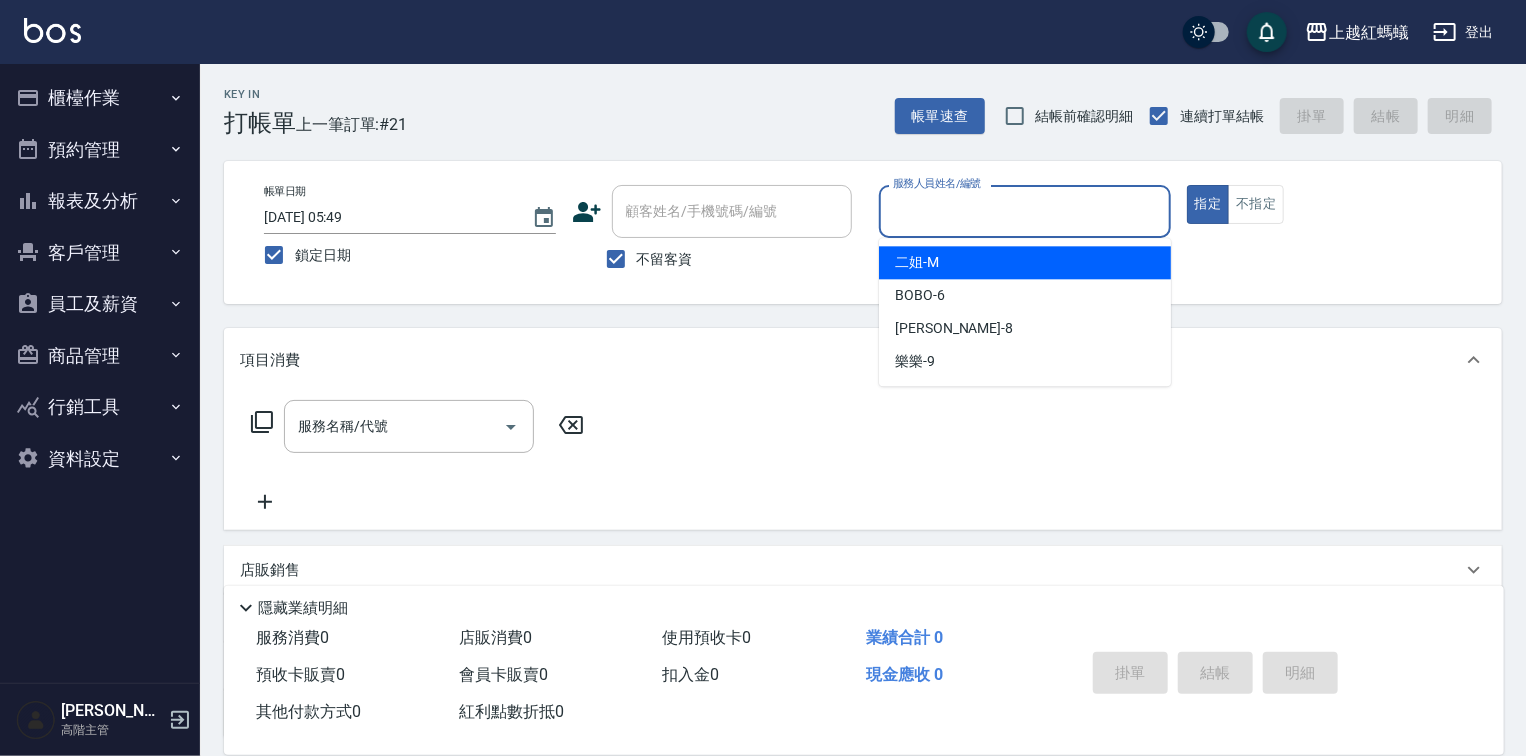 click on "服務人員姓名/編號" at bounding box center [1025, 211] 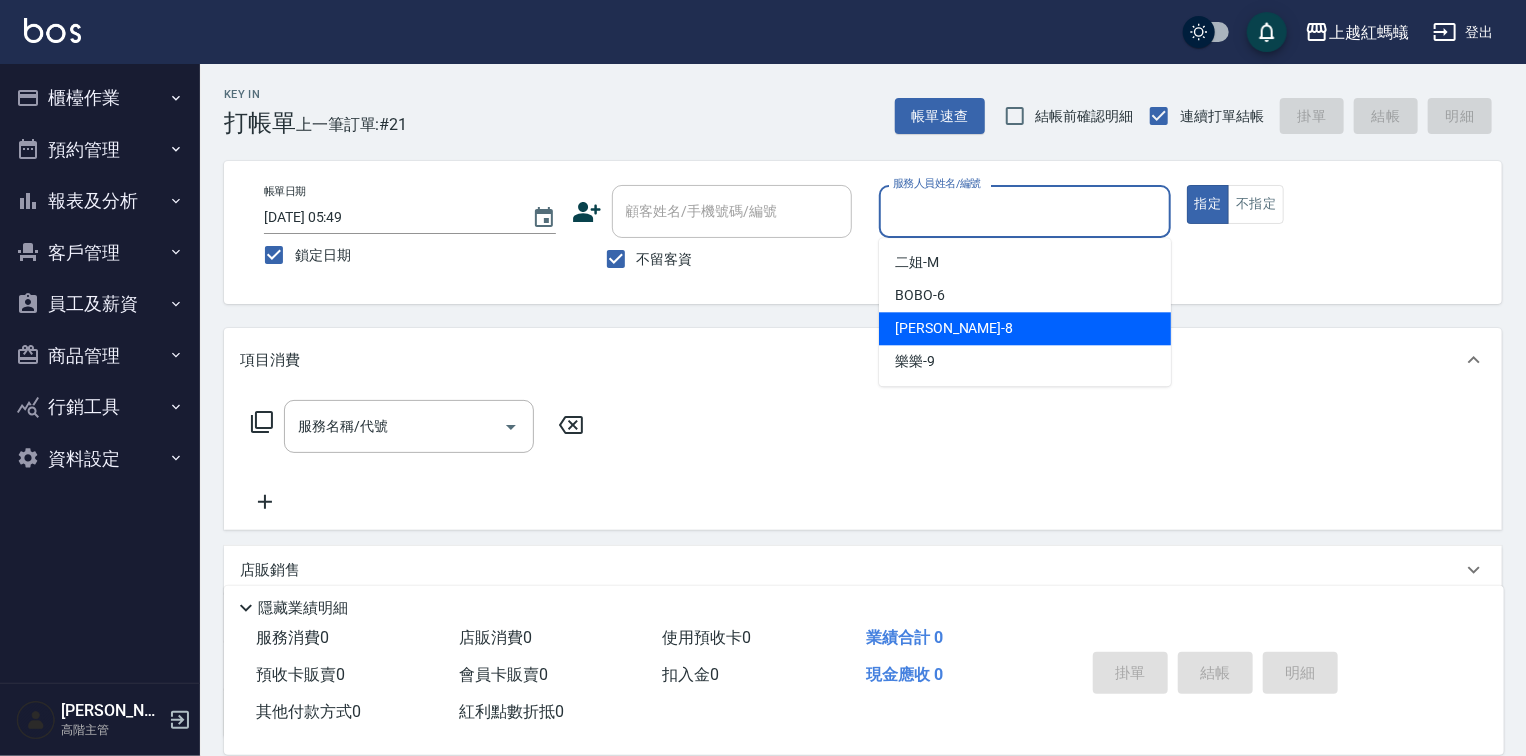 click on "[PERSON_NAME] -8" at bounding box center [1025, 328] 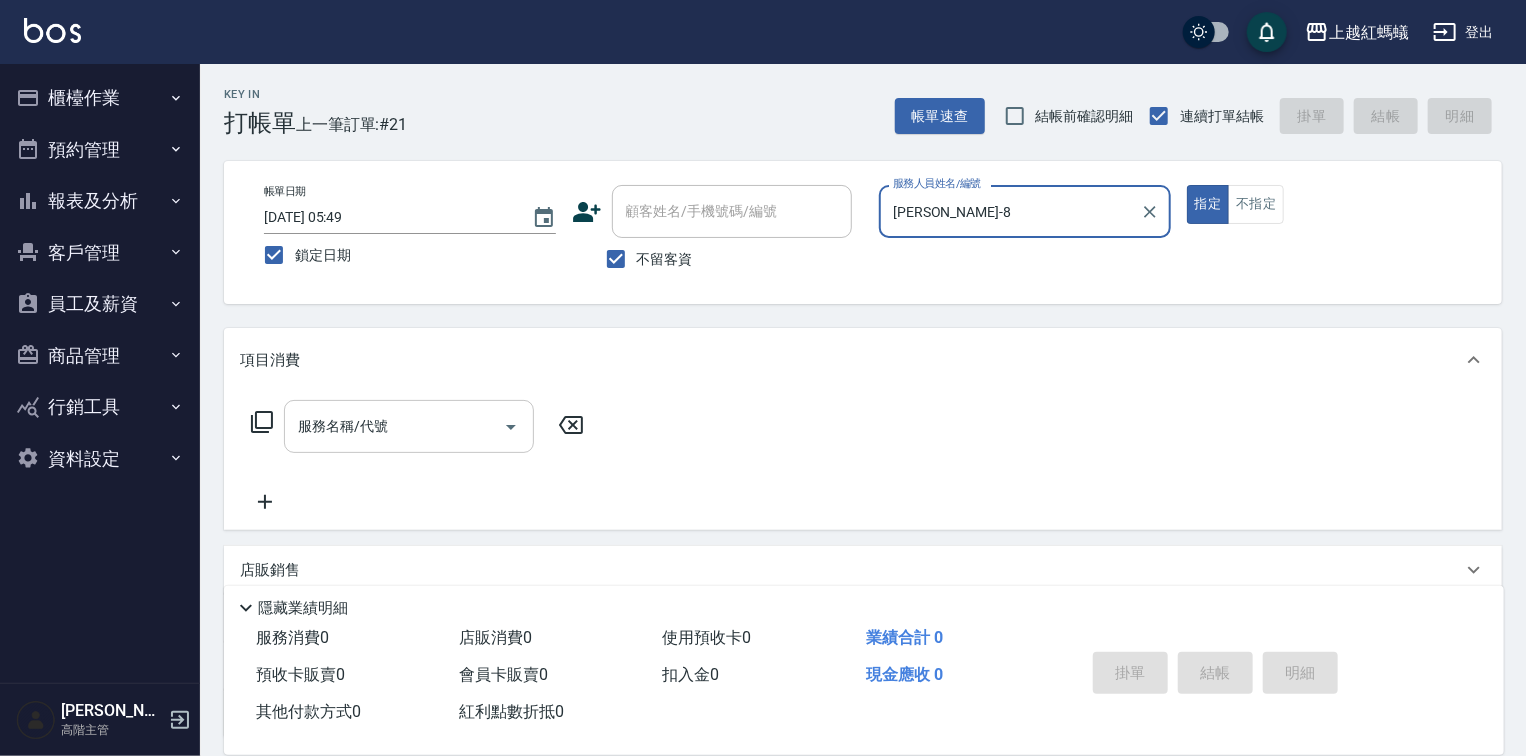 click on "服務名稱/代號" at bounding box center [394, 426] 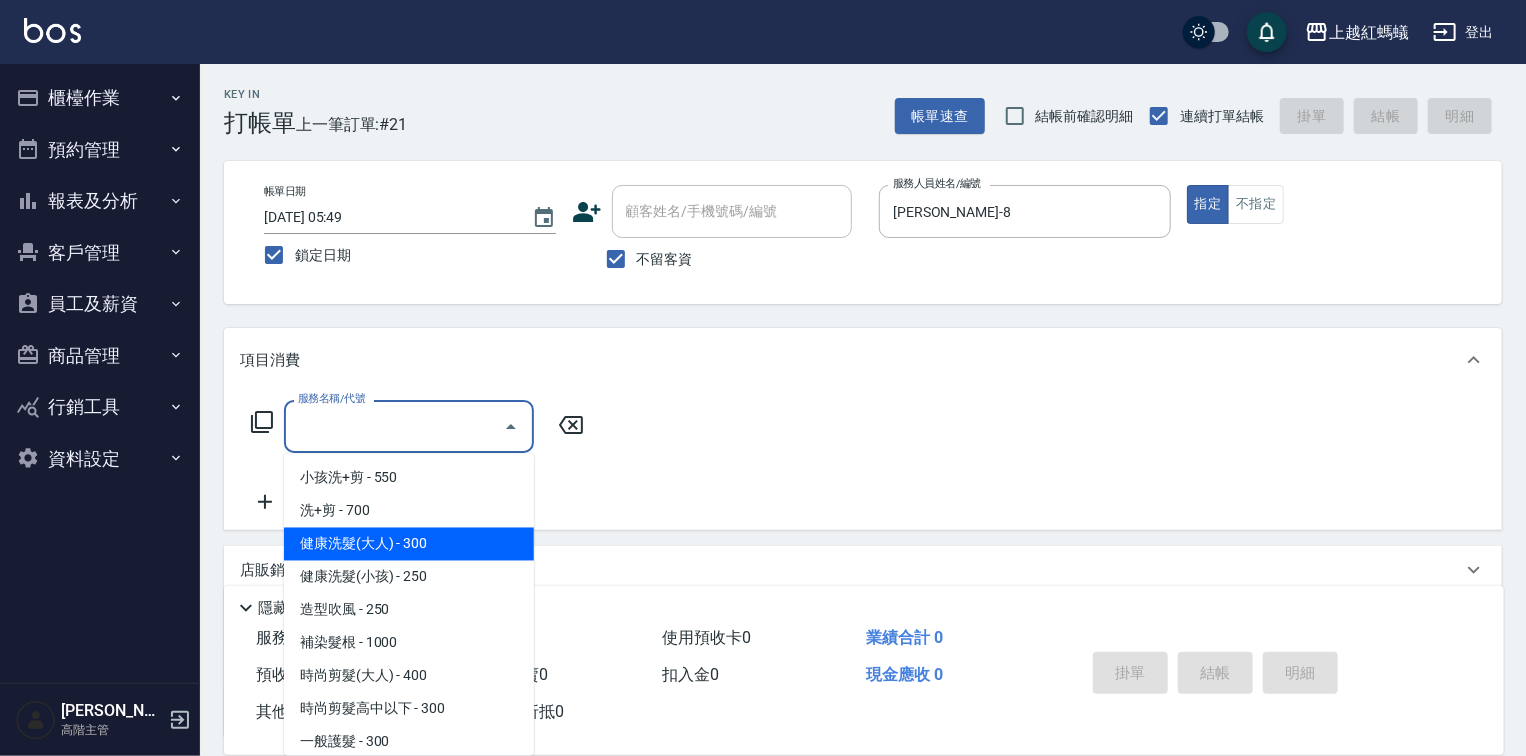 click on "健康洗髮(大人) - 300" at bounding box center (409, 544) 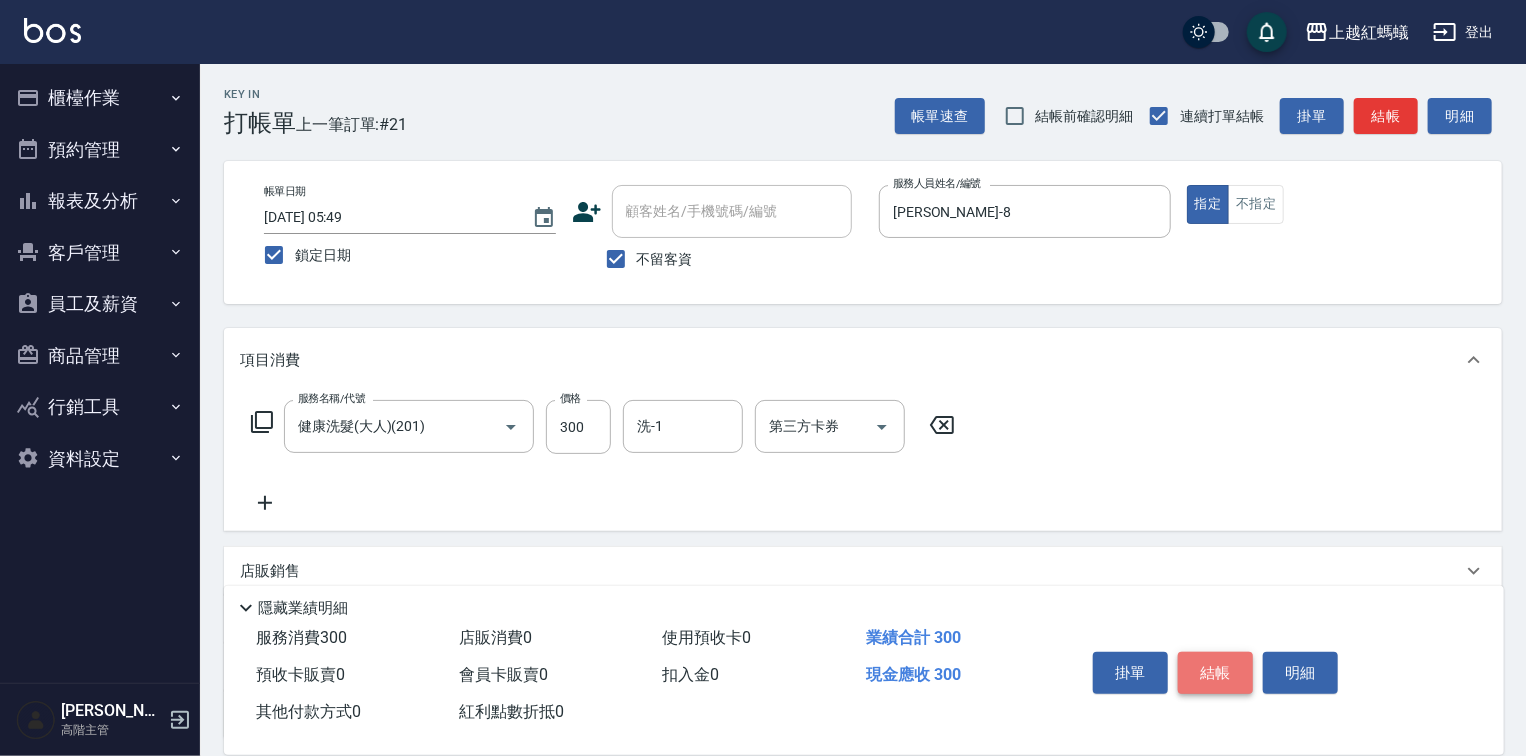 click on "結帳" at bounding box center (1215, 673) 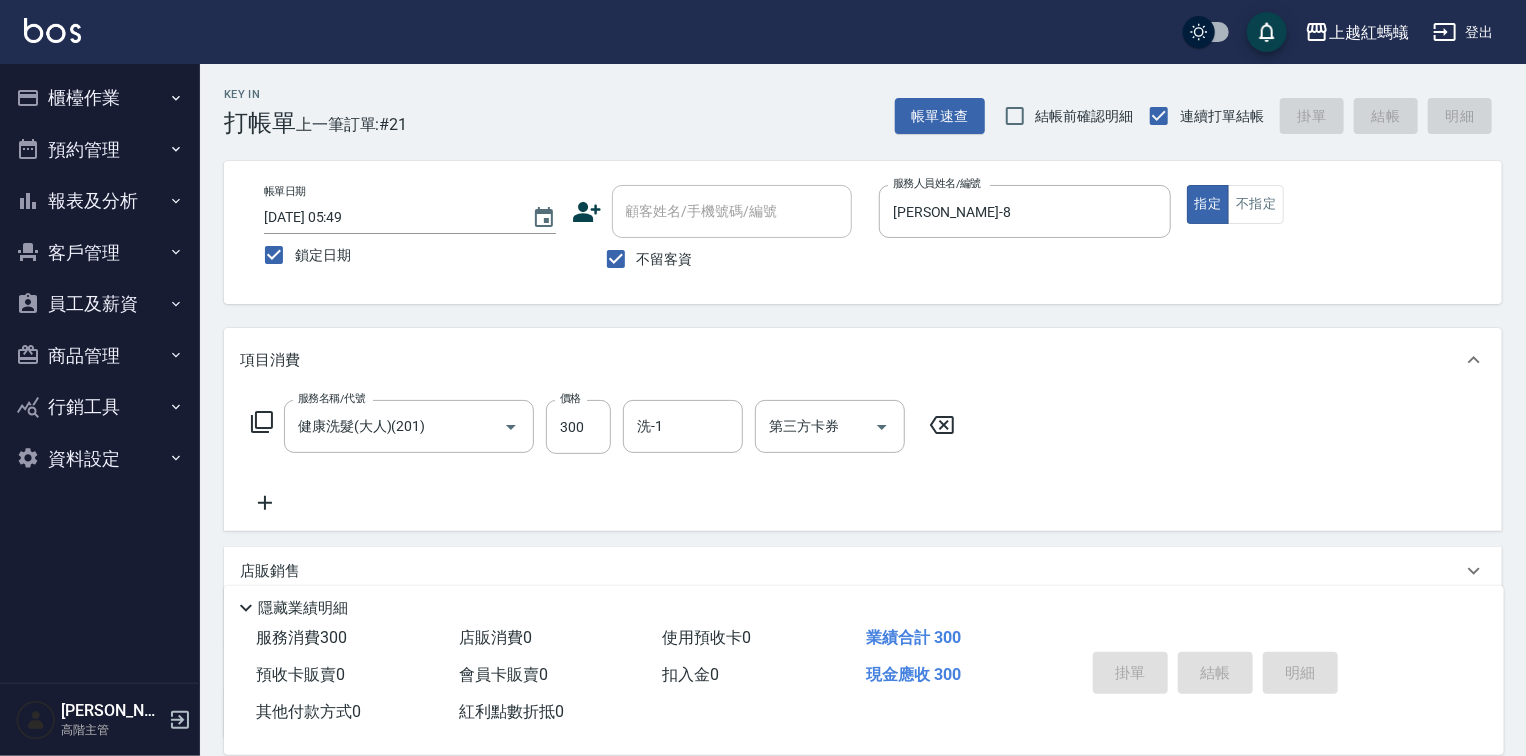 type 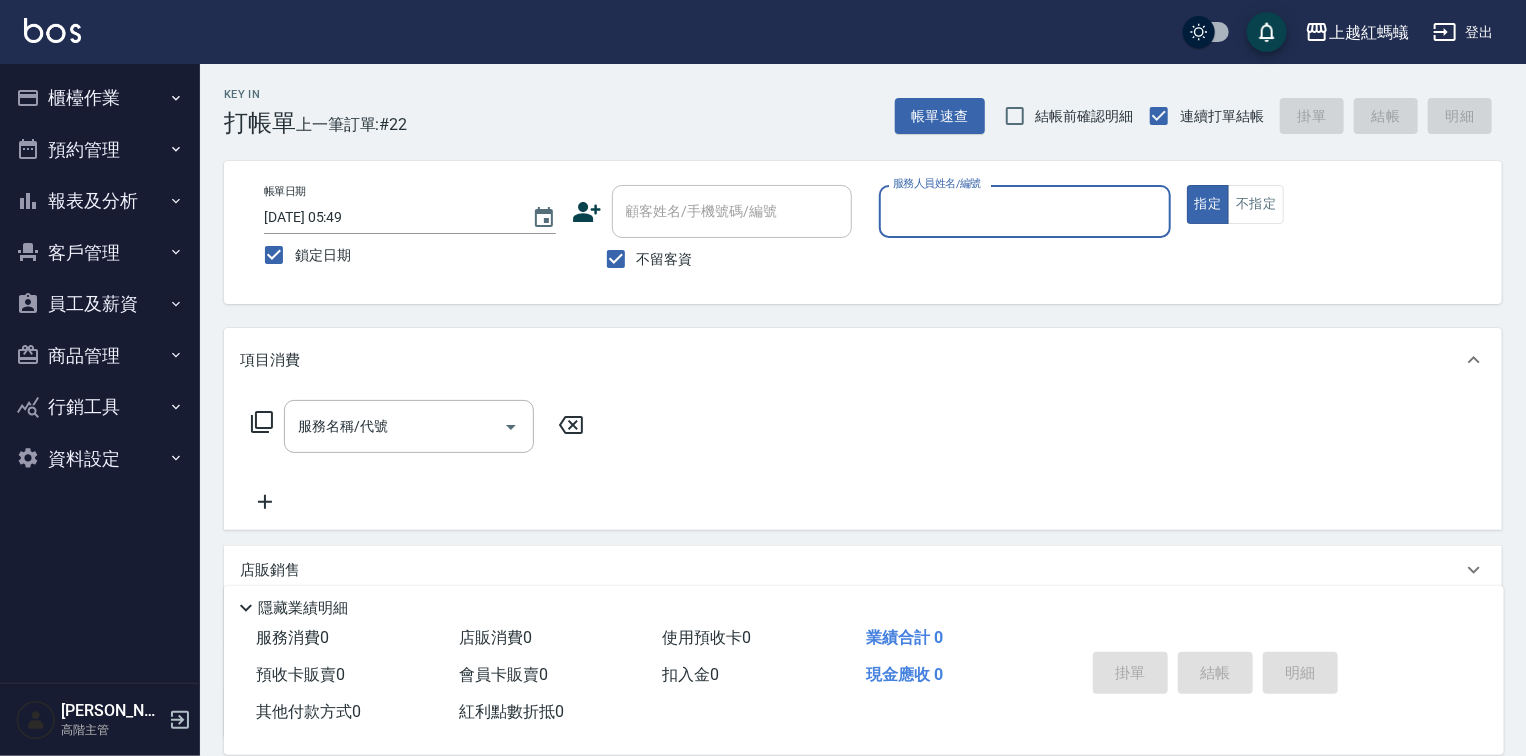 click on "服務人員姓名/編號" at bounding box center (1025, 211) 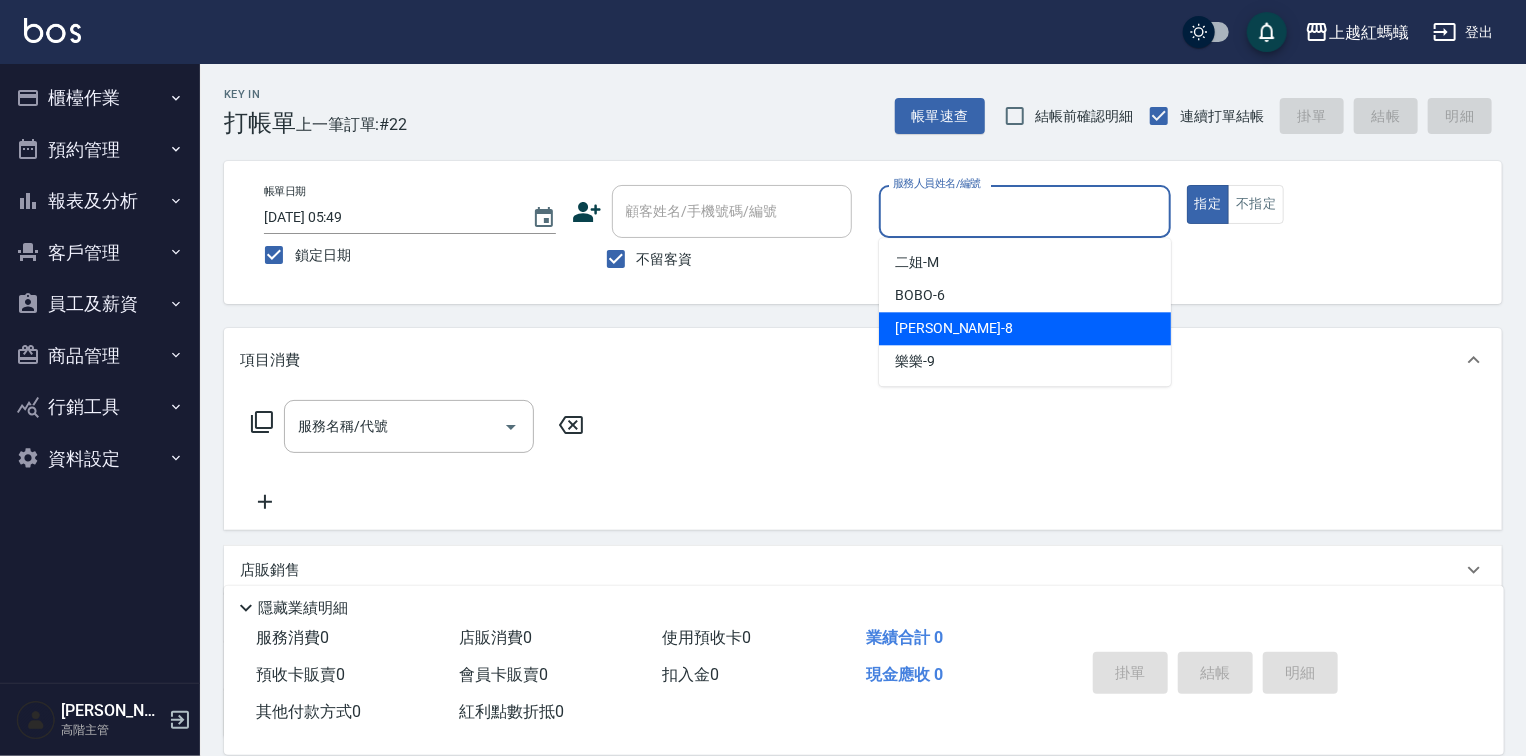 click on "[PERSON_NAME] -8" at bounding box center [1025, 328] 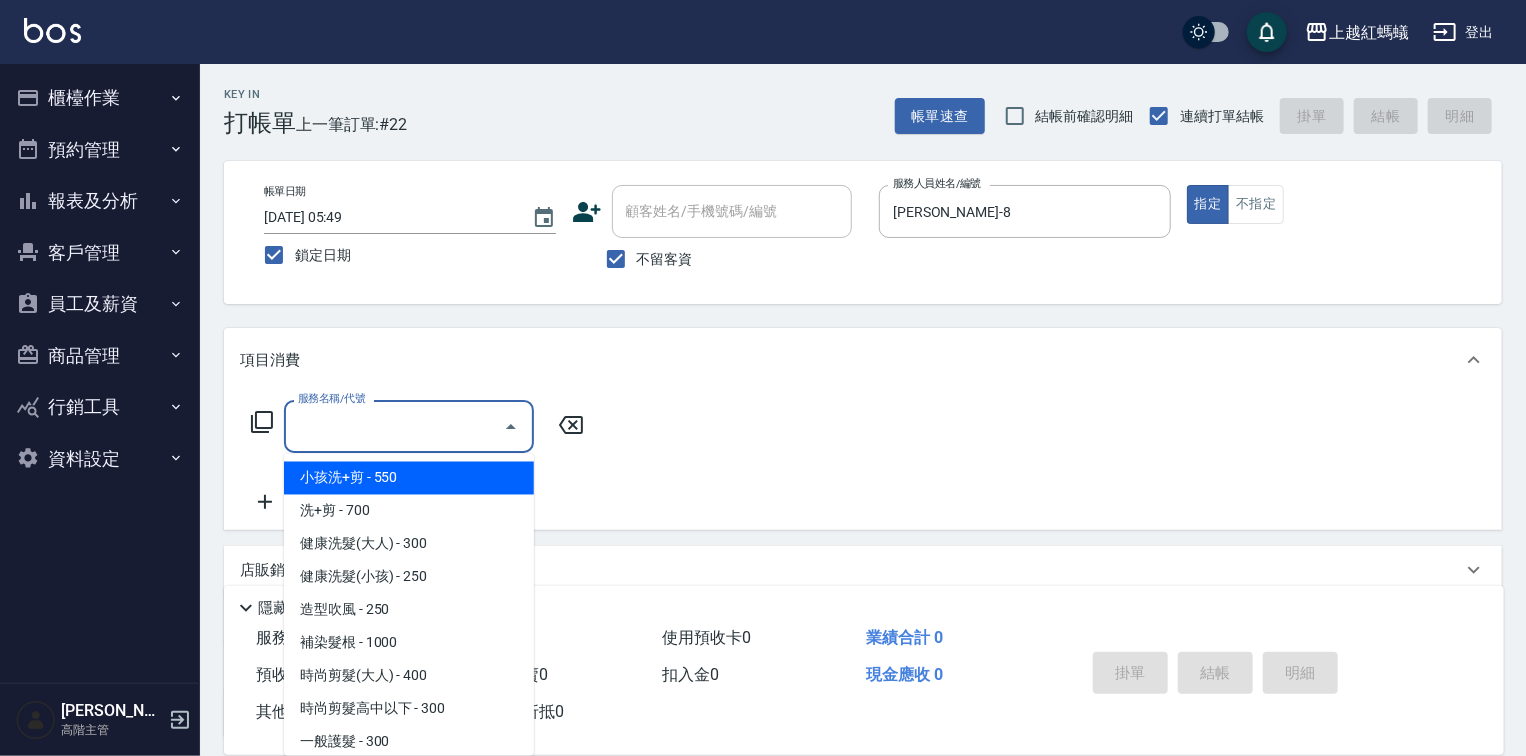 click on "服務名稱/代號" at bounding box center (394, 426) 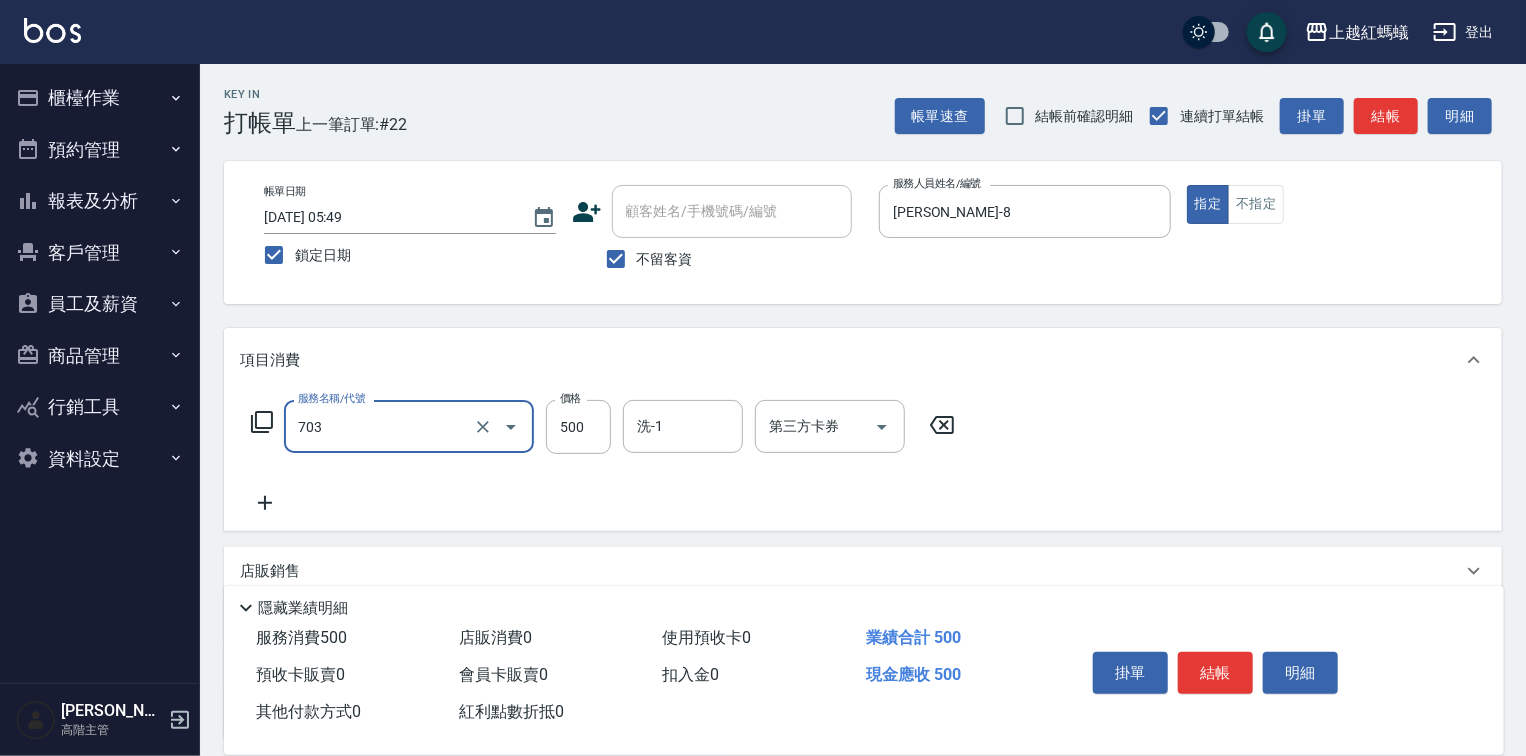 type on "[PERSON_NAME]兩段頭皮養護(703)" 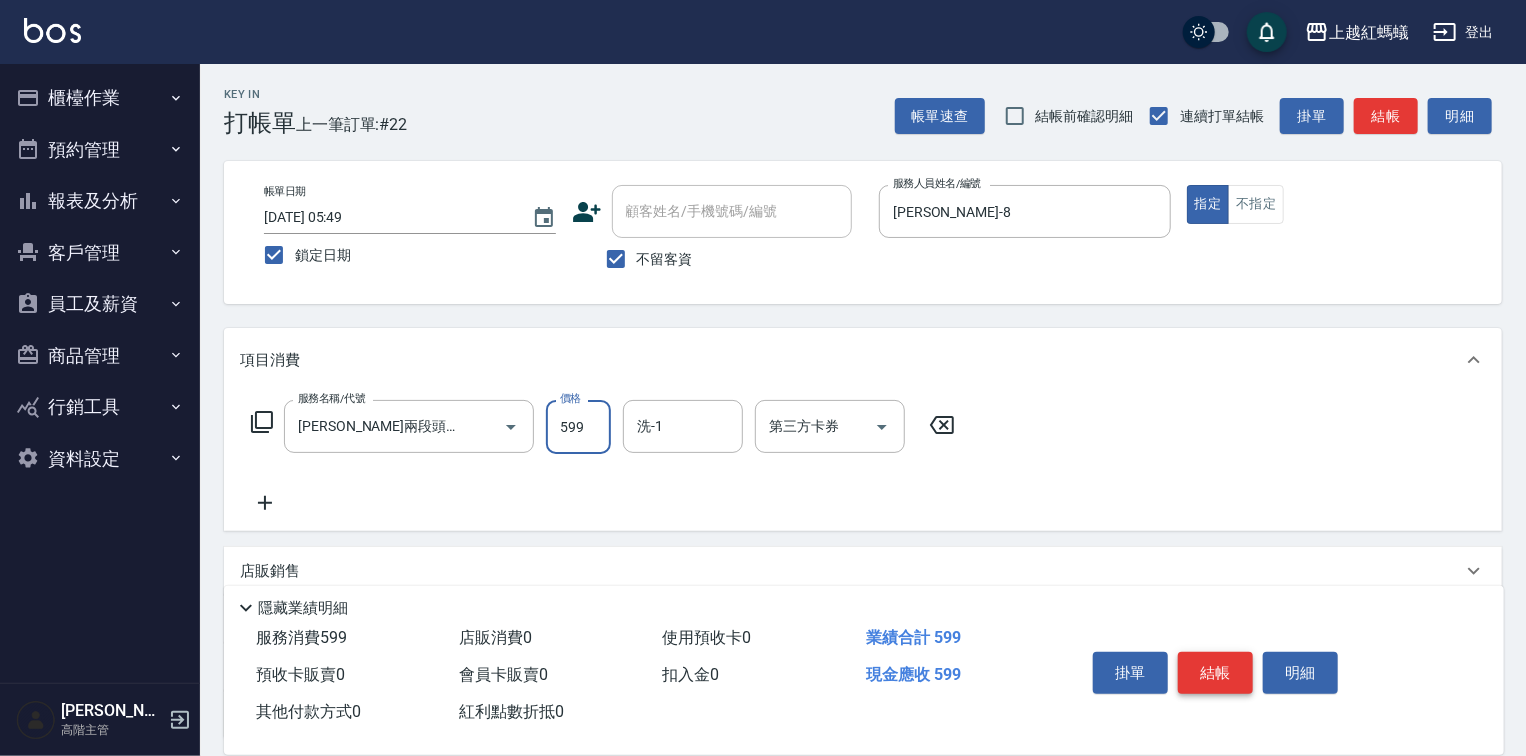 type on "599" 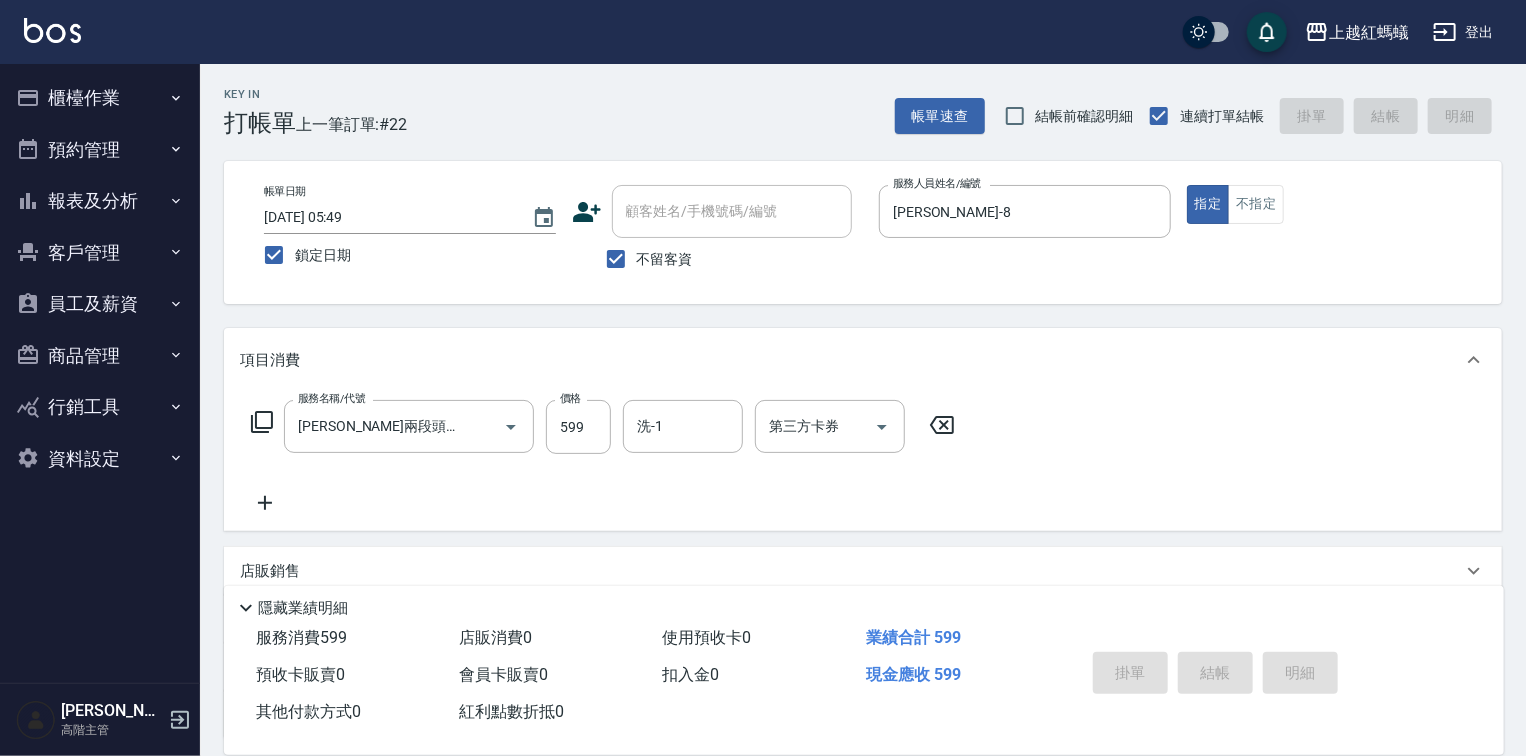 type 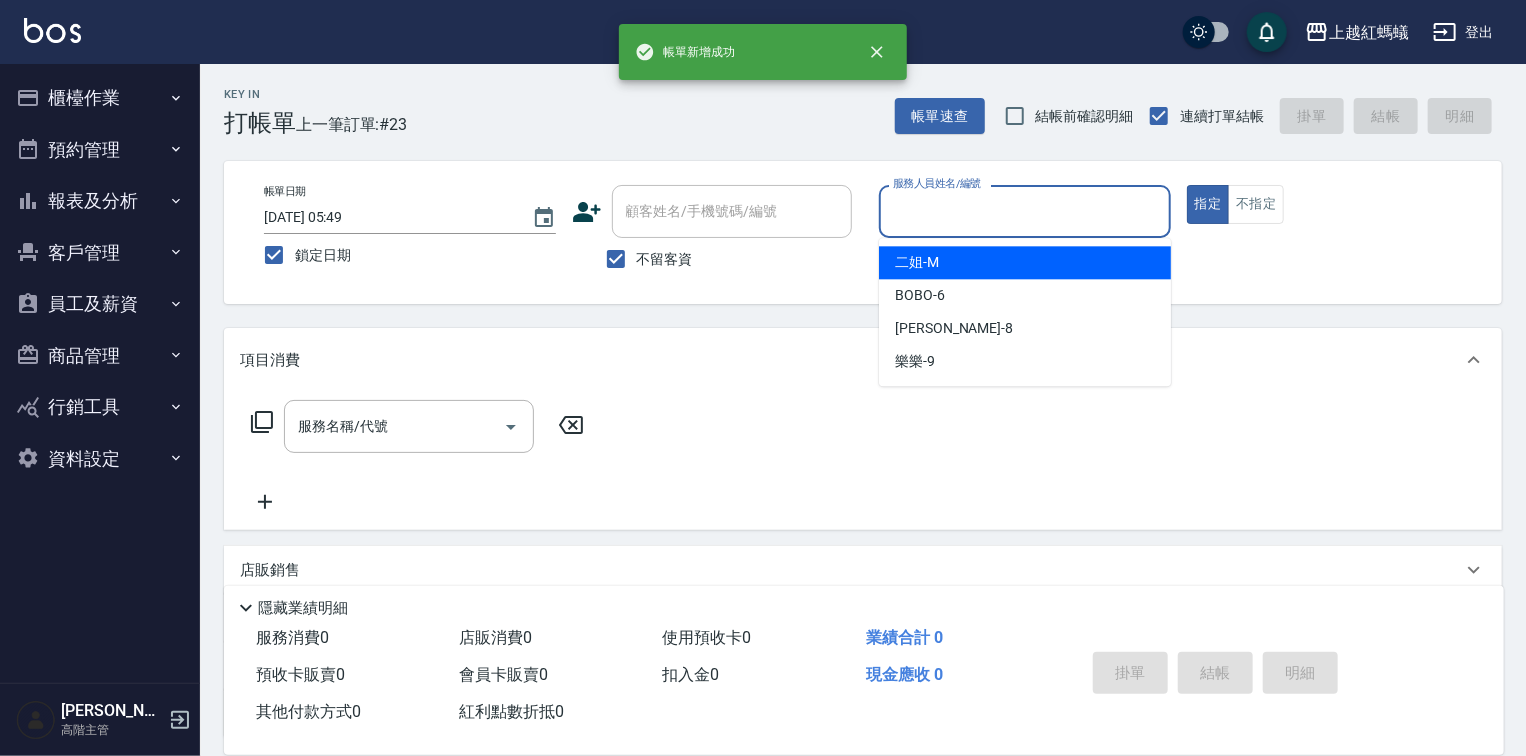 click on "服務人員姓名/編號" at bounding box center (1025, 211) 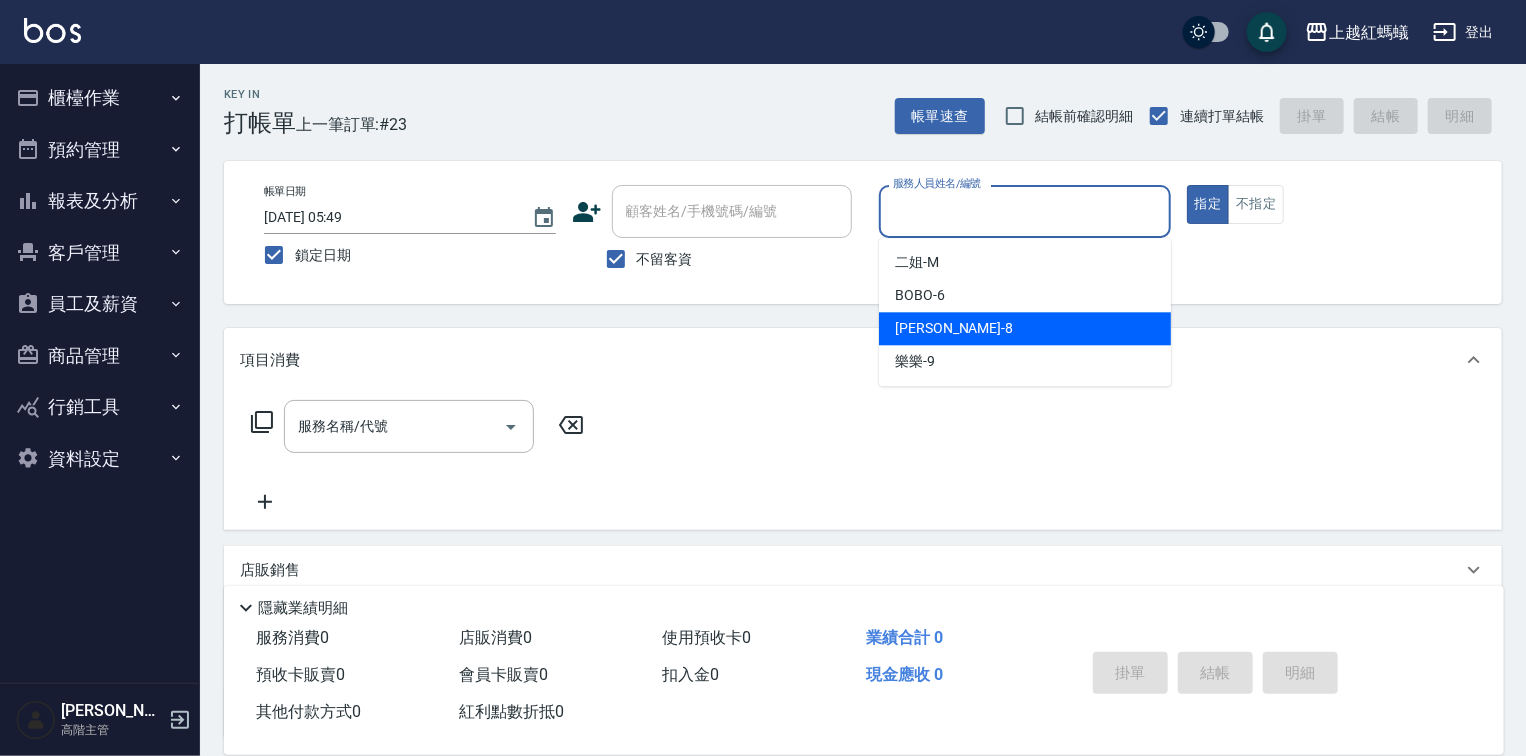 click on "[PERSON_NAME] -8" at bounding box center [1025, 328] 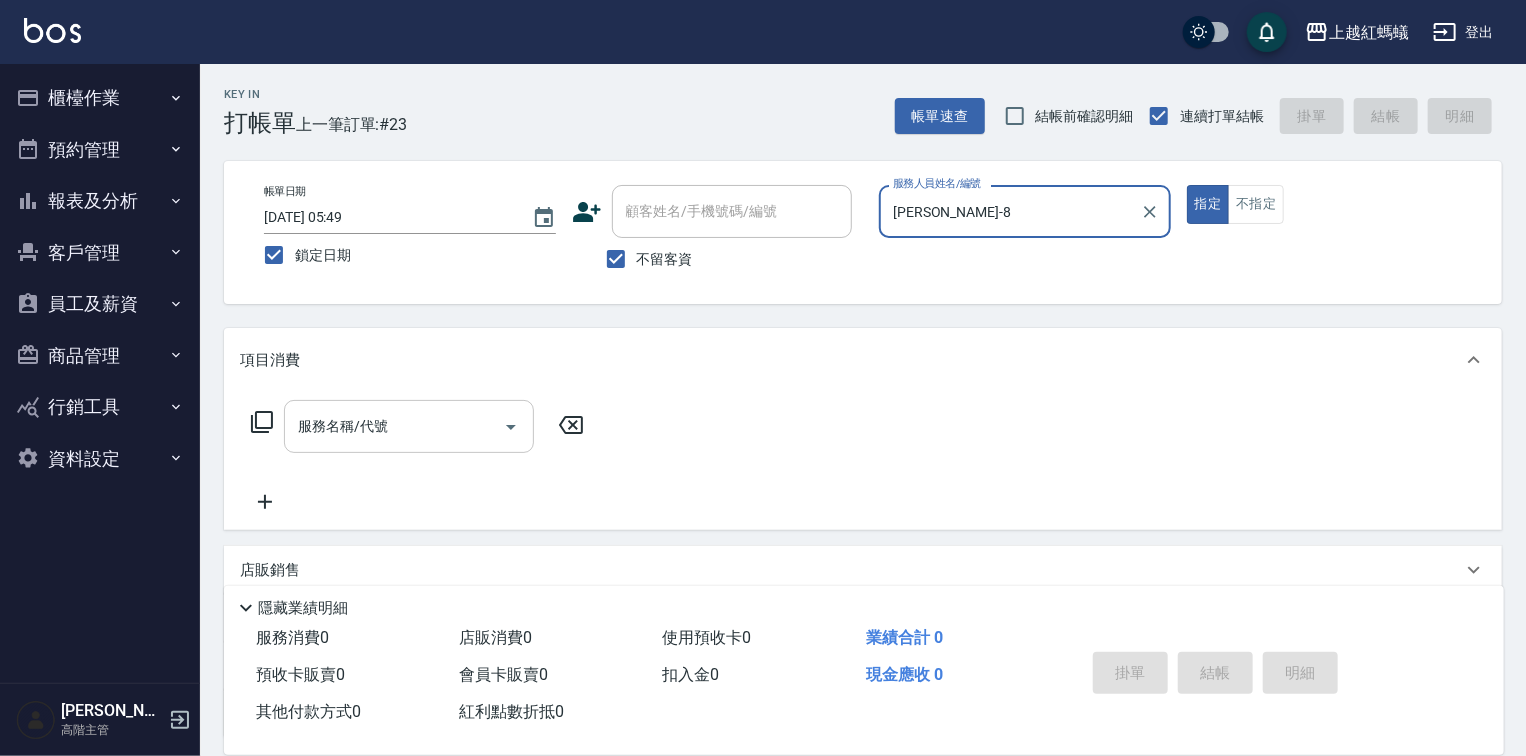click on "服務名稱/代號" at bounding box center (394, 426) 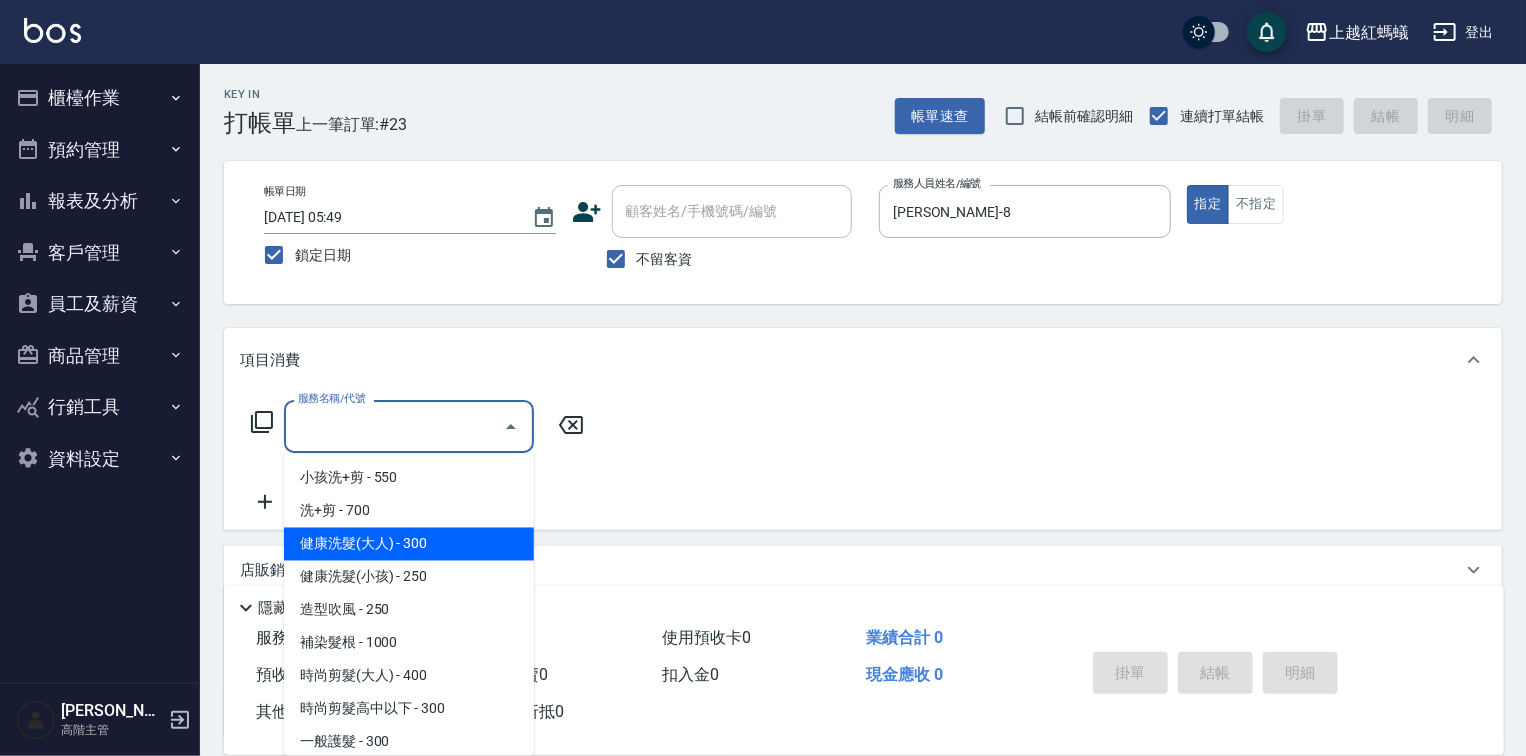 click on "健康洗髮(大人) - 300" at bounding box center [409, 544] 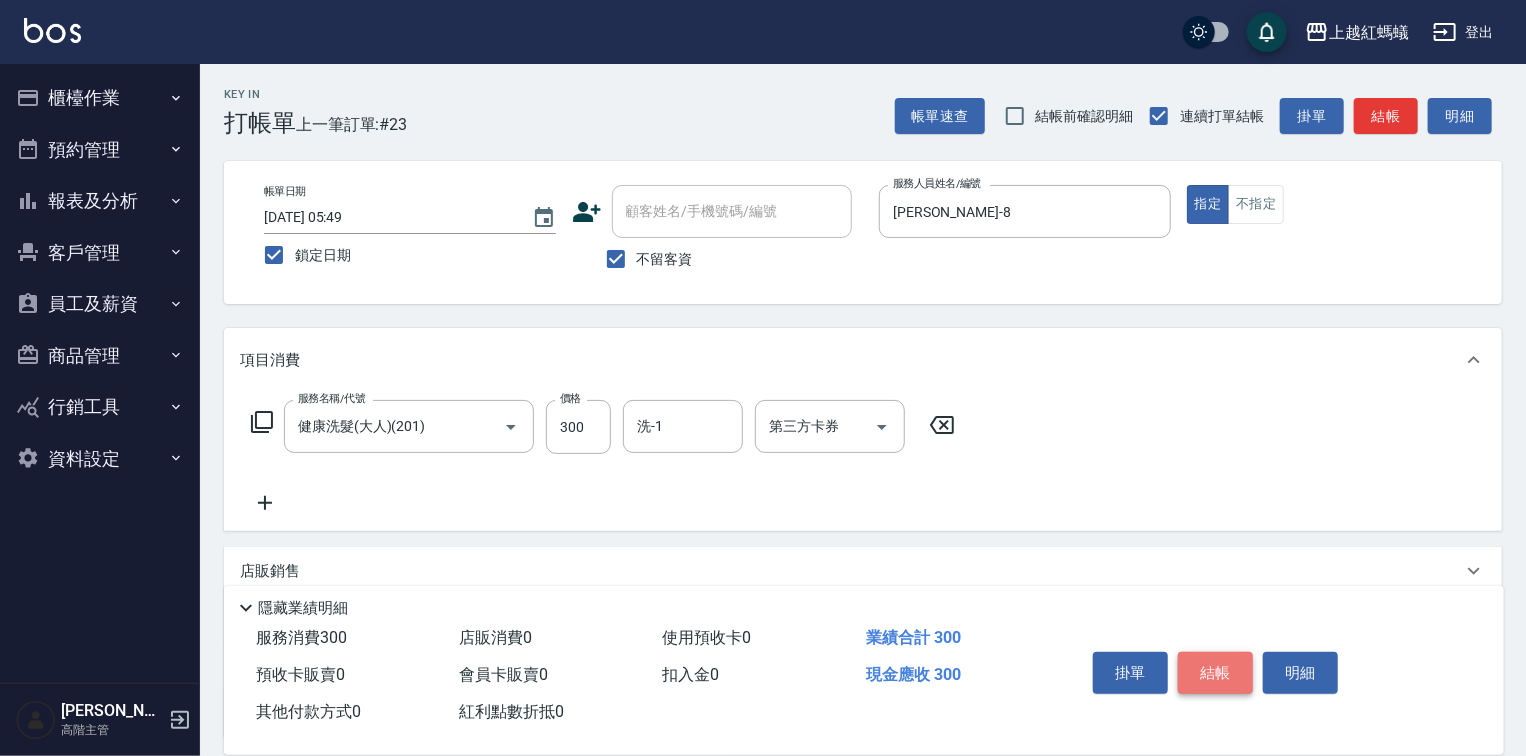 click on "結帳" at bounding box center (1215, 673) 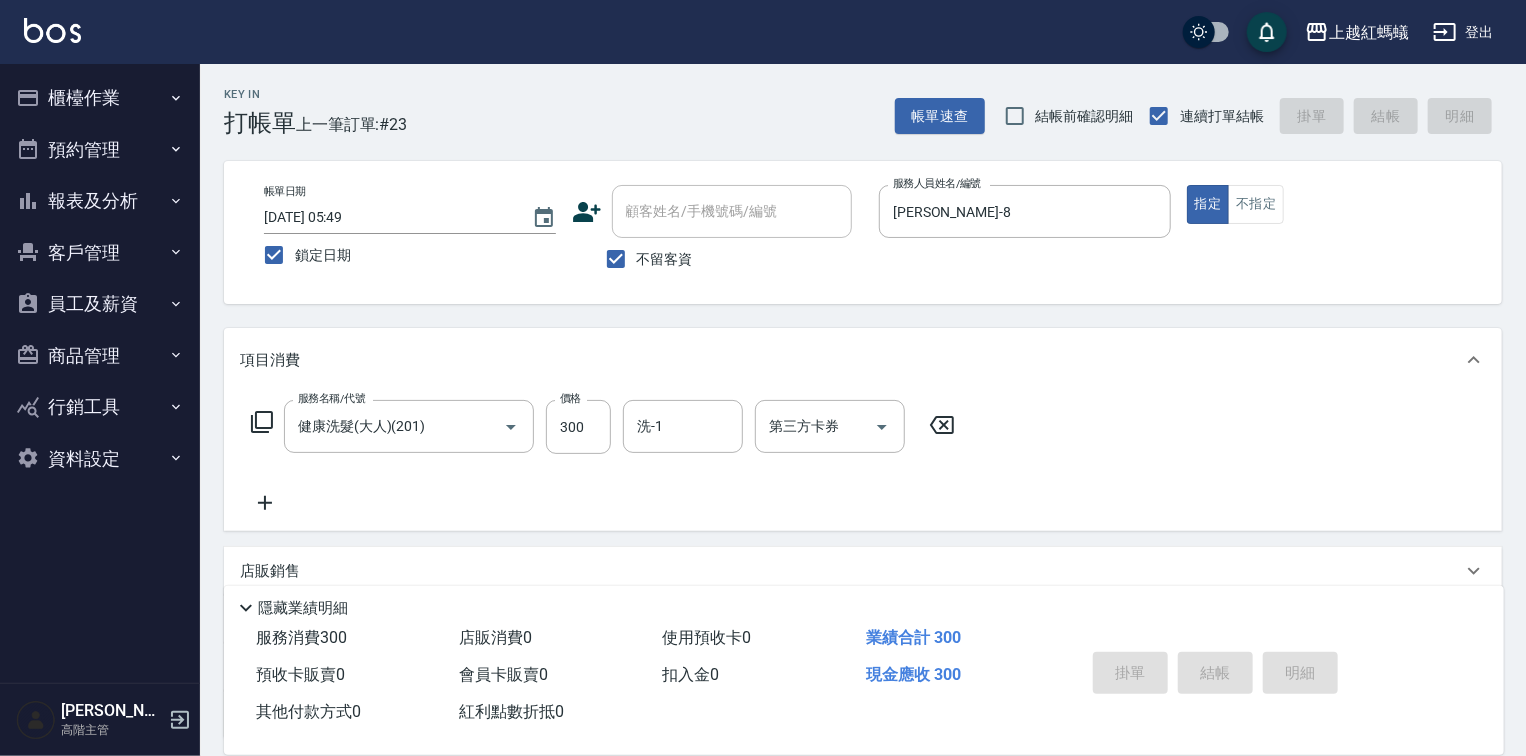 type 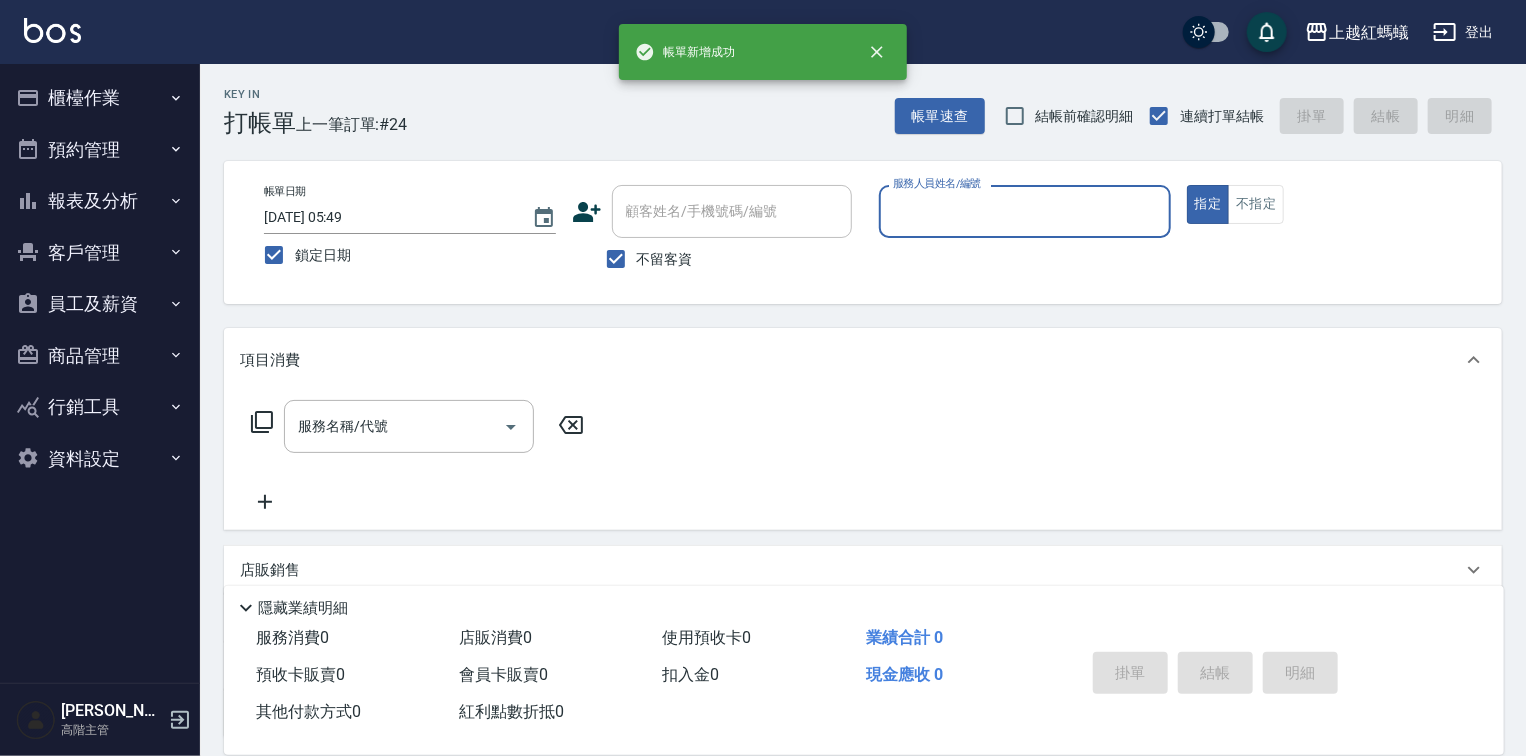 click on "服務人員姓名/編號" at bounding box center (1025, 211) 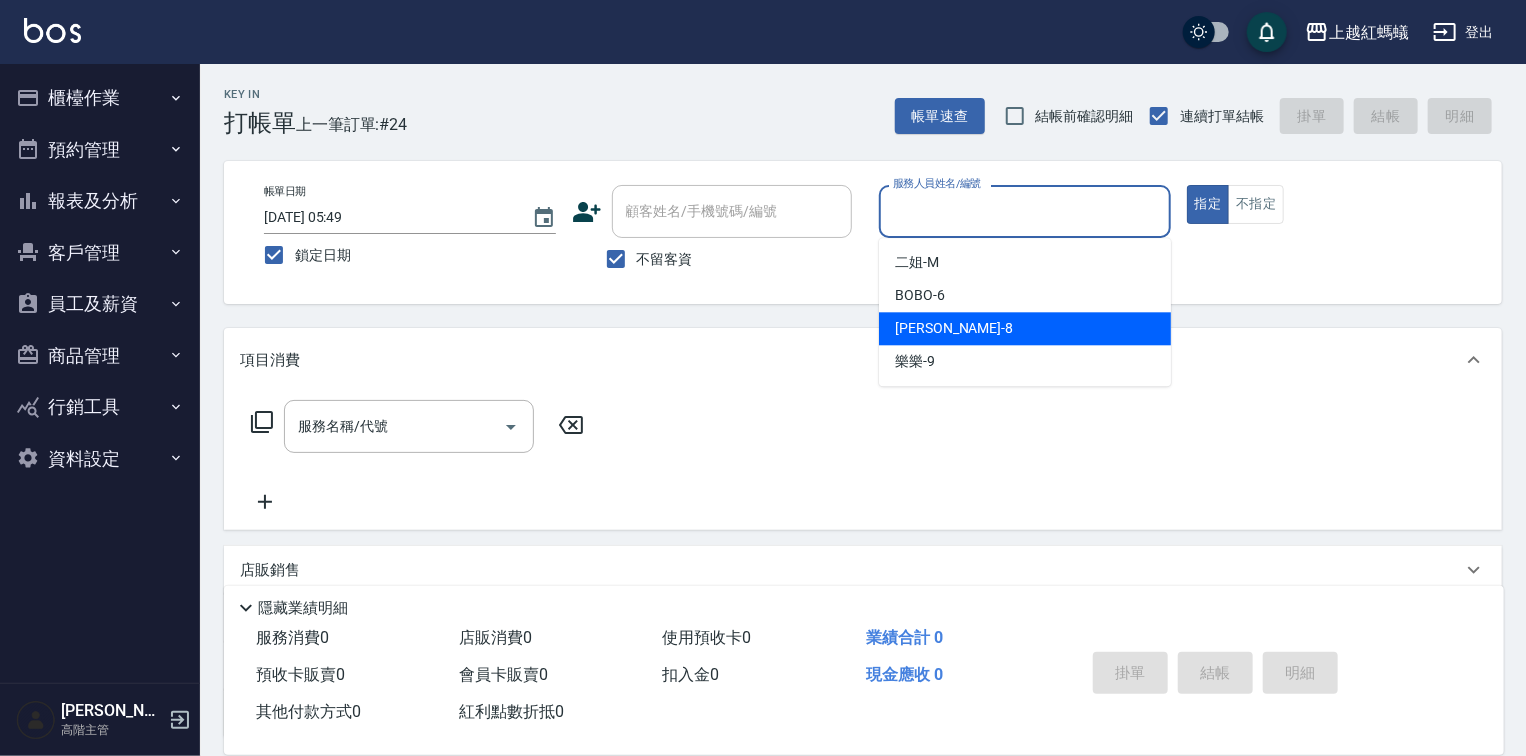 click on "[PERSON_NAME] -8" at bounding box center [1025, 328] 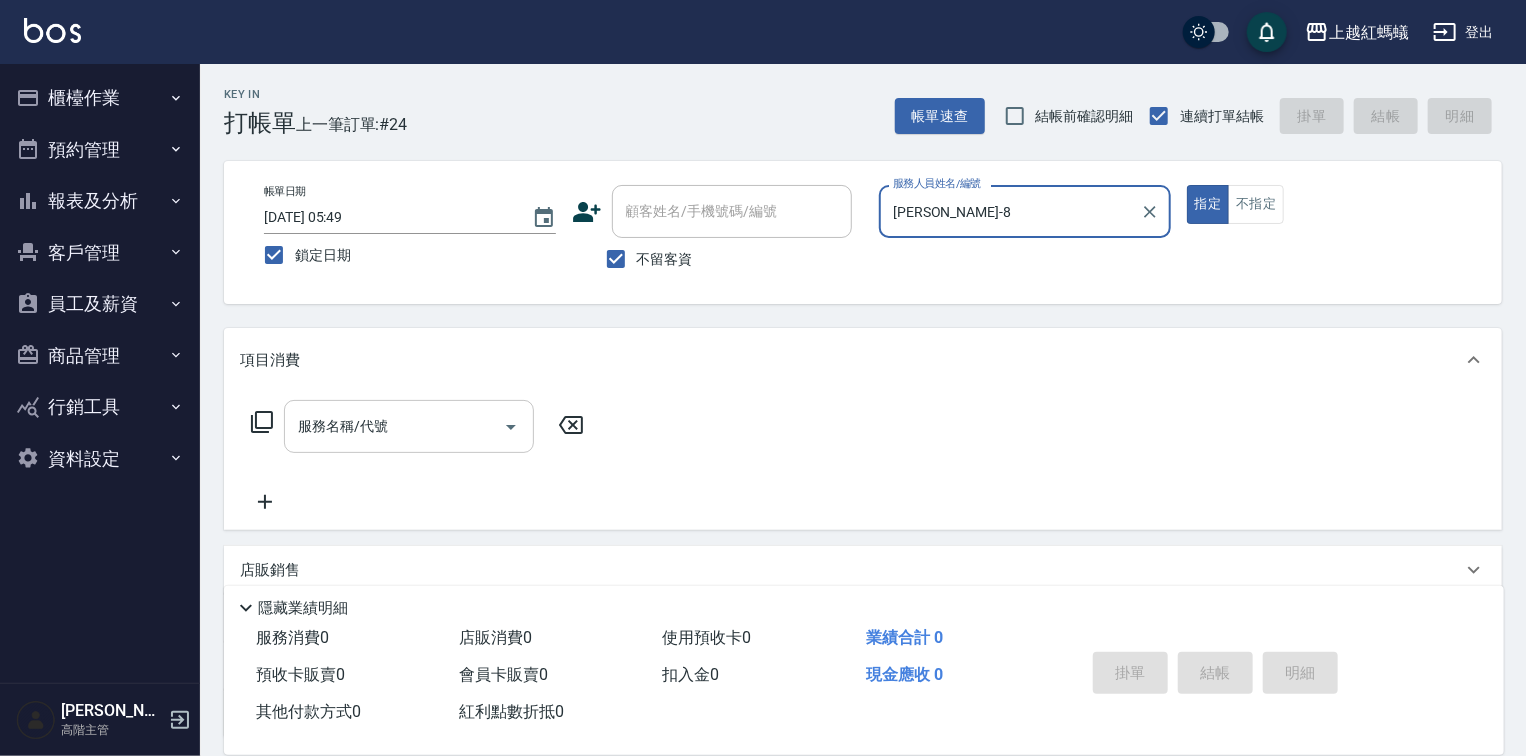 click on "服務名稱/代號" at bounding box center [394, 426] 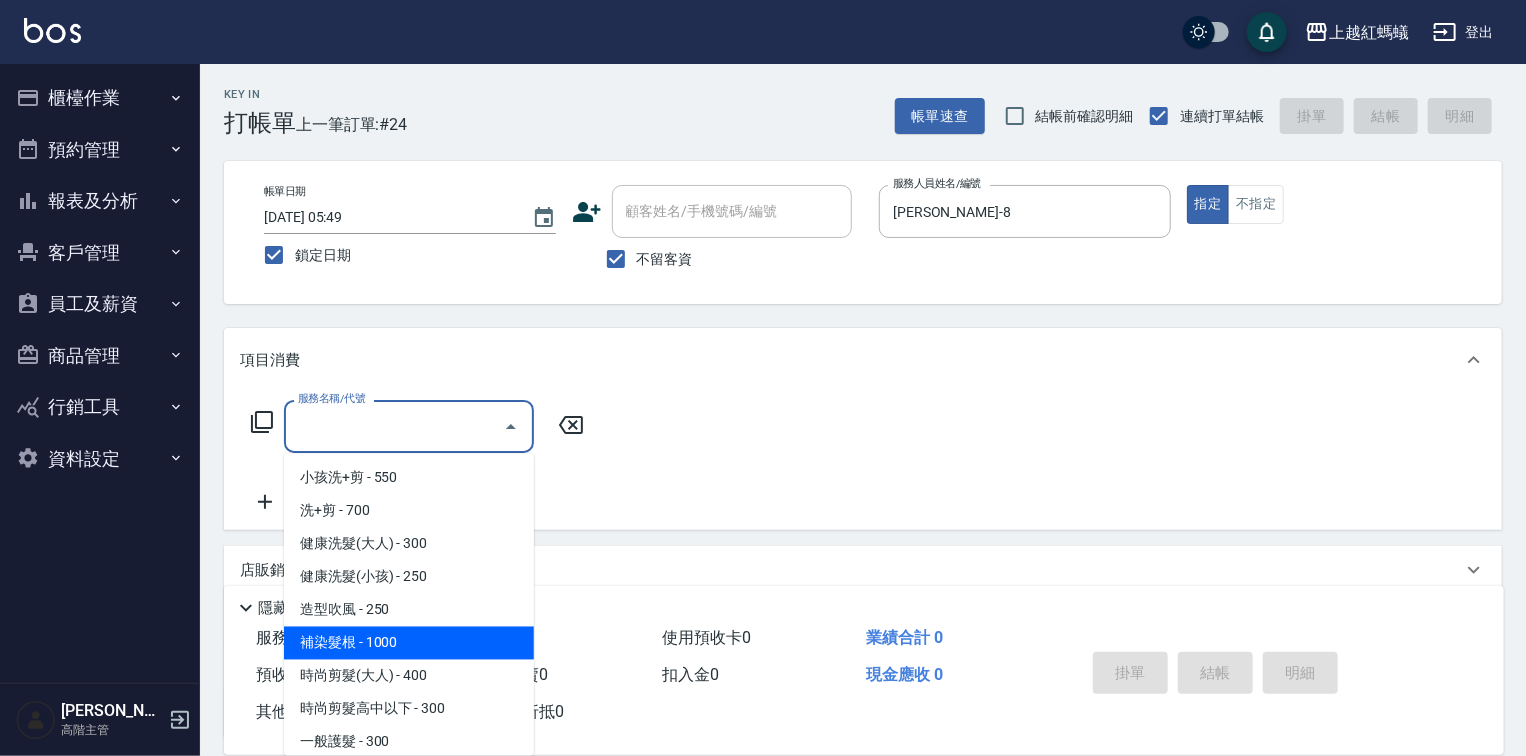 click on "補染髮根 - 1000" at bounding box center (409, 643) 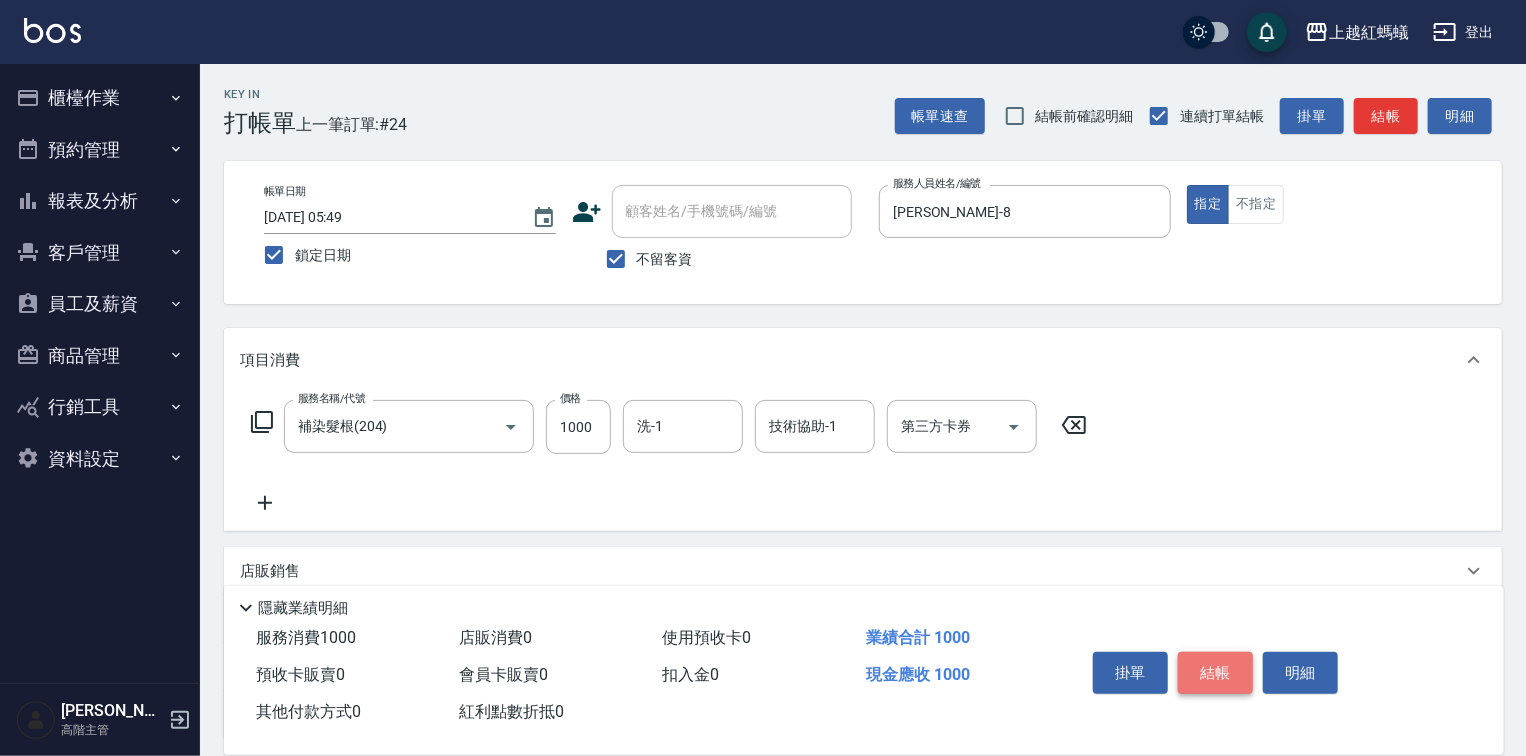 click on "結帳" at bounding box center [1215, 673] 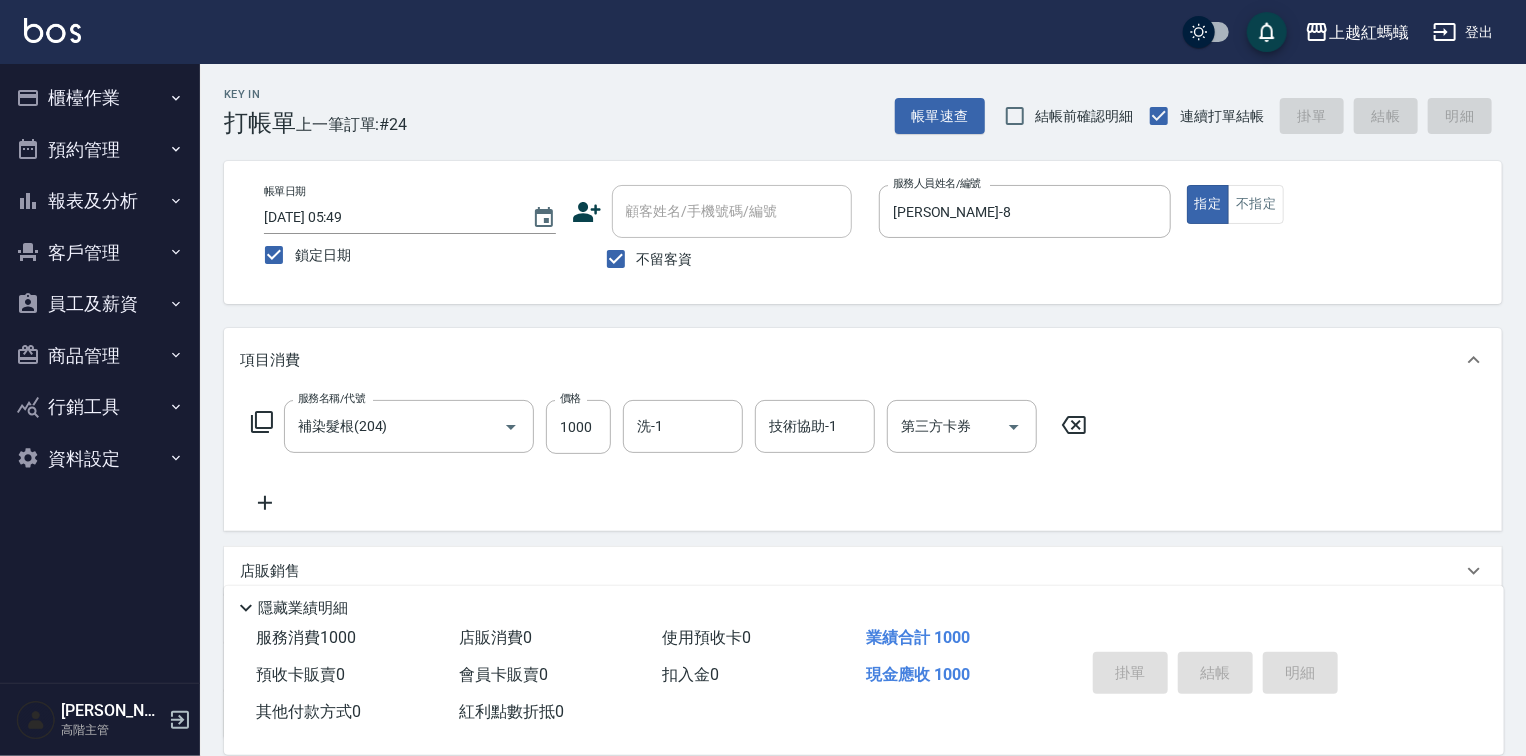 type 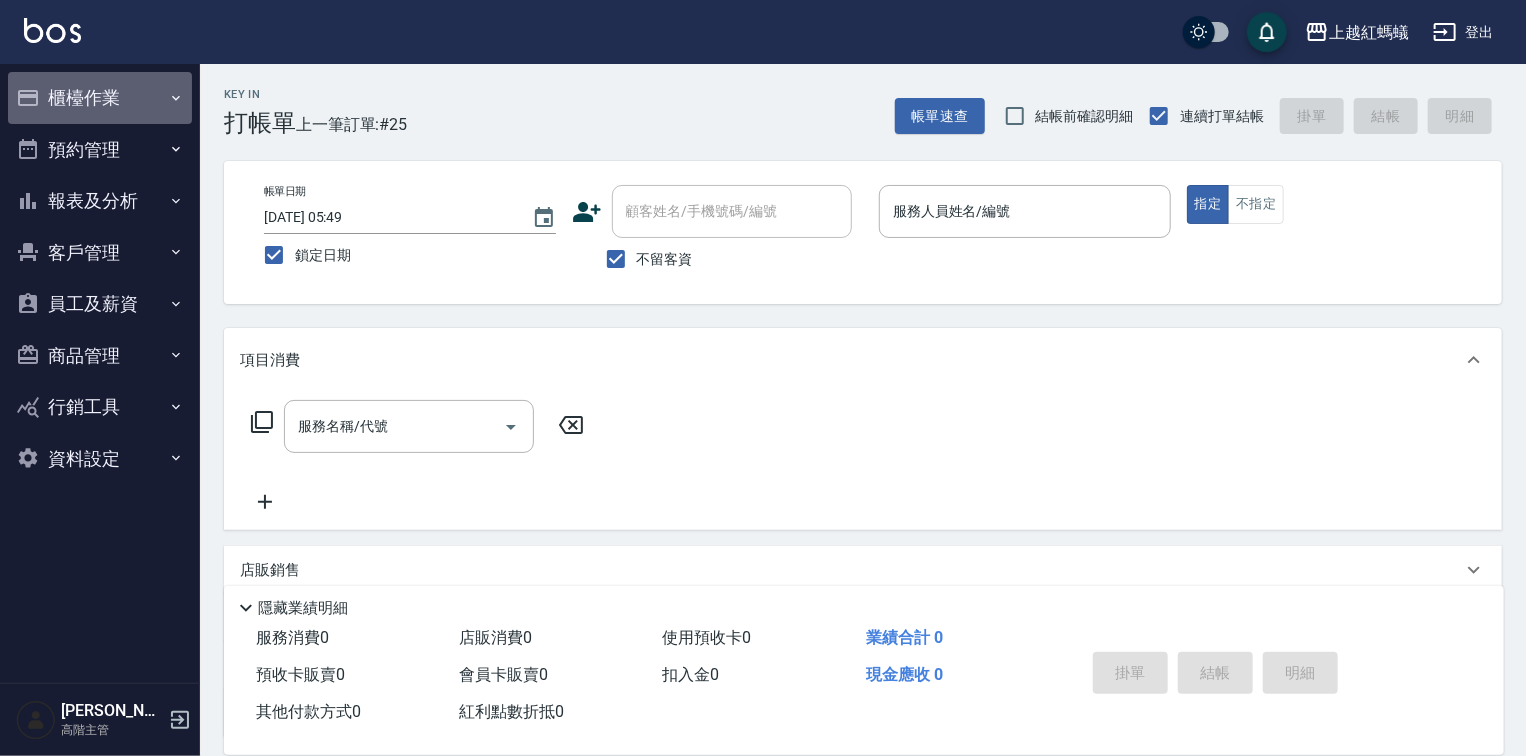 click on "櫃檯作業" at bounding box center (100, 98) 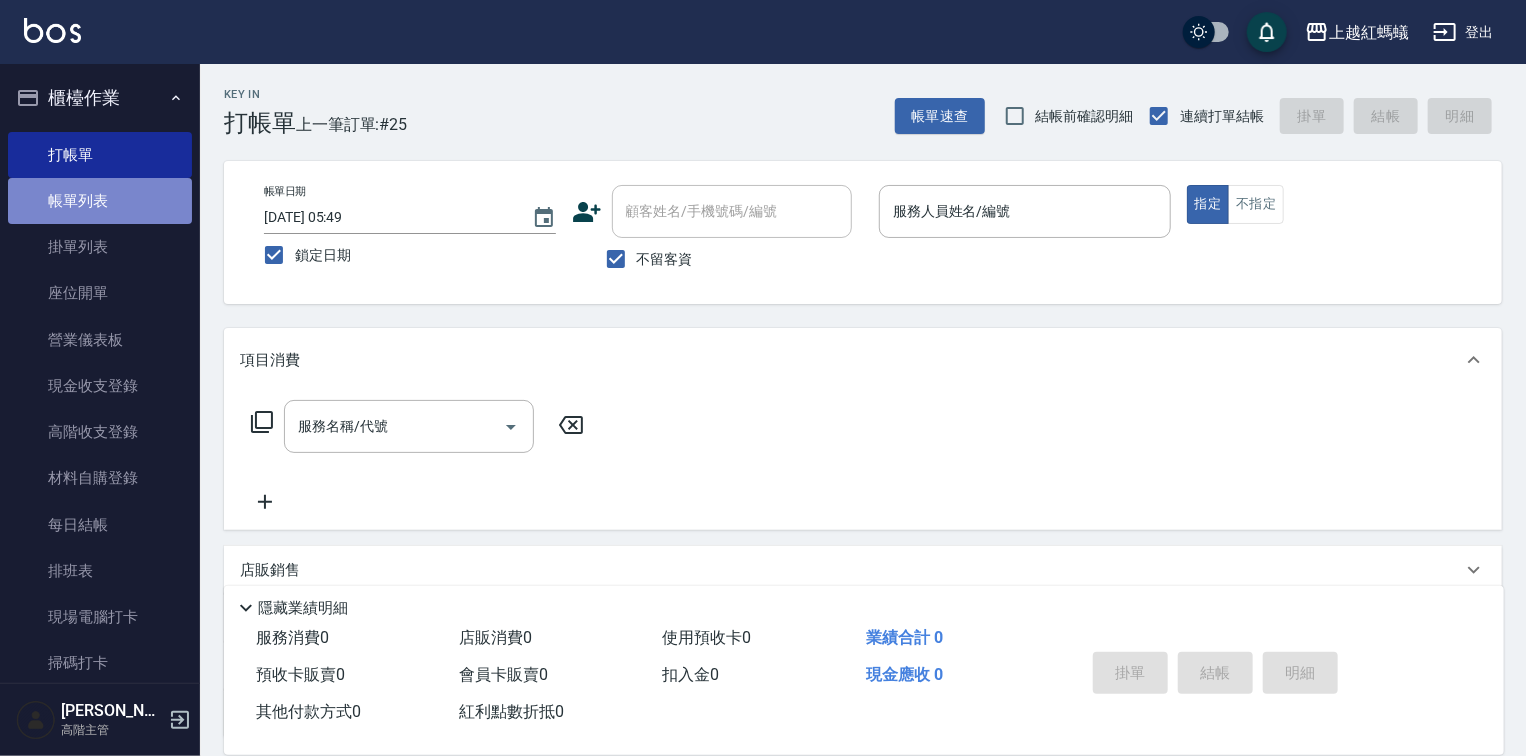 click on "帳單列表" at bounding box center [100, 201] 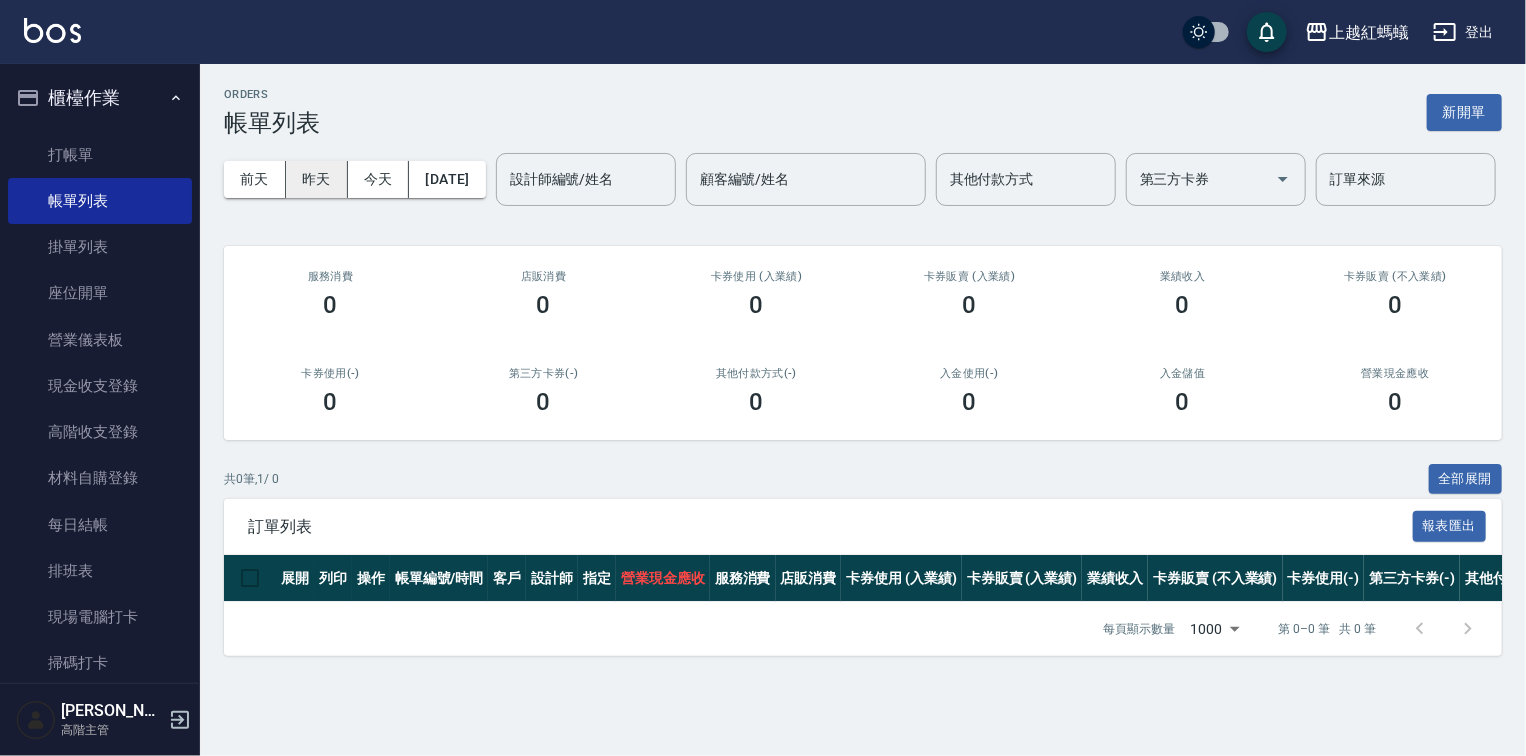 click on "昨天" at bounding box center (317, 179) 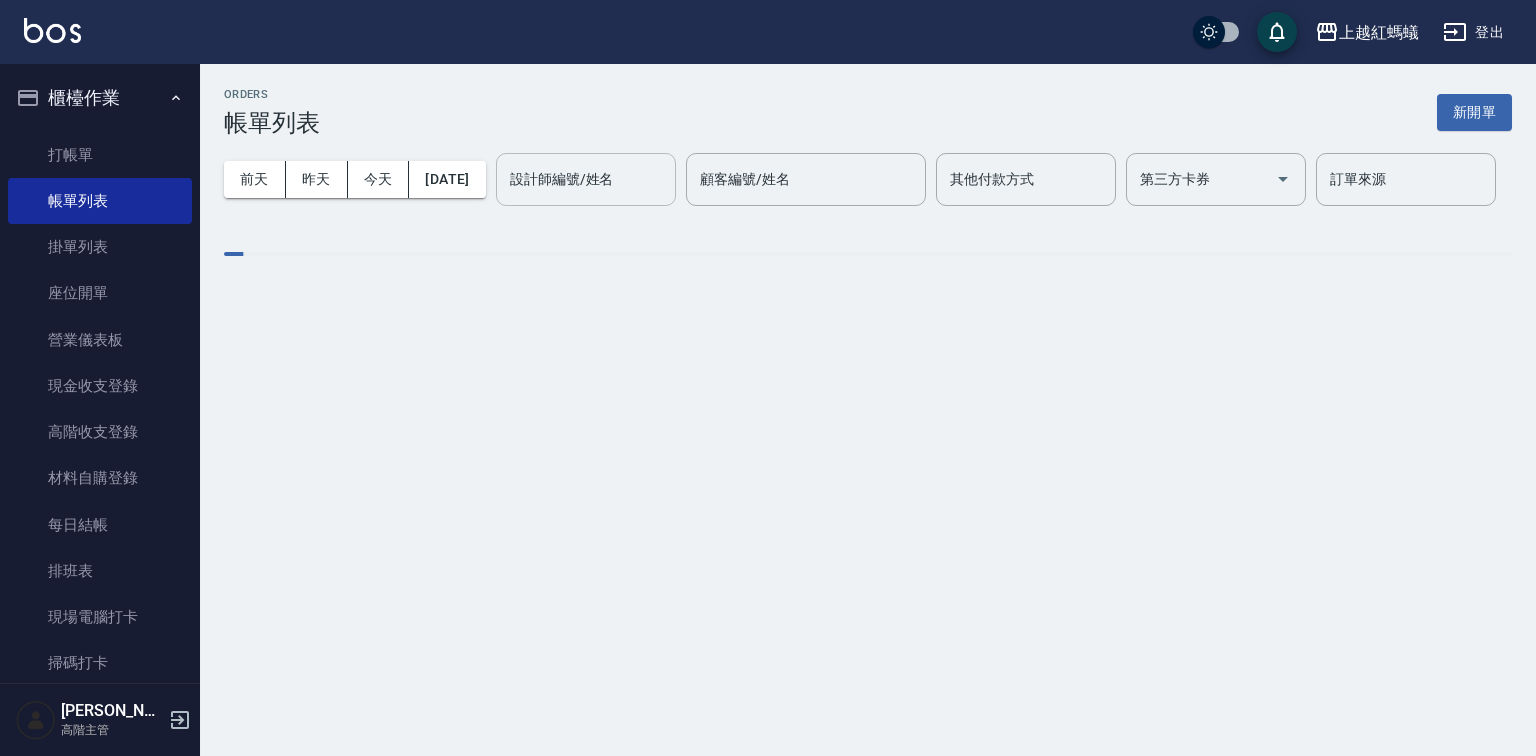 click on "設計師編號/姓名 設計師編號/姓名" at bounding box center (586, 179) 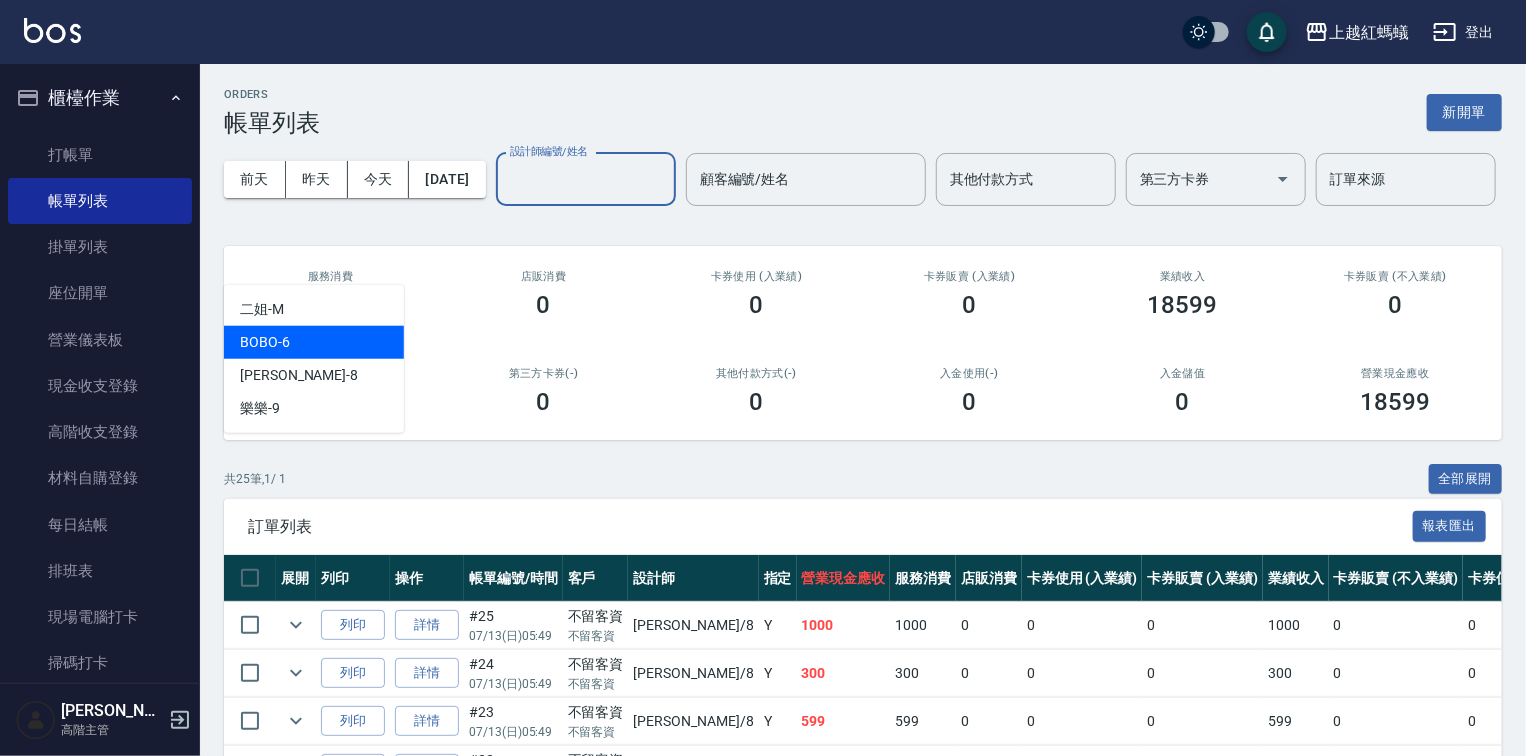 click on "BOBO -6" at bounding box center [314, 342] 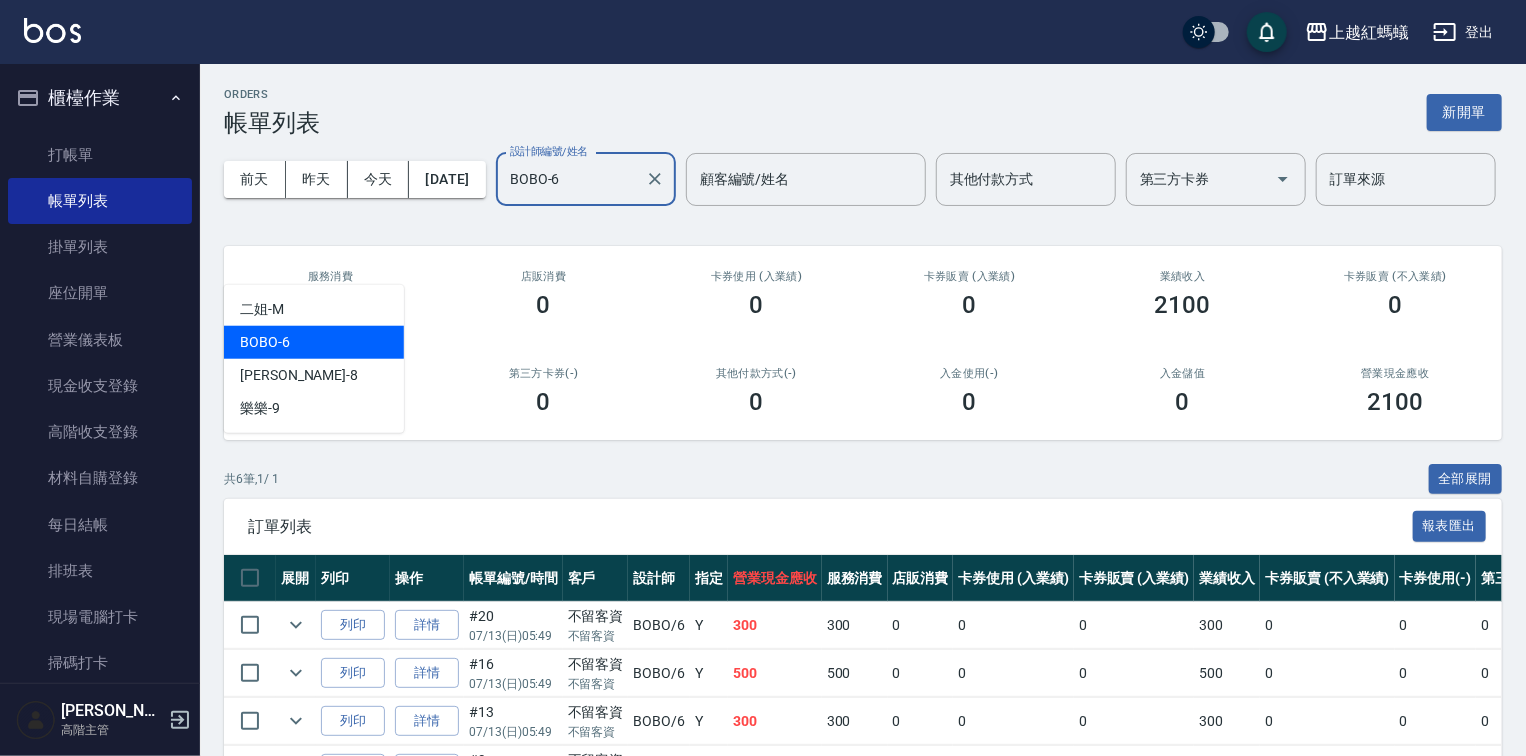 click on "BOBO-6" at bounding box center [571, 179] 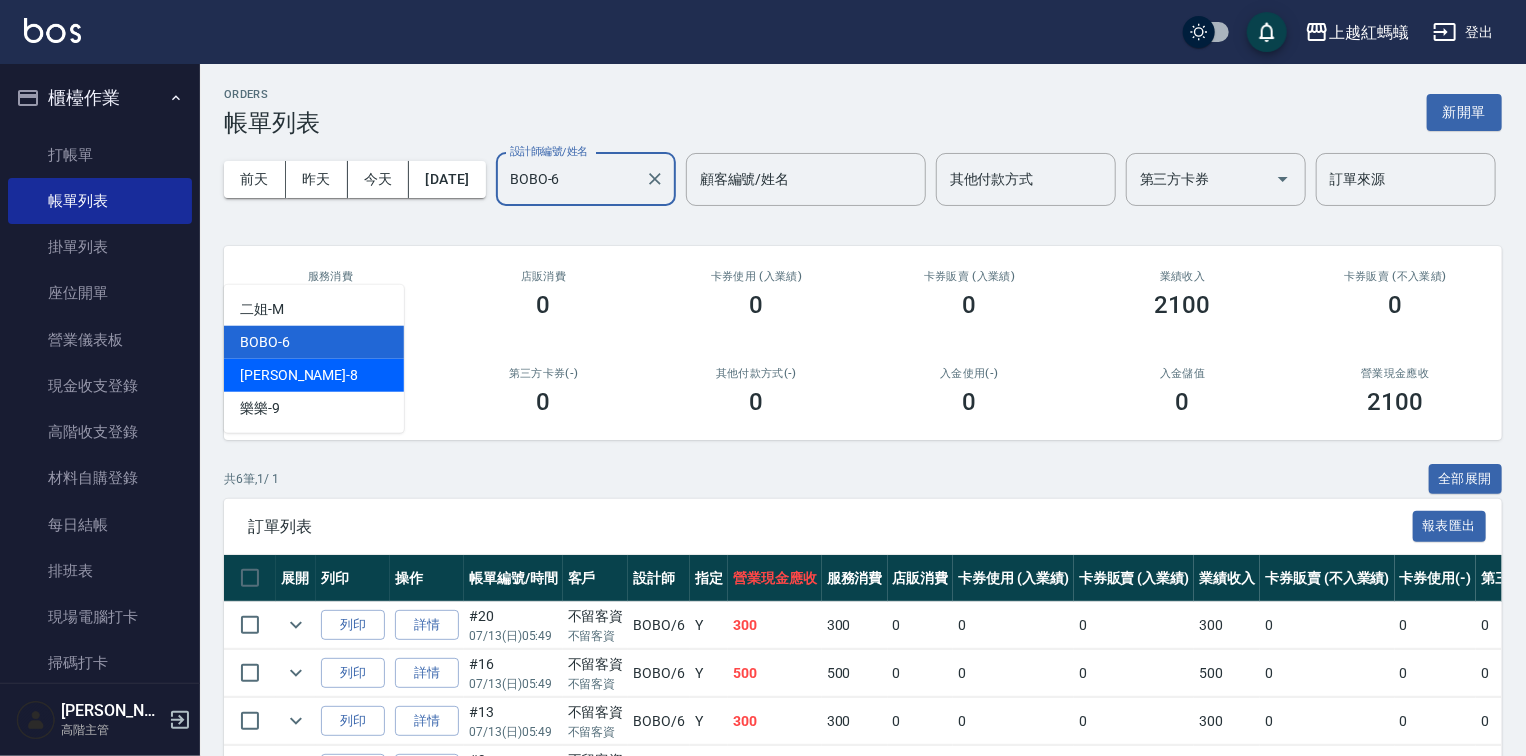 click on "[PERSON_NAME] -8" at bounding box center [314, 375] 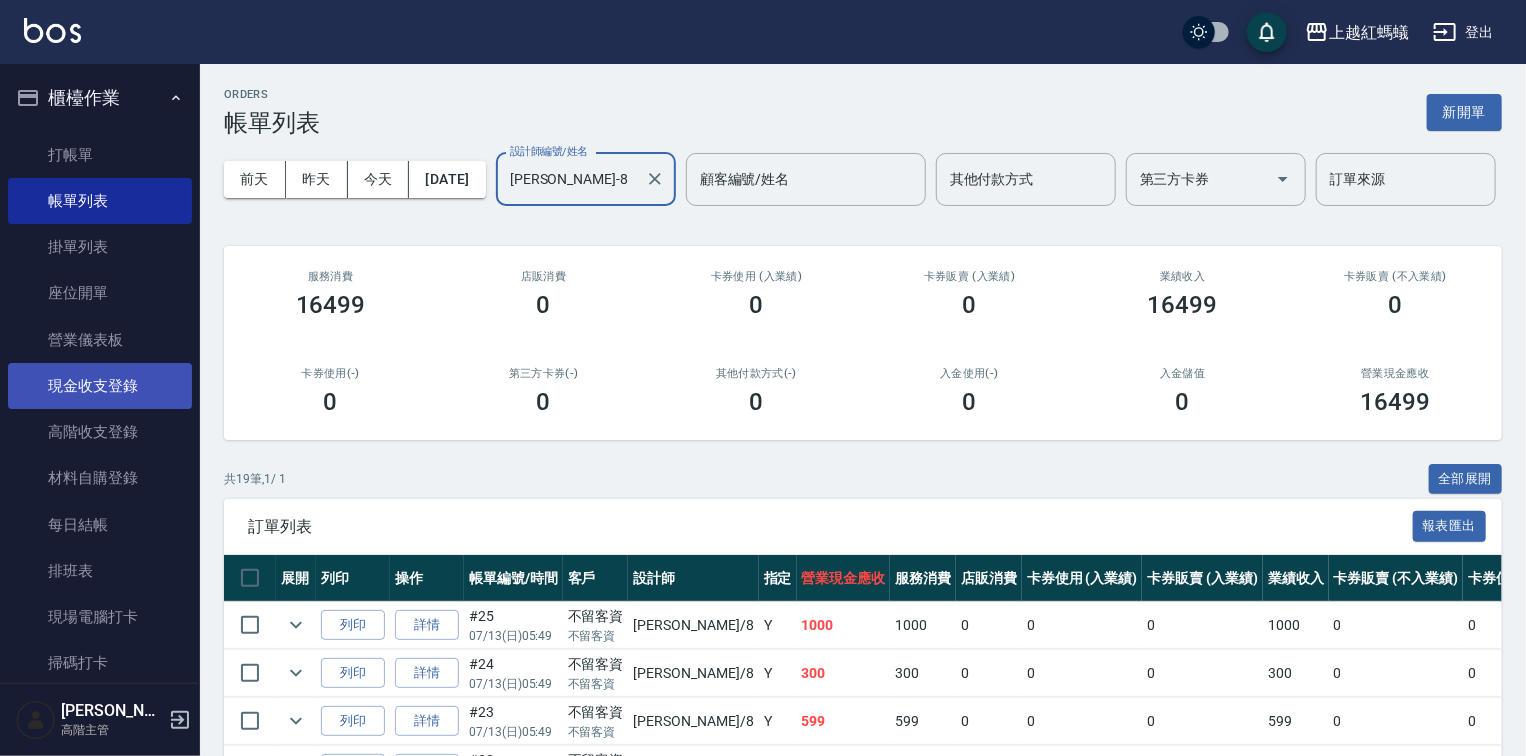 click on "現金收支登錄" at bounding box center (100, 386) 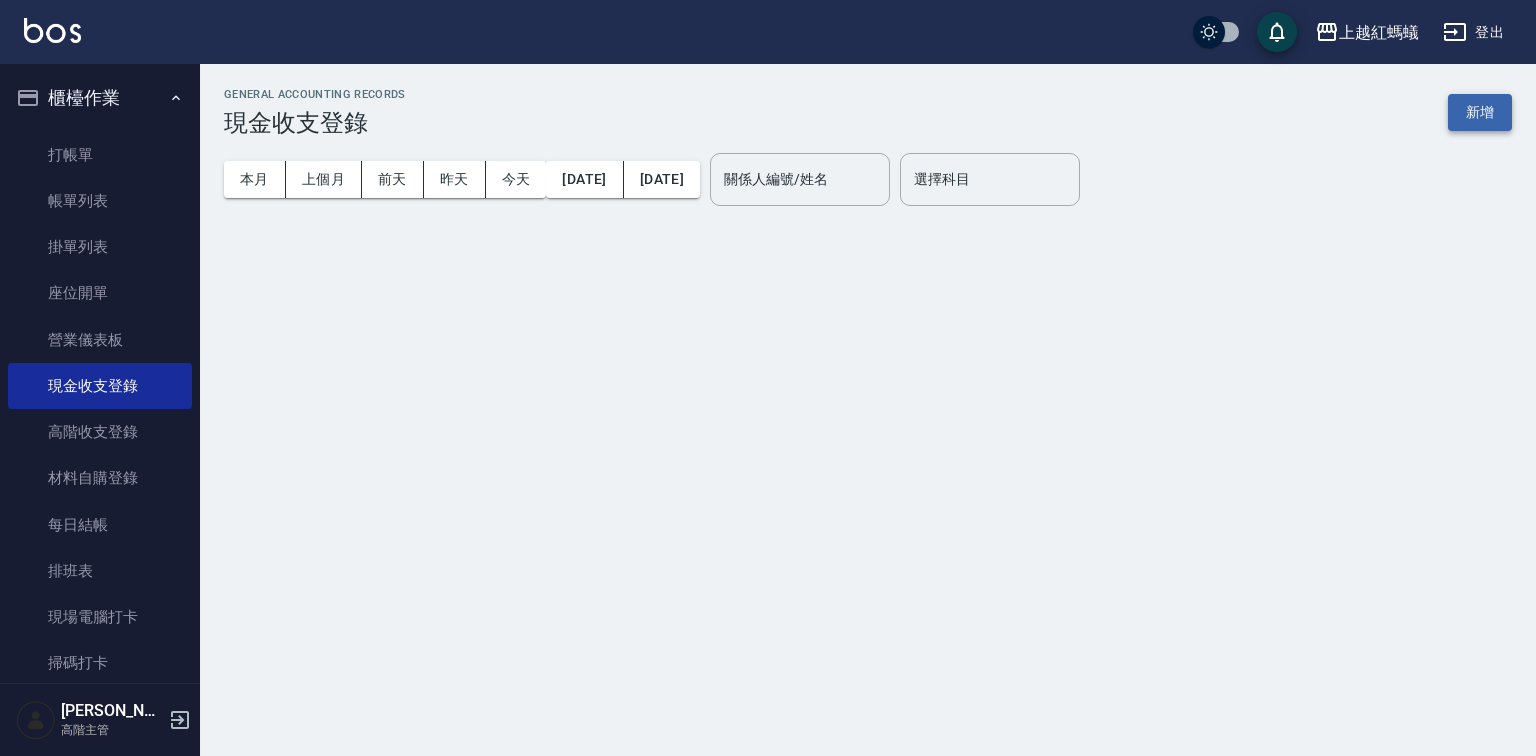click on "新增" at bounding box center [1480, 112] 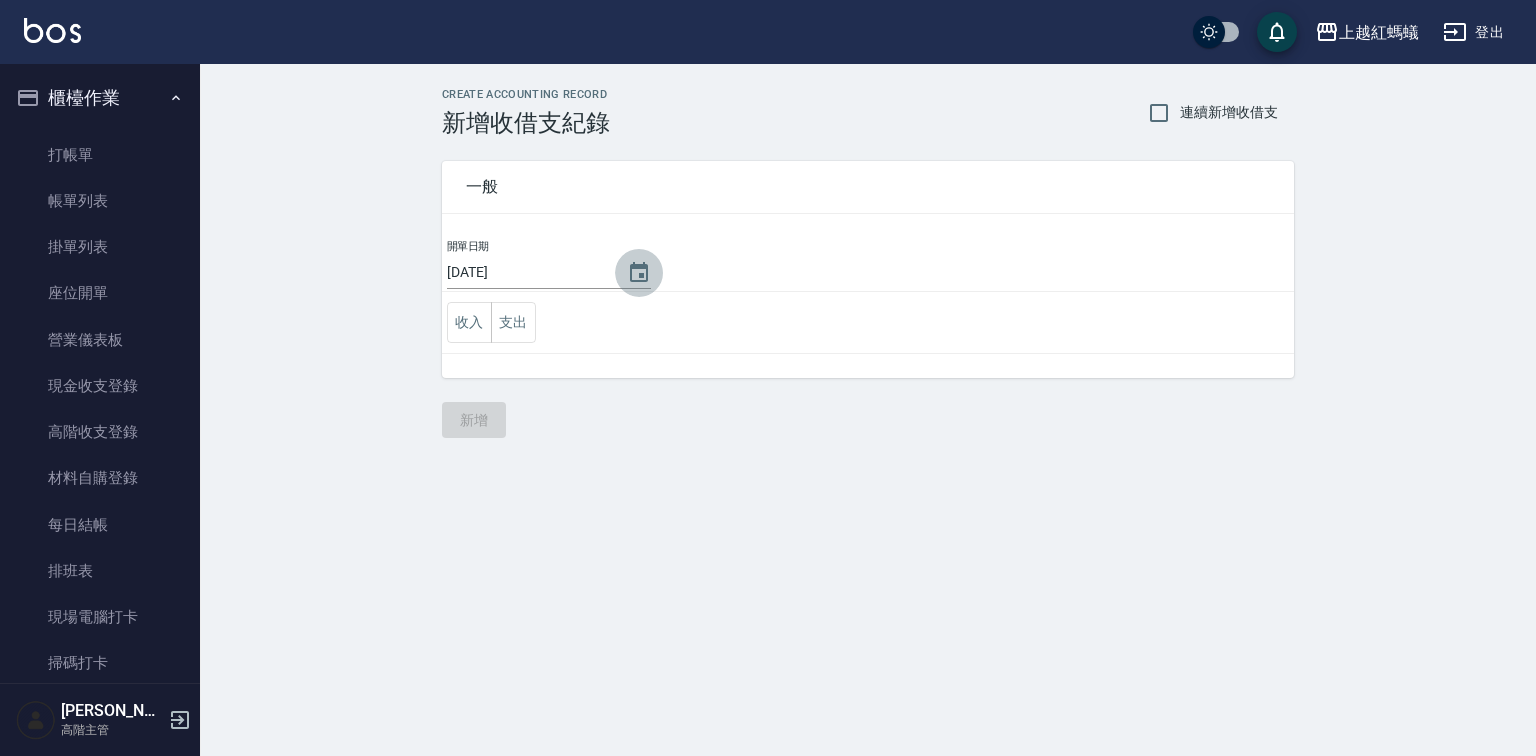 click 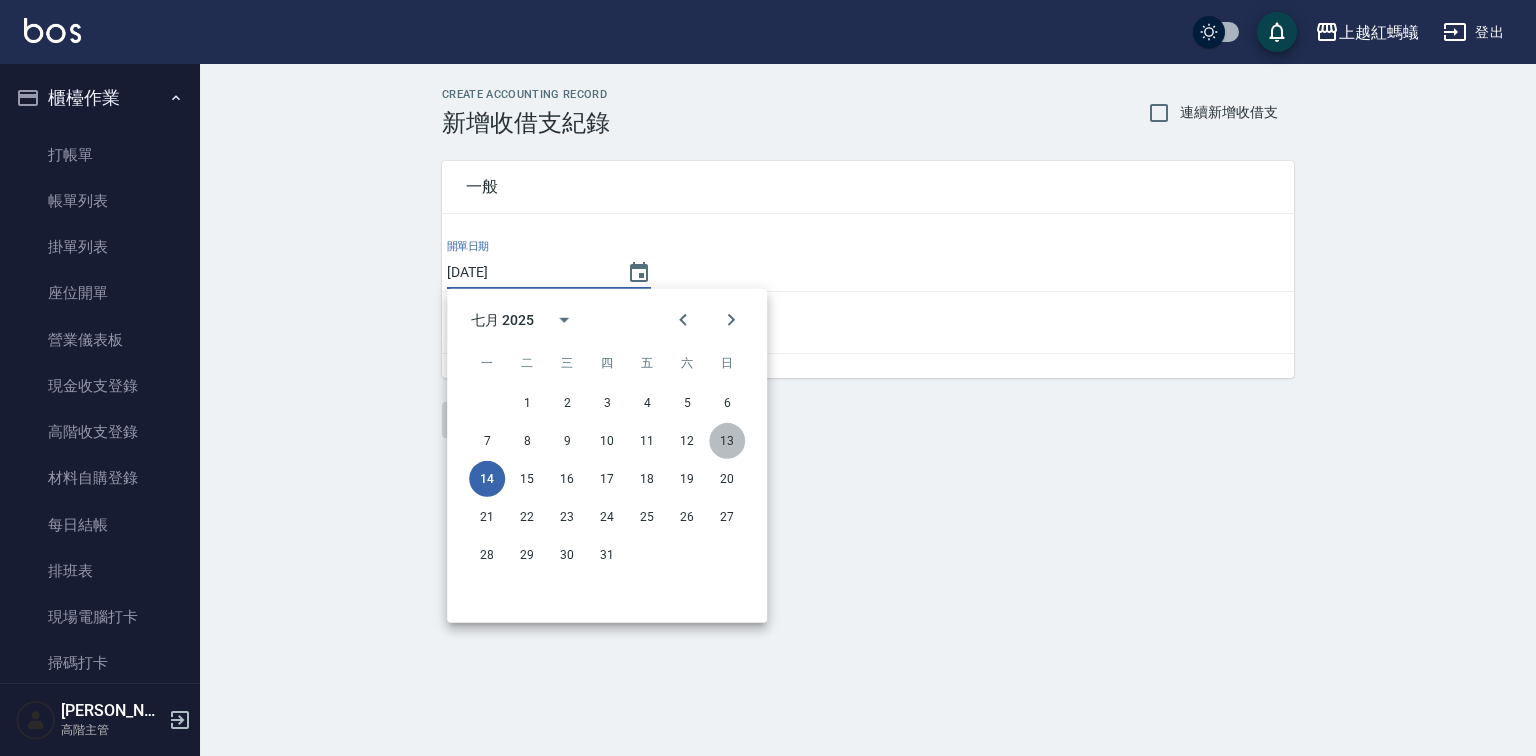 click on "13" at bounding box center [727, 441] 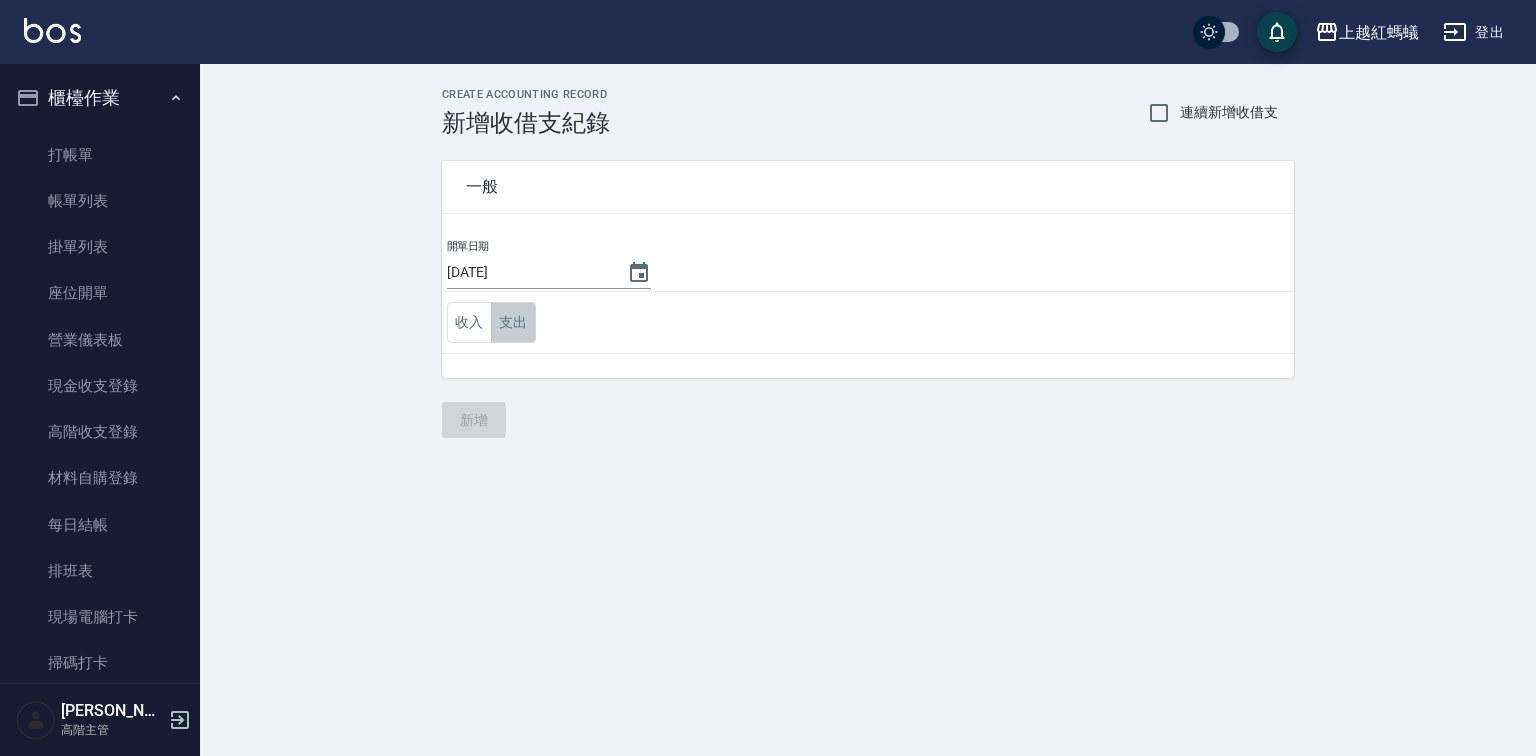 click on "支出" at bounding box center [513, 322] 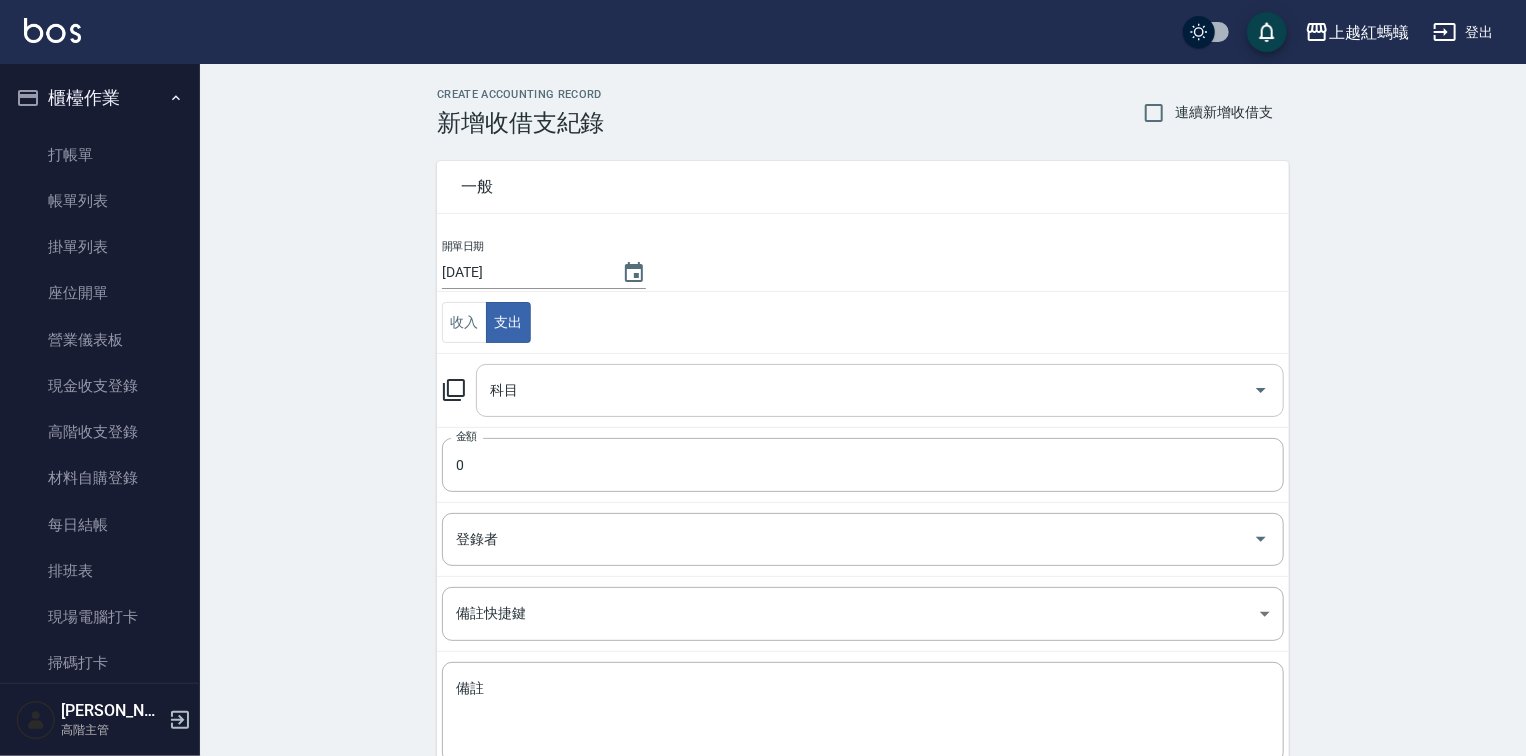 click on "科目" at bounding box center [865, 390] 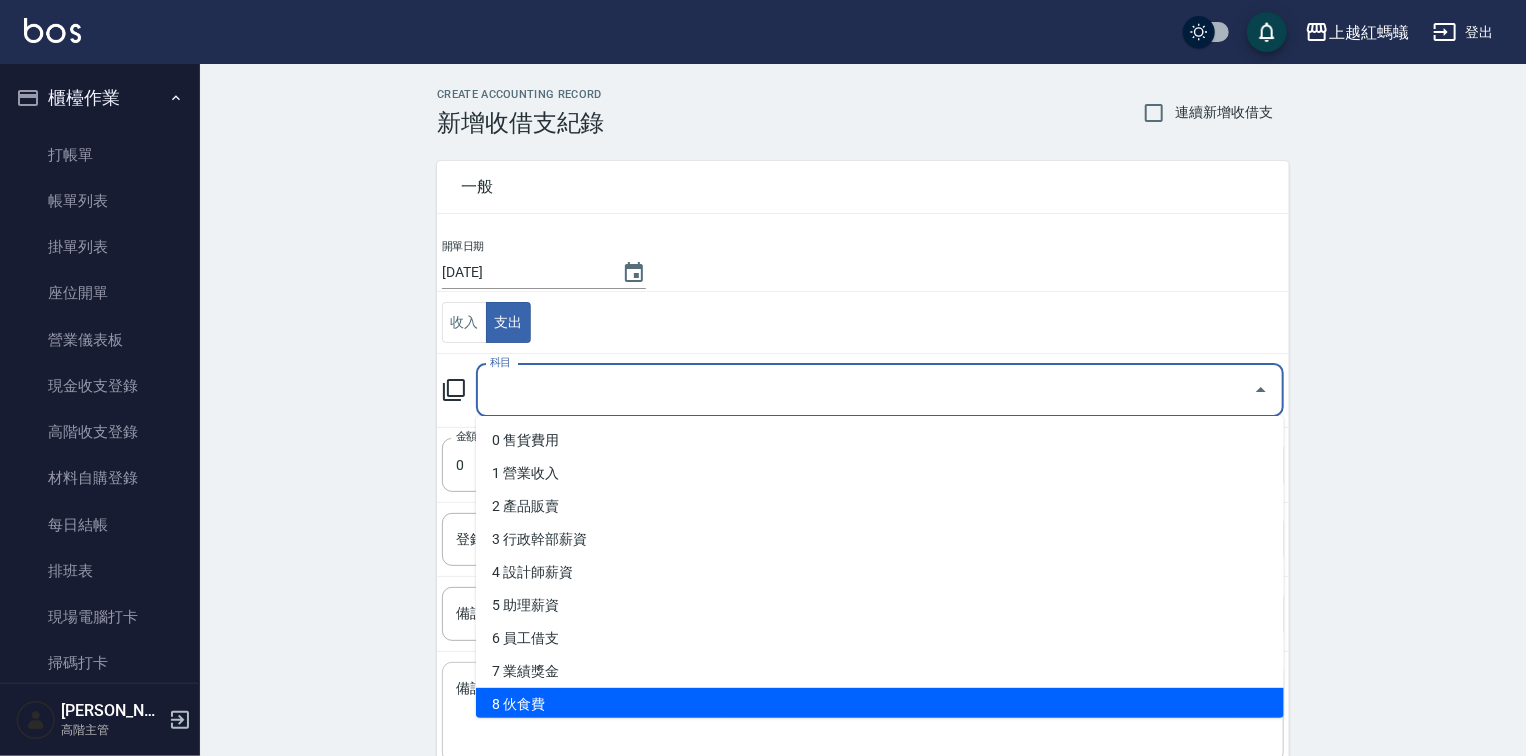 click on "8 伙食費" at bounding box center [880, 704] 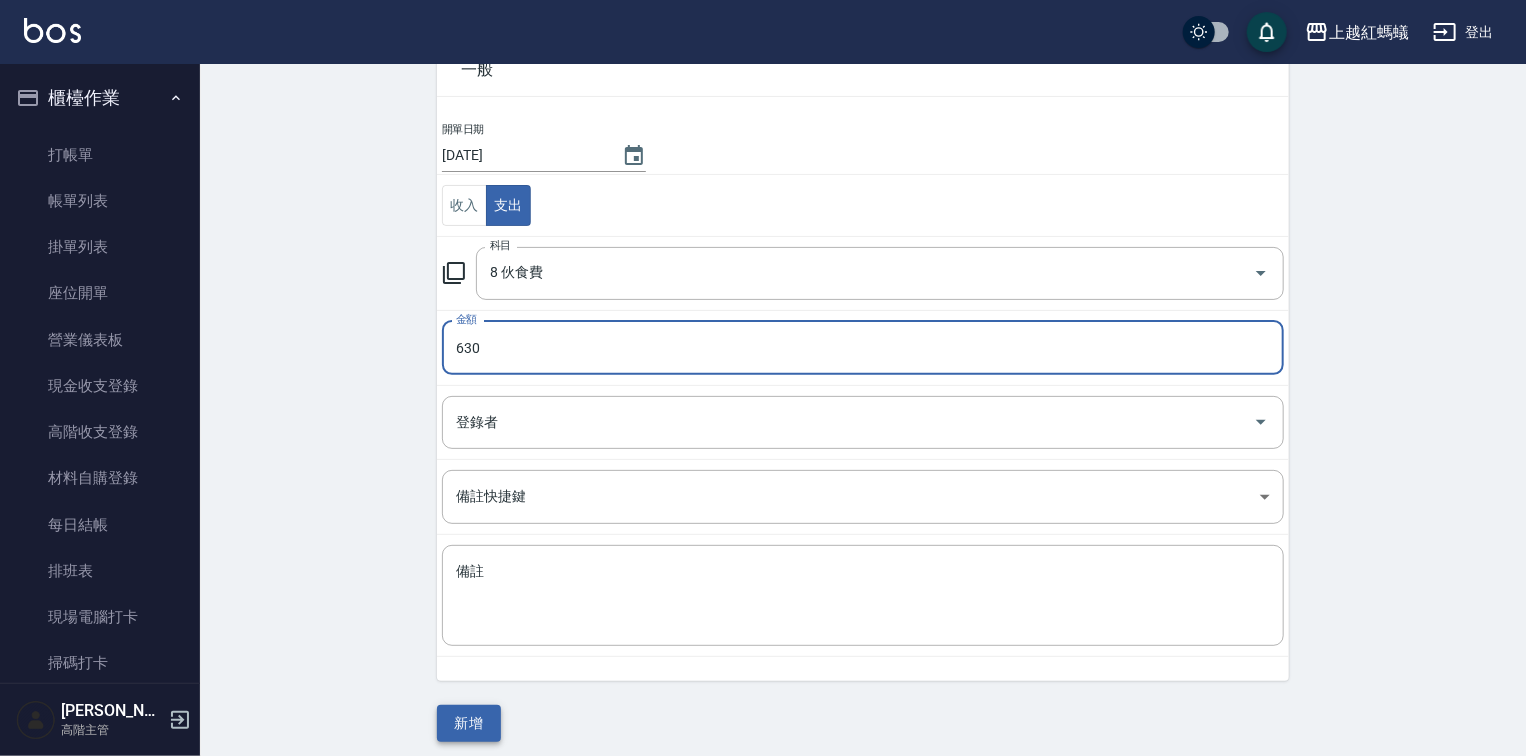 scroll, scrollTop: 124, scrollLeft: 0, axis: vertical 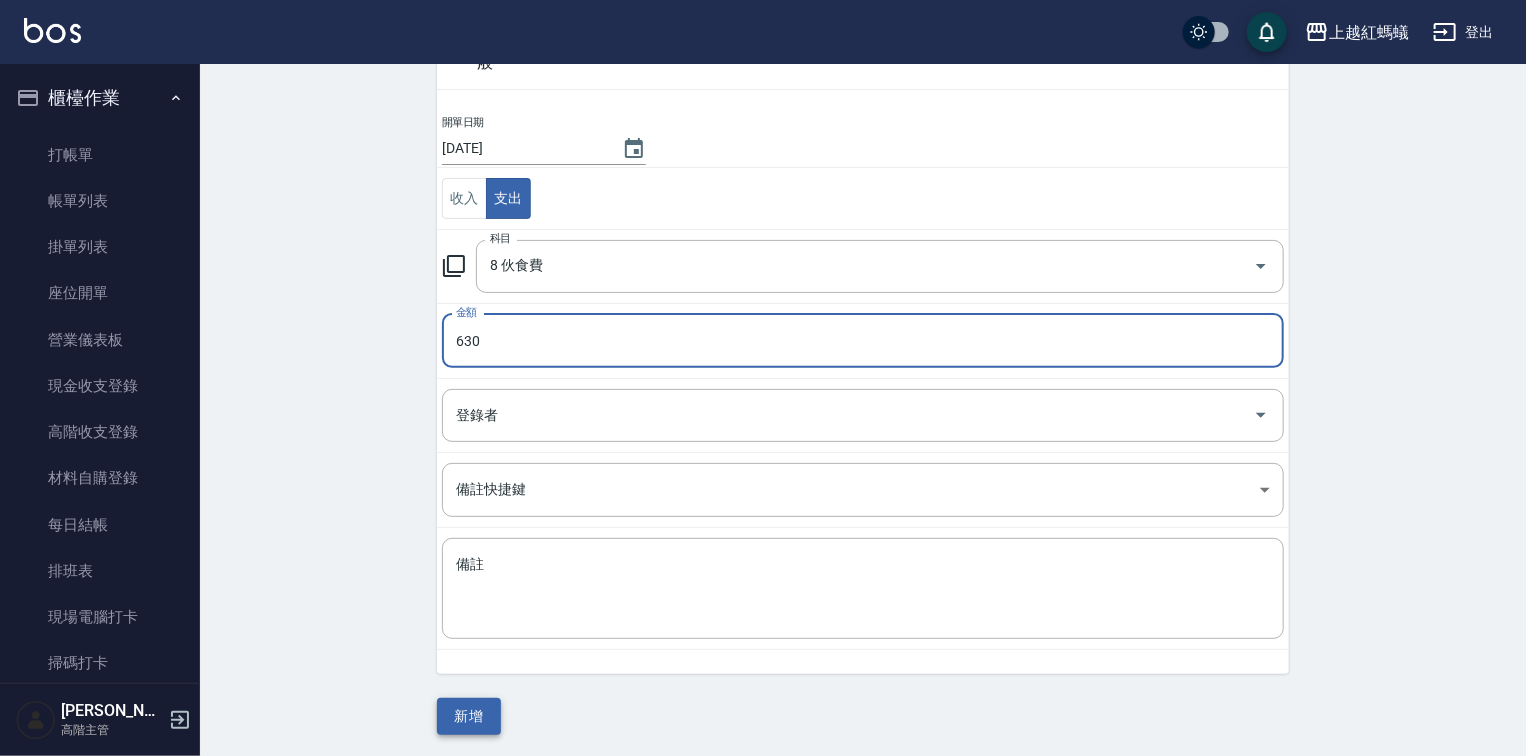 type on "630" 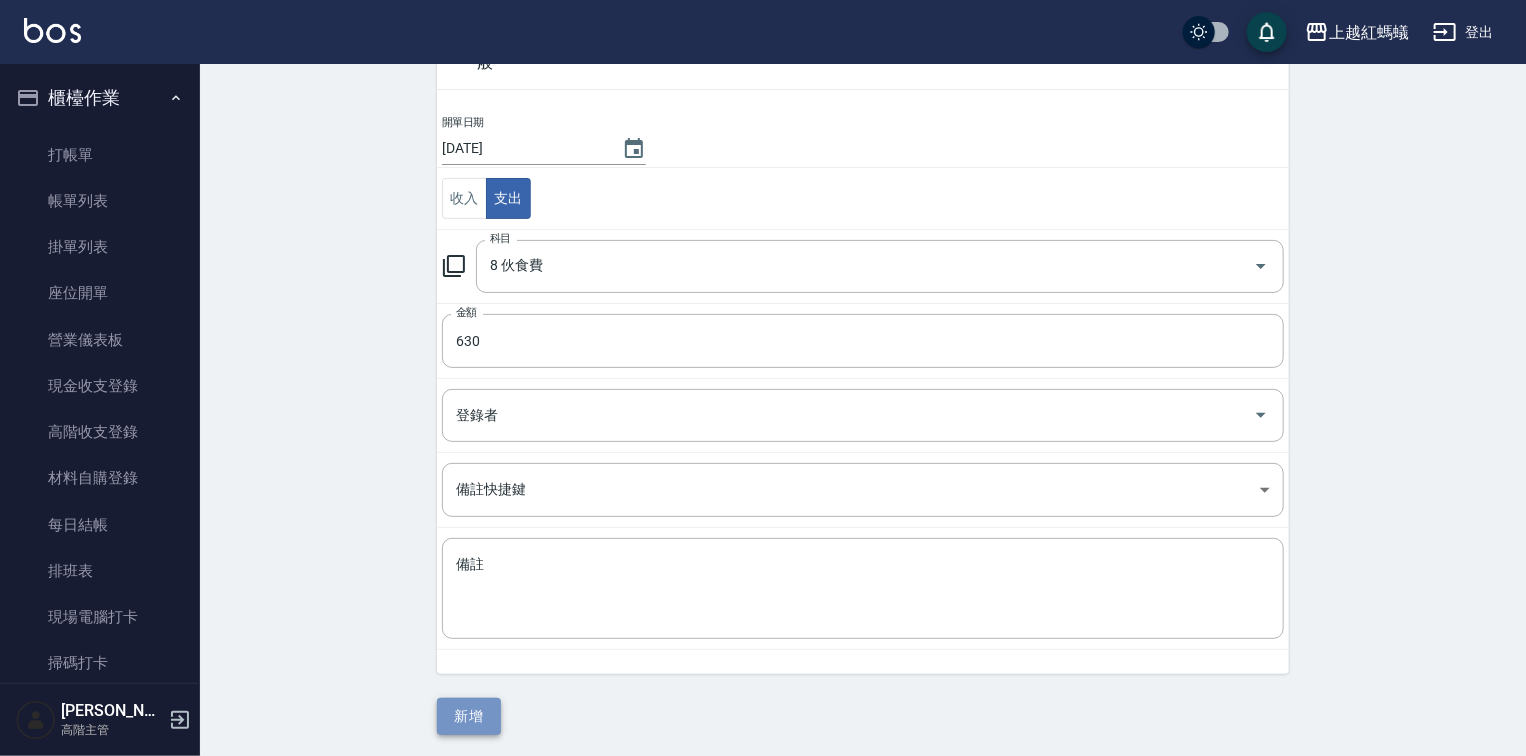 click on "新增" at bounding box center [469, 716] 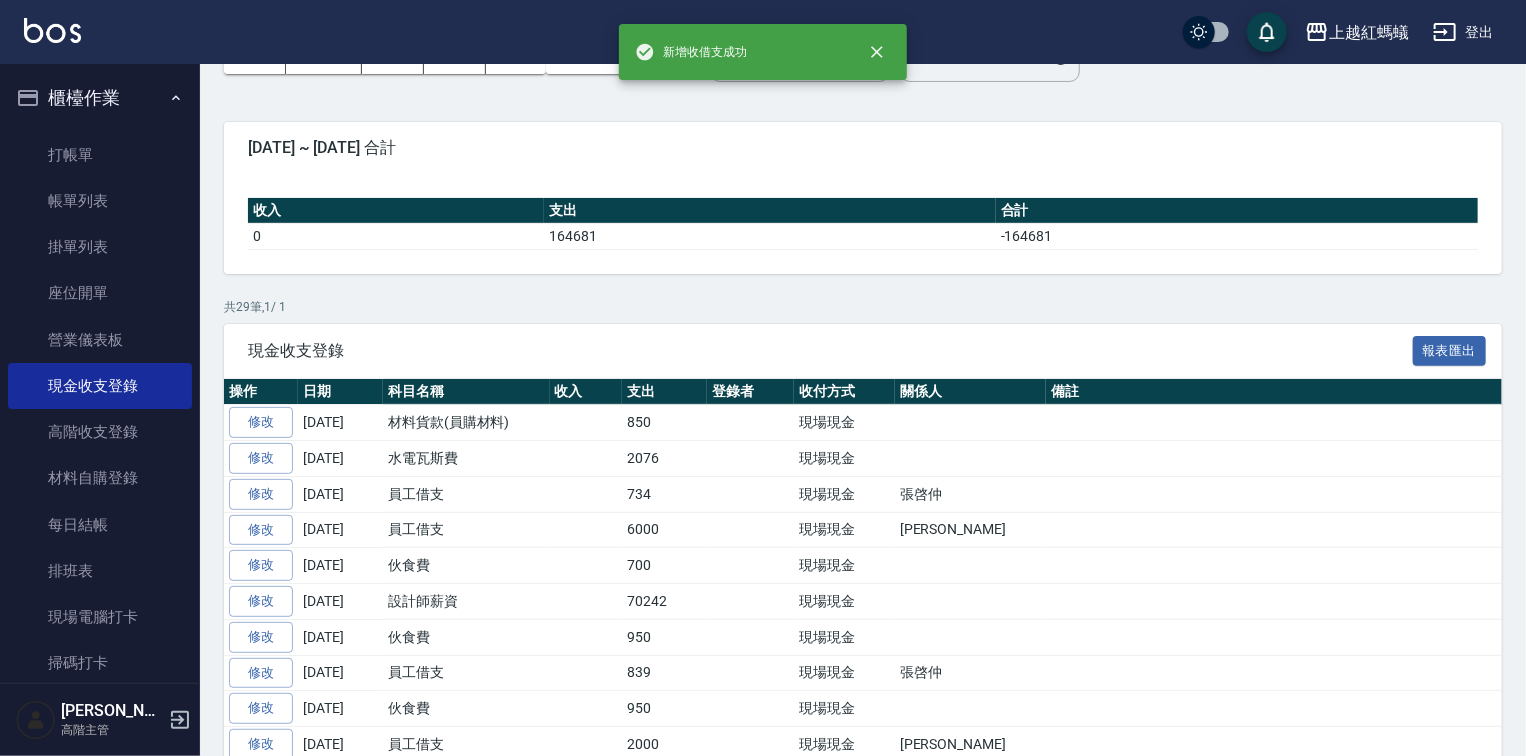 scroll, scrollTop: 0, scrollLeft: 0, axis: both 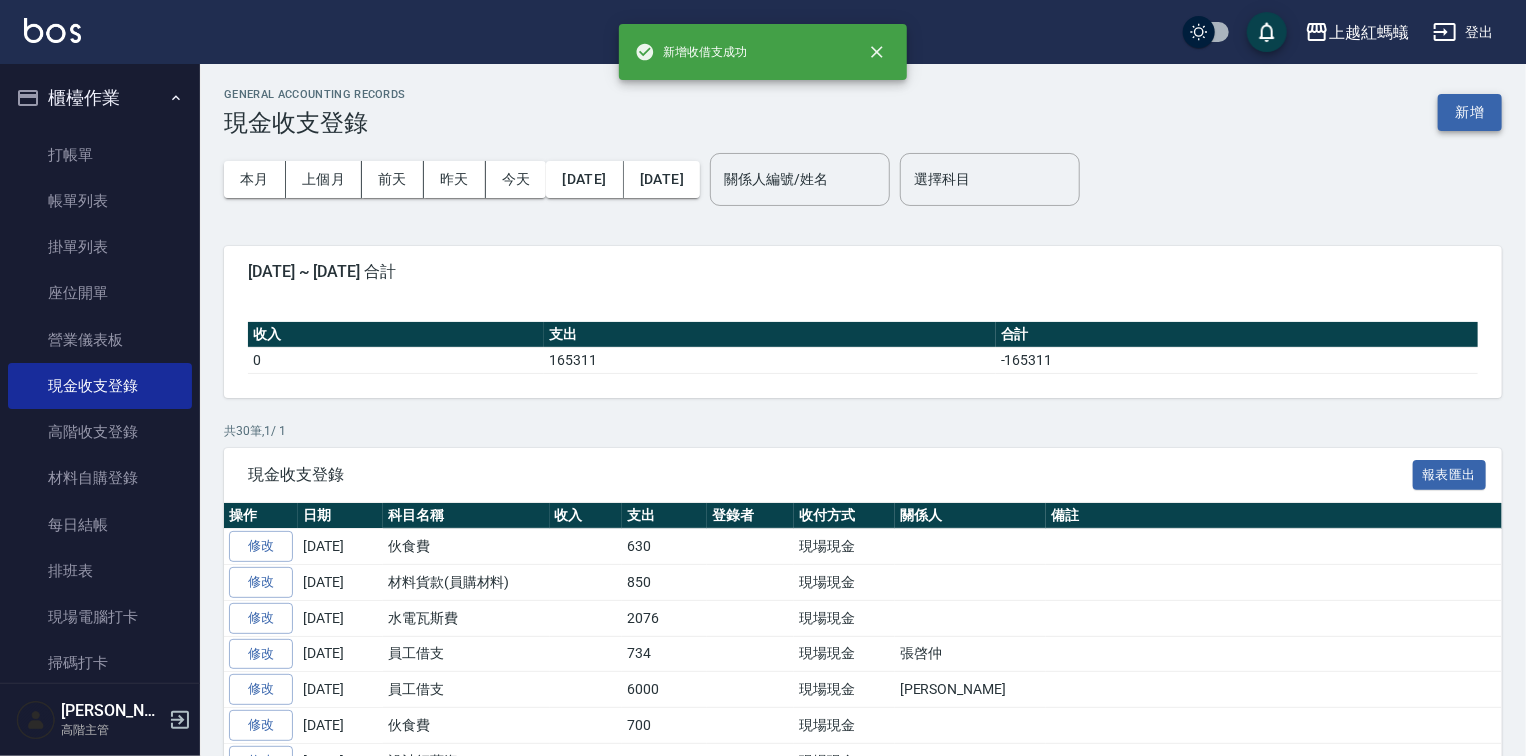click on "新增" at bounding box center [1470, 112] 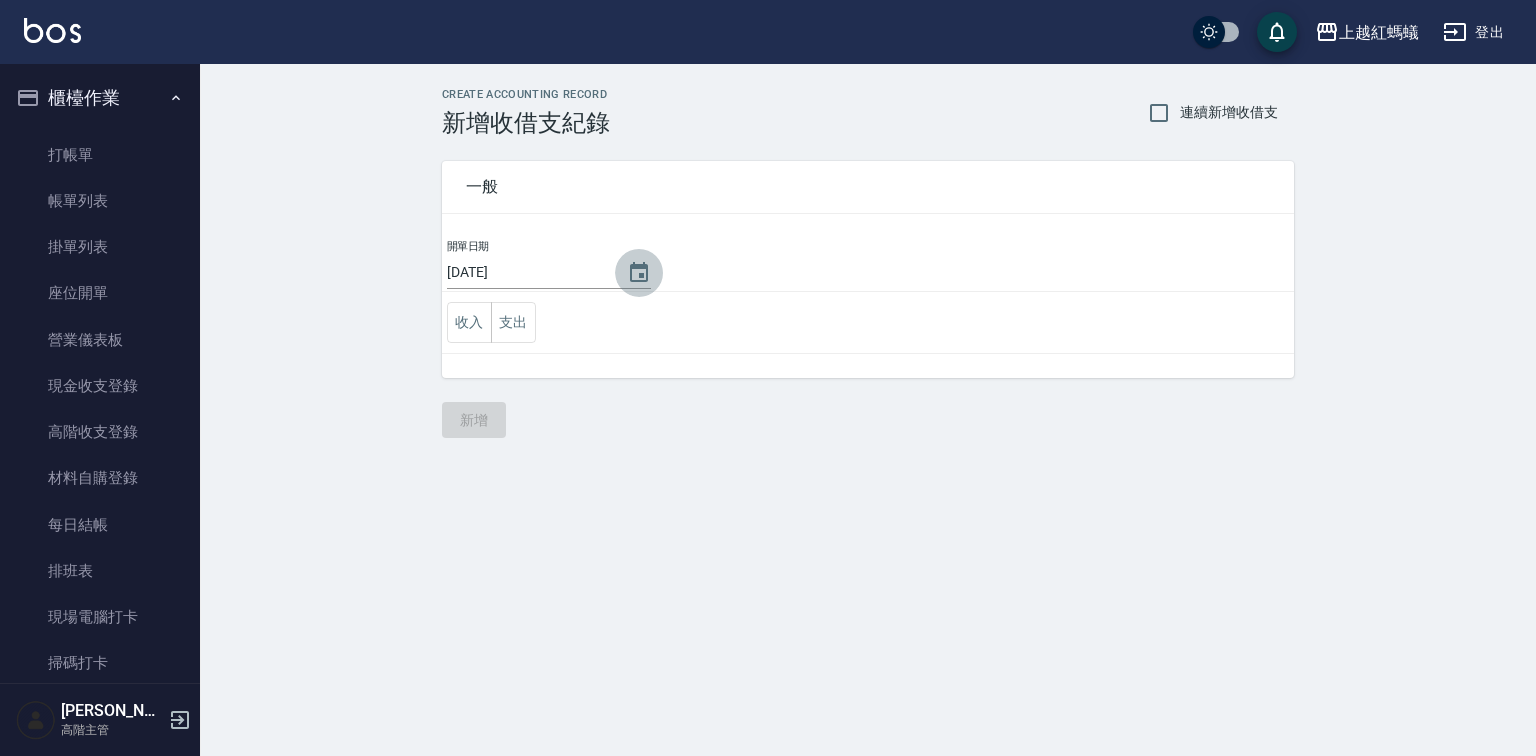 click 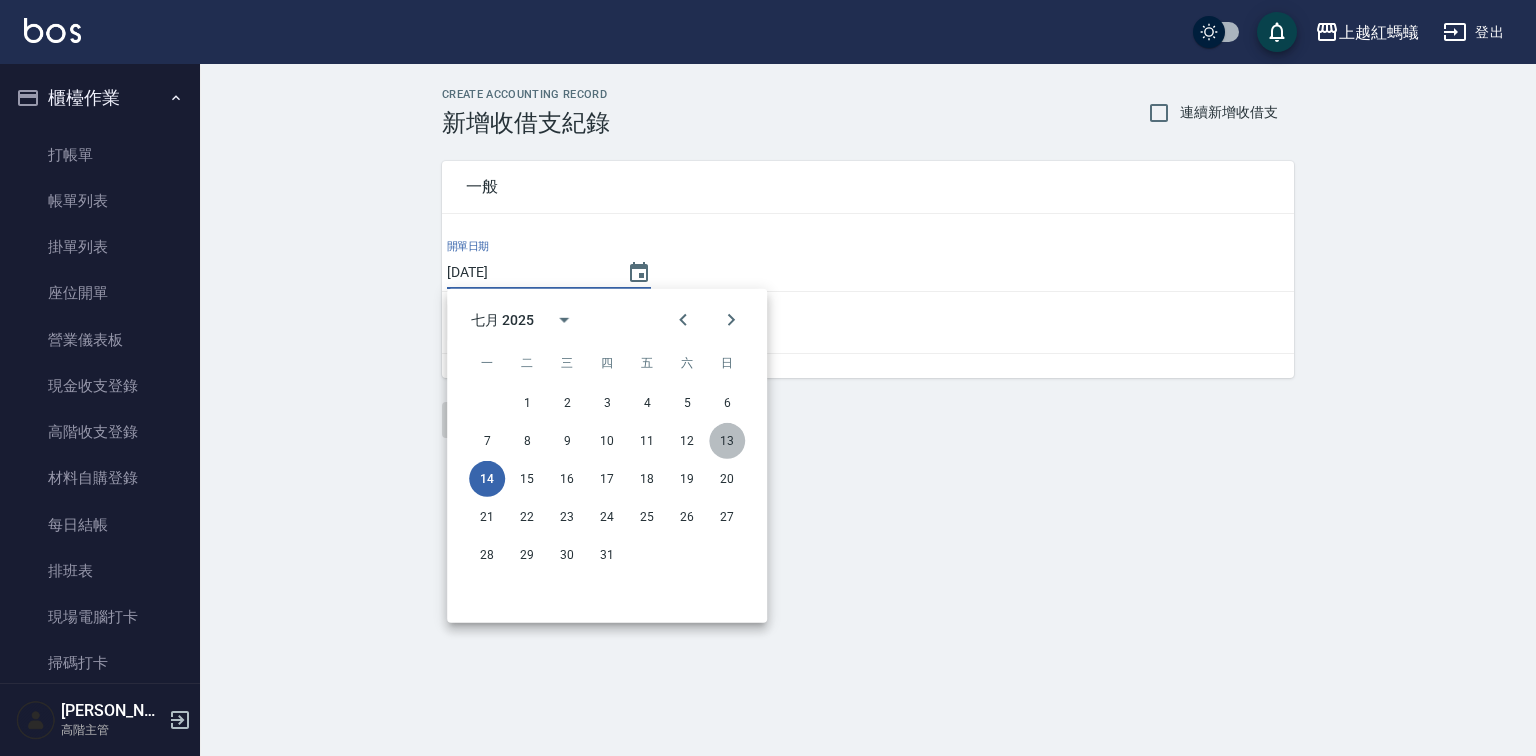 click on "13" at bounding box center [727, 441] 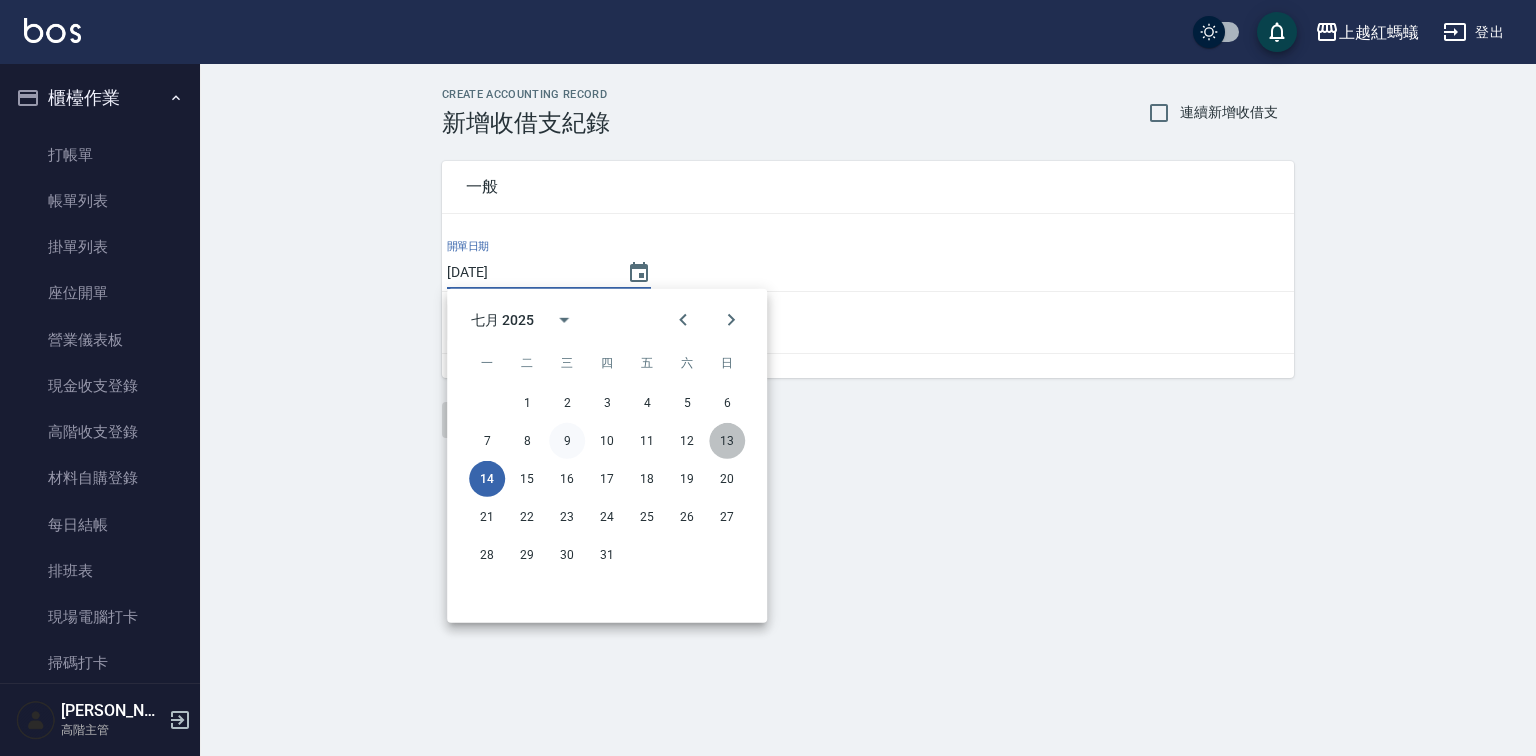 type on "[DATE]" 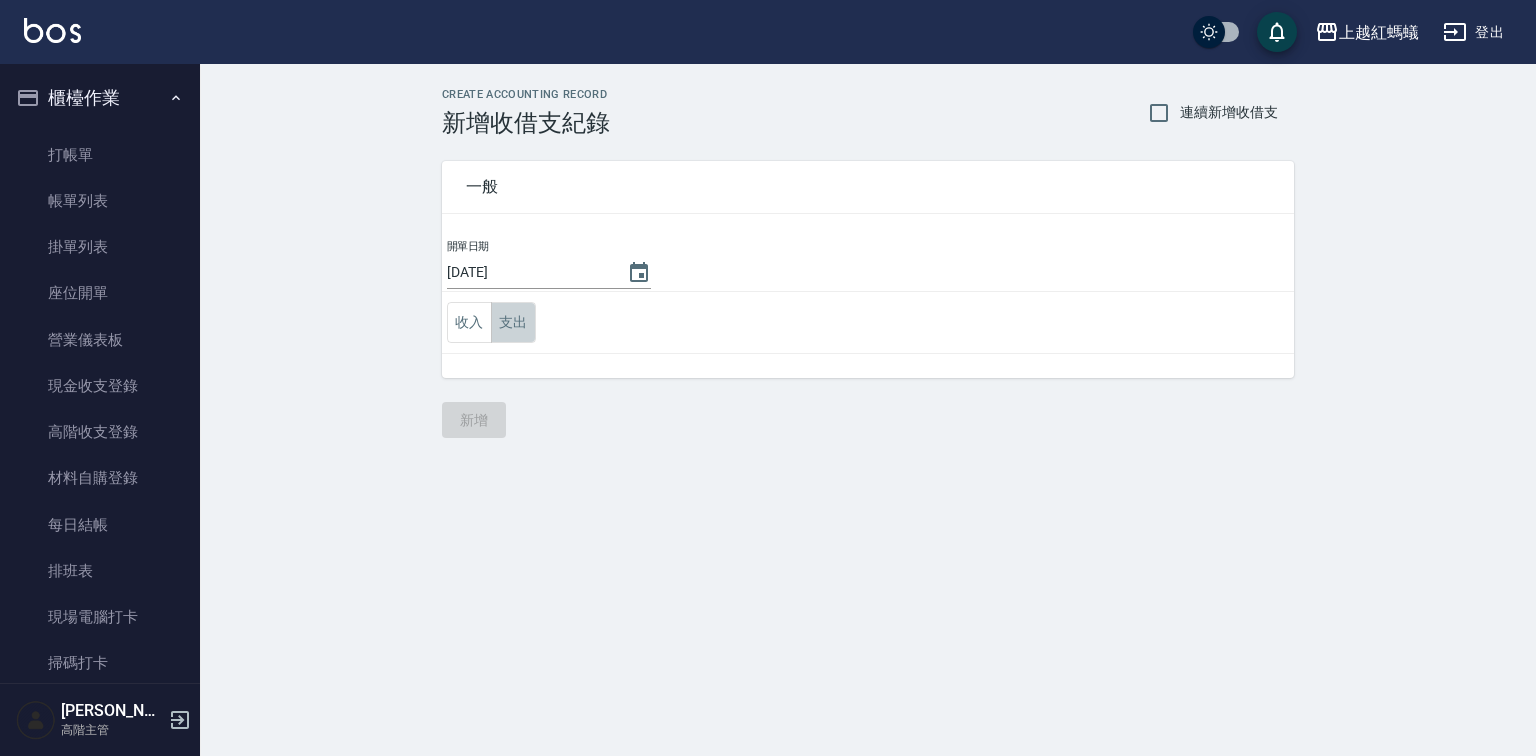 drag, startPoint x: 517, startPoint y: 320, endPoint x: 508, endPoint y: 350, distance: 31.320919 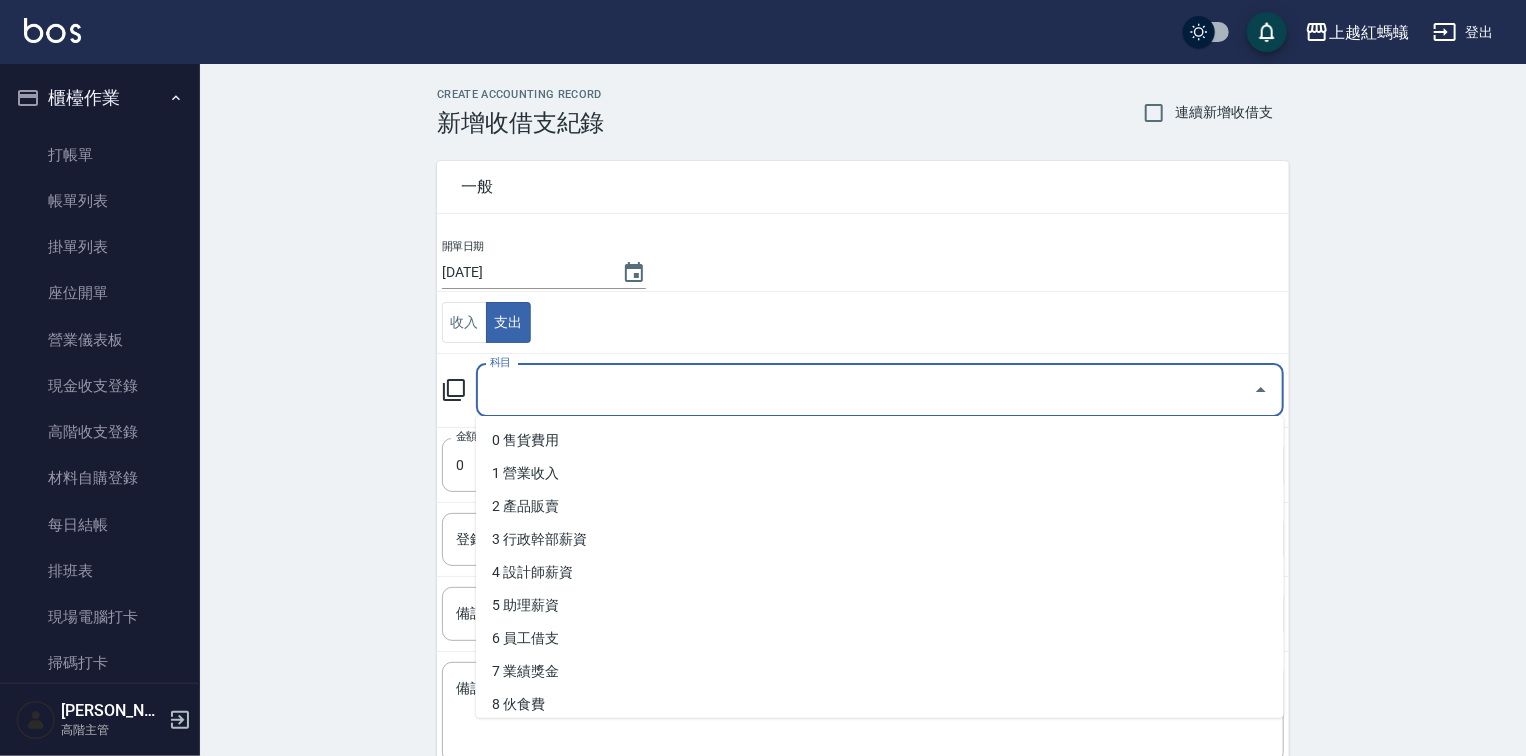 click on "科目" at bounding box center [865, 390] 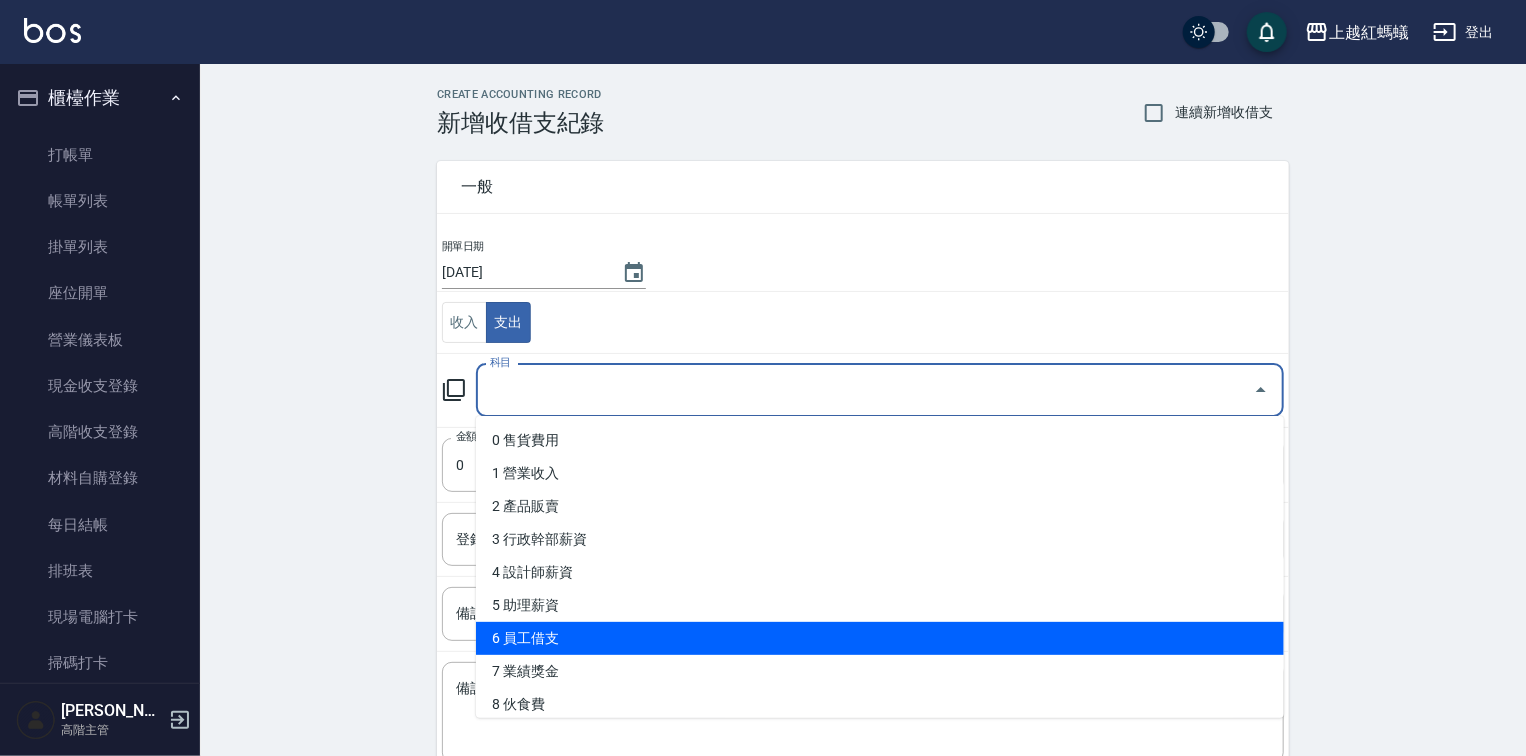 click on "6 員工借支" at bounding box center (880, 638) 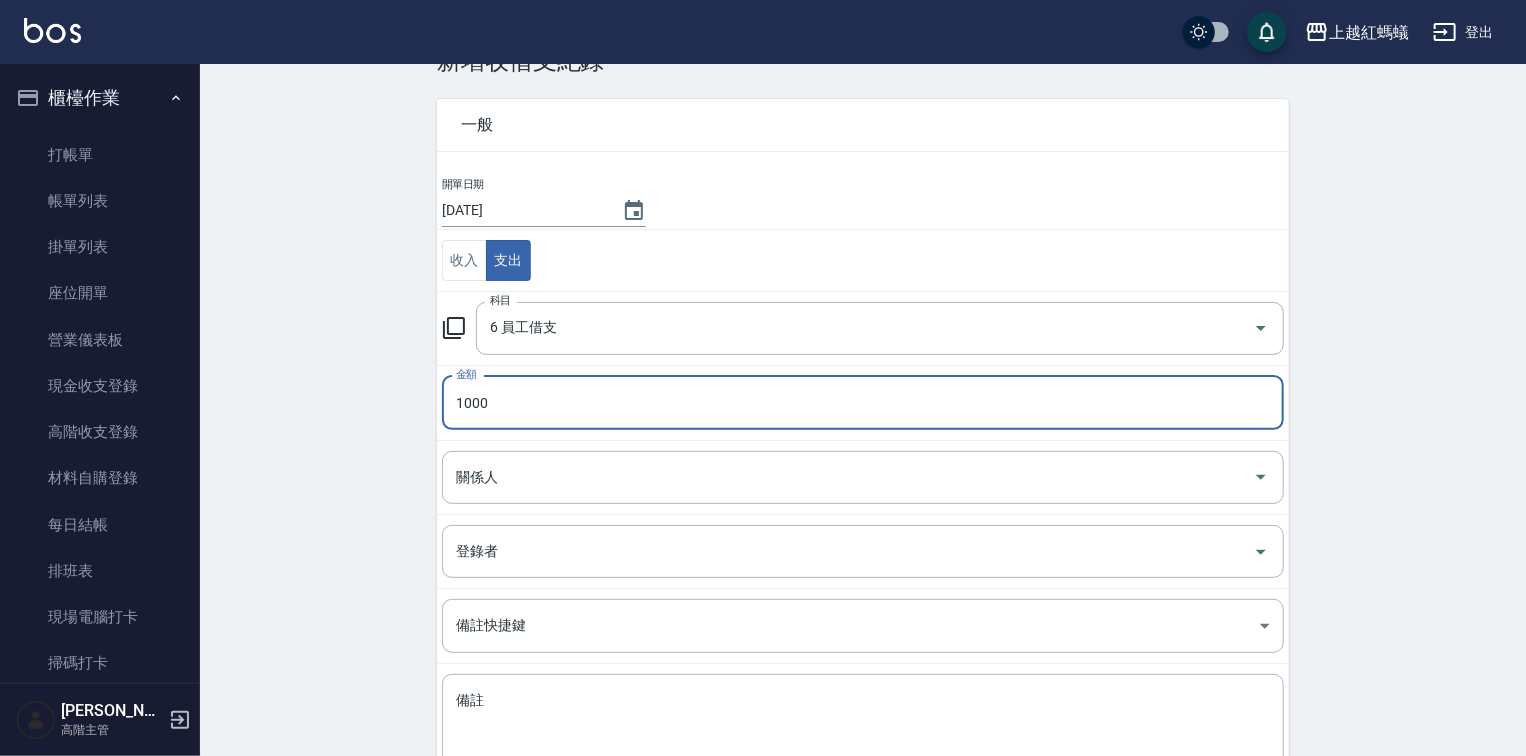 scroll, scrollTop: 80, scrollLeft: 0, axis: vertical 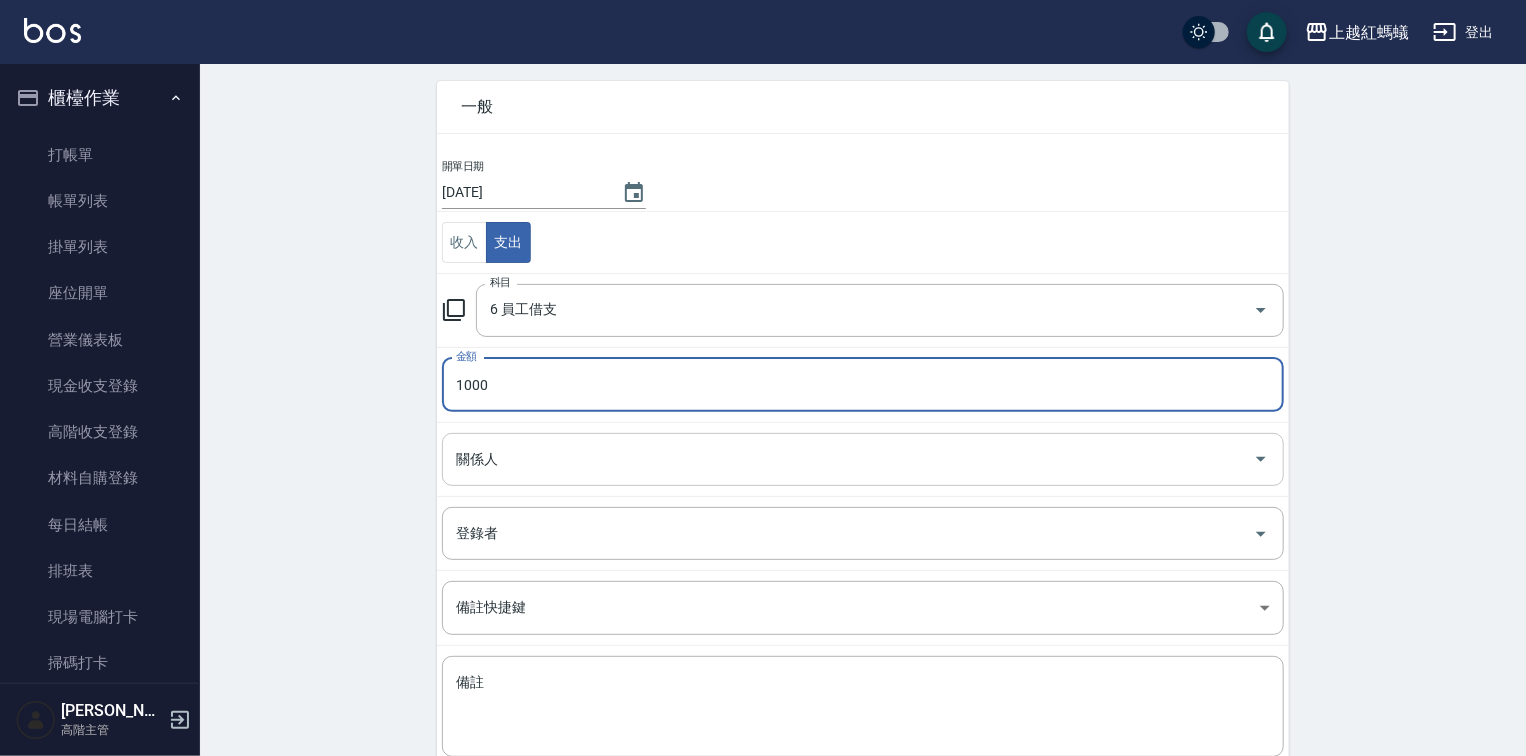 type on "1000" 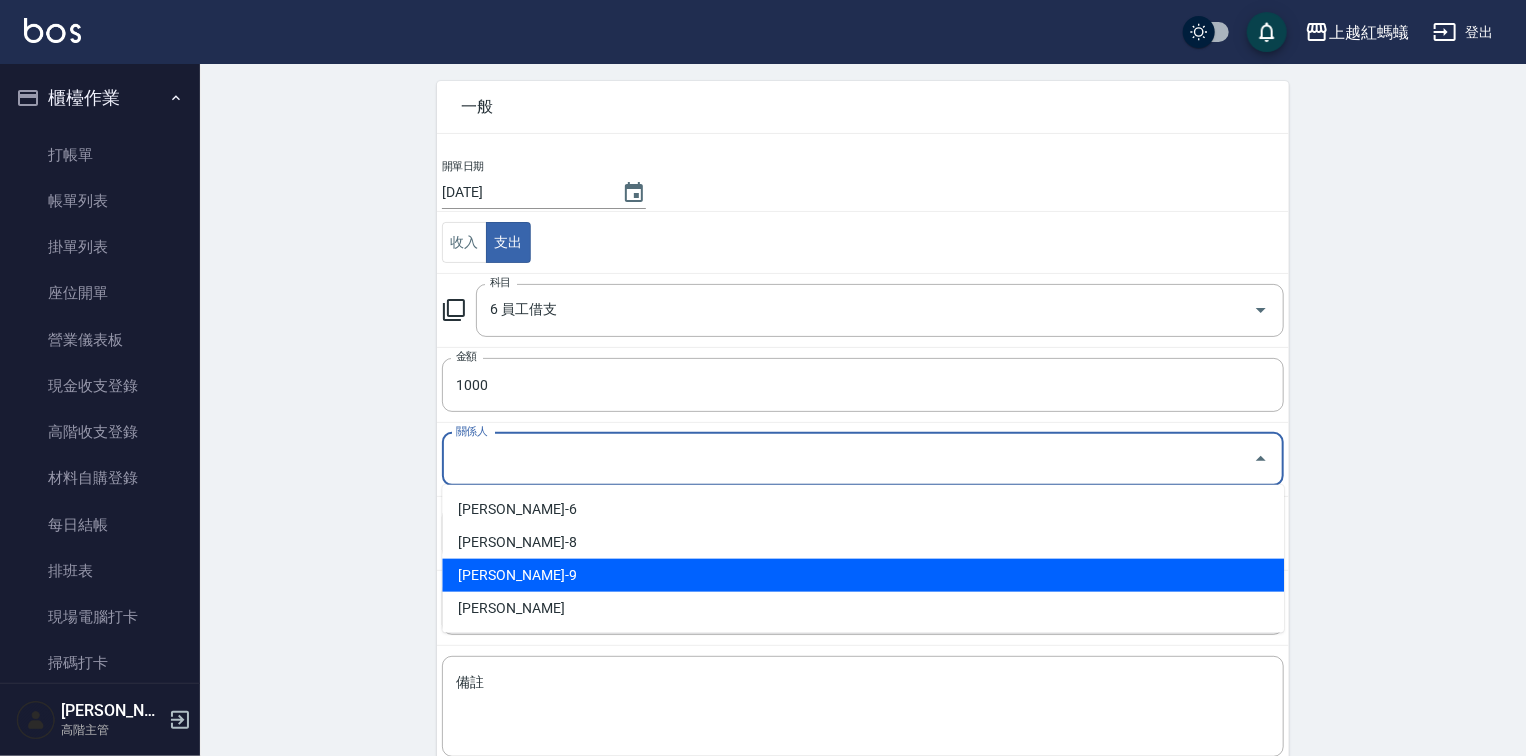click on "[PERSON_NAME]-9" at bounding box center [863, 575] 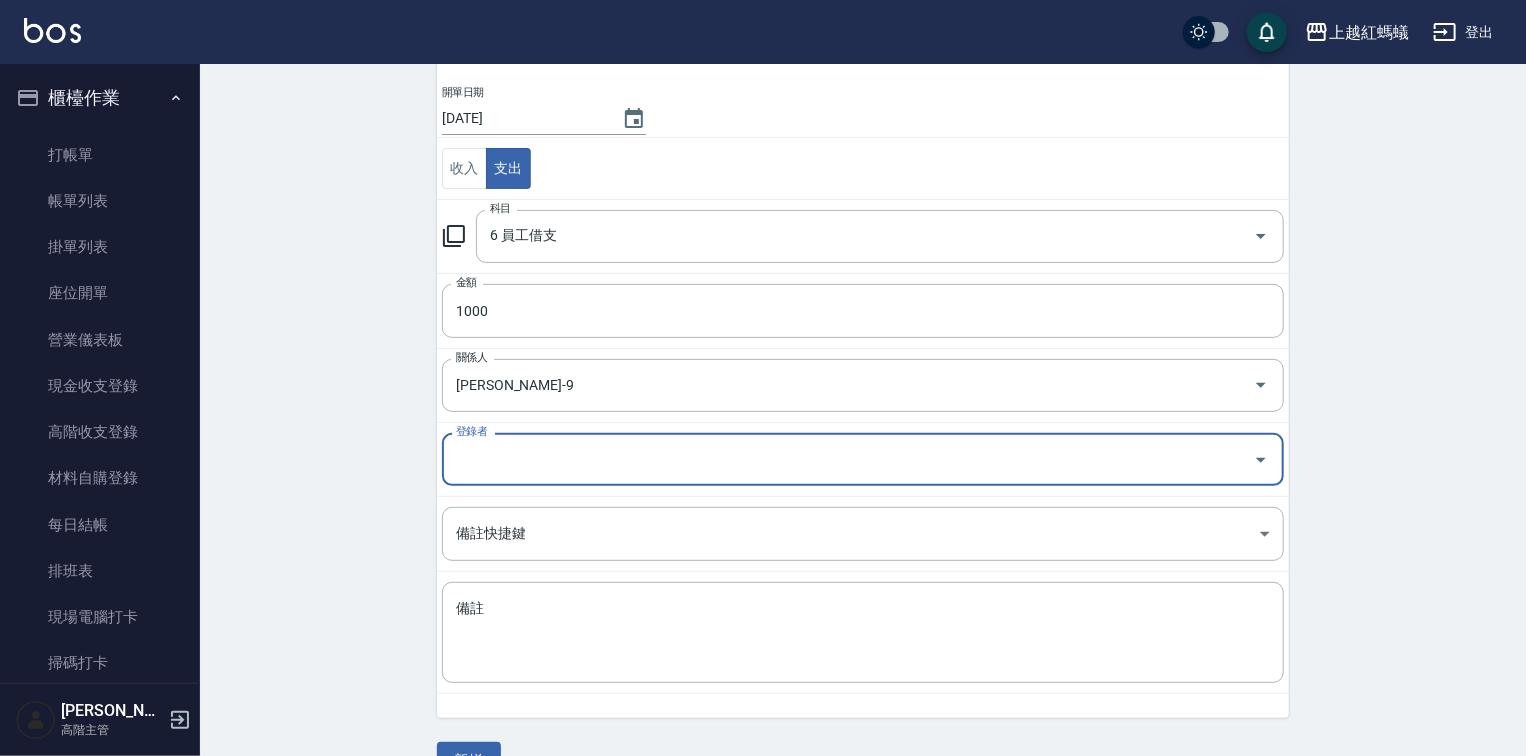 scroll, scrollTop: 198, scrollLeft: 0, axis: vertical 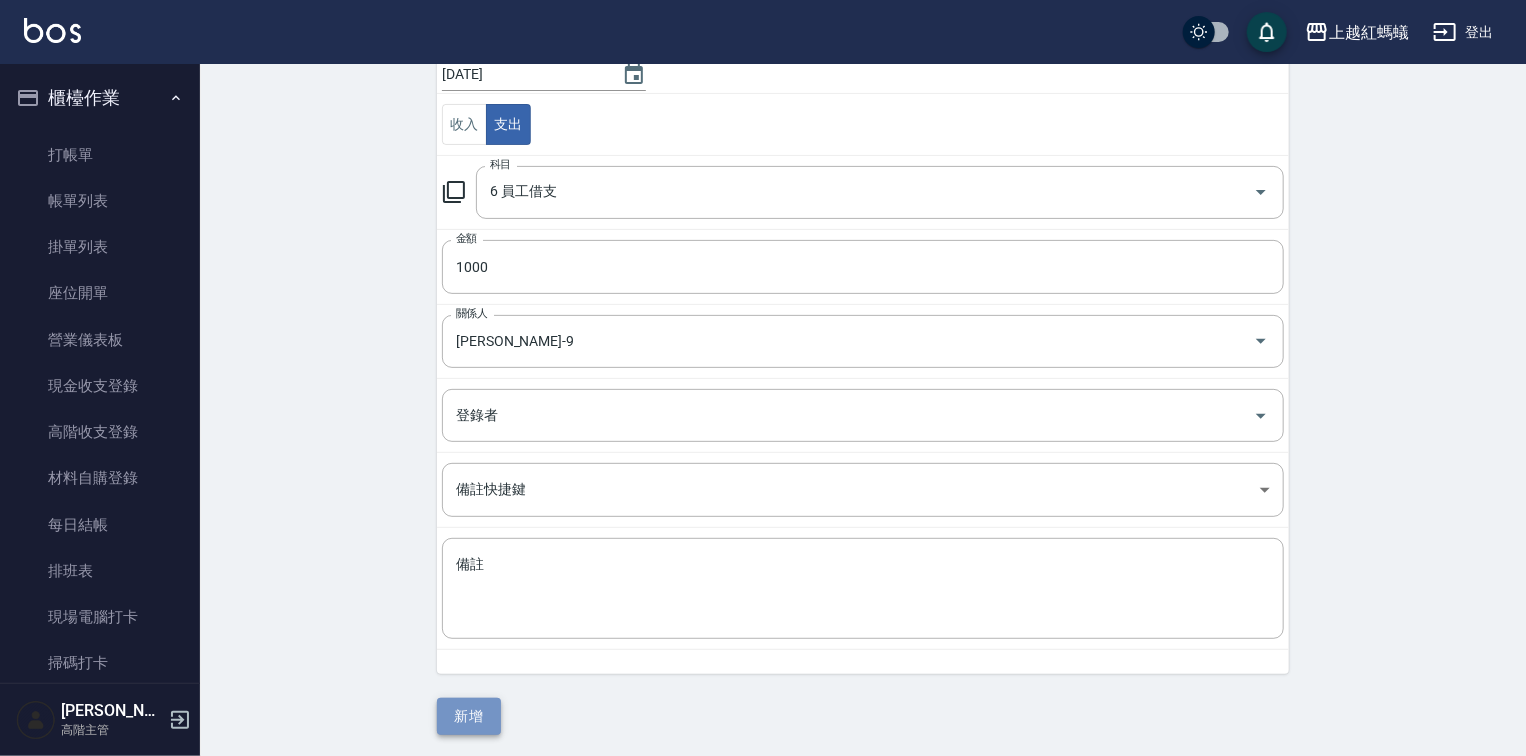 click on "新增" at bounding box center [469, 716] 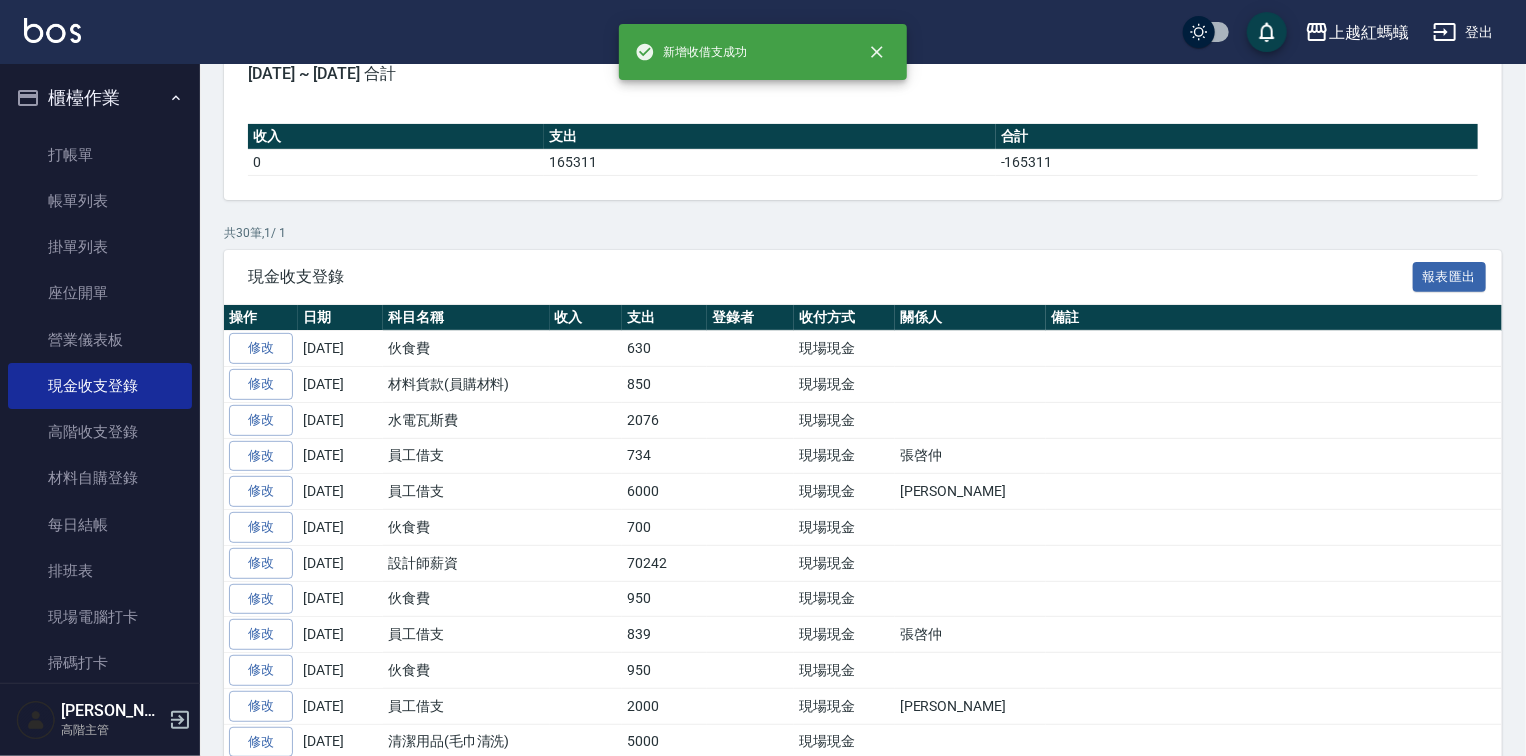 scroll, scrollTop: 0, scrollLeft: 0, axis: both 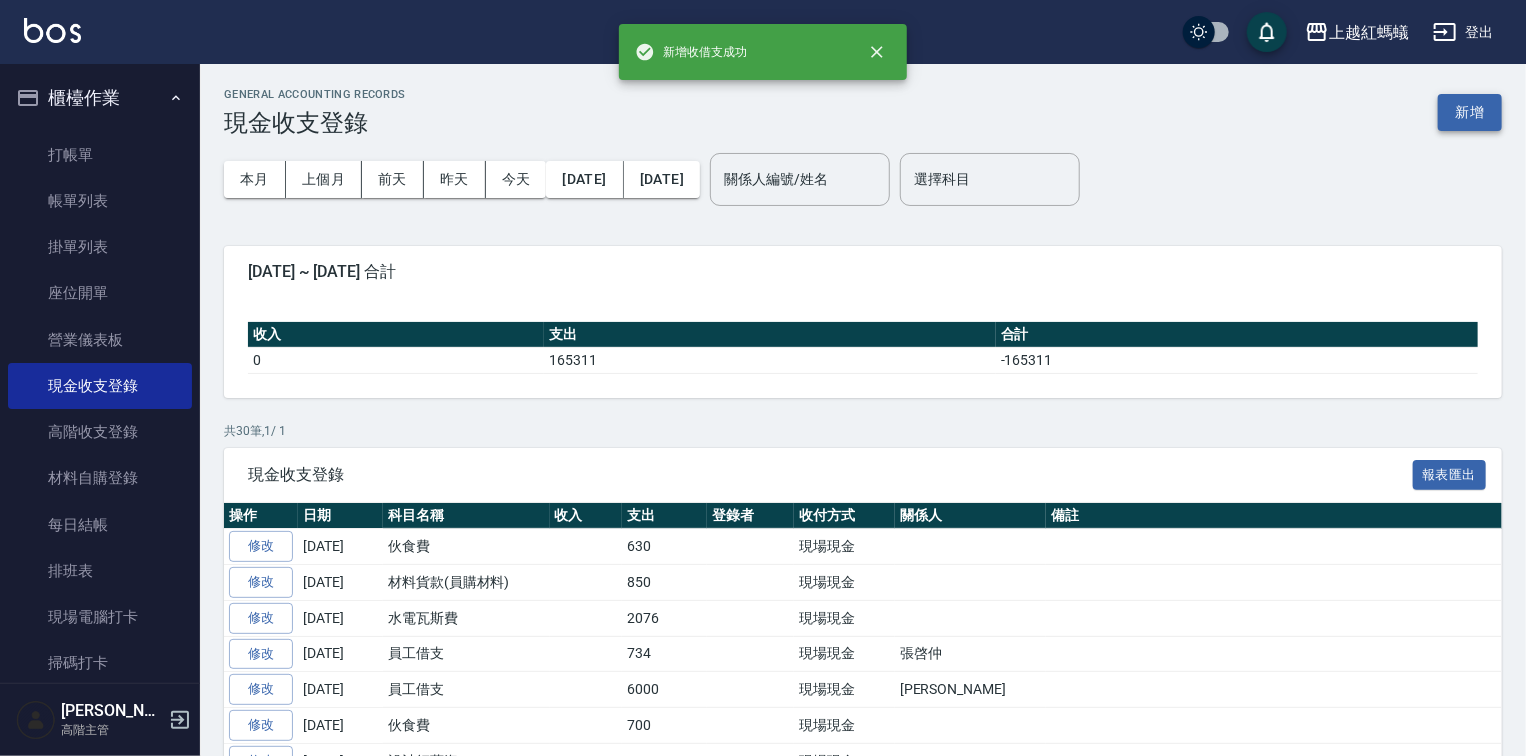 click on "新增" at bounding box center (1470, 112) 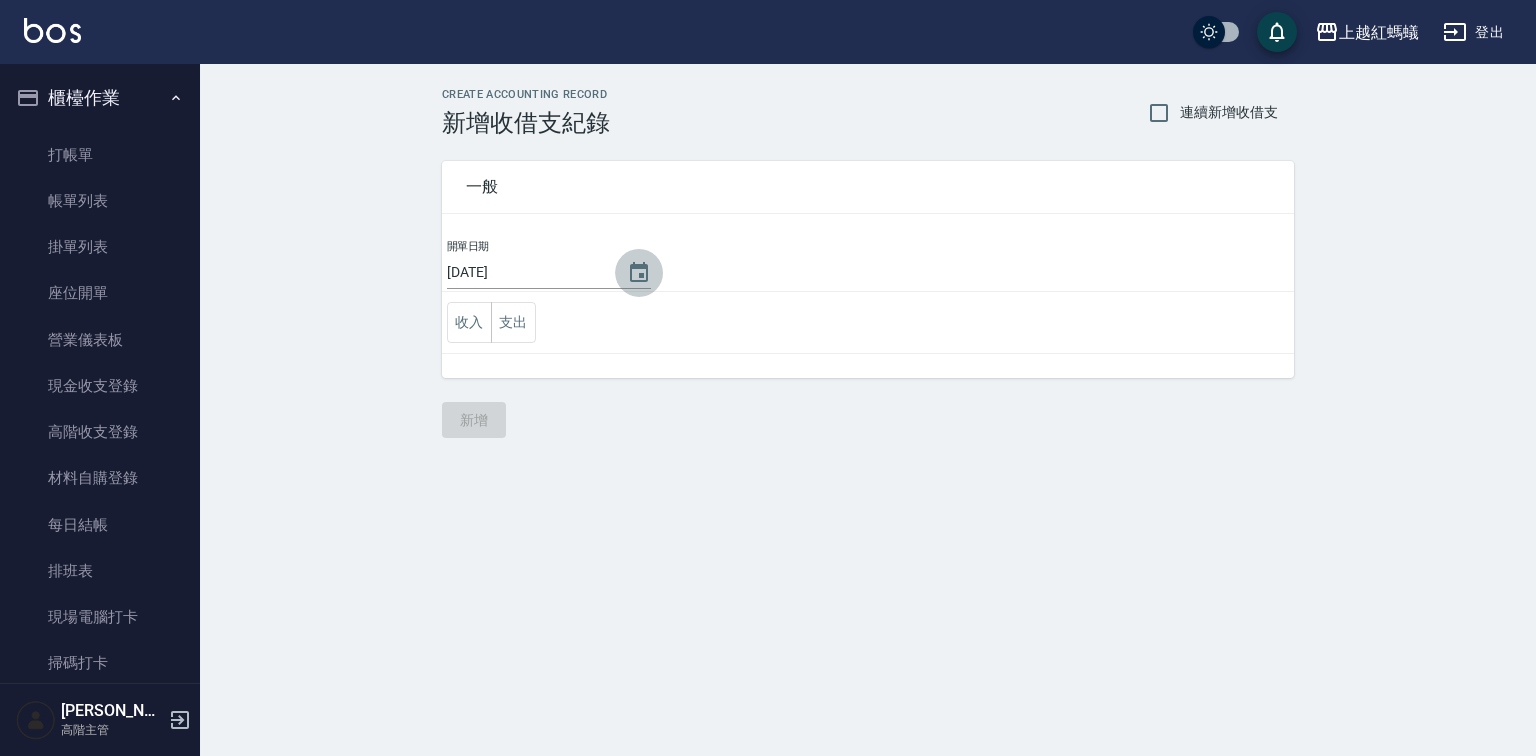 click 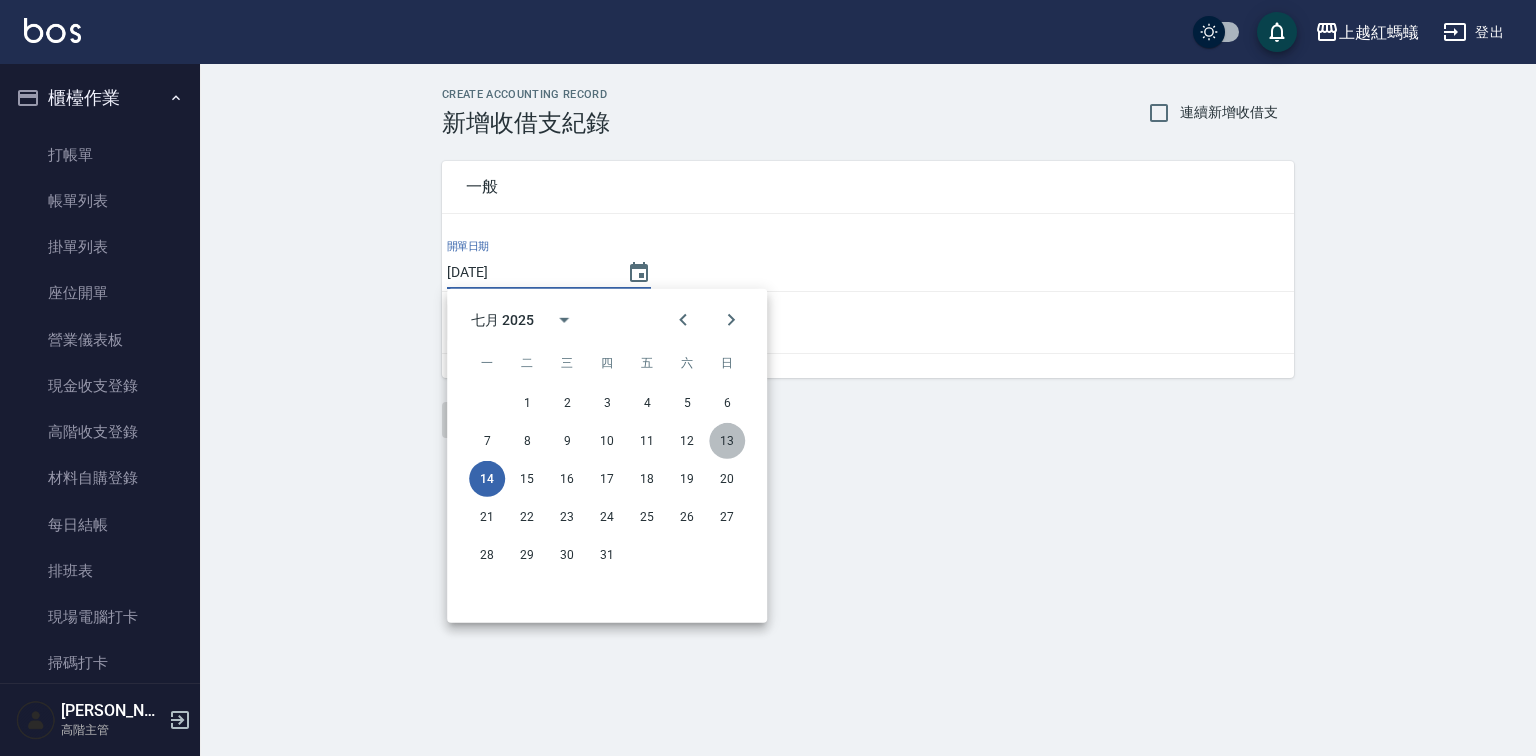 click on "13" at bounding box center [727, 441] 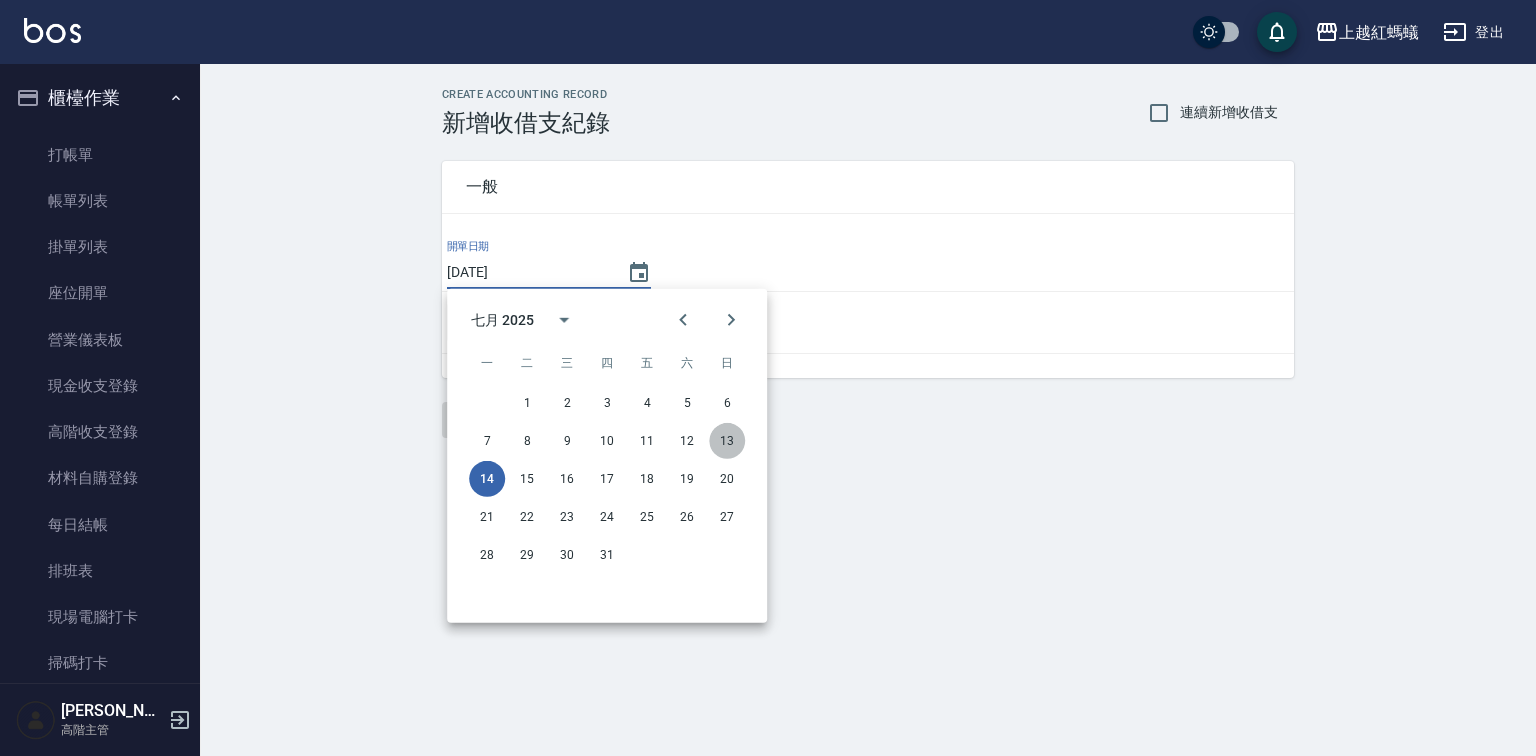 type on "[DATE]" 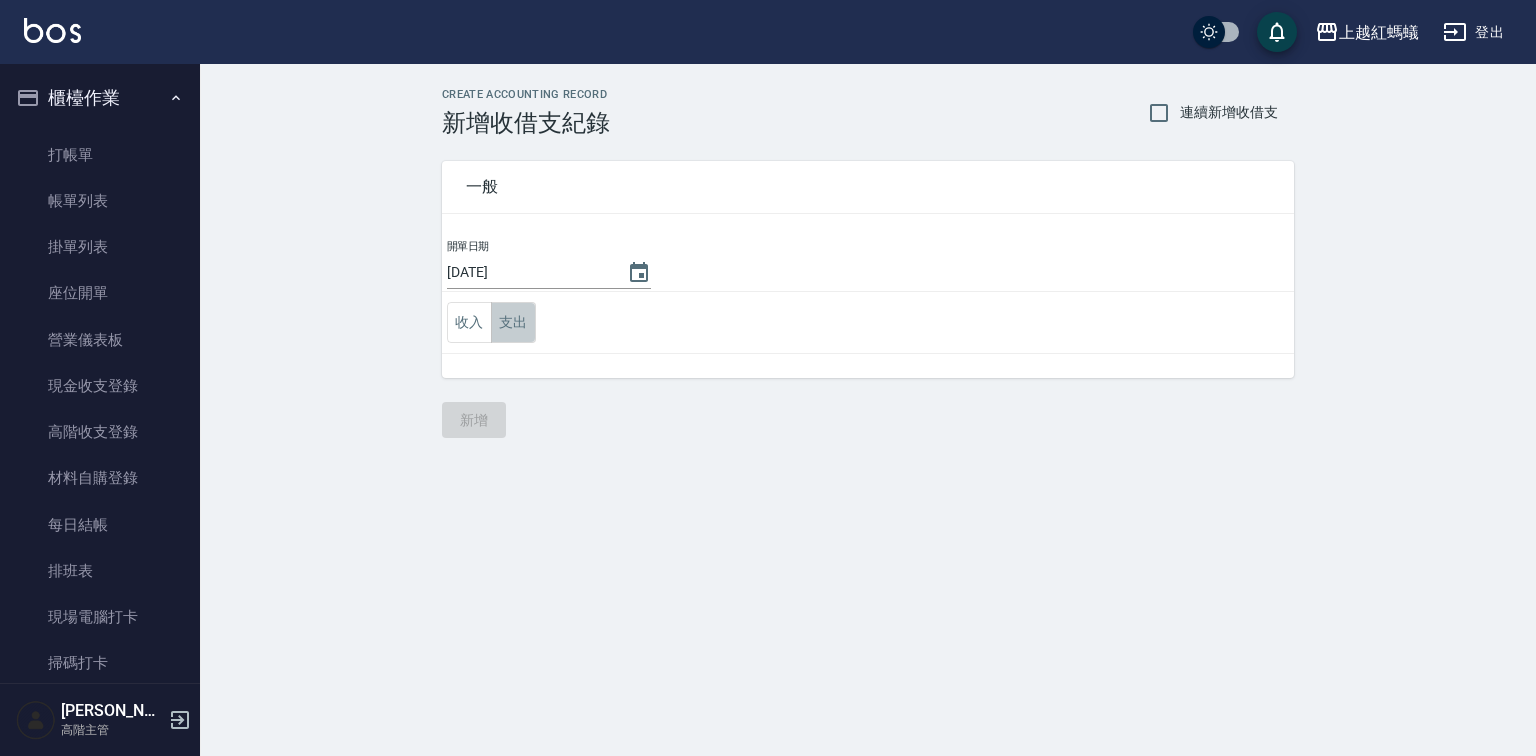click on "支出" at bounding box center [513, 322] 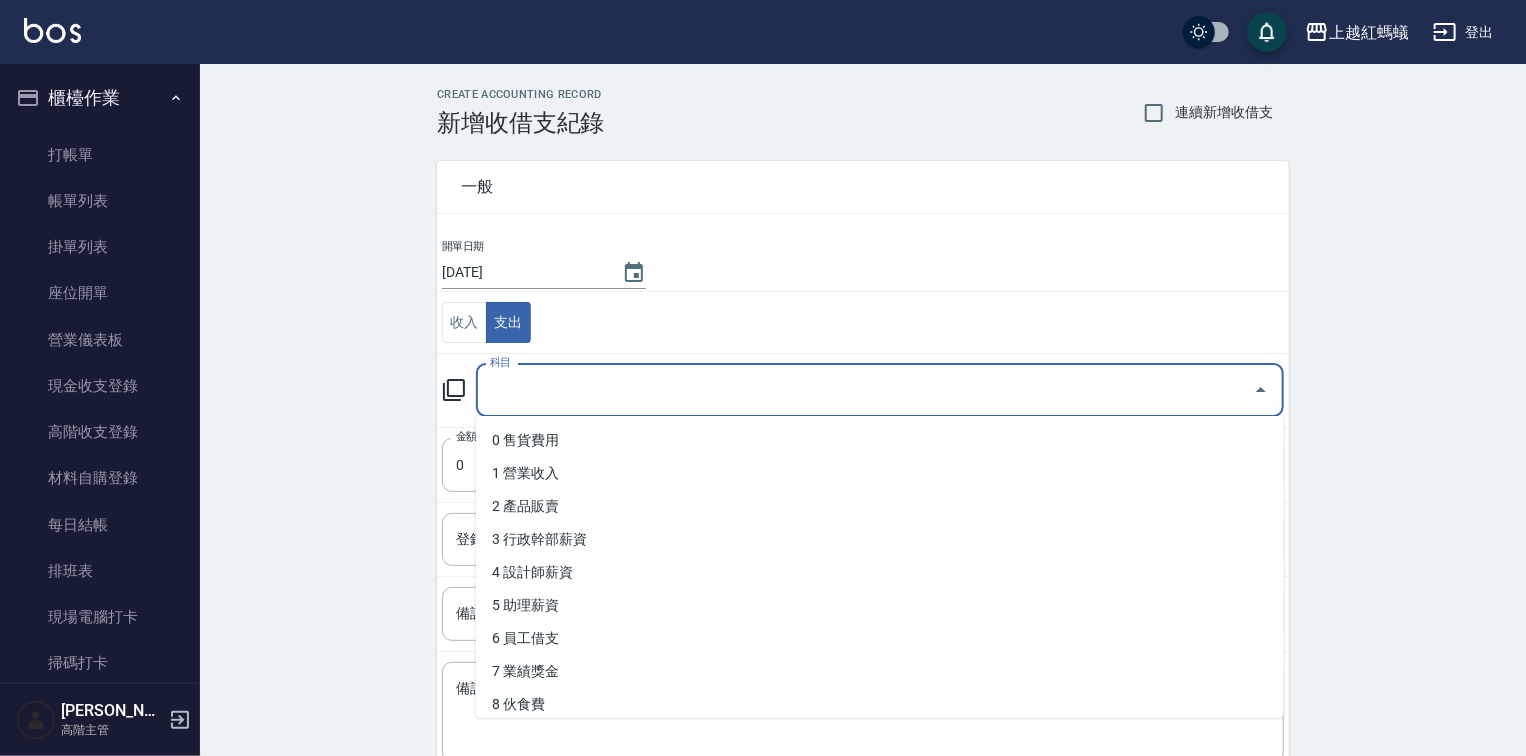 click on "科目" at bounding box center [865, 390] 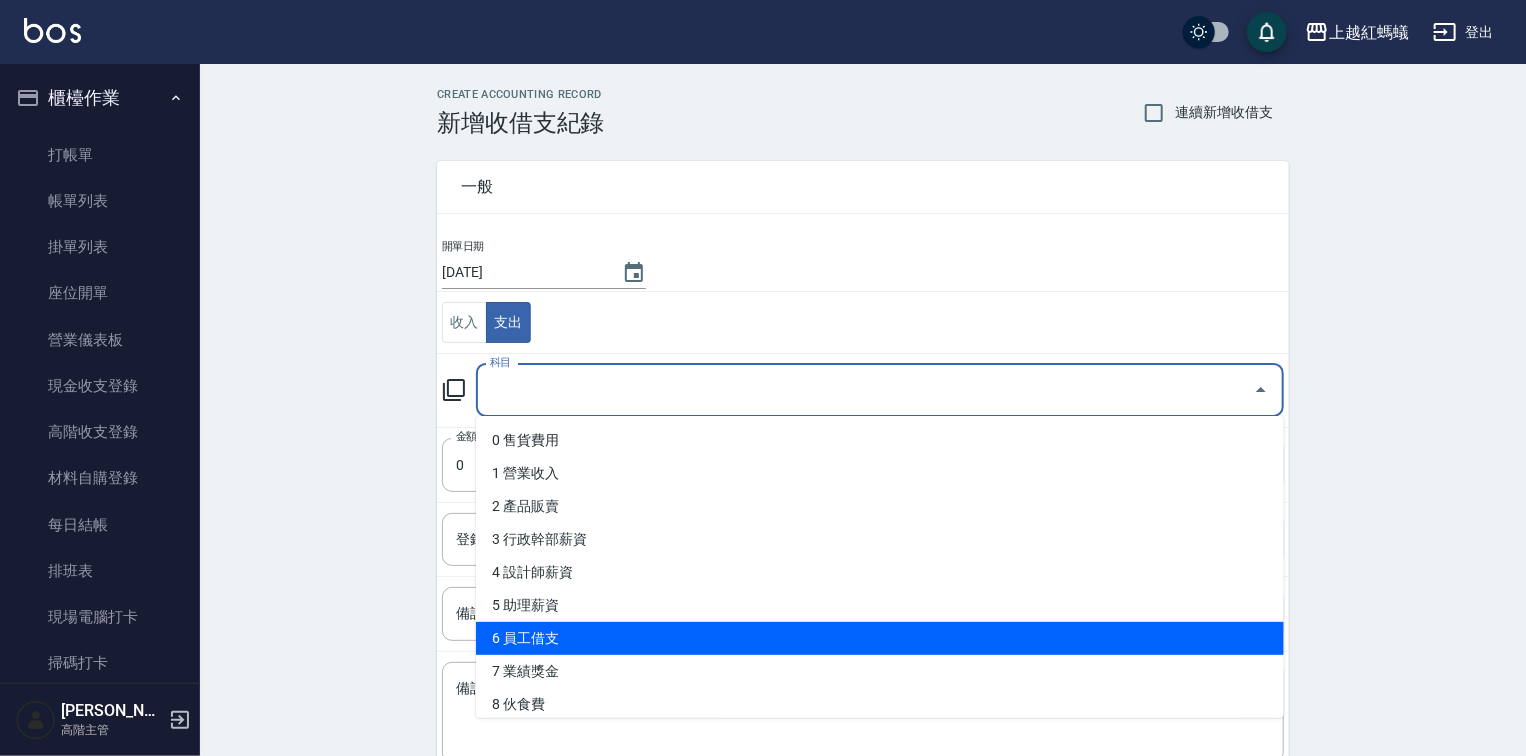 click on "6 員工借支" at bounding box center [880, 638] 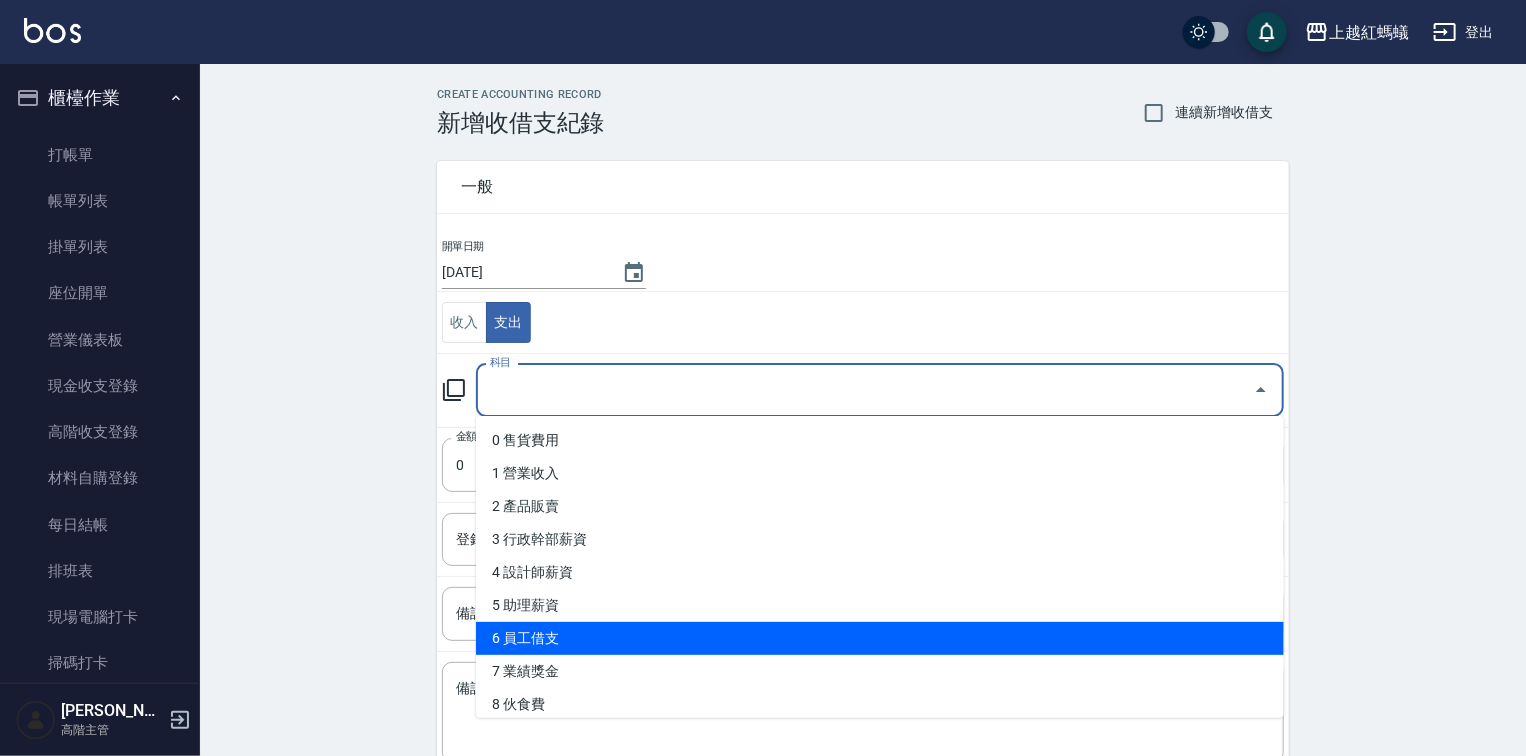 type on "6 員工借支" 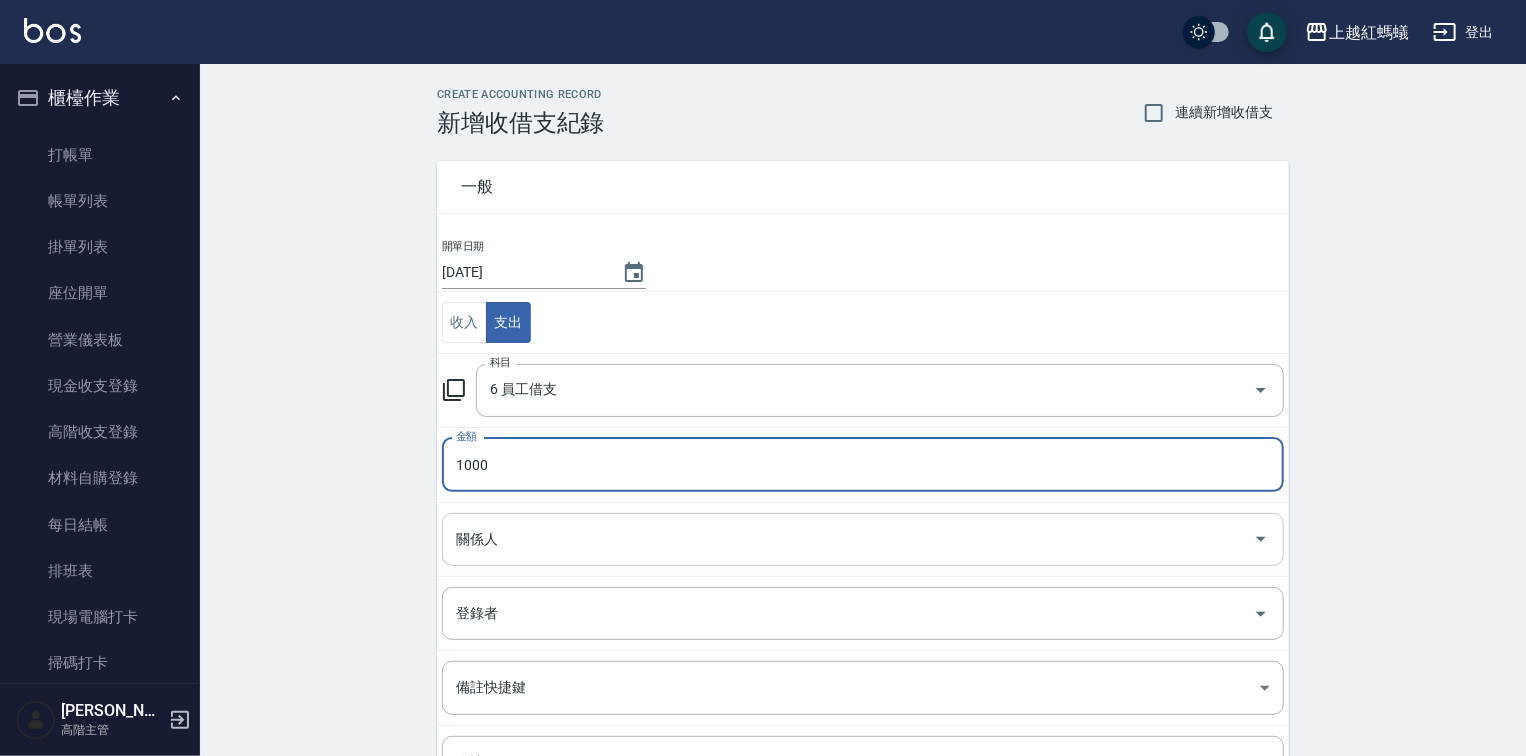 click on "關係人" at bounding box center (863, 539) 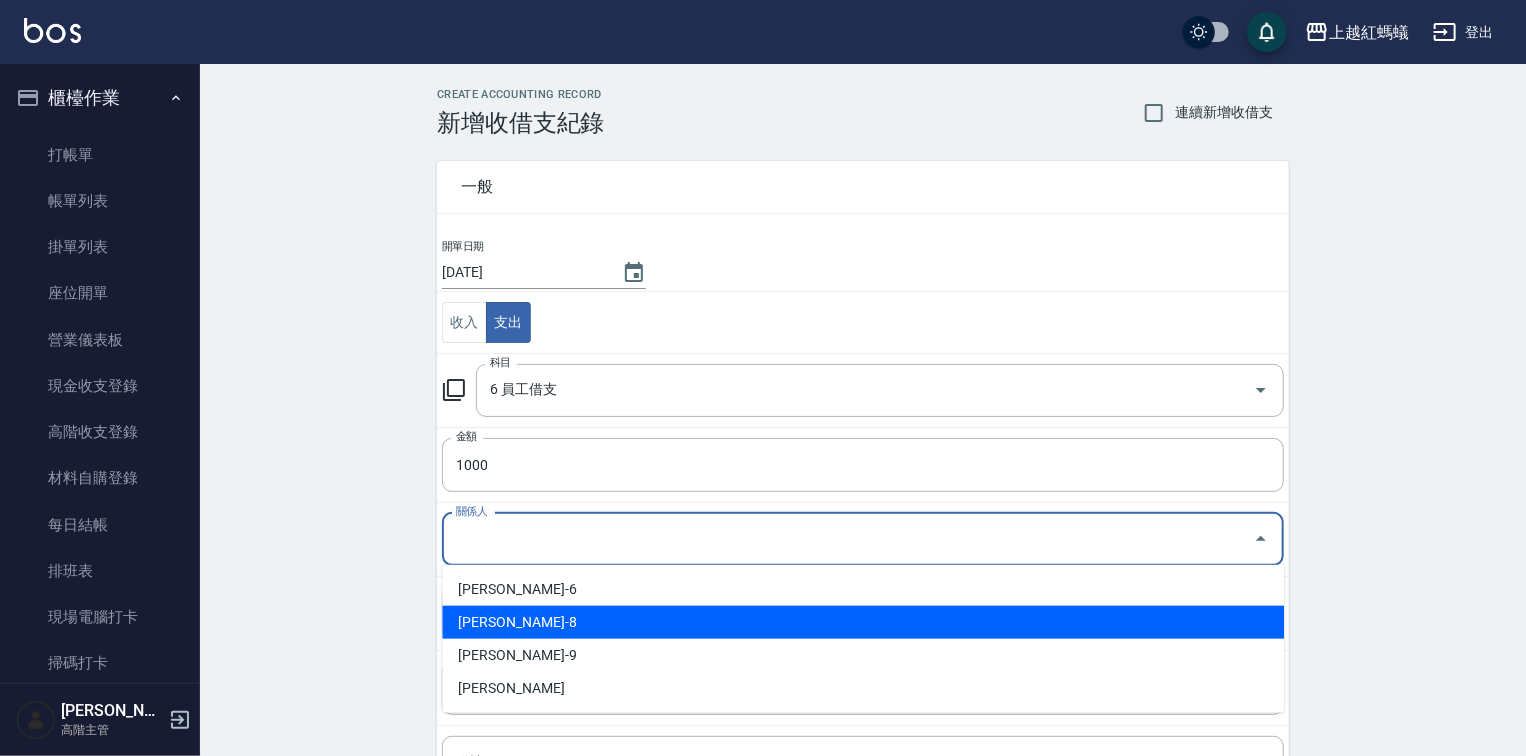 click on "[PERSON_NAME]-8" at bounding box center [863, 622] 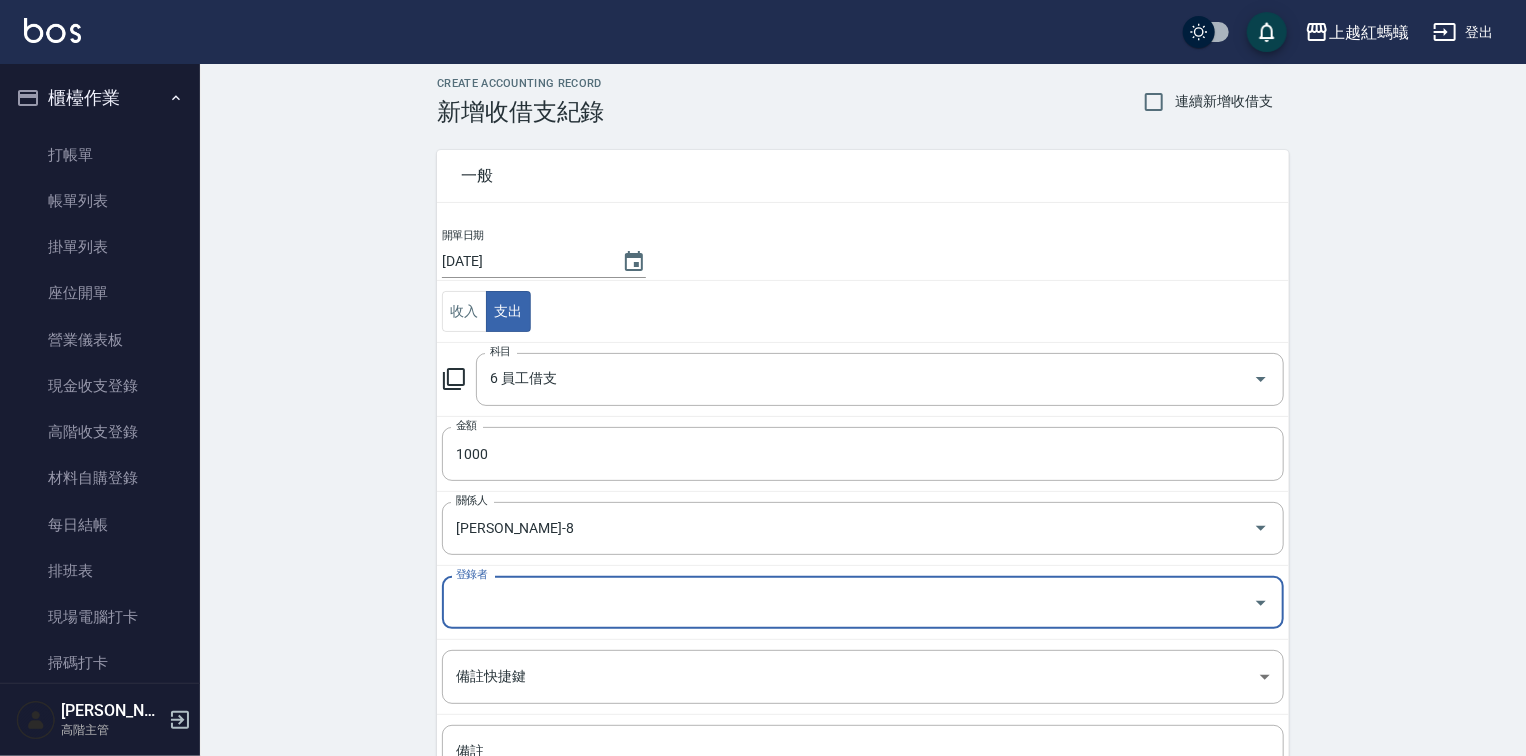 scroll, scrollTop: 198, scrollLeft: 0, axis: vertical 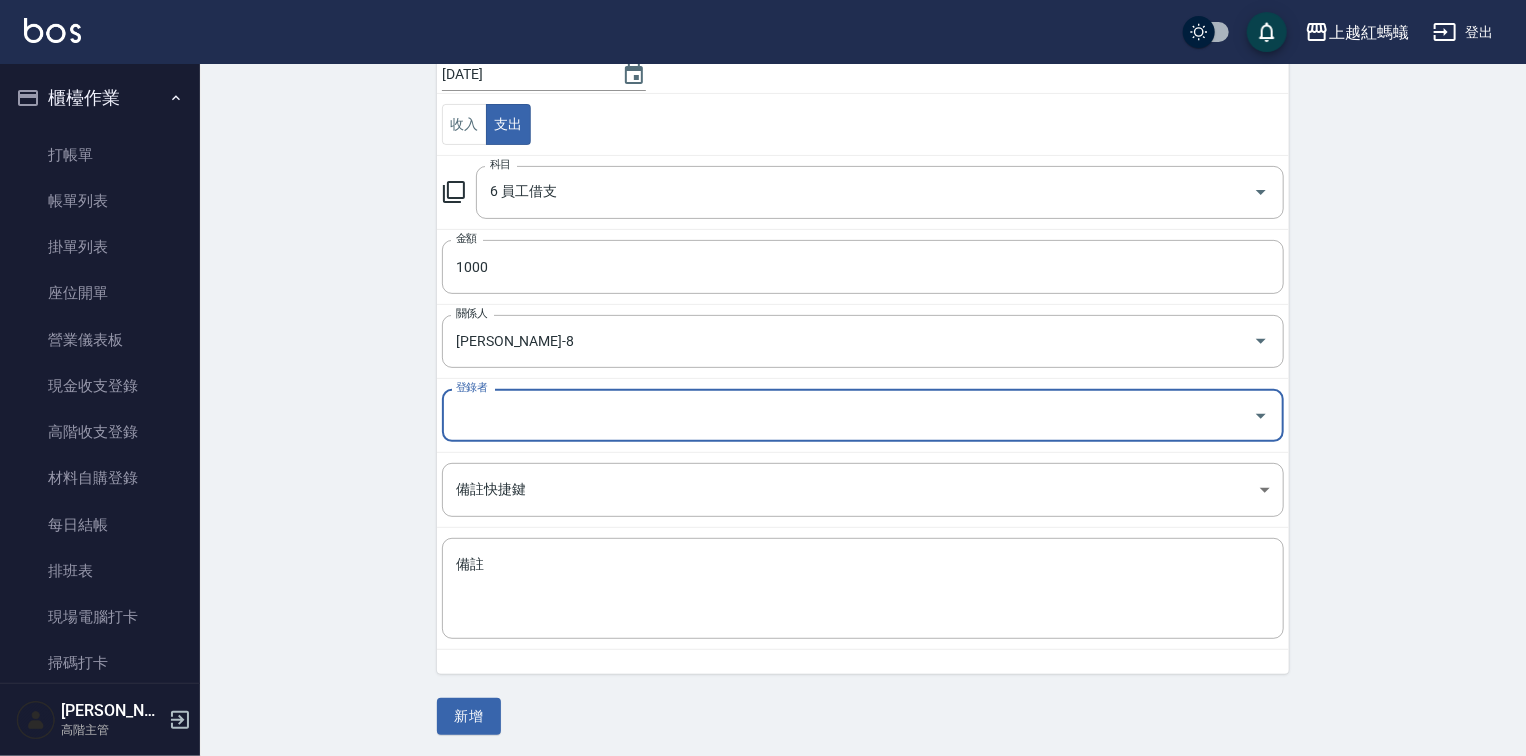 click on "新增" at bounding box center (469, 716) 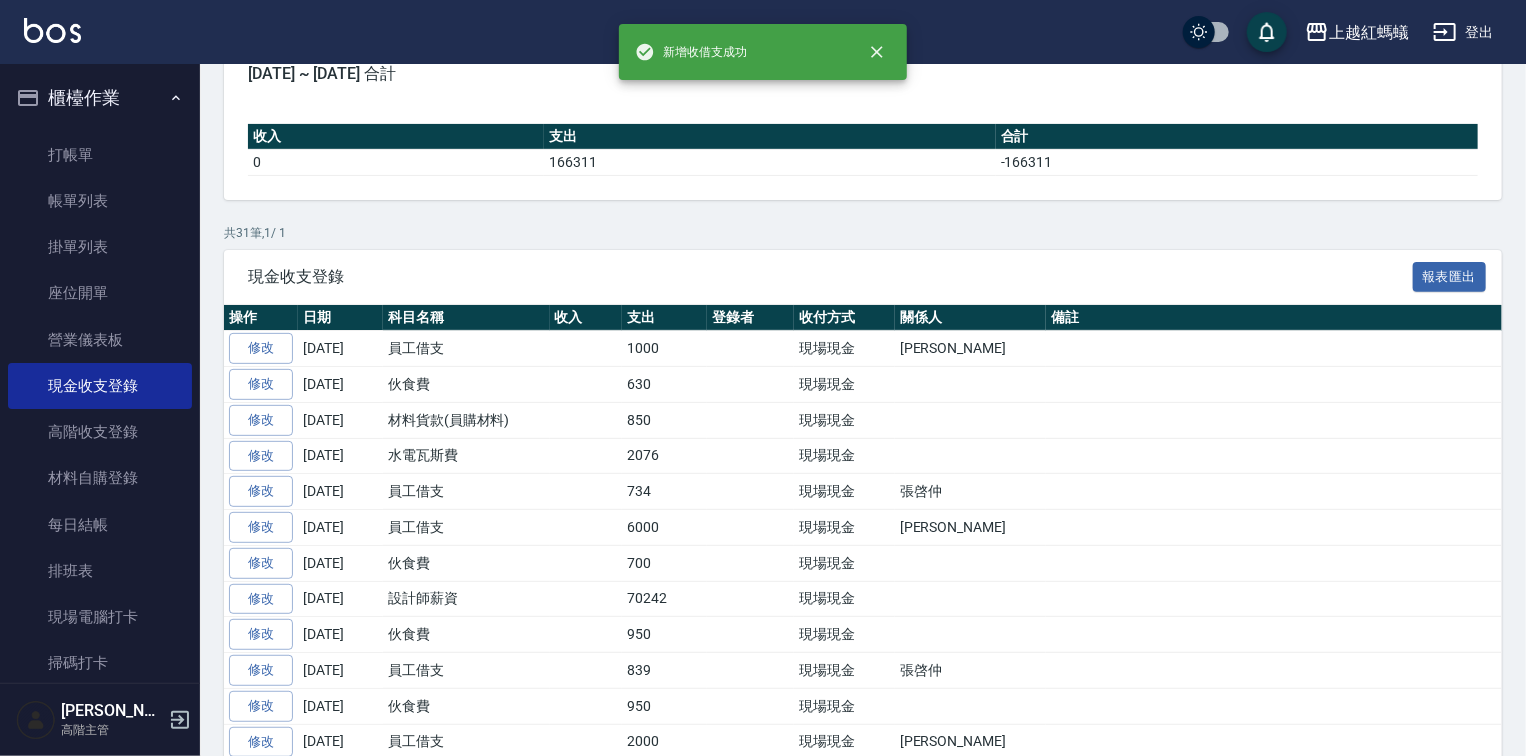 scroll, scrollTop: 0, scrollLeft: 0, axis: both 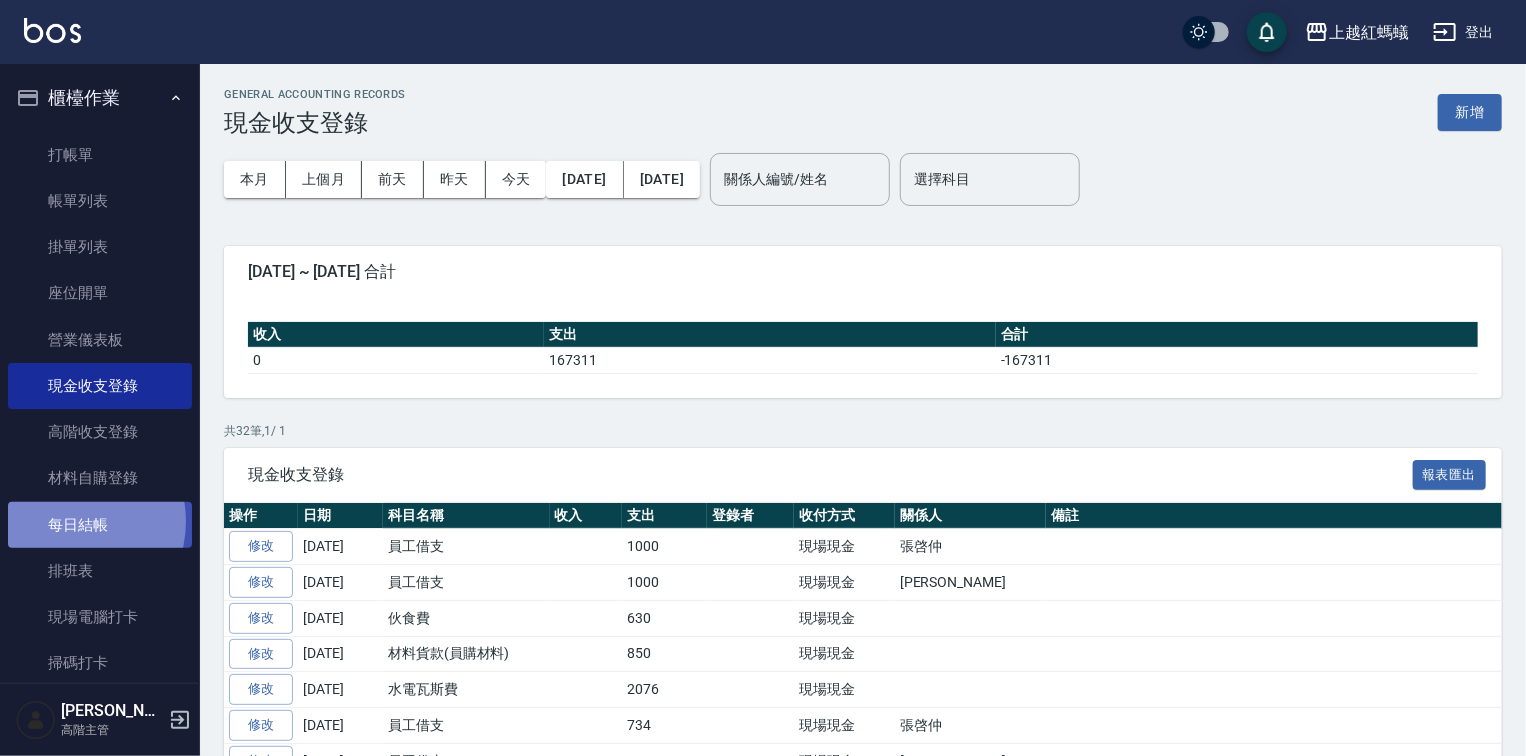click on "每日結帳" at bounding box center [100, 525] 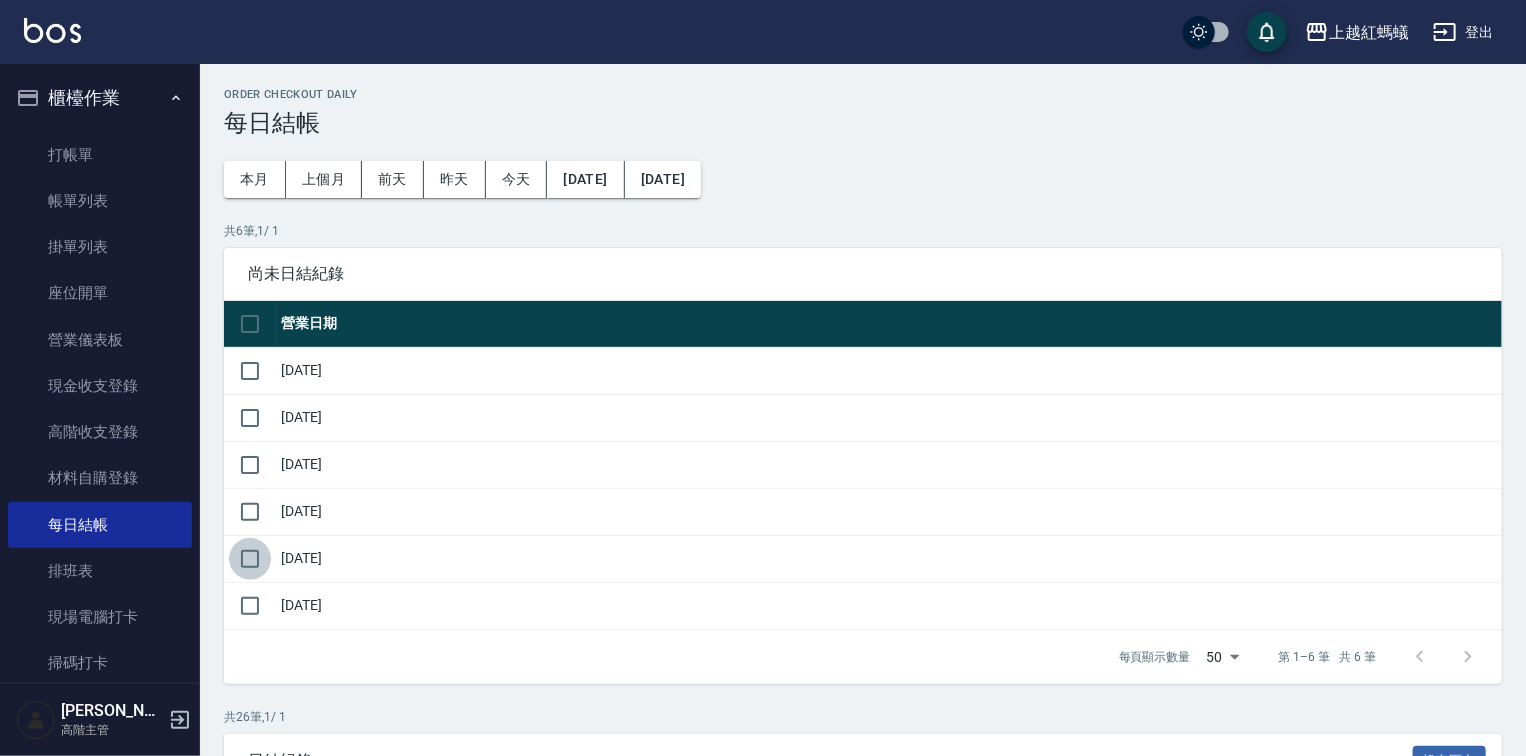 click at bounding box center (250, 559) 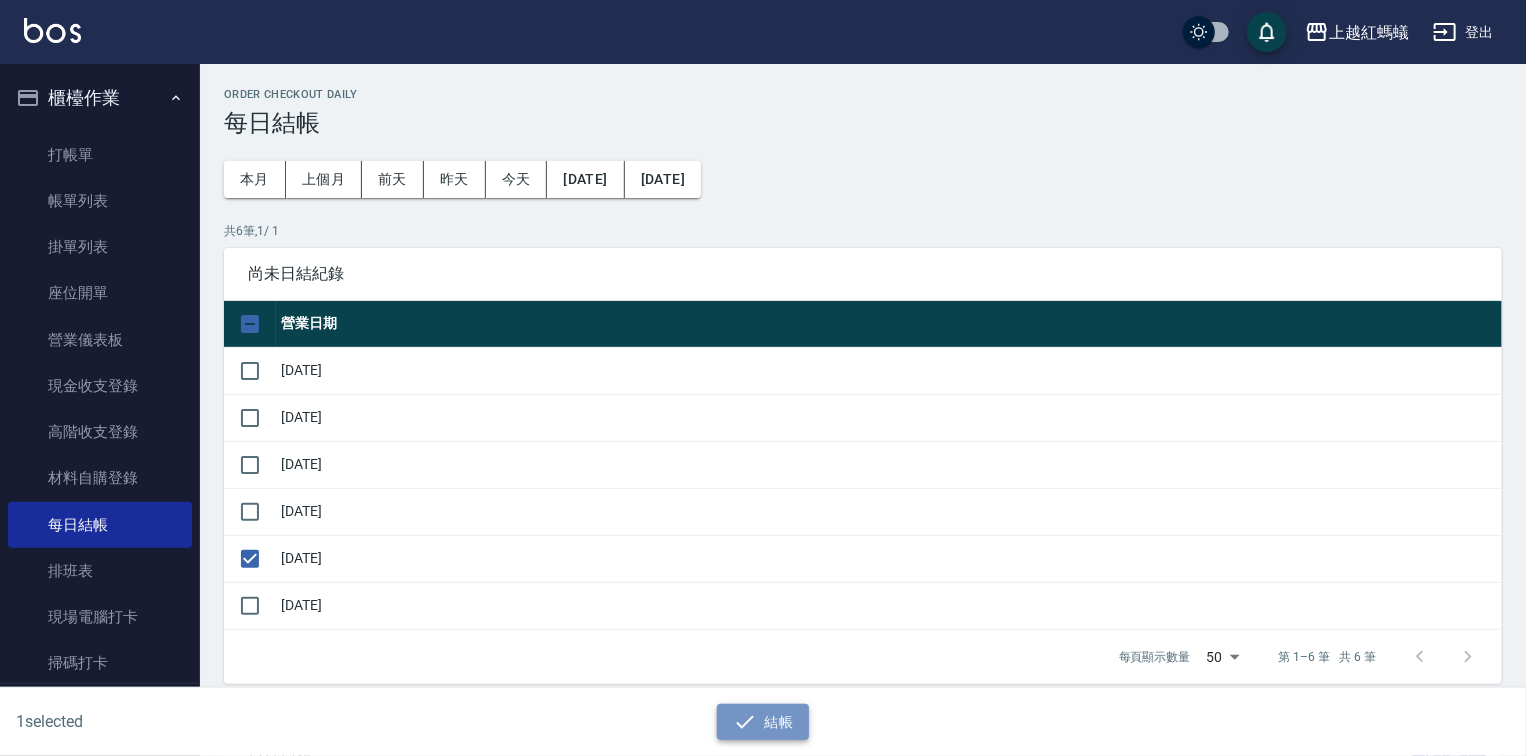click 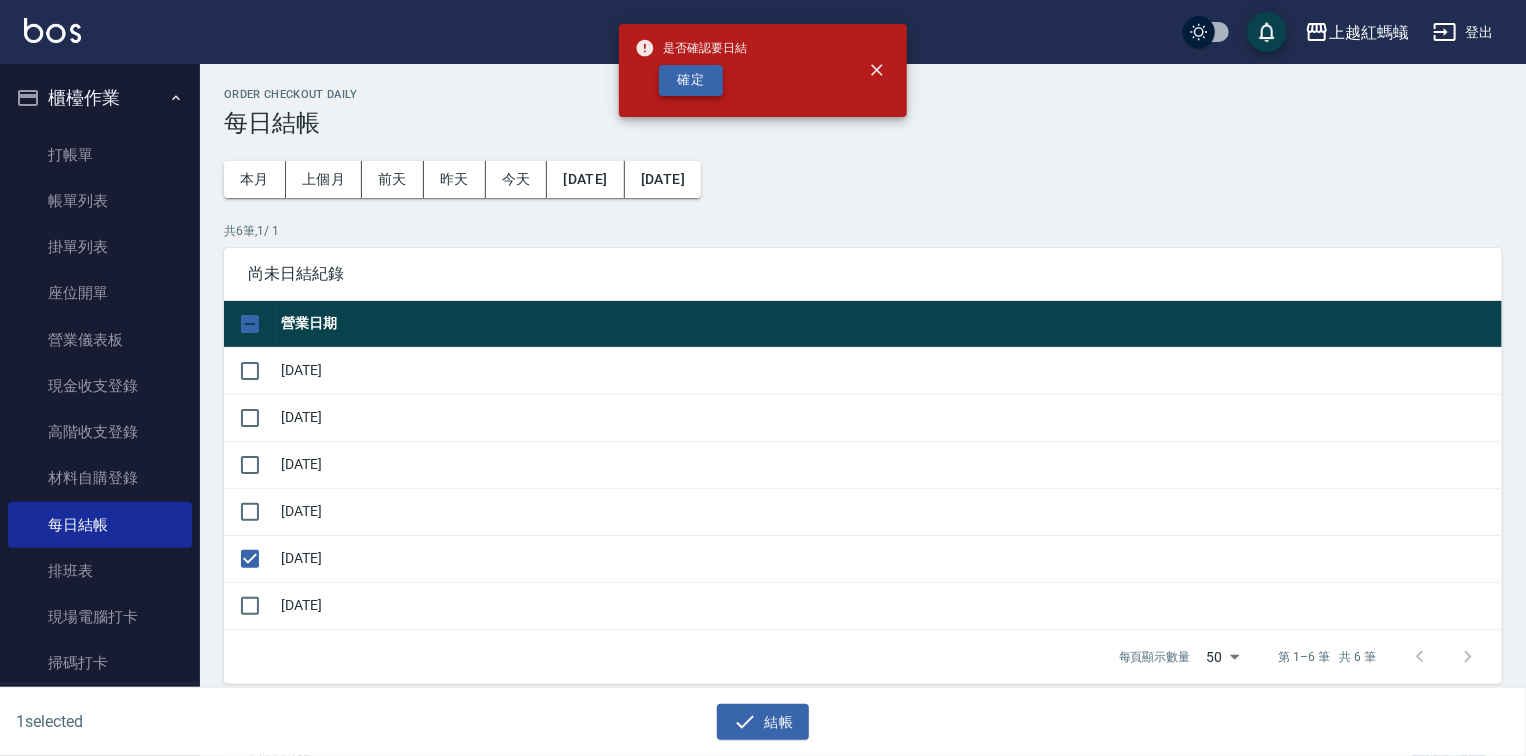 click on "確定" at bounding box center [691, 80] 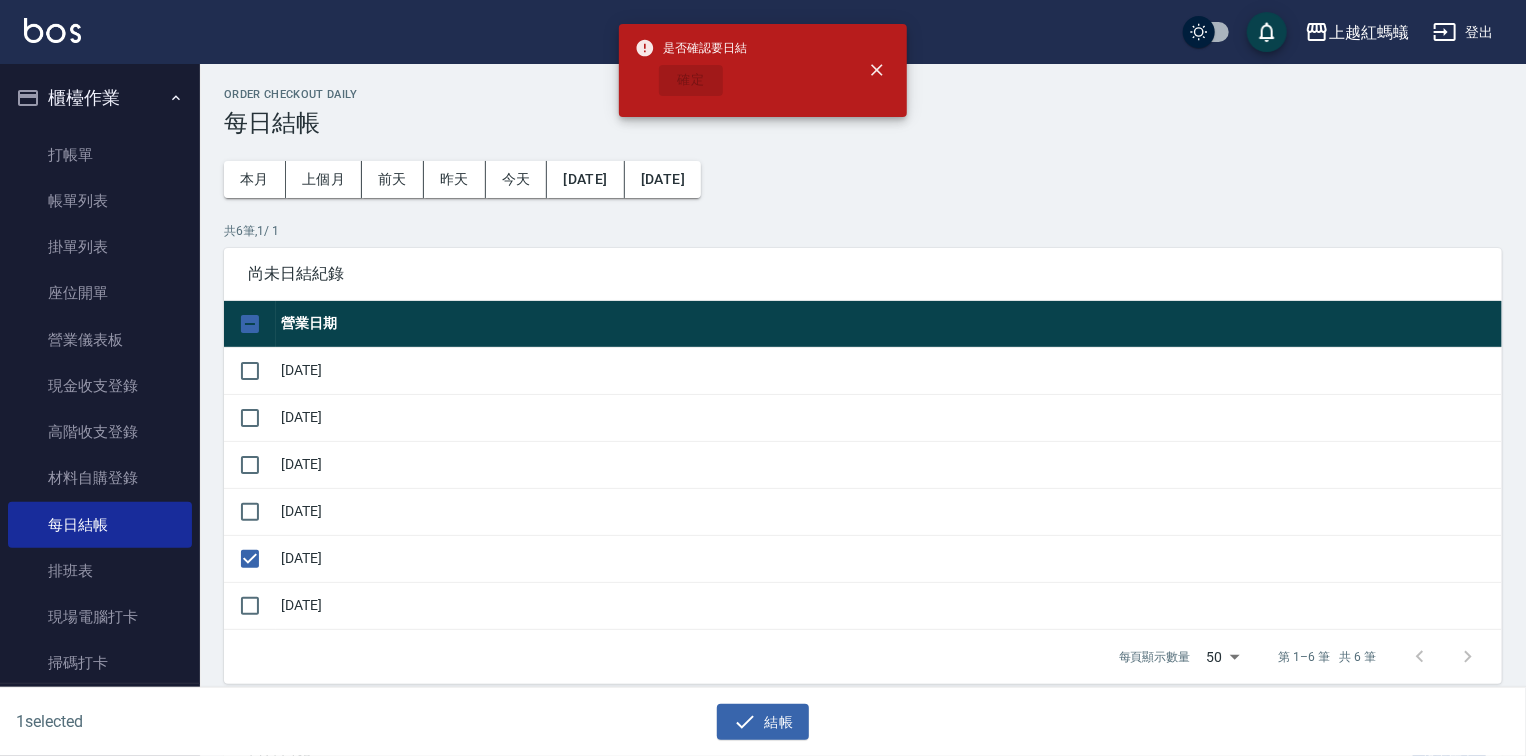 checkbox on "false" 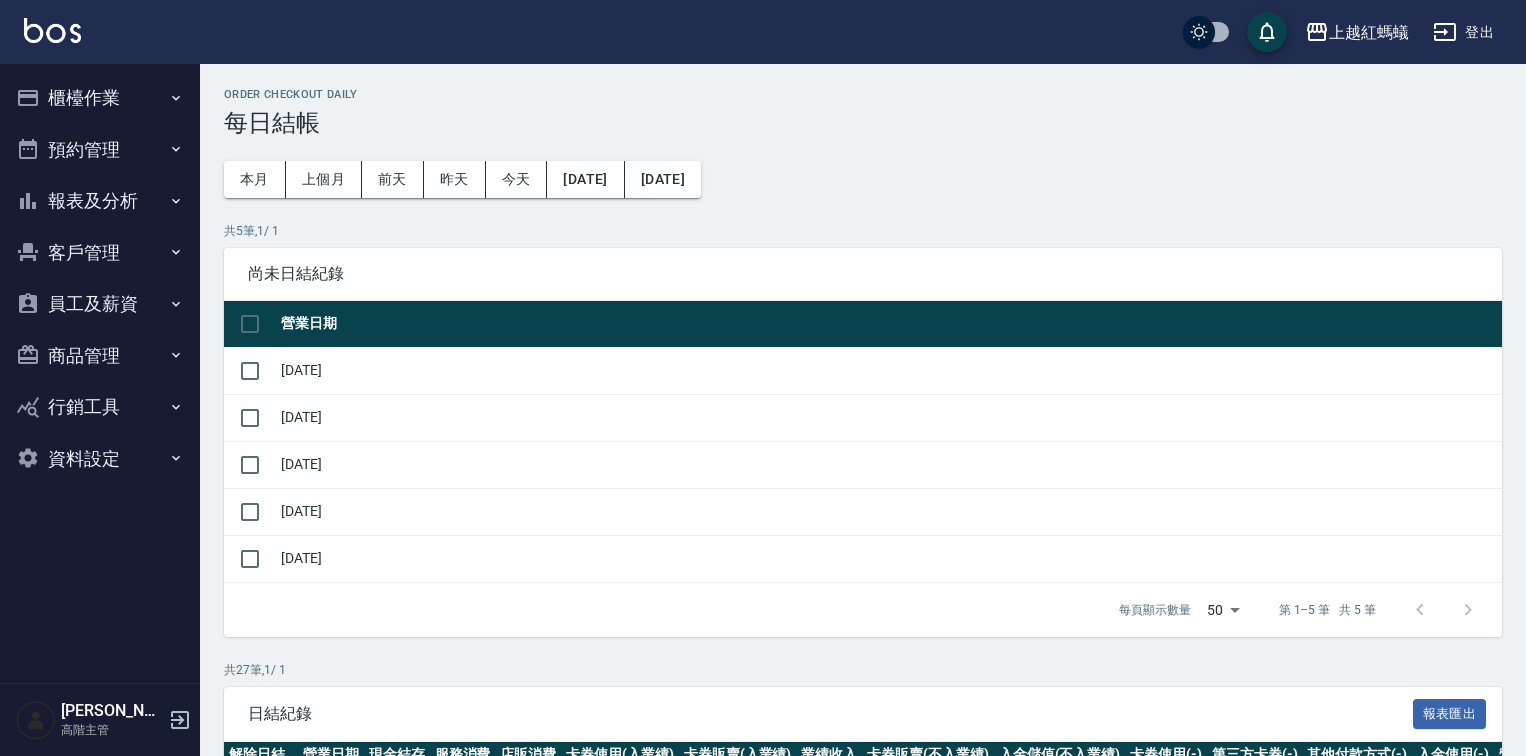 scroll, scrollTop: 0, scrollLeft: 0, axis: both 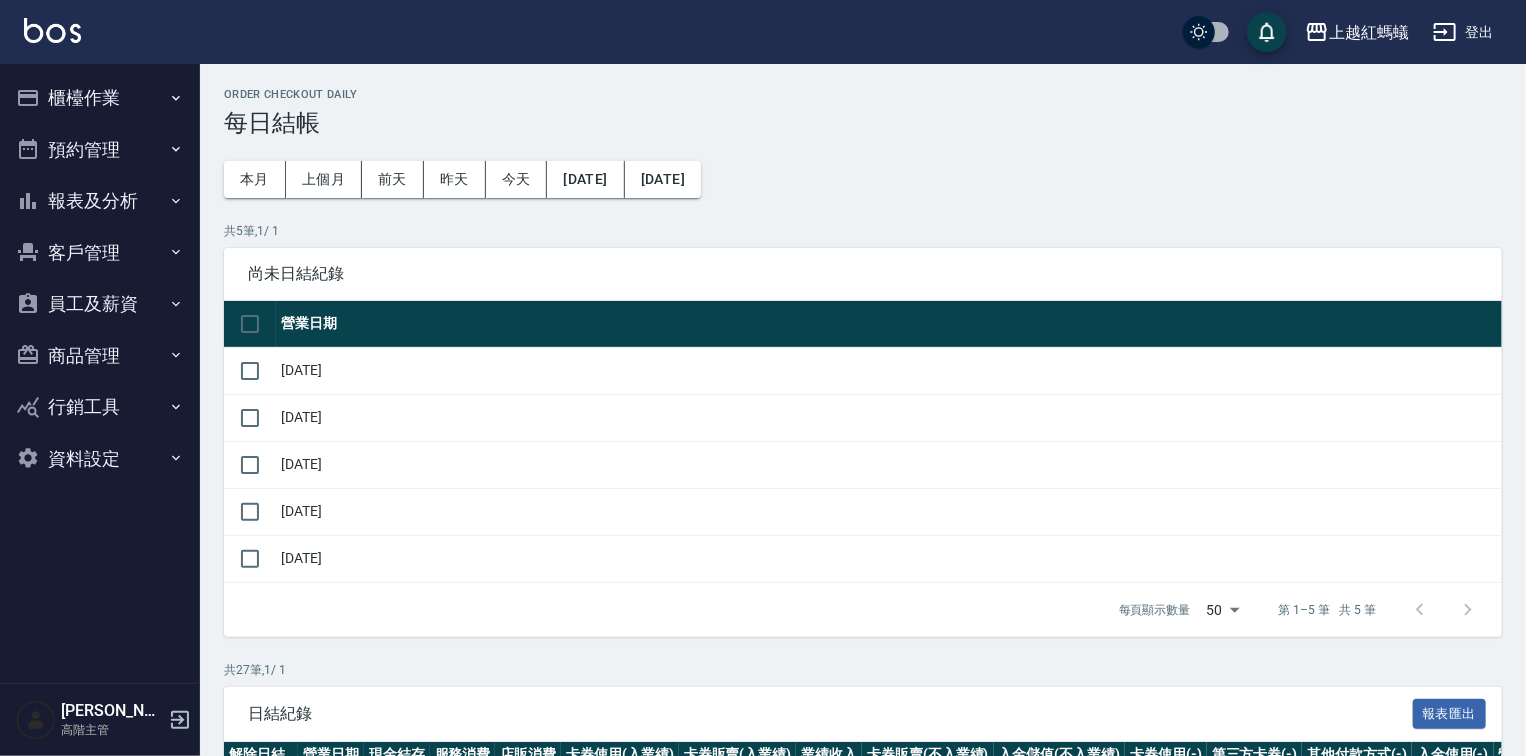 click on "報表及分析" at bounding box center [100, 201] 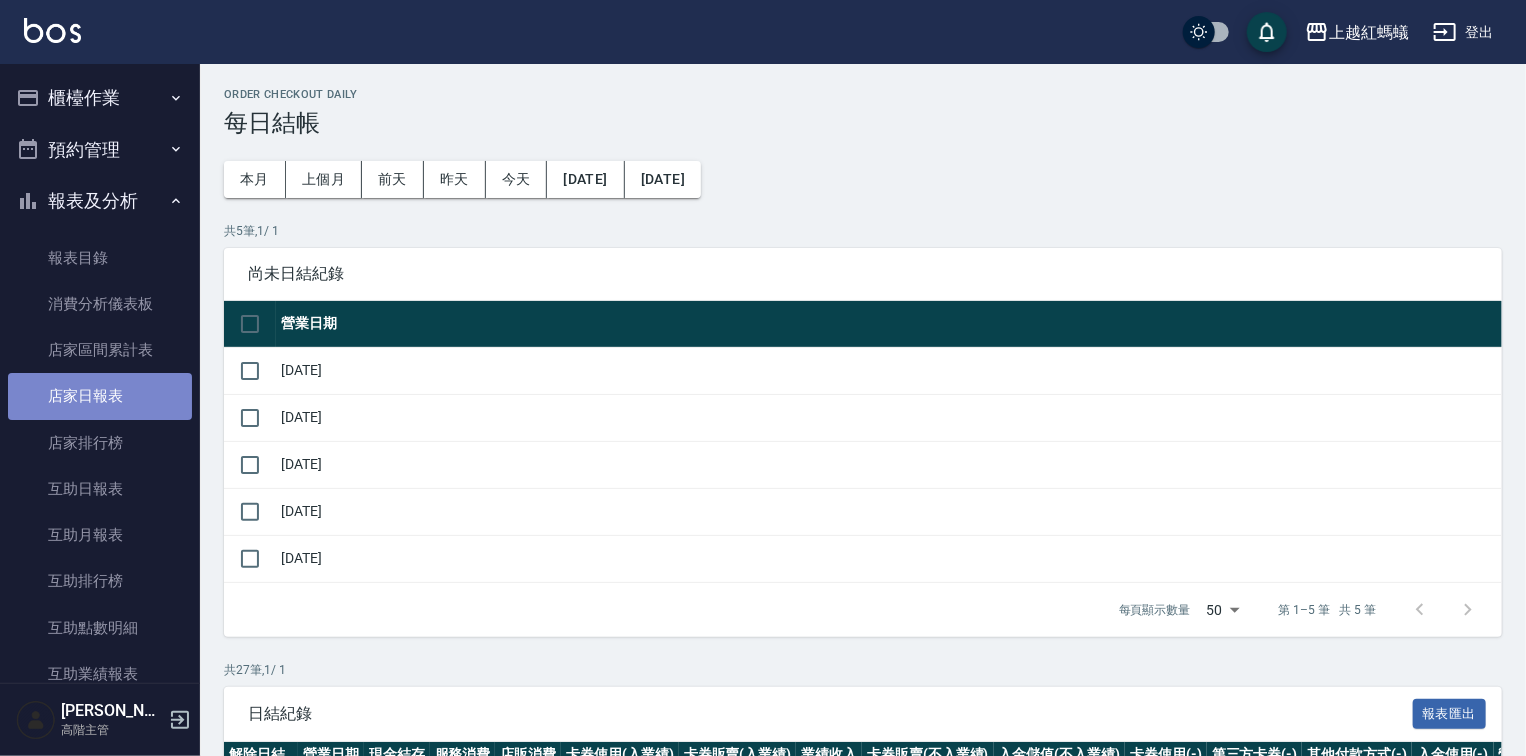 click on "店家日報表" at bounding box center (100, 396) 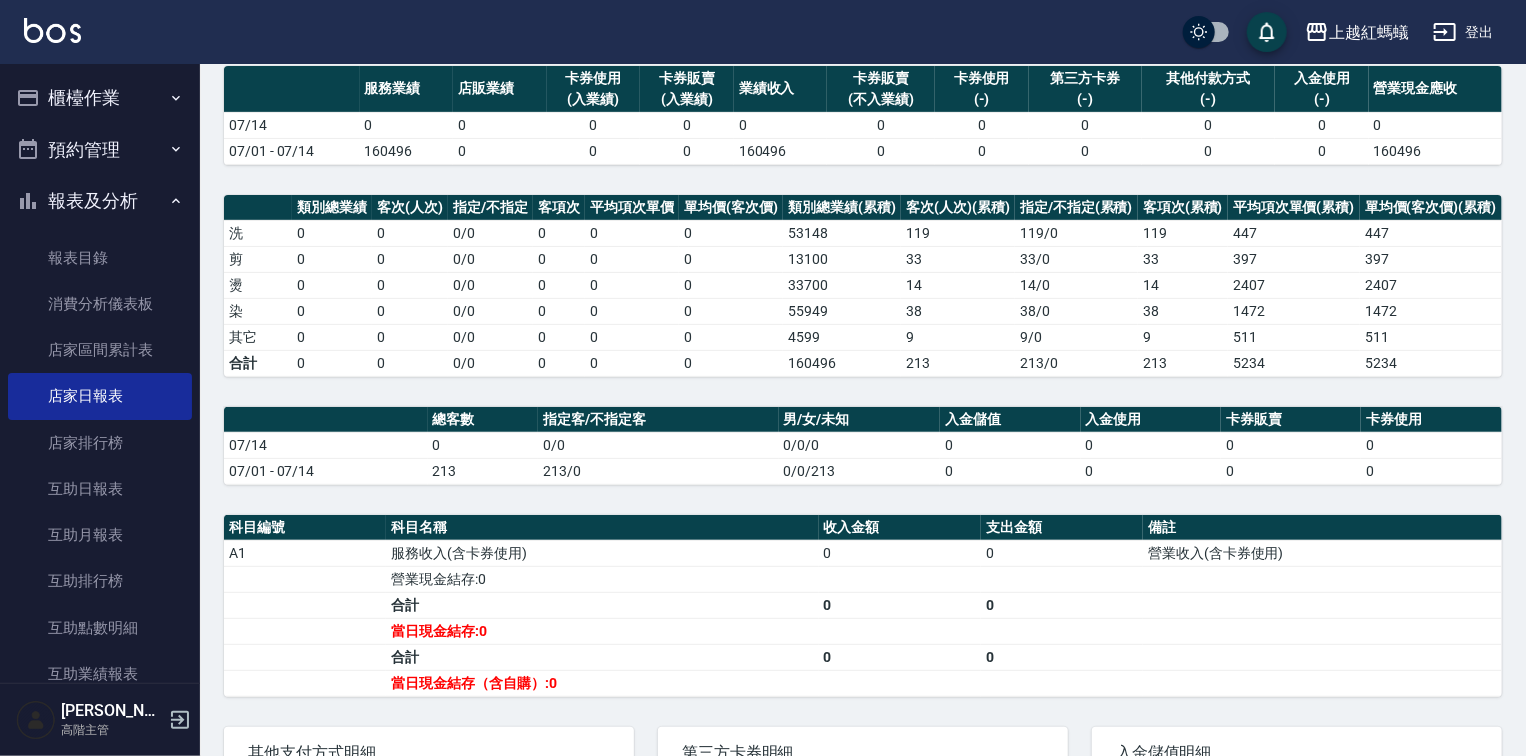 scroll, scrollTop: 0, scrollLeft: 0, axis: both 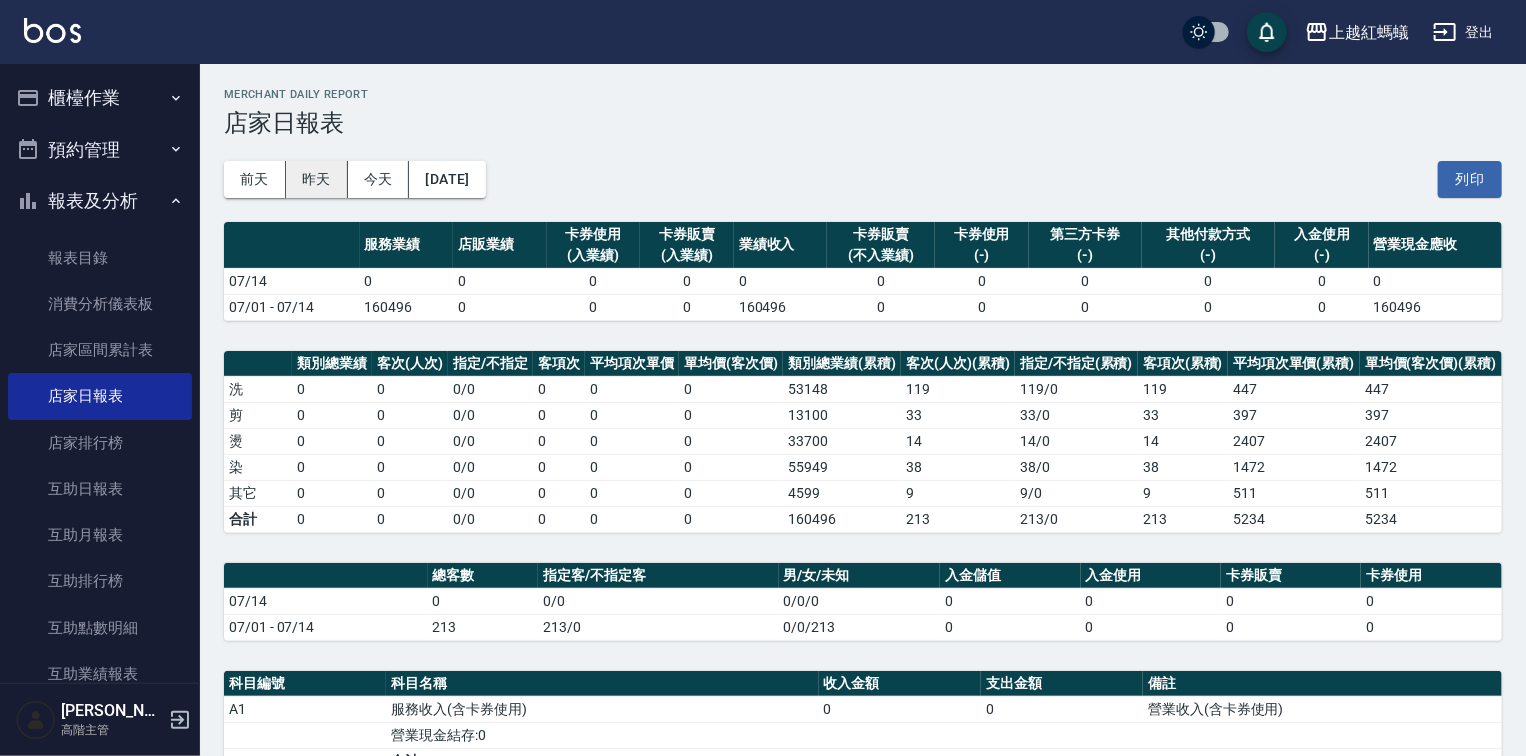 click on "昨天" at bounding box center (317, 179) 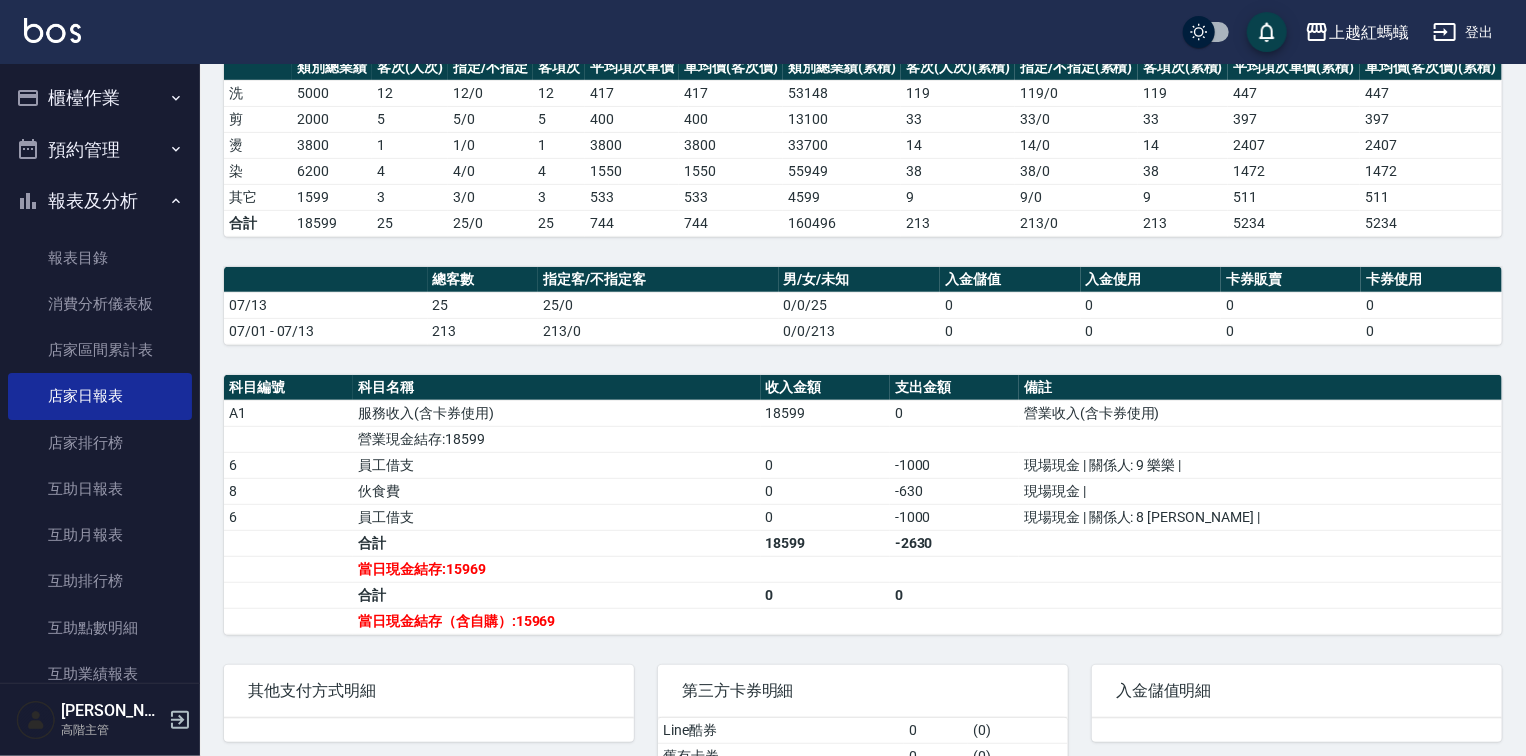 scroll, scrollTop: 378, scrollLeft: 0, axis: vertical 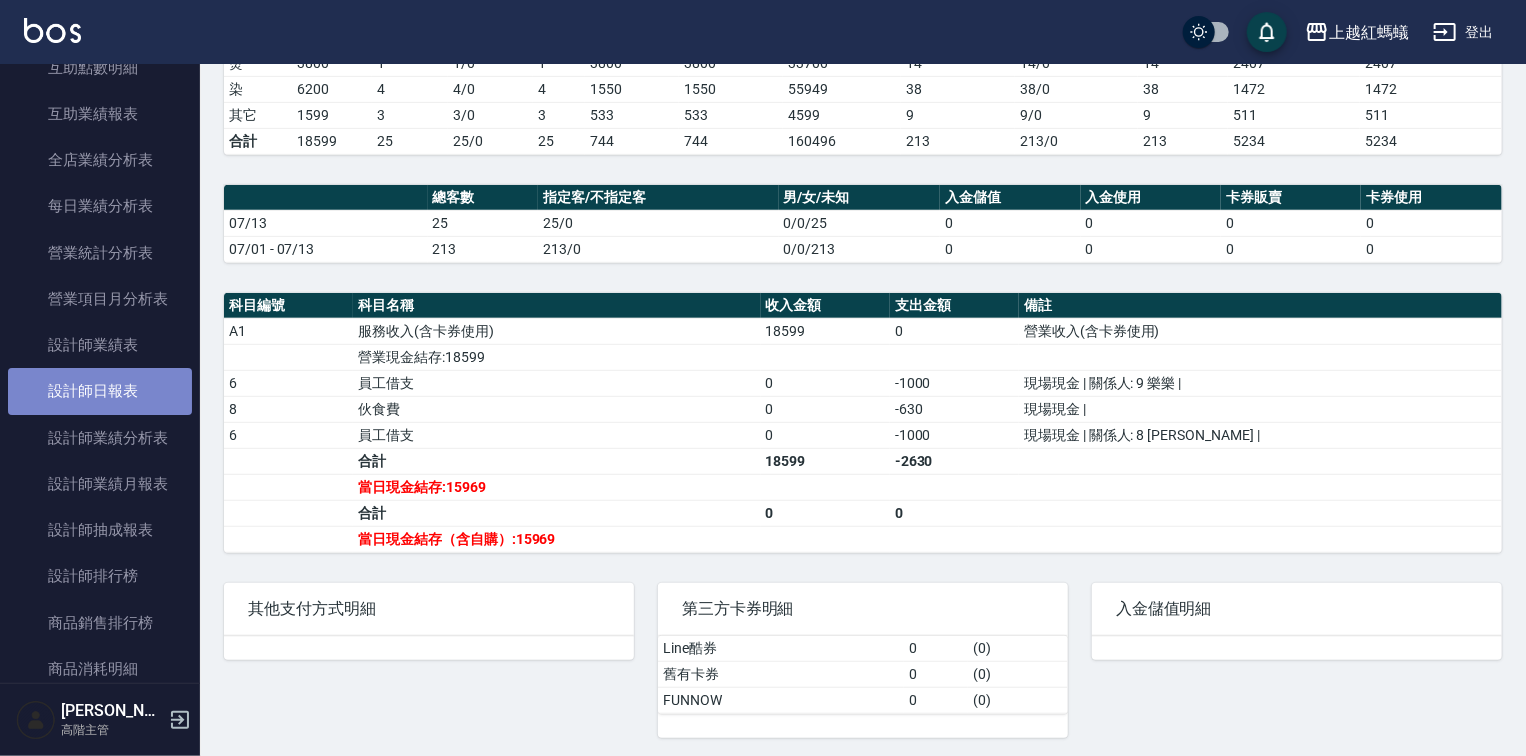 click on "設計師日報表" at bounding box center (100, 391) 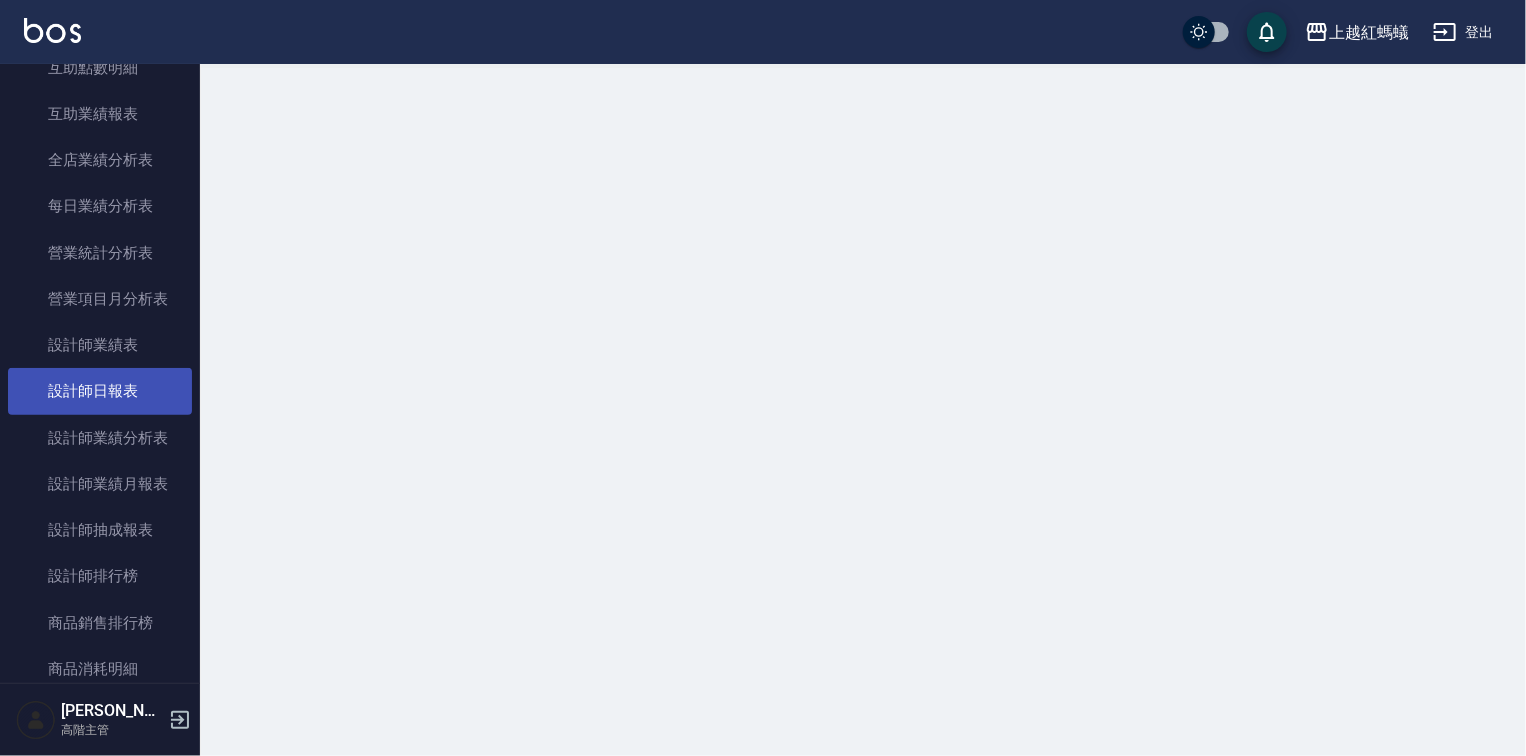 scroll, scrollTop: 0, scrollLeft: 0, axis: both 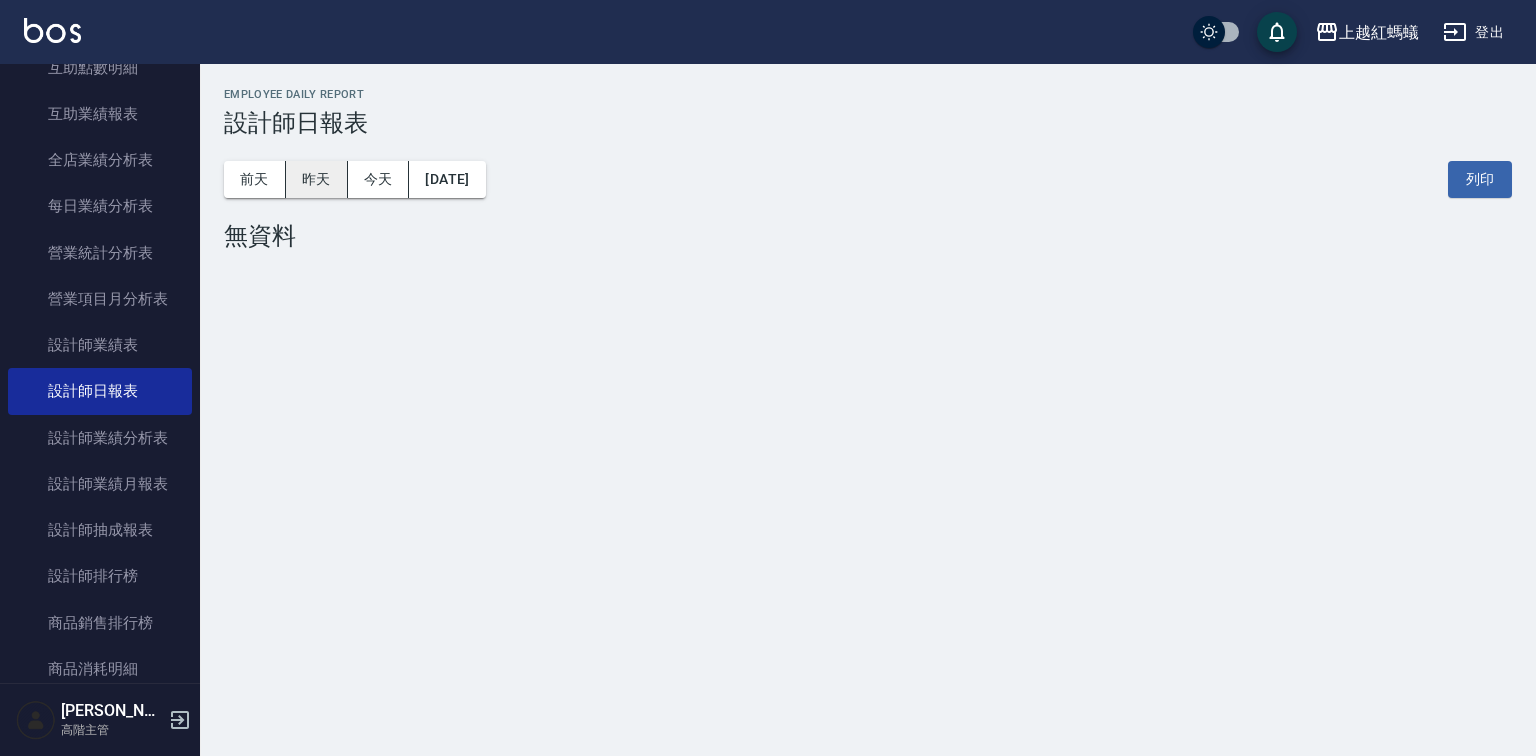 click on "昨天" at bounding box center (317, 179) 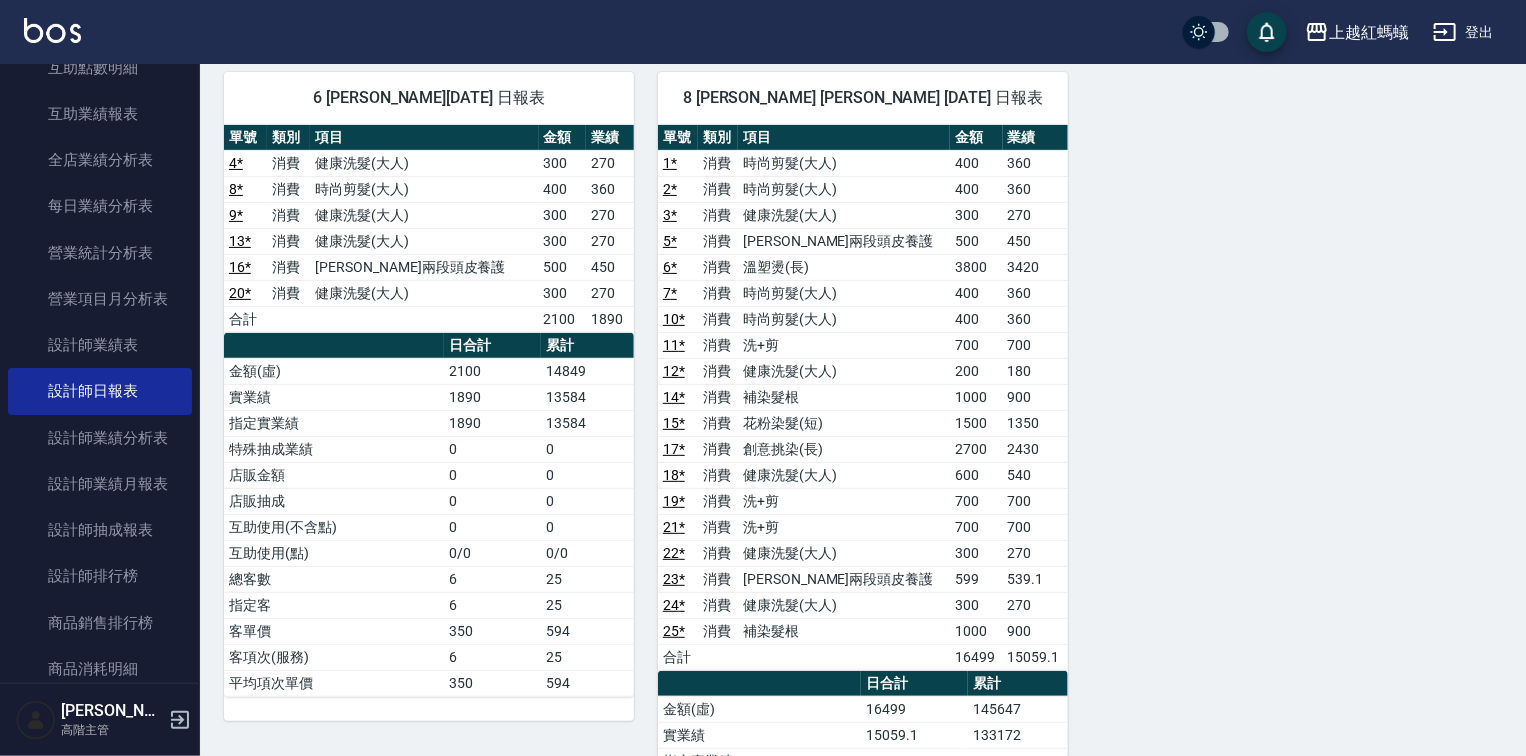 scroll, scrollTop: 149, scrollLeft: 0, axis: vertical 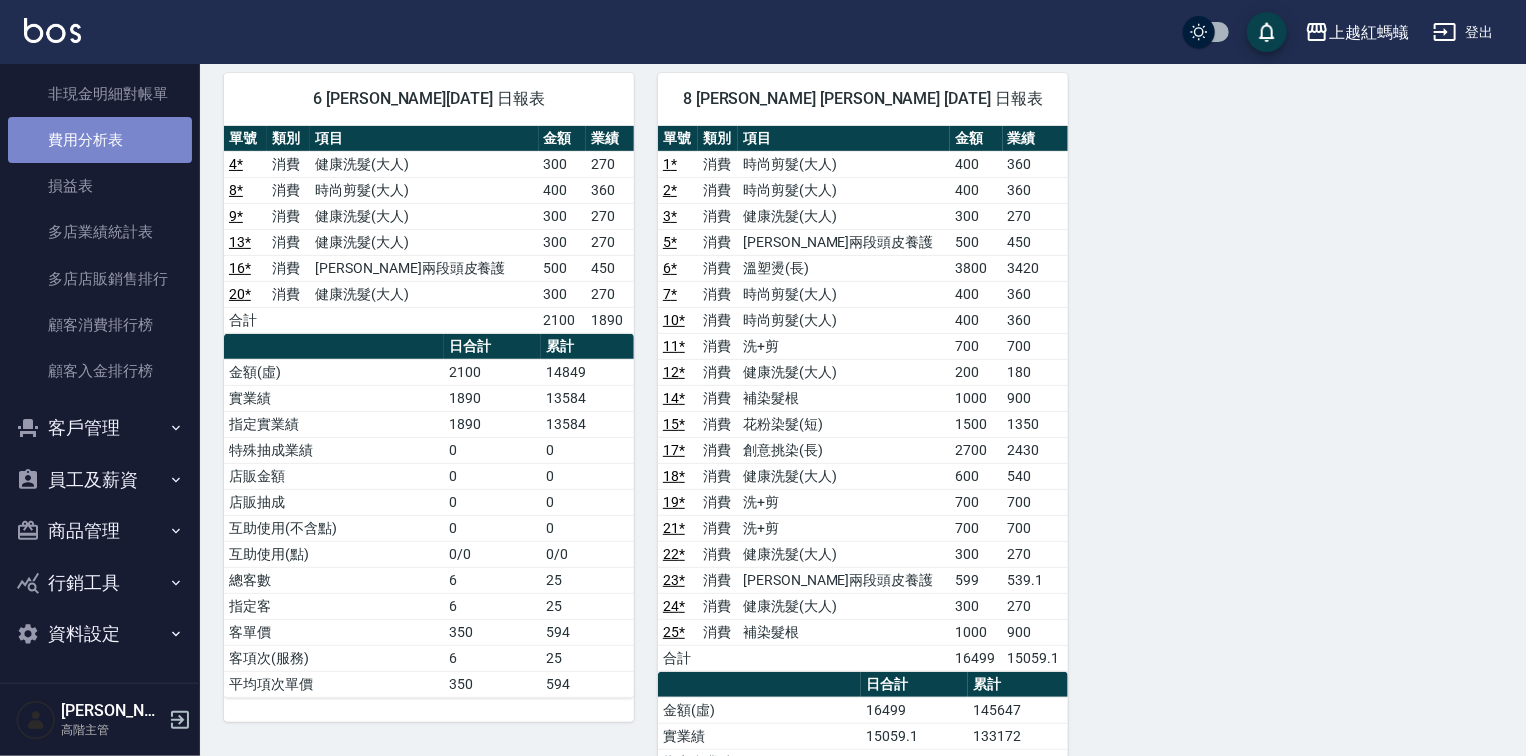 click on "費用分析表" at bounding box center (100, 140) 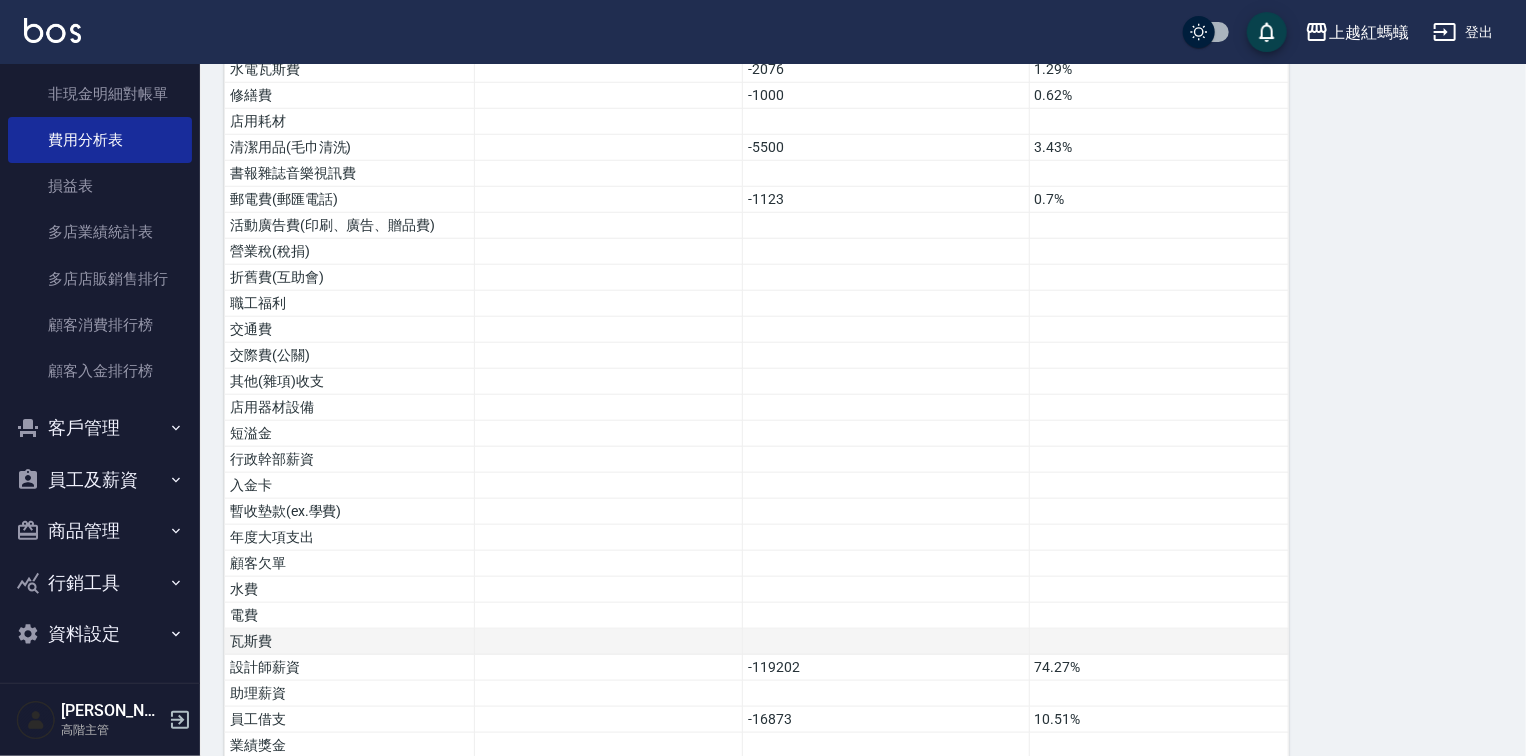 scroll, scrollTop: 970, scrollLeft: 0, axis: vertical 